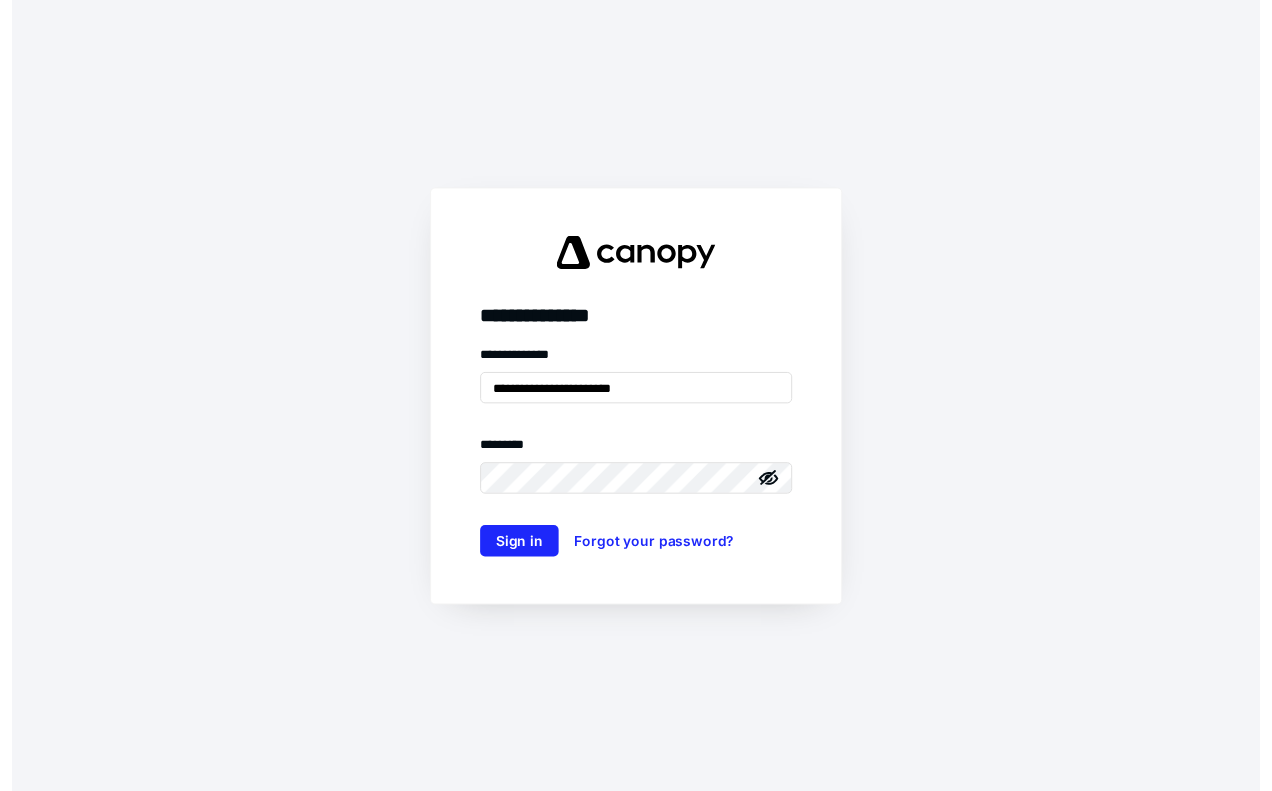scroll, scrollTop: 0, scrollLeft: 0, axis: both 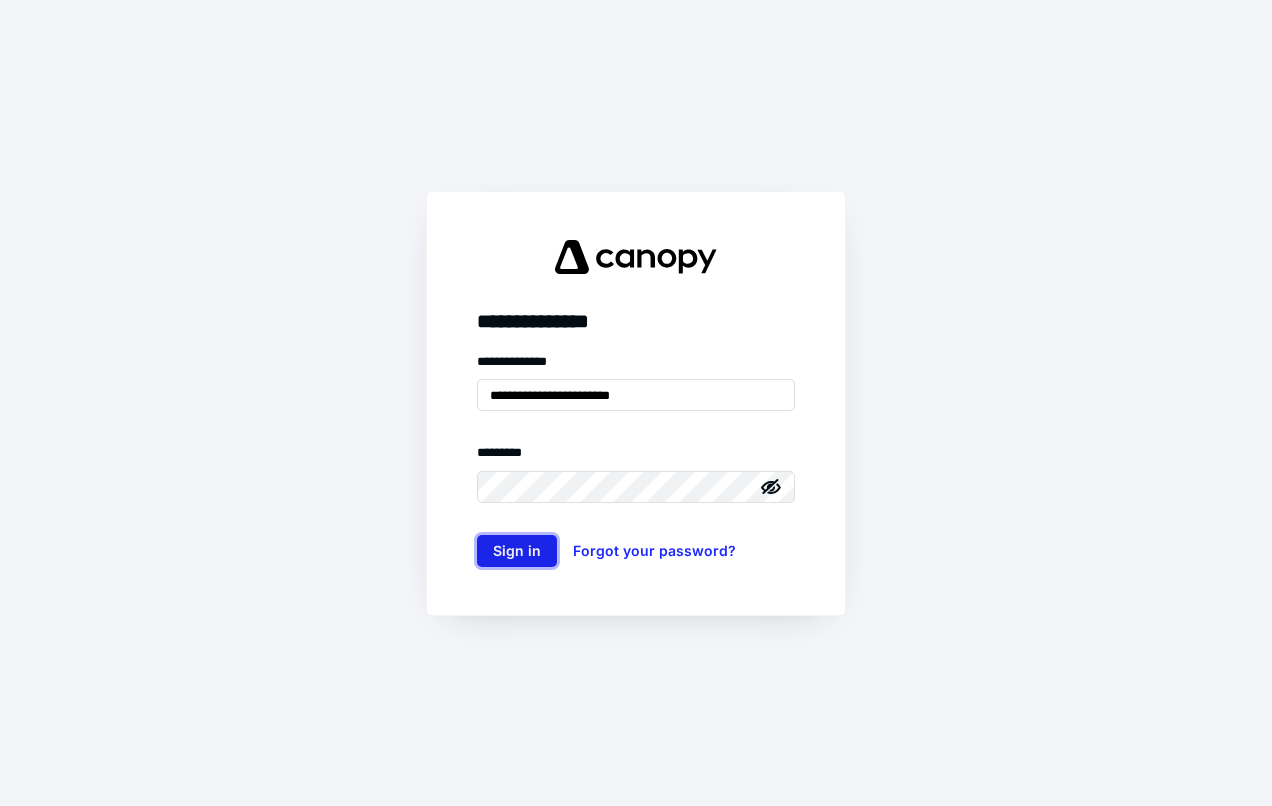 click on "Sign in" at bounding box center [517, 551] 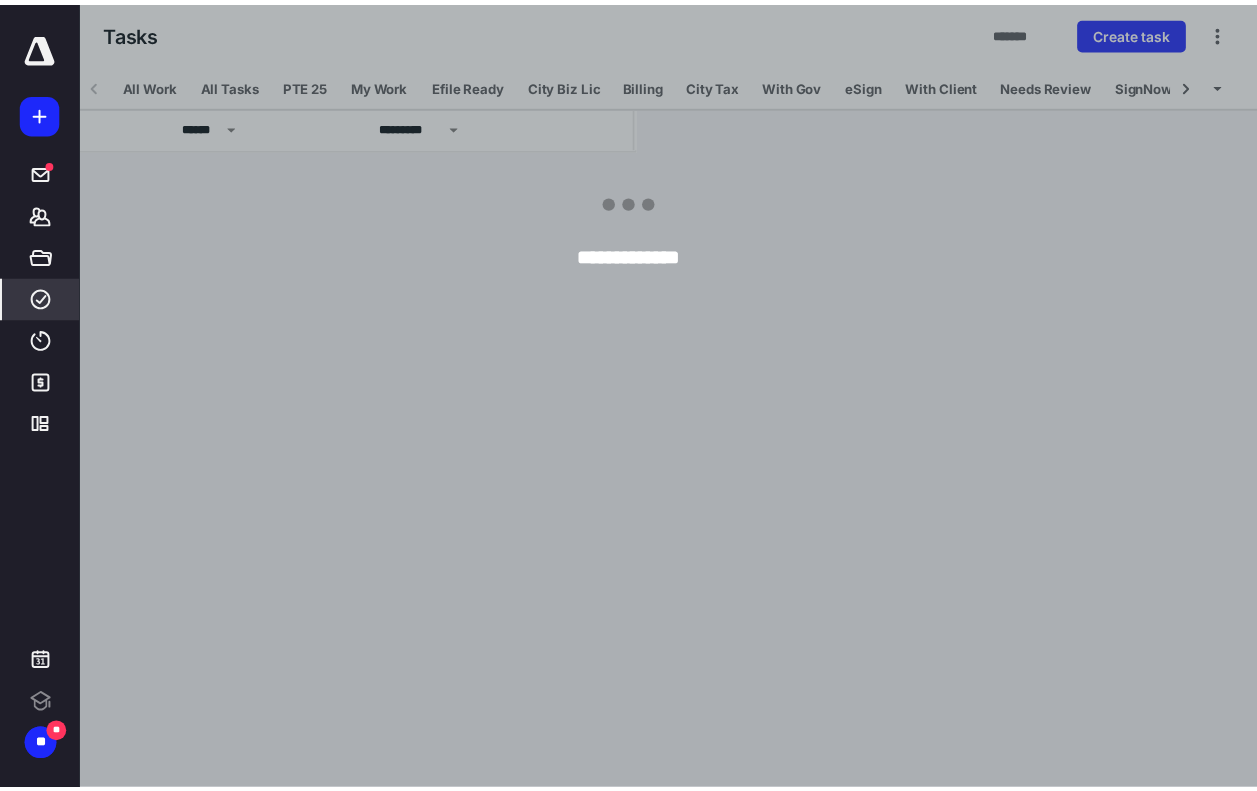 scroll, scrollTop: 0, scrollLeft: 139, axis: horizontal 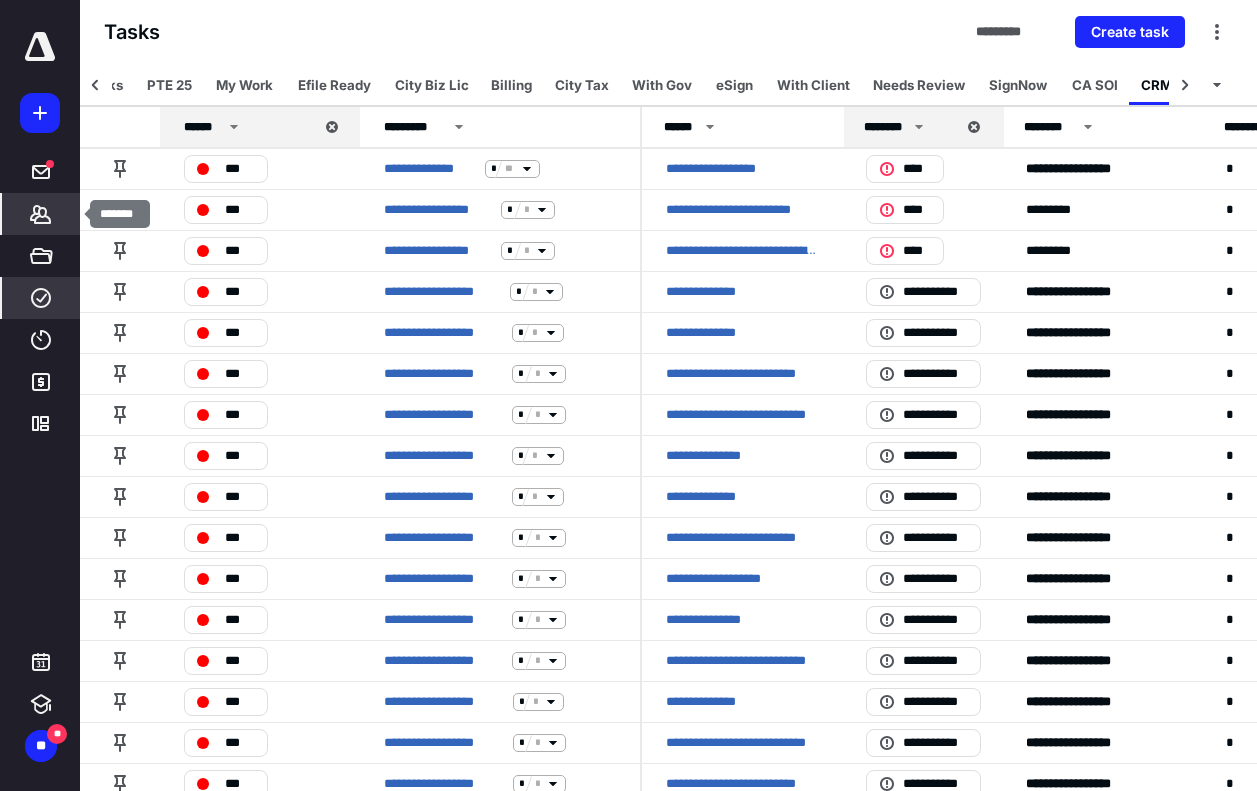 click 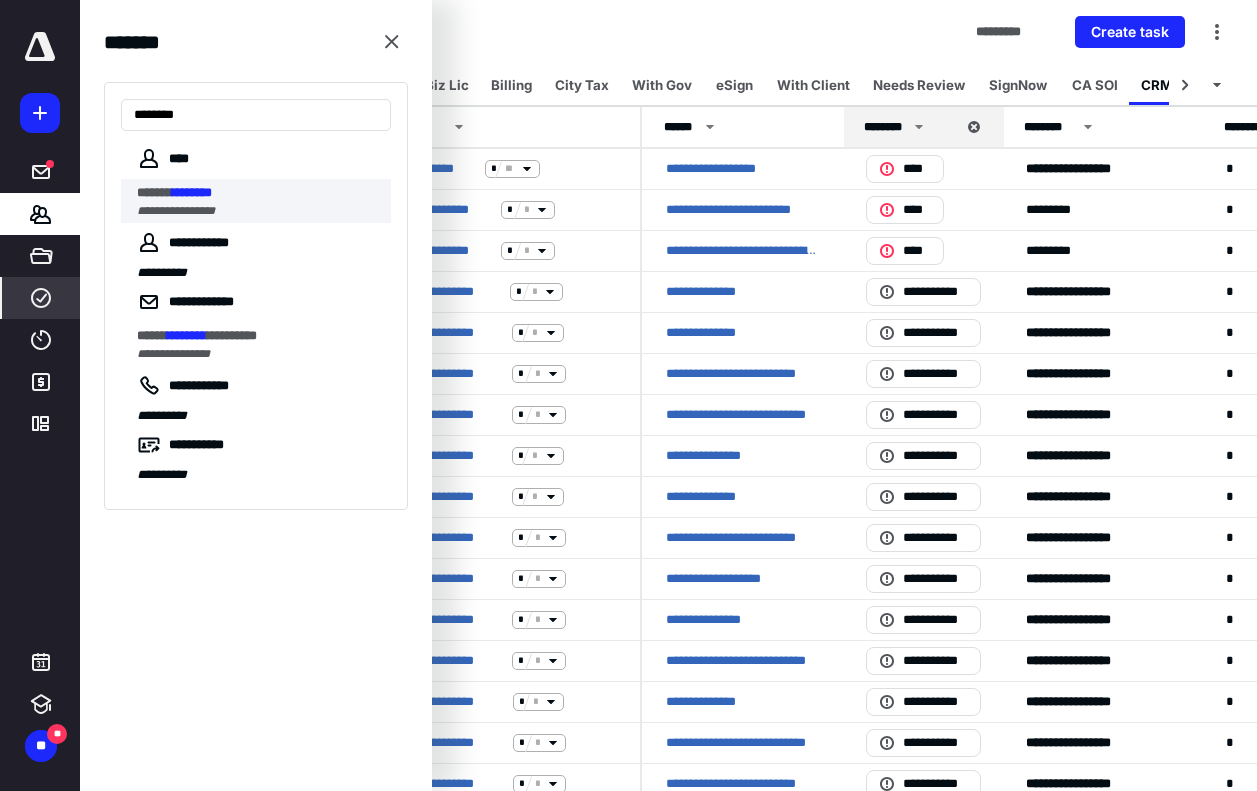 type on "********" 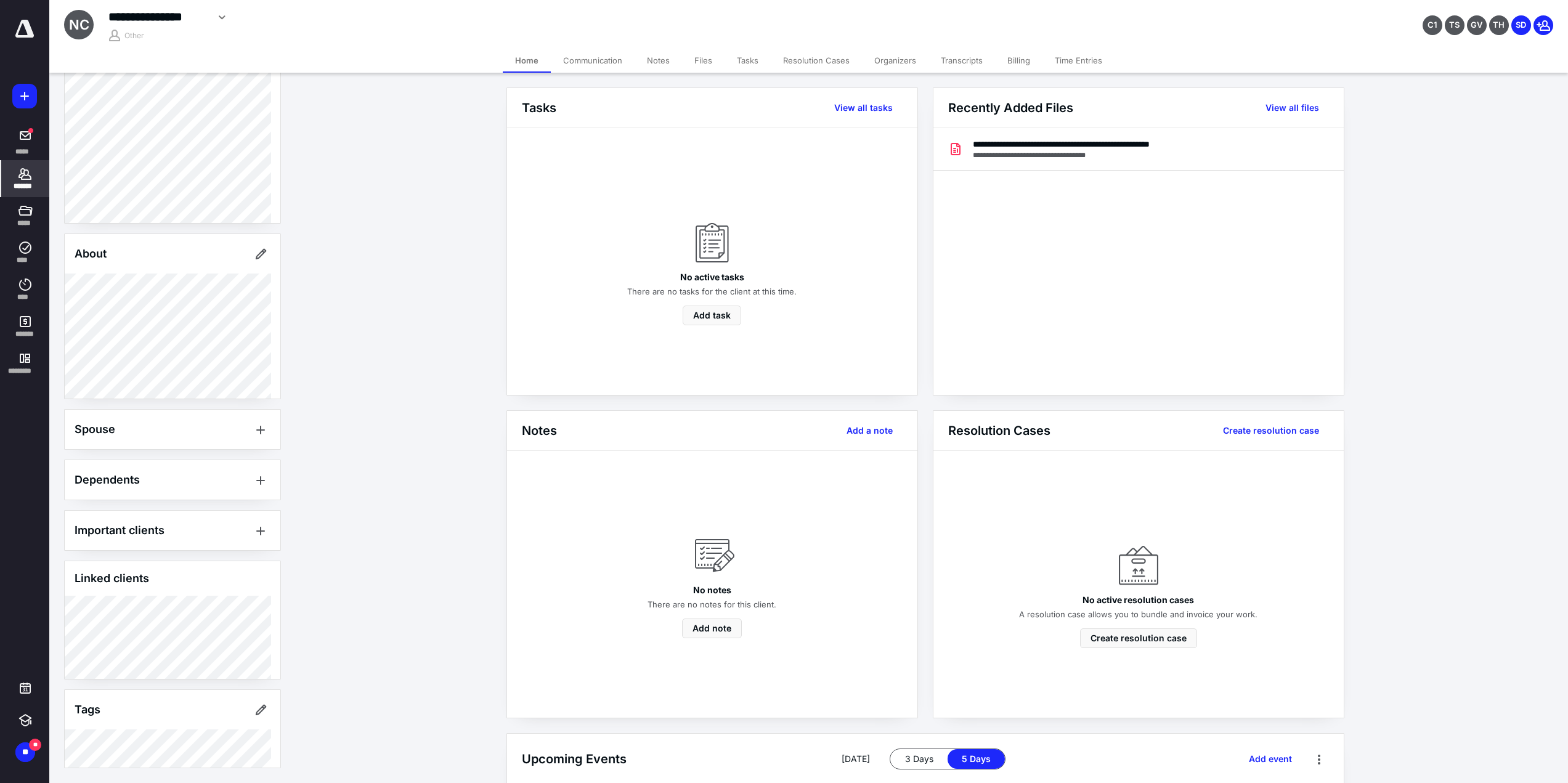 scroll, scrollTop: 192, scrollLeft: 0, axis: vertical 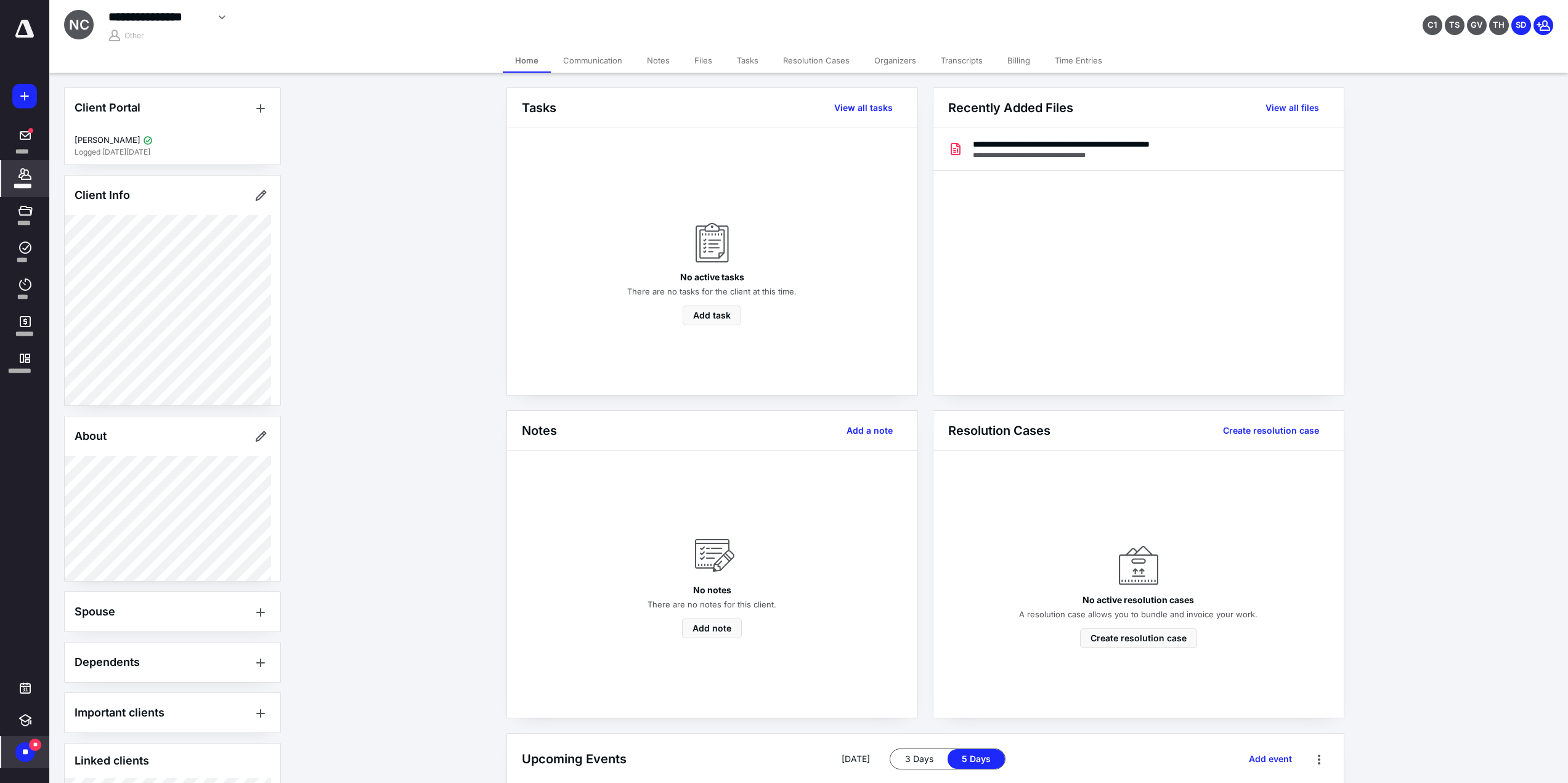 click on "**" at bounding box center [35, 745] 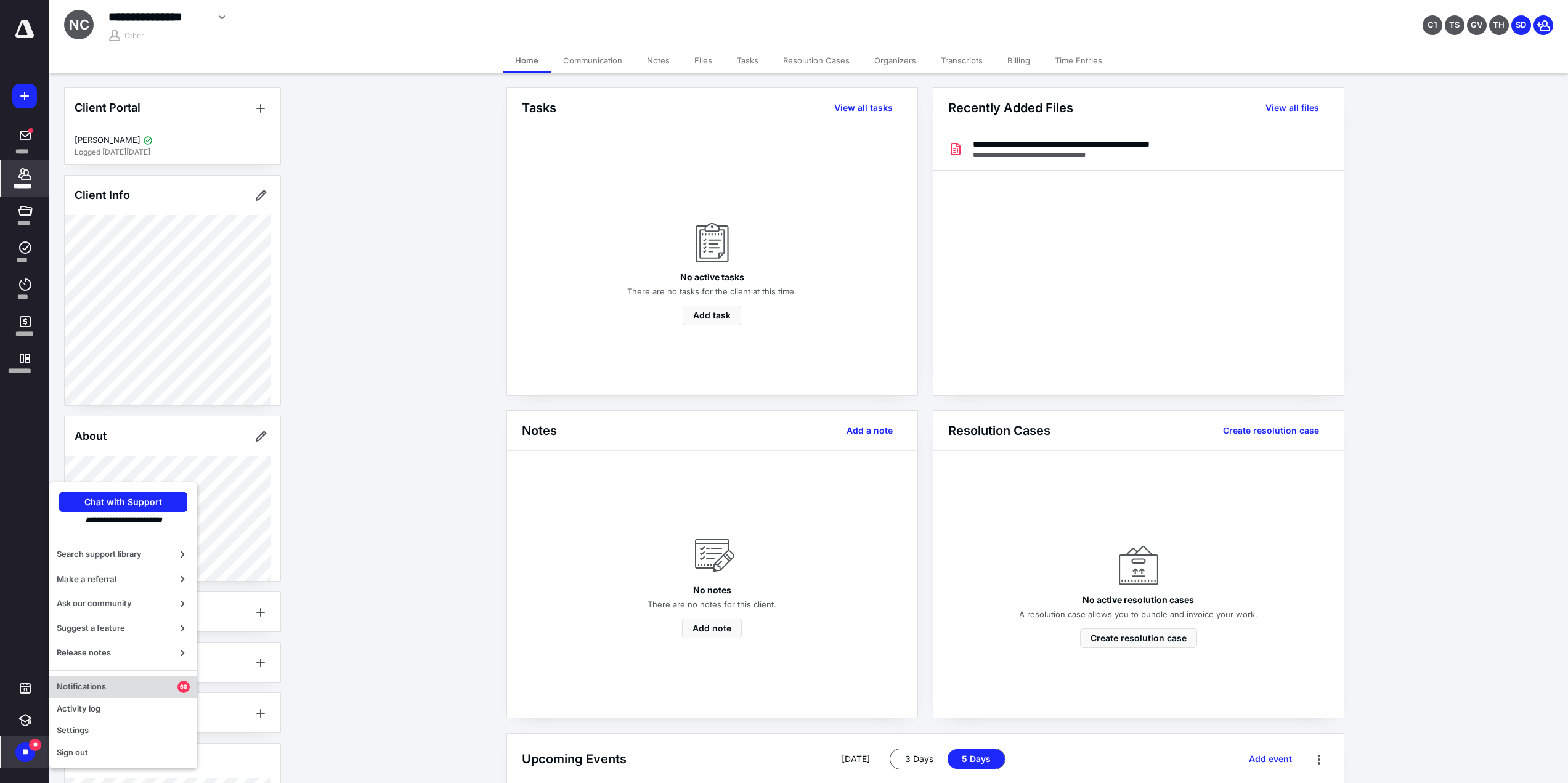 click on "Notifications" at bounding box center (117, 687) 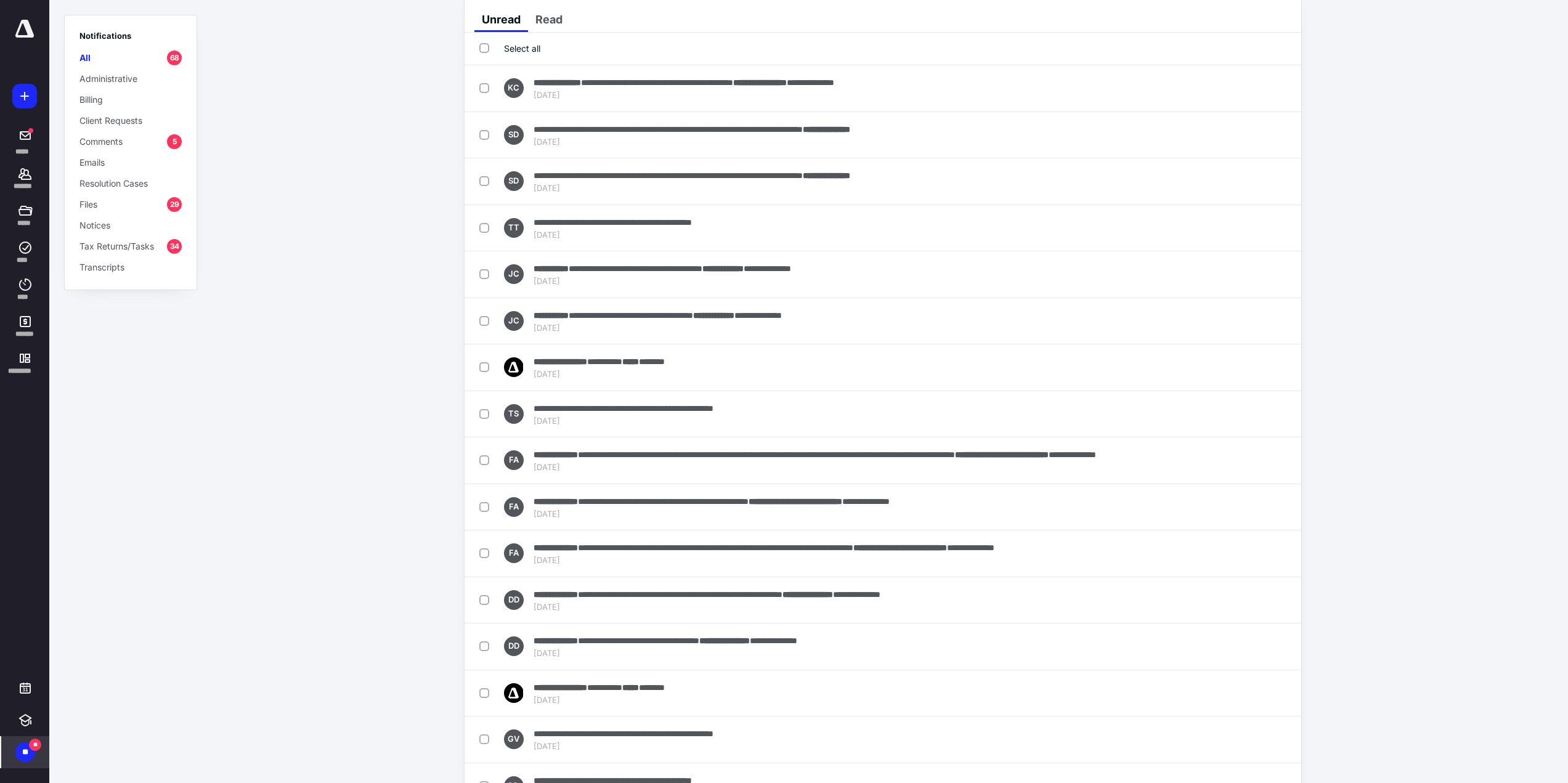 scroll, scrollTop: 62, scrollLeft: 0, axis: vertical 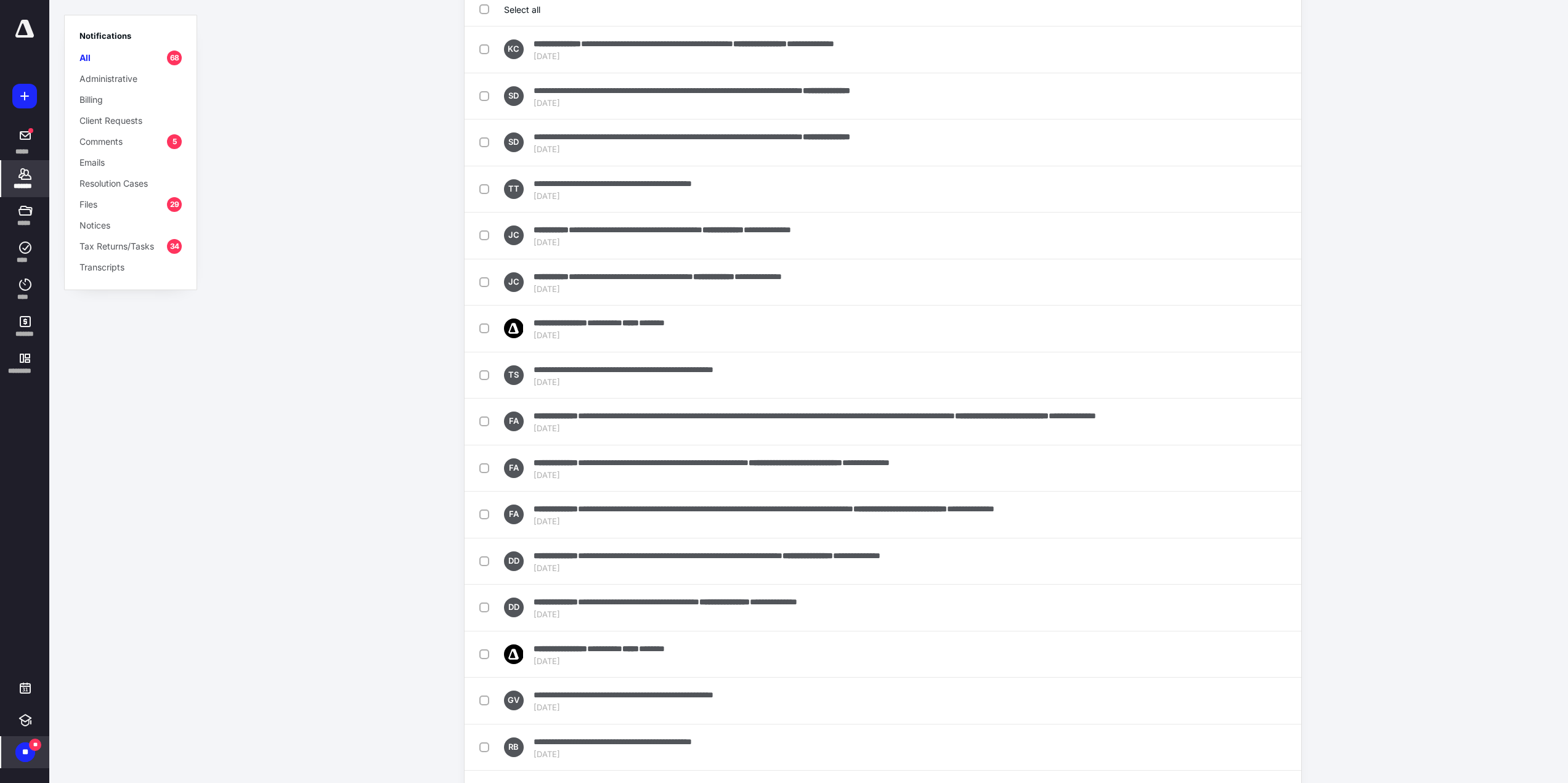 click on "*******" at bounding box center [25, 179] 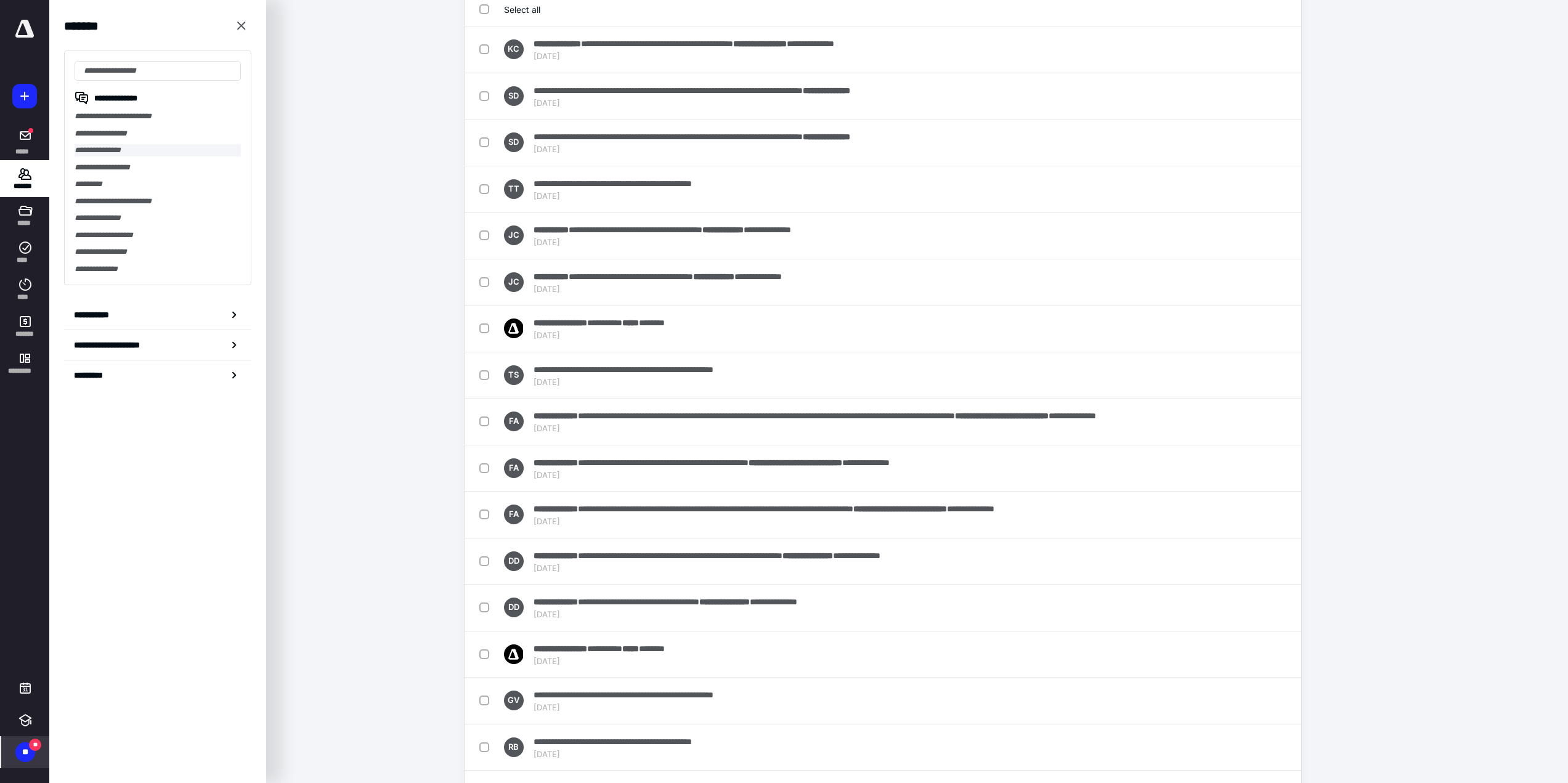 click on "**********" at bounding box center [158, 150] 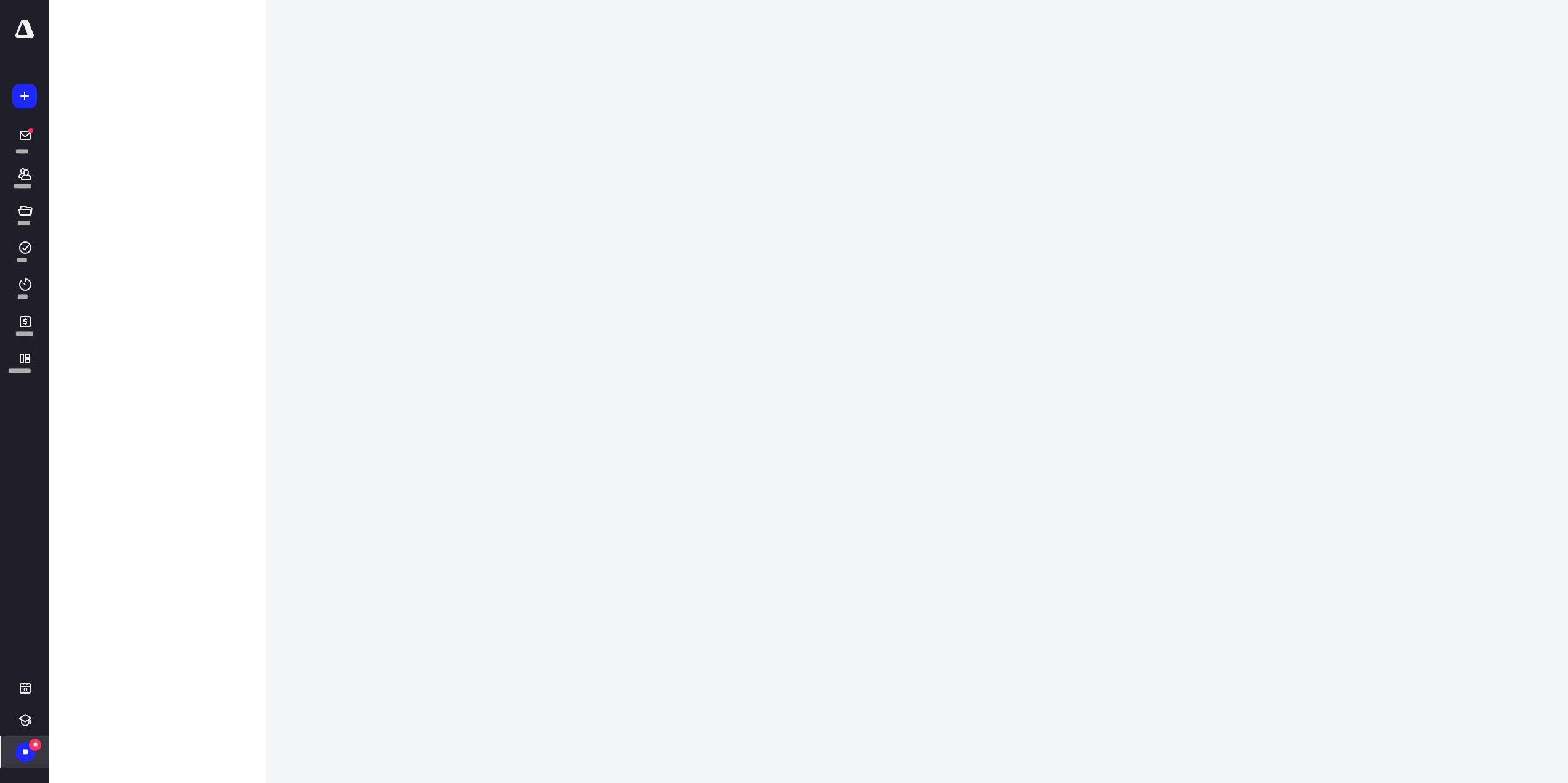 scroll, scrollTop: 0, scrollLeft: 0, axis: both 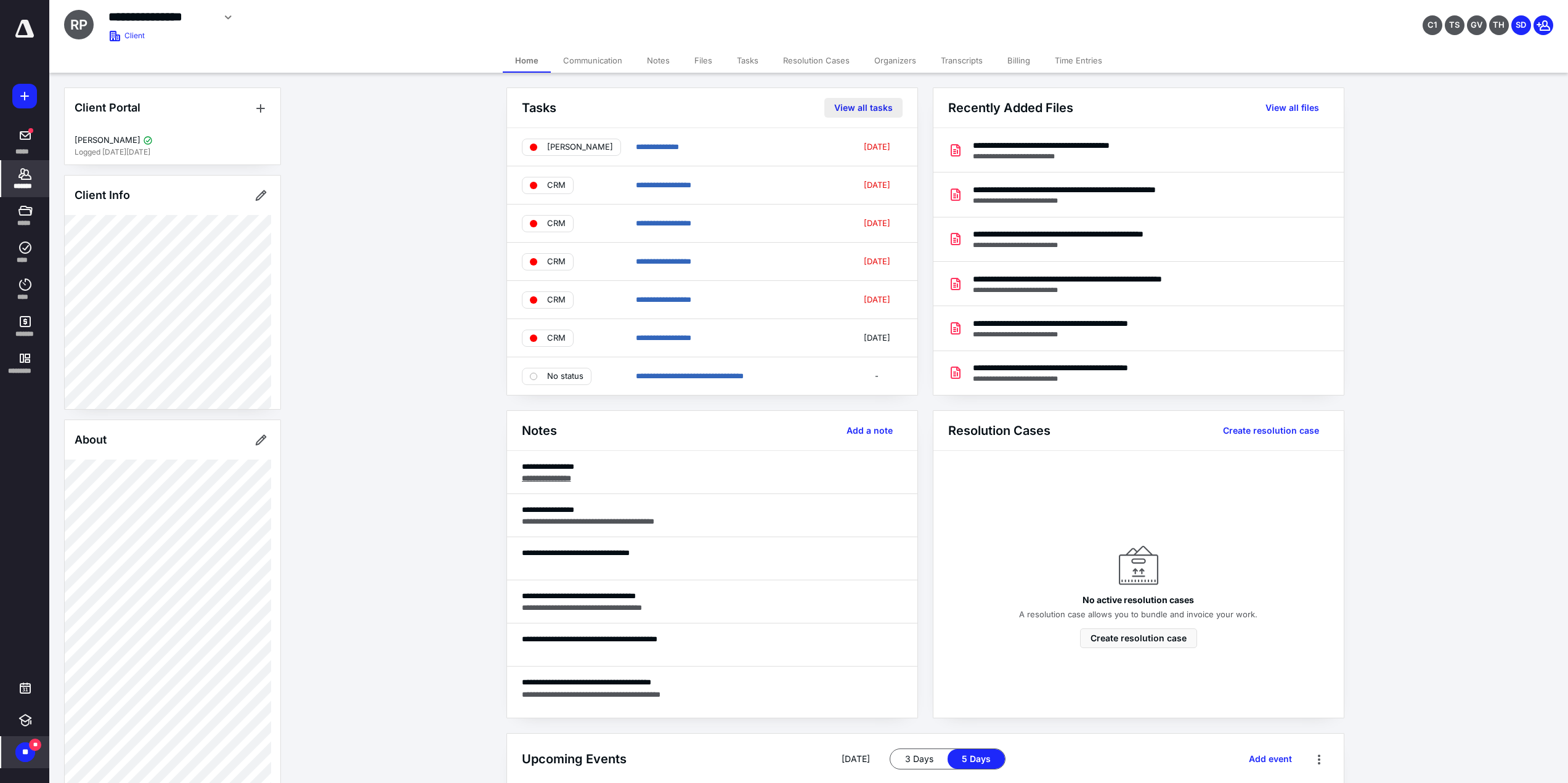 click on "View all tasks" at bounding box center [863, 108] 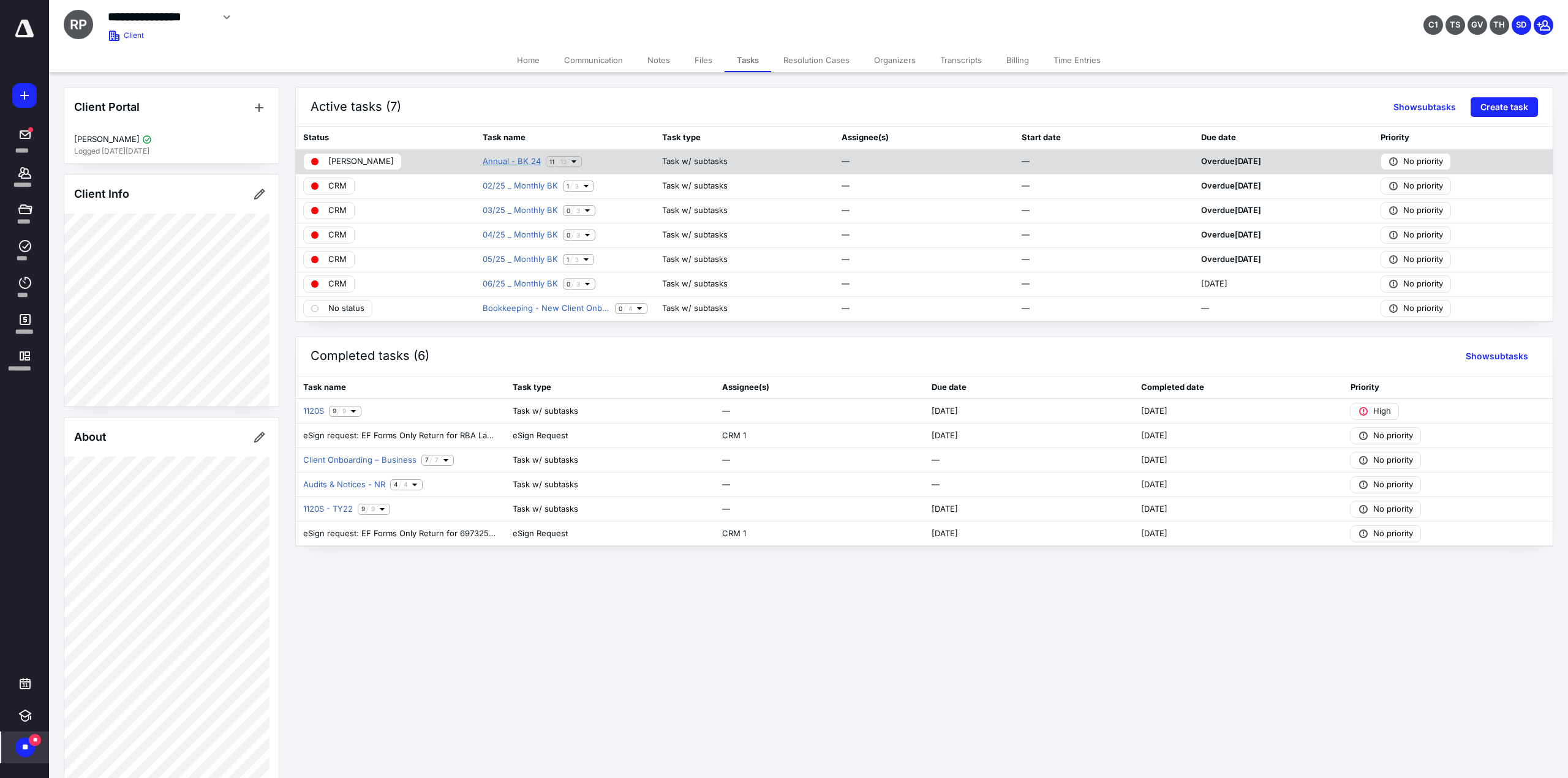 click on "Annual - BK 24" at bounding box center (511, 162) 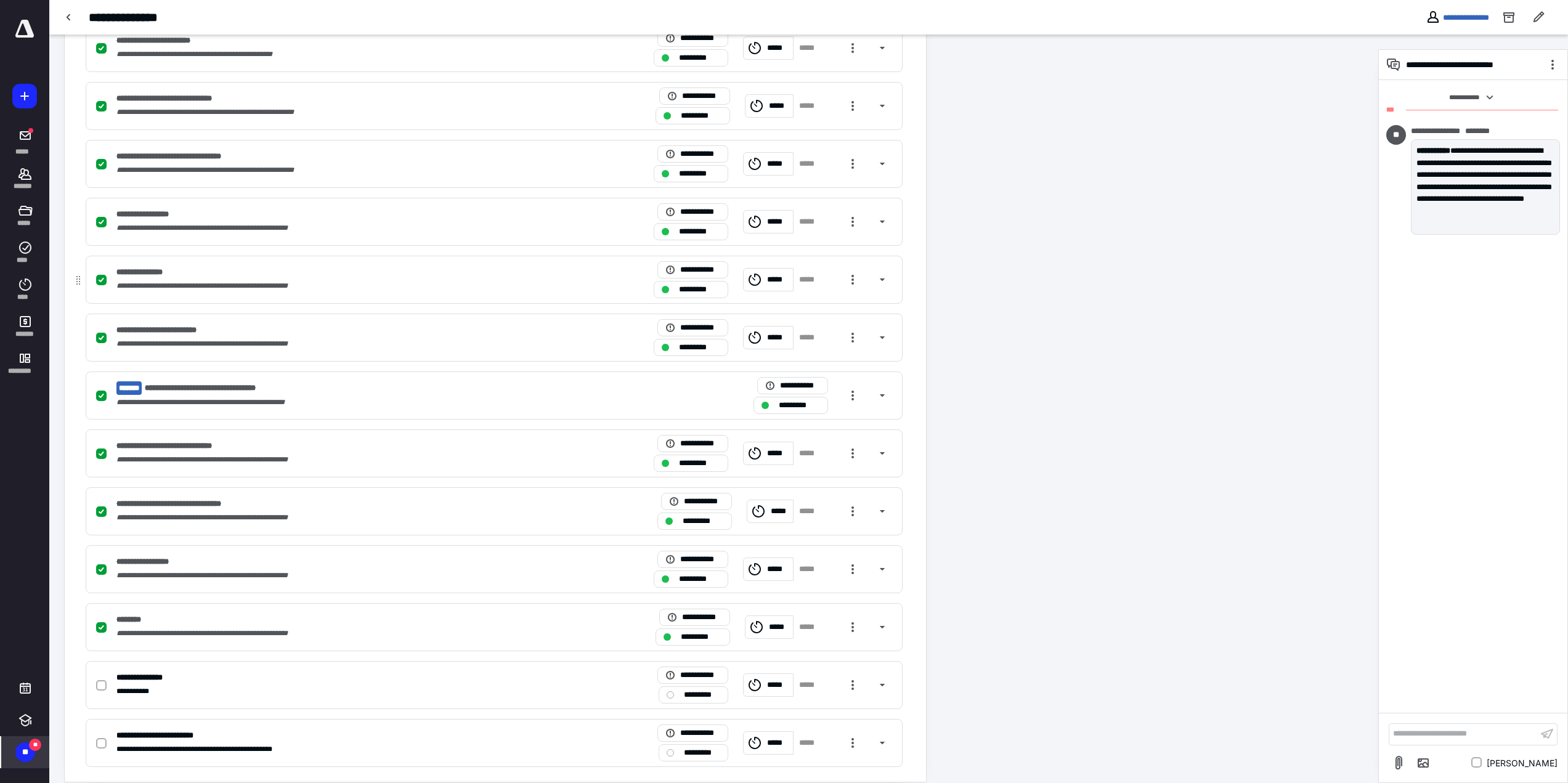 scroll, scrollTop: 346, scrollLeft: 0, axis: vertical 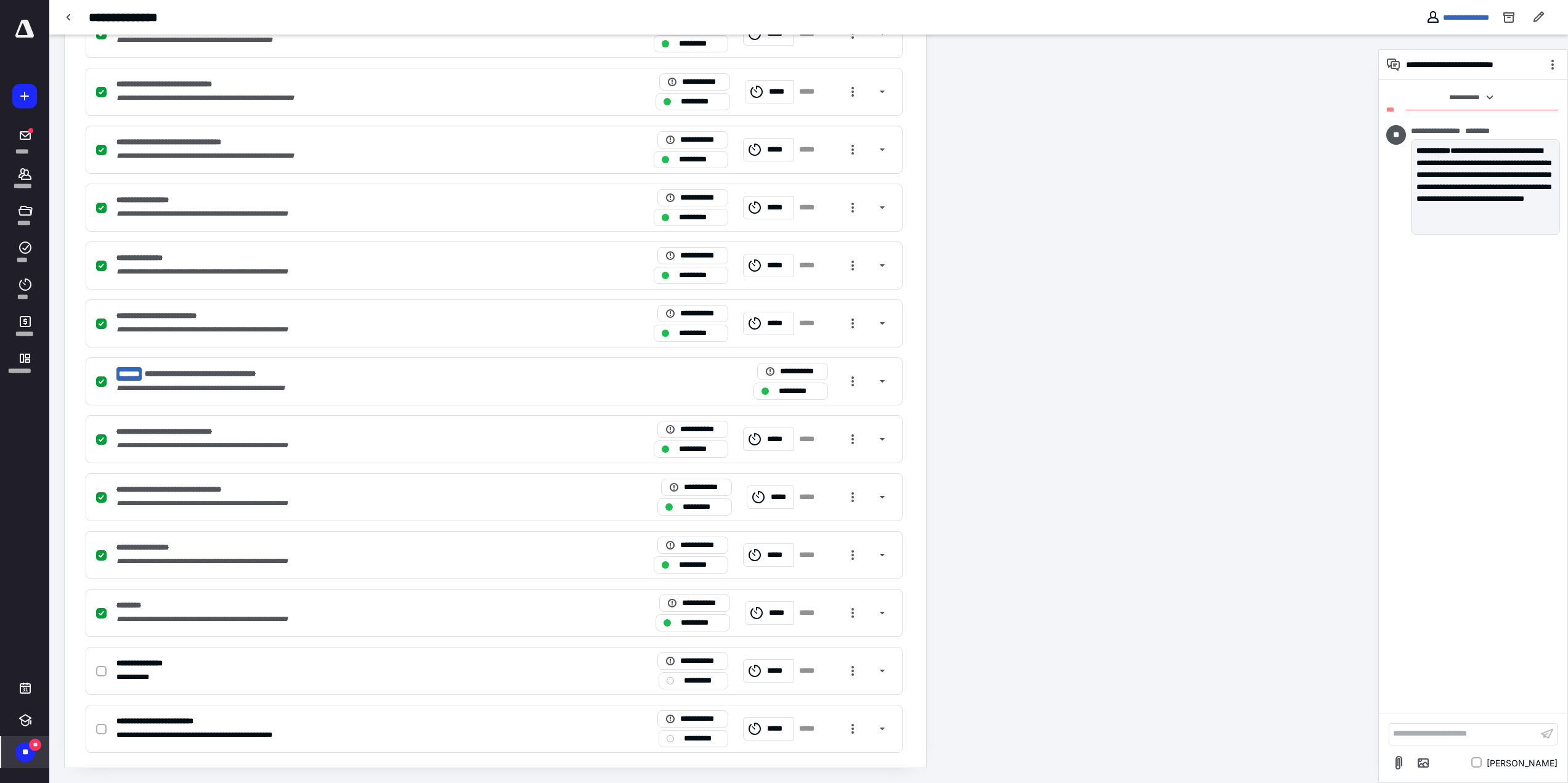 click on "**" at bounding box center (25, 752) 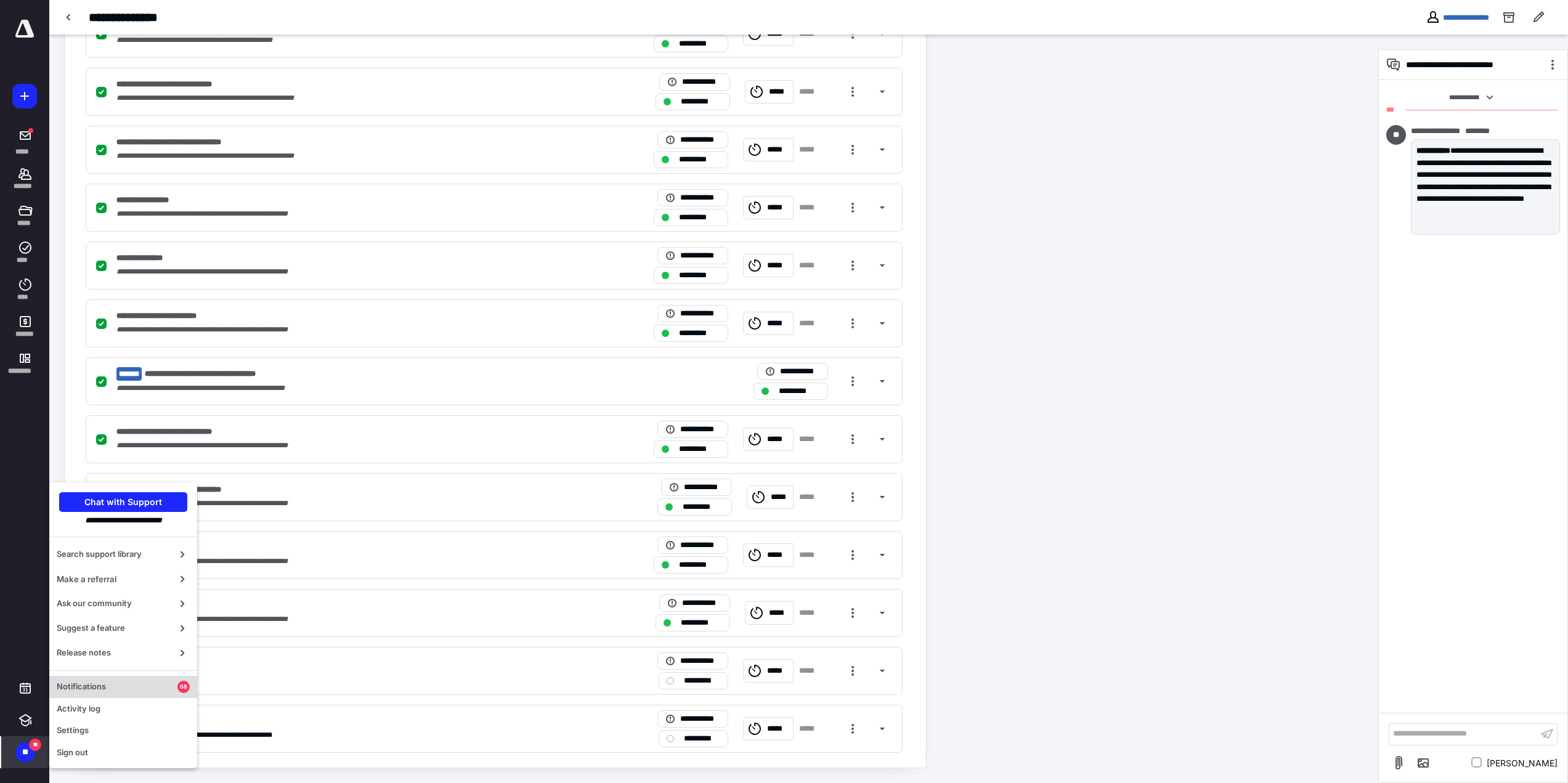 click on "Notifications" at bounding box center (117, 687) 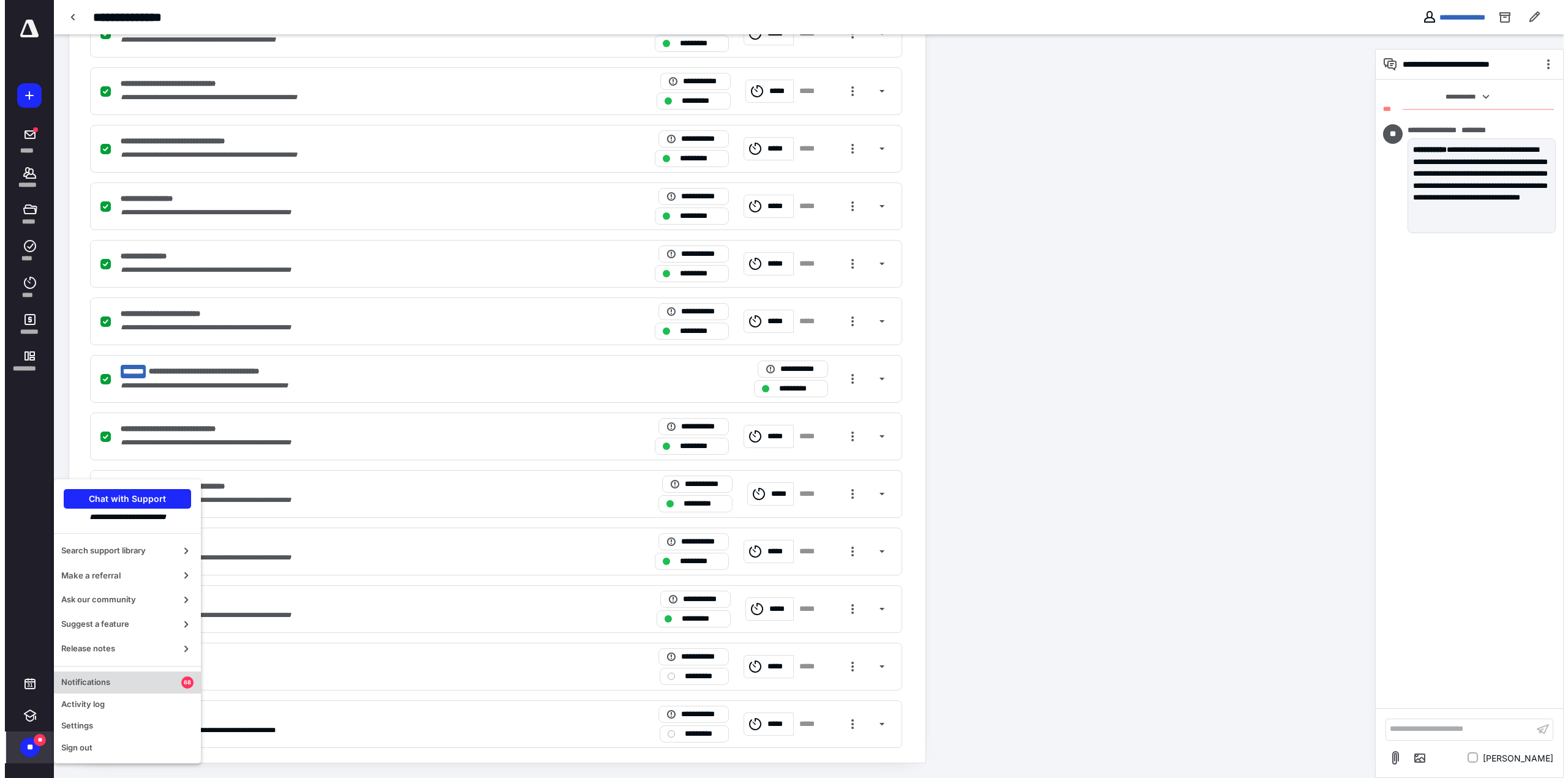 scroll, scrollTop: 0, scrollLeft: 0, axis: both 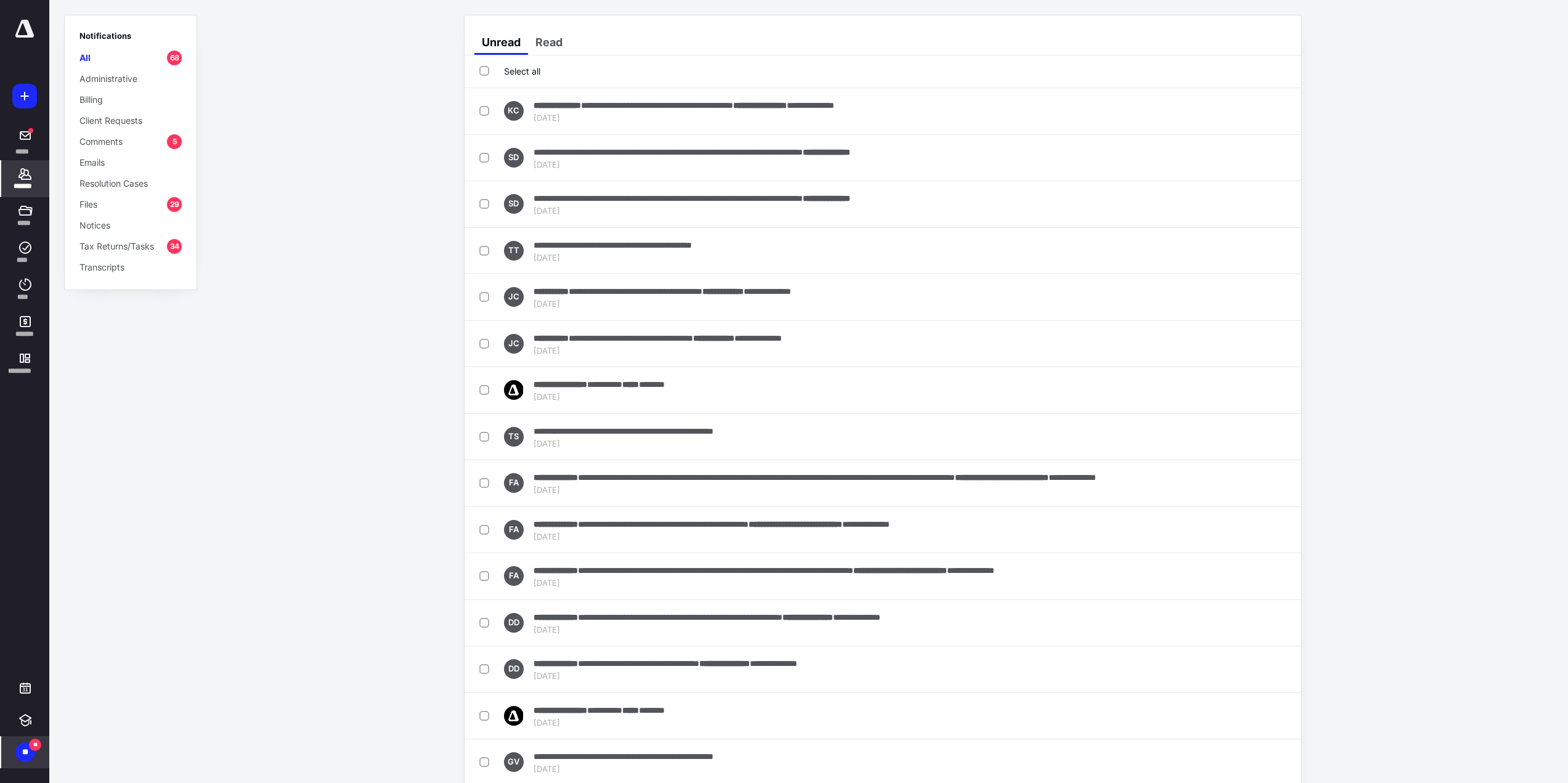 click on "*******" at bounding box center (25, 179) 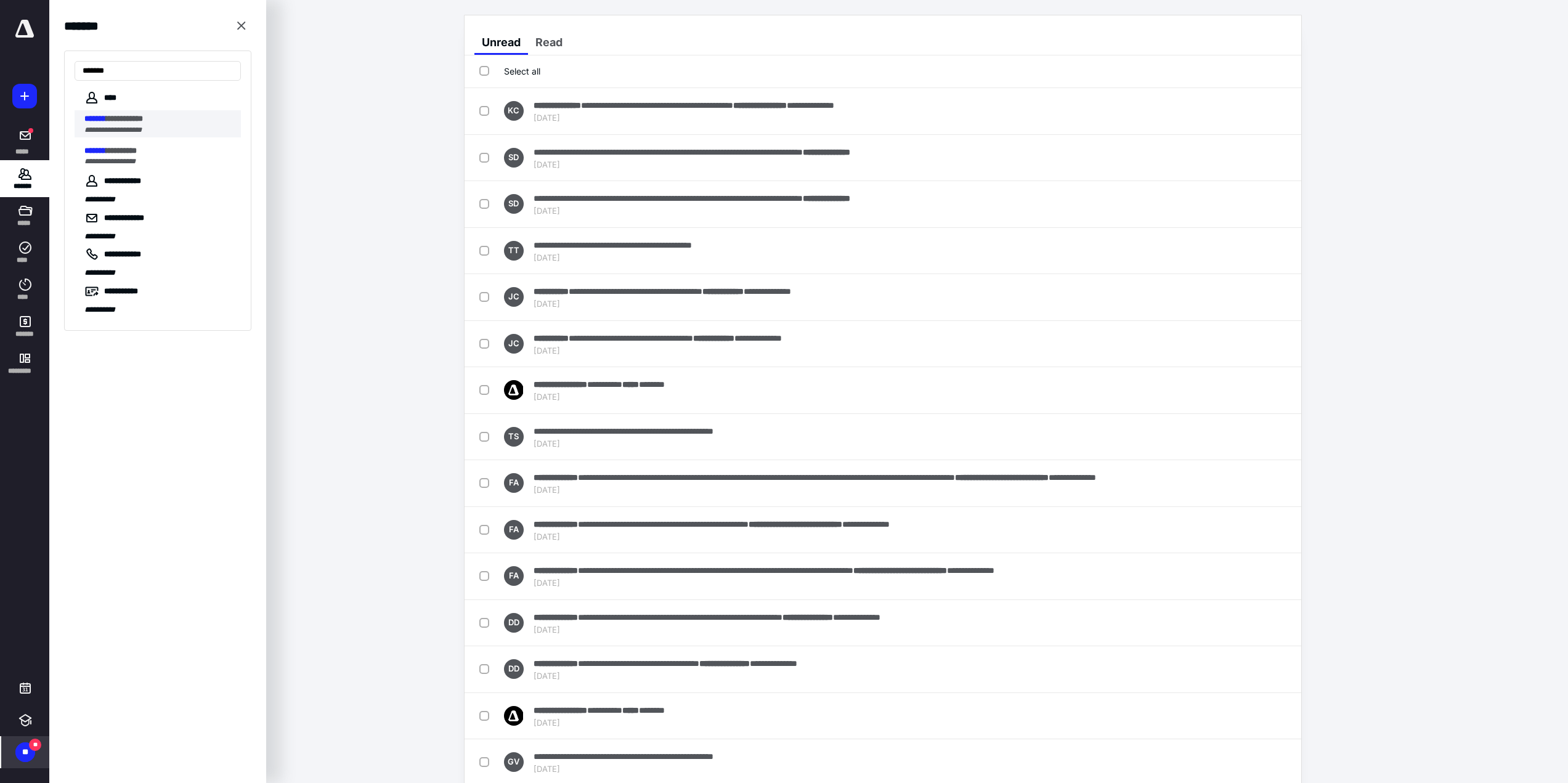 type on "*******" 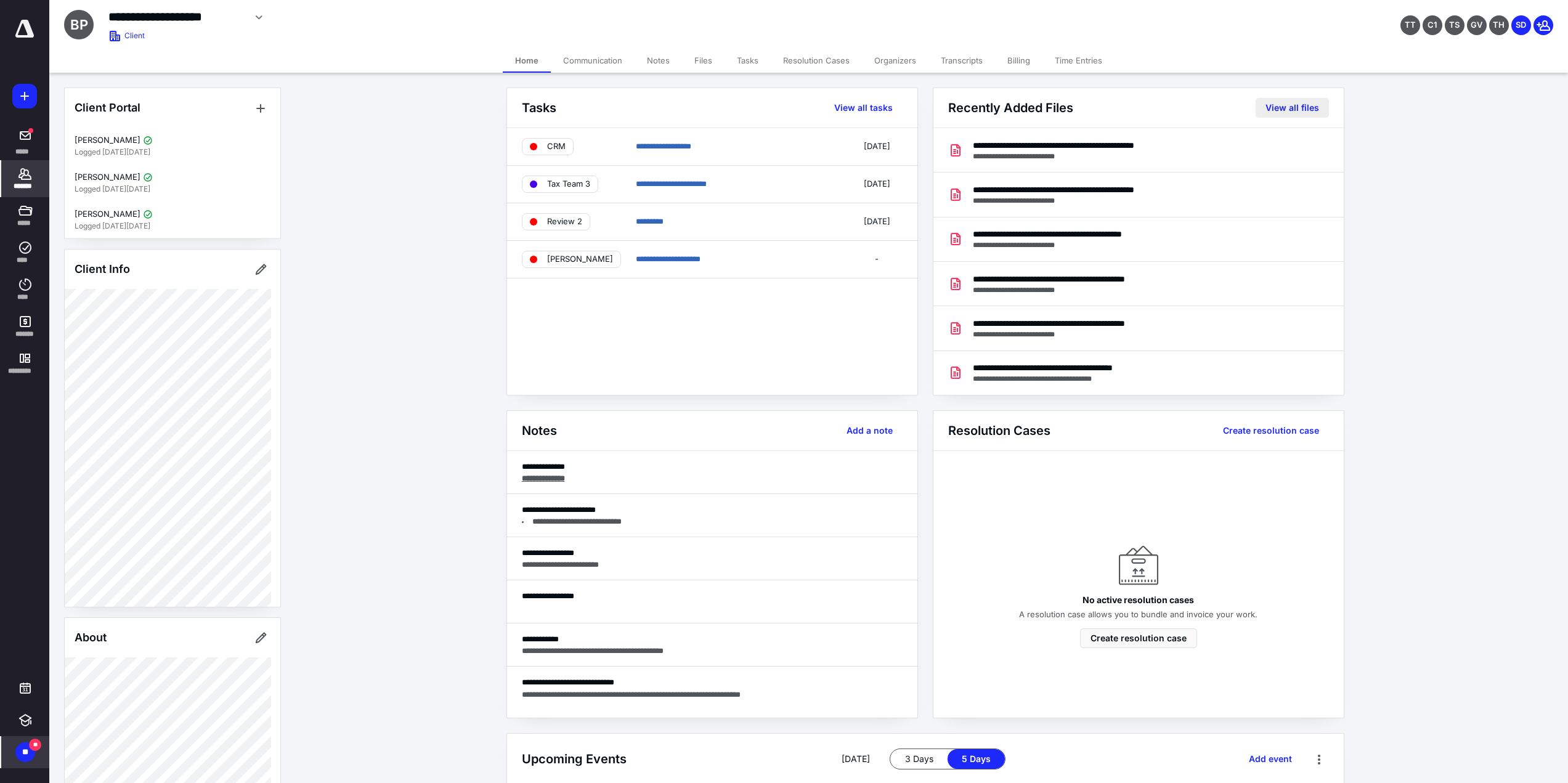 click on "View all files" at bounding box center [1292, 108] 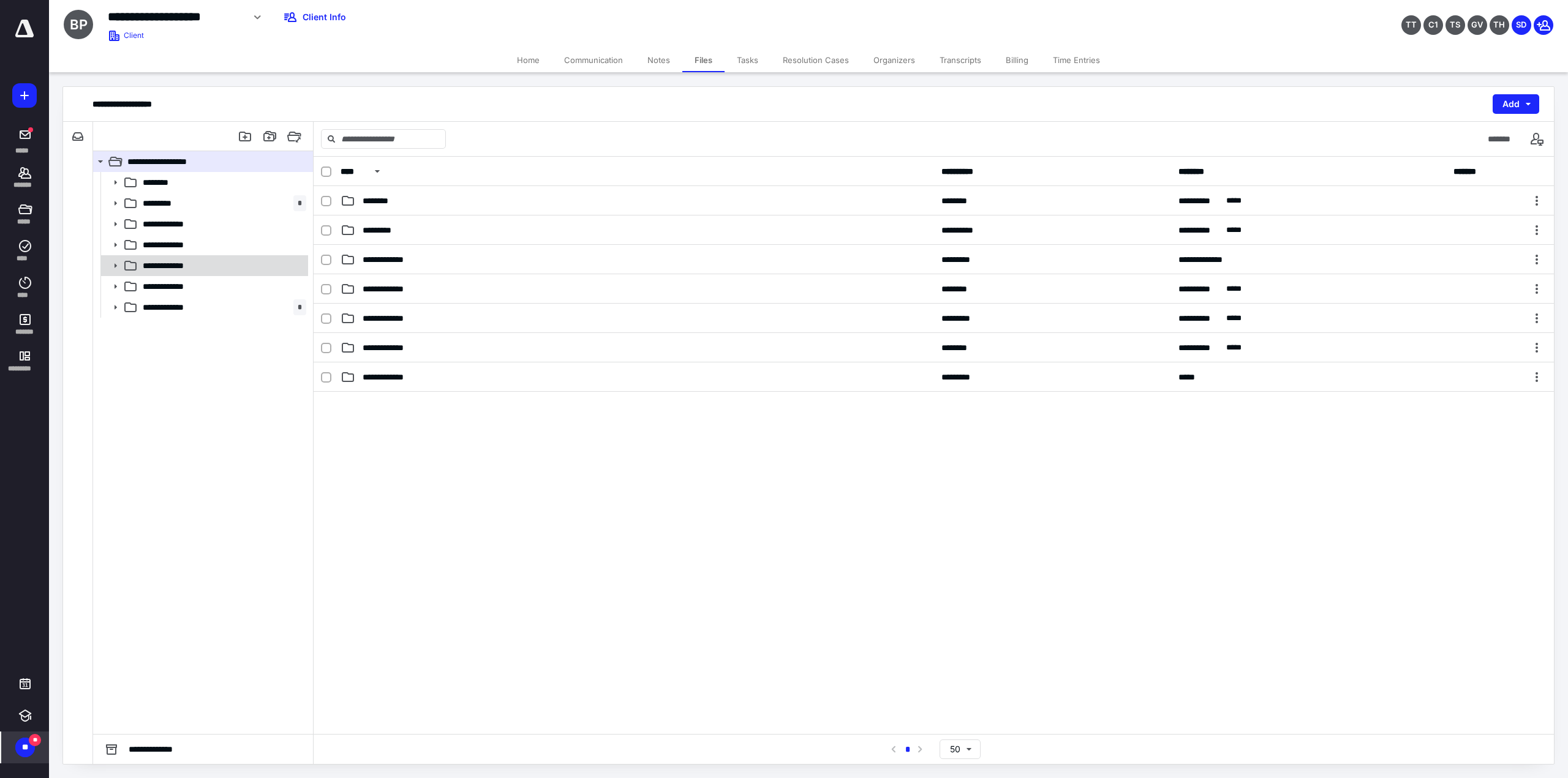 click 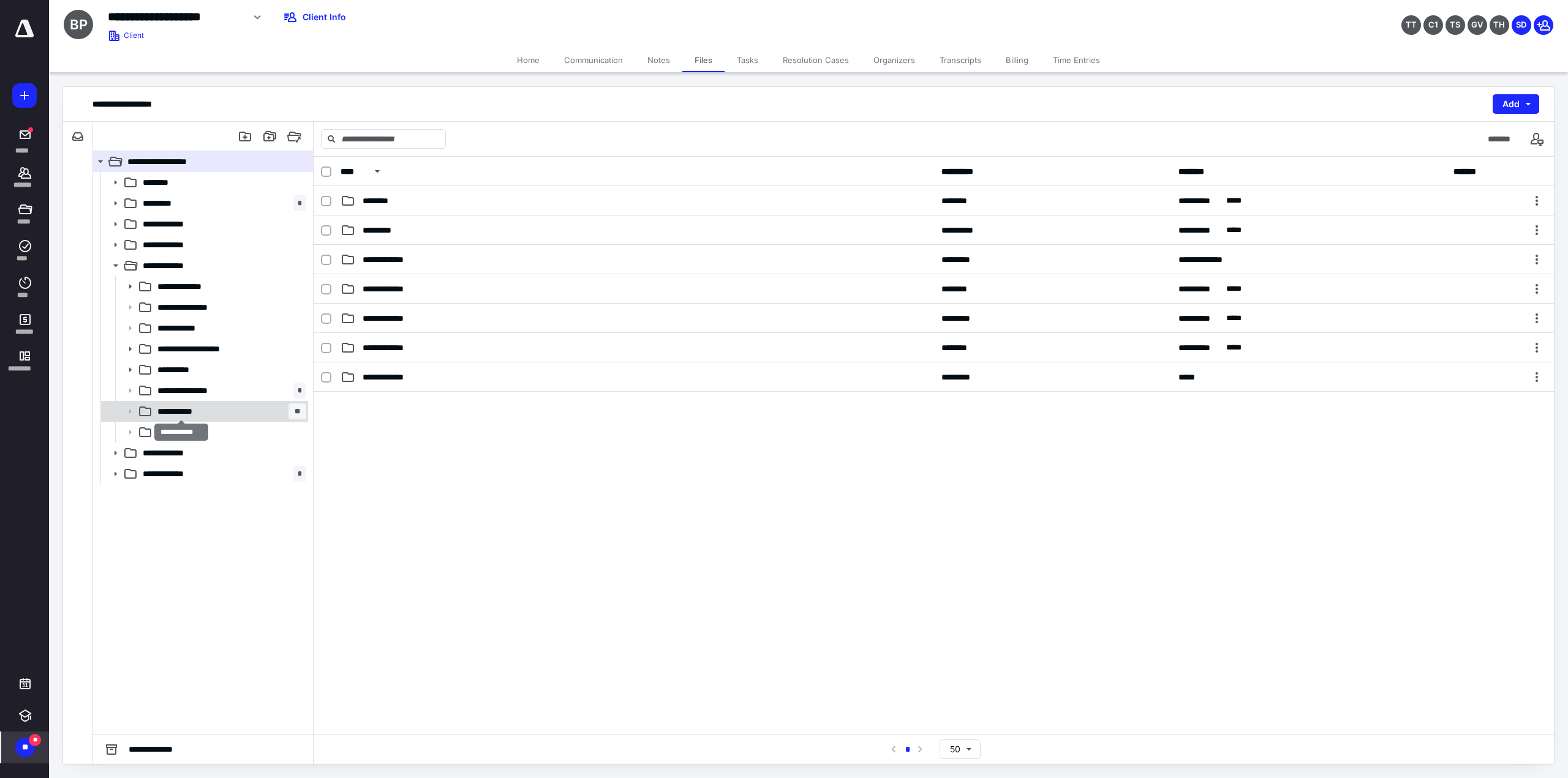 click on "**********" at bounding box center (181, 411) 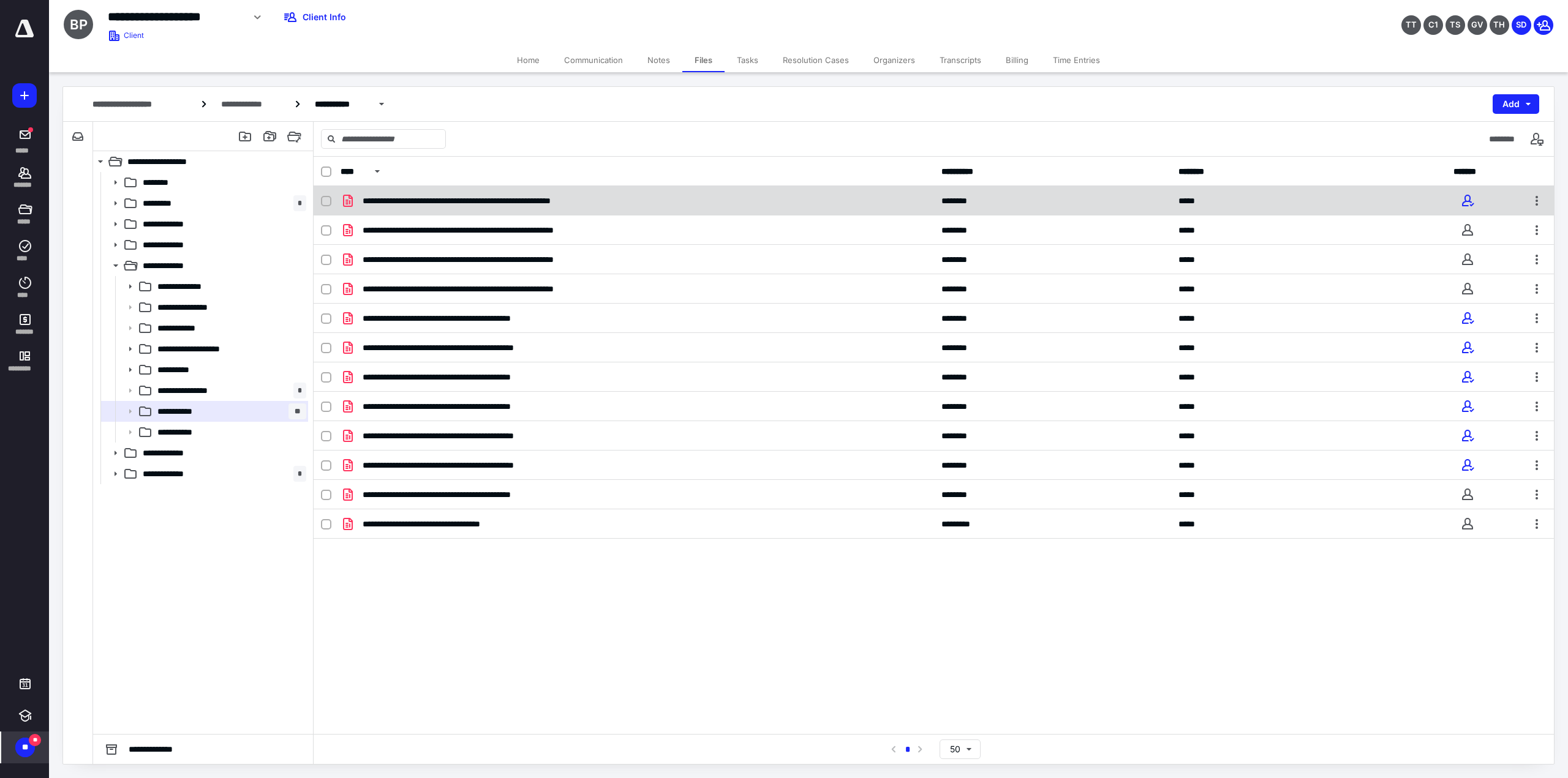 click on "**********" at bounding box center (504, 201) 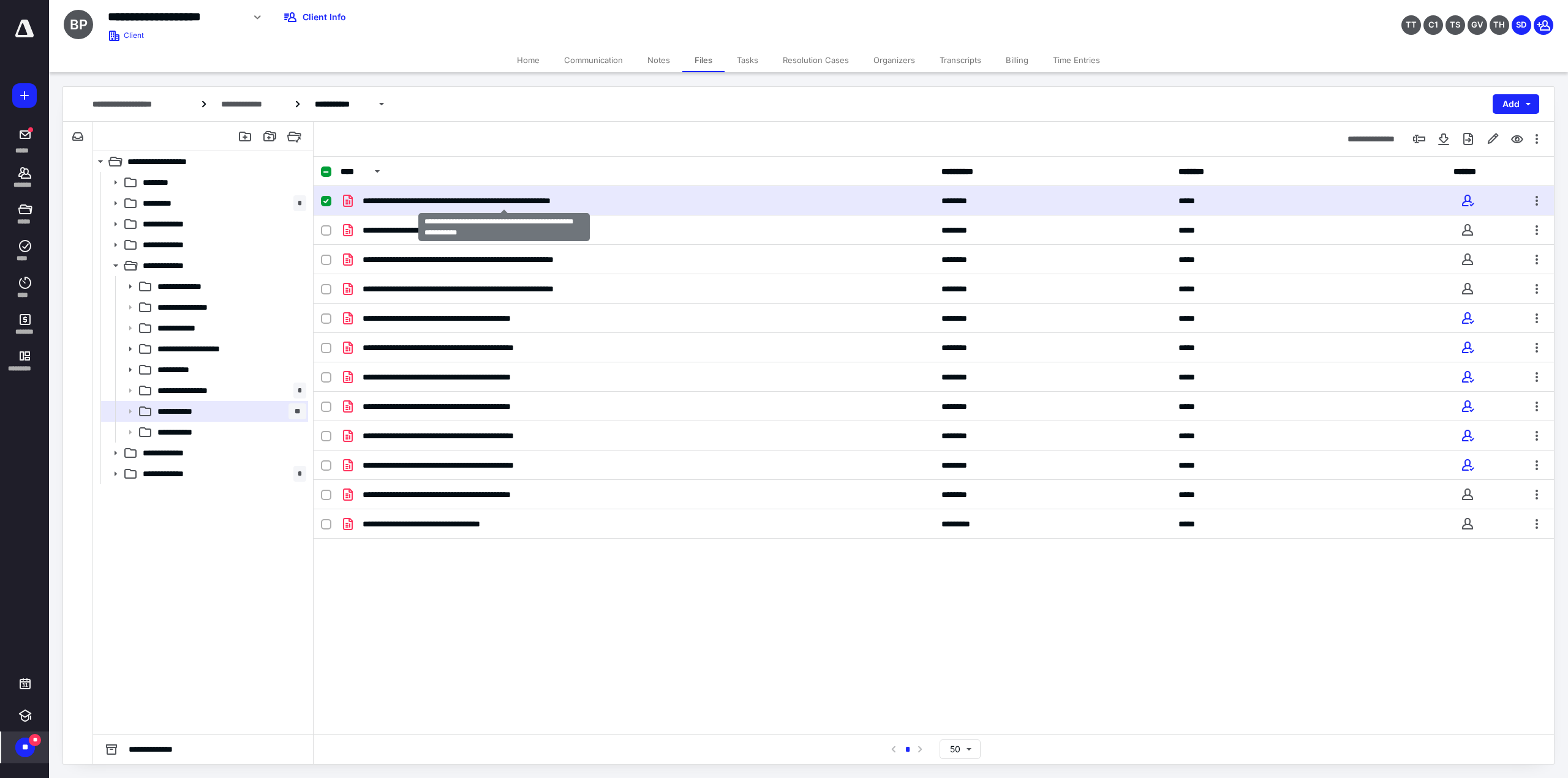 checkbox on "true" 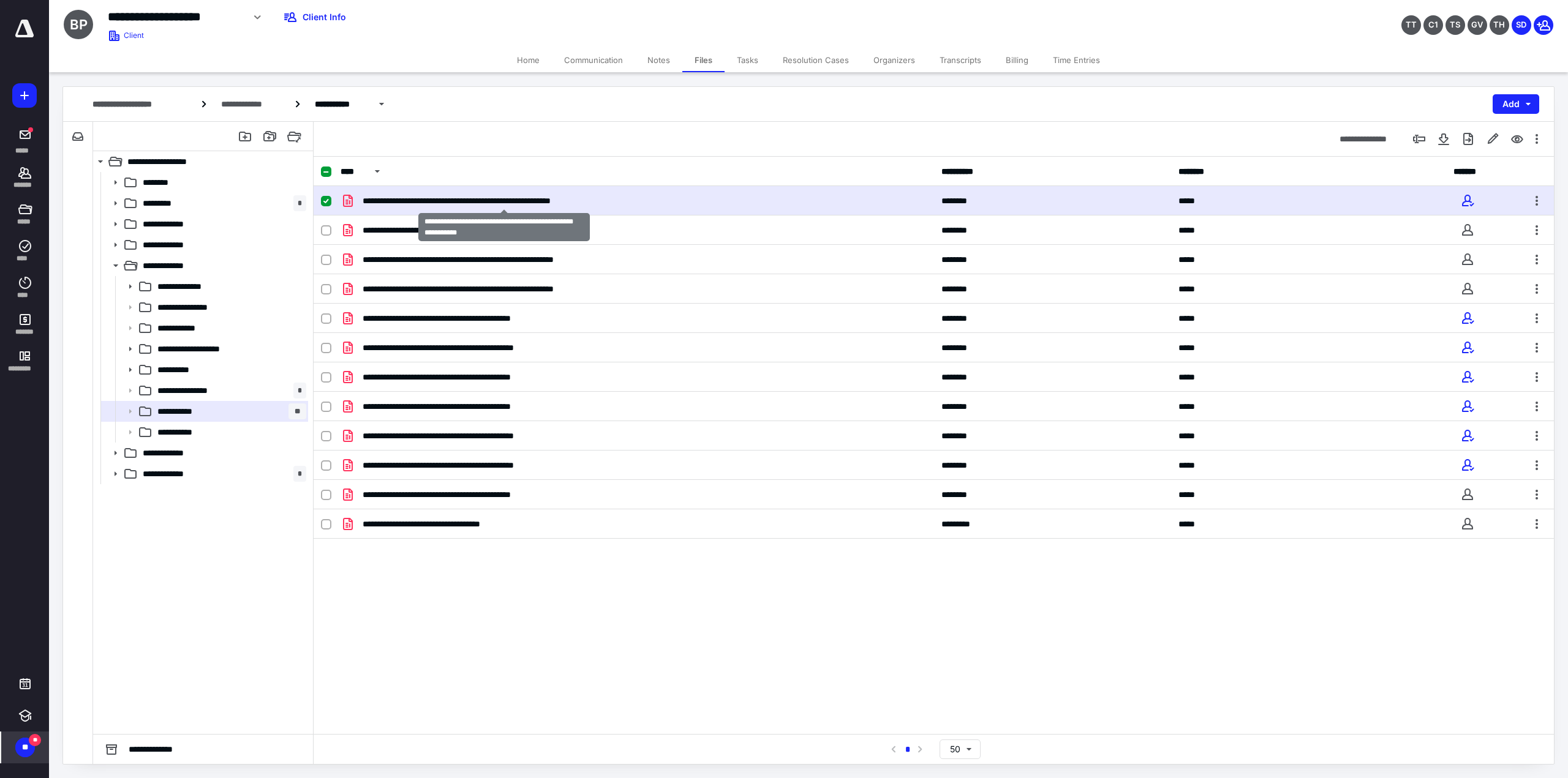 click on "**********" at bounding box center [504, 201] 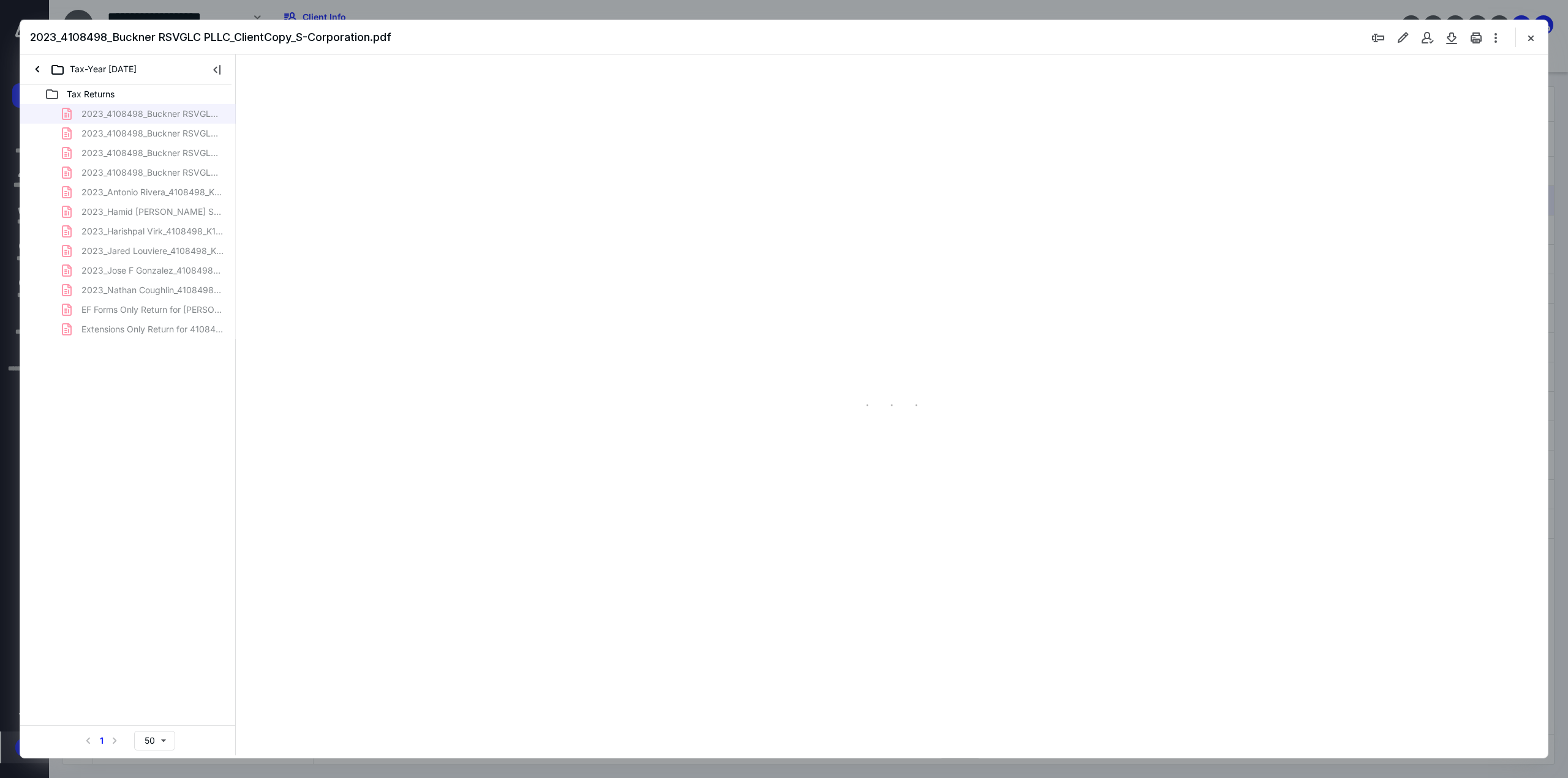 scroll, scrollTop: 0, scrollLeft: 0, axis: both 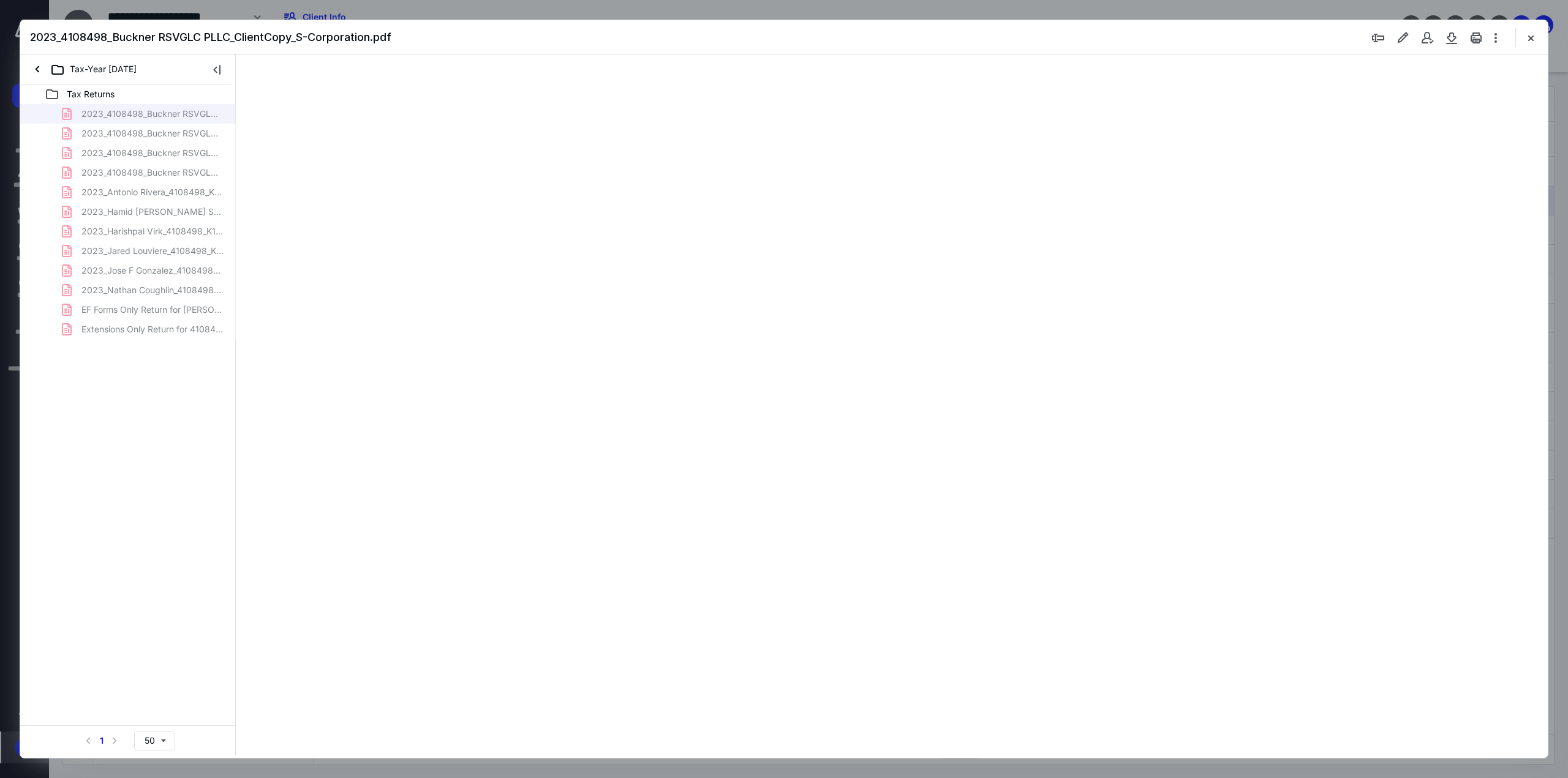 type on "134" 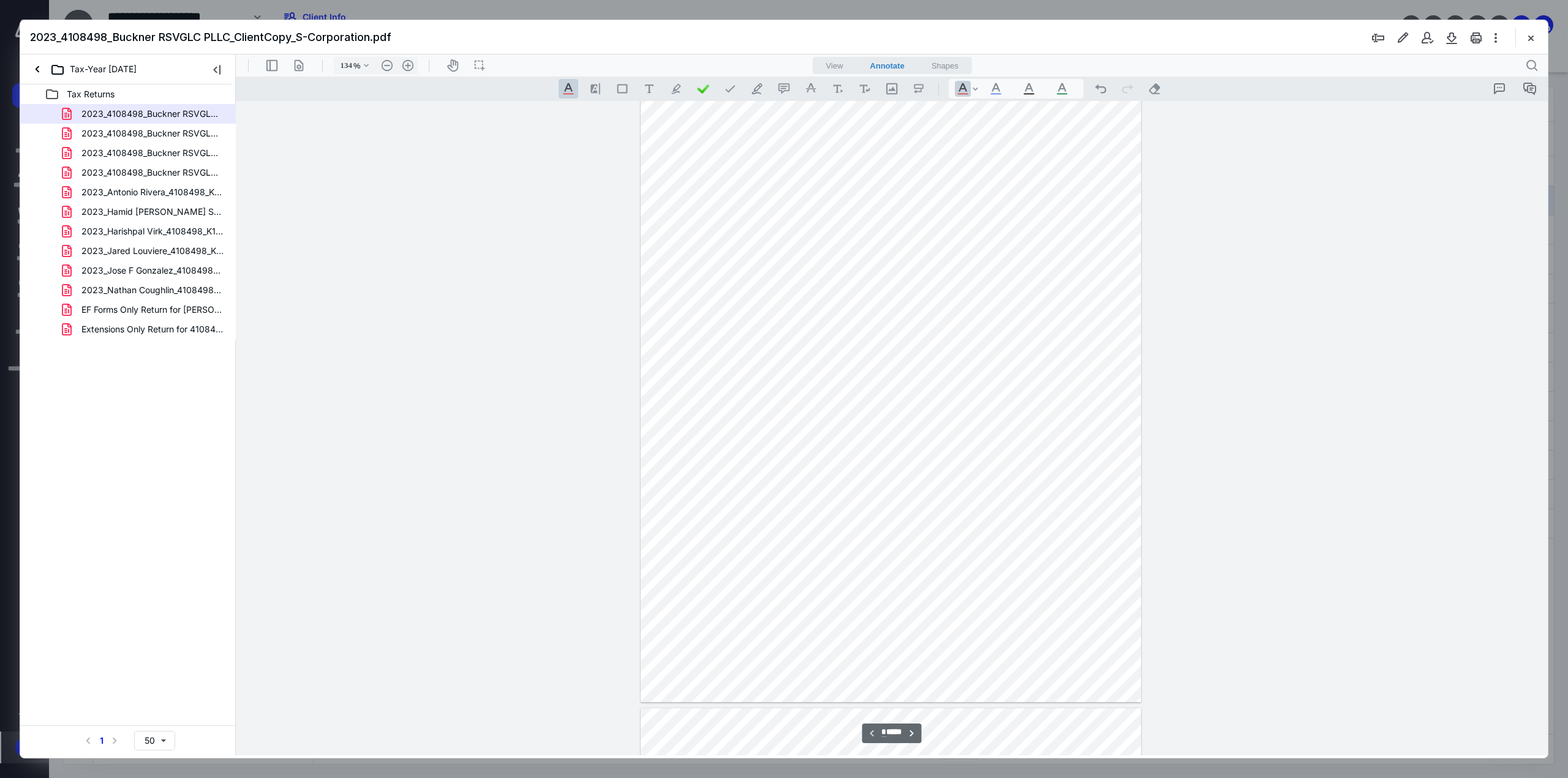 scroll, scrollTop: 0, scrollLeft: 0, axis: both 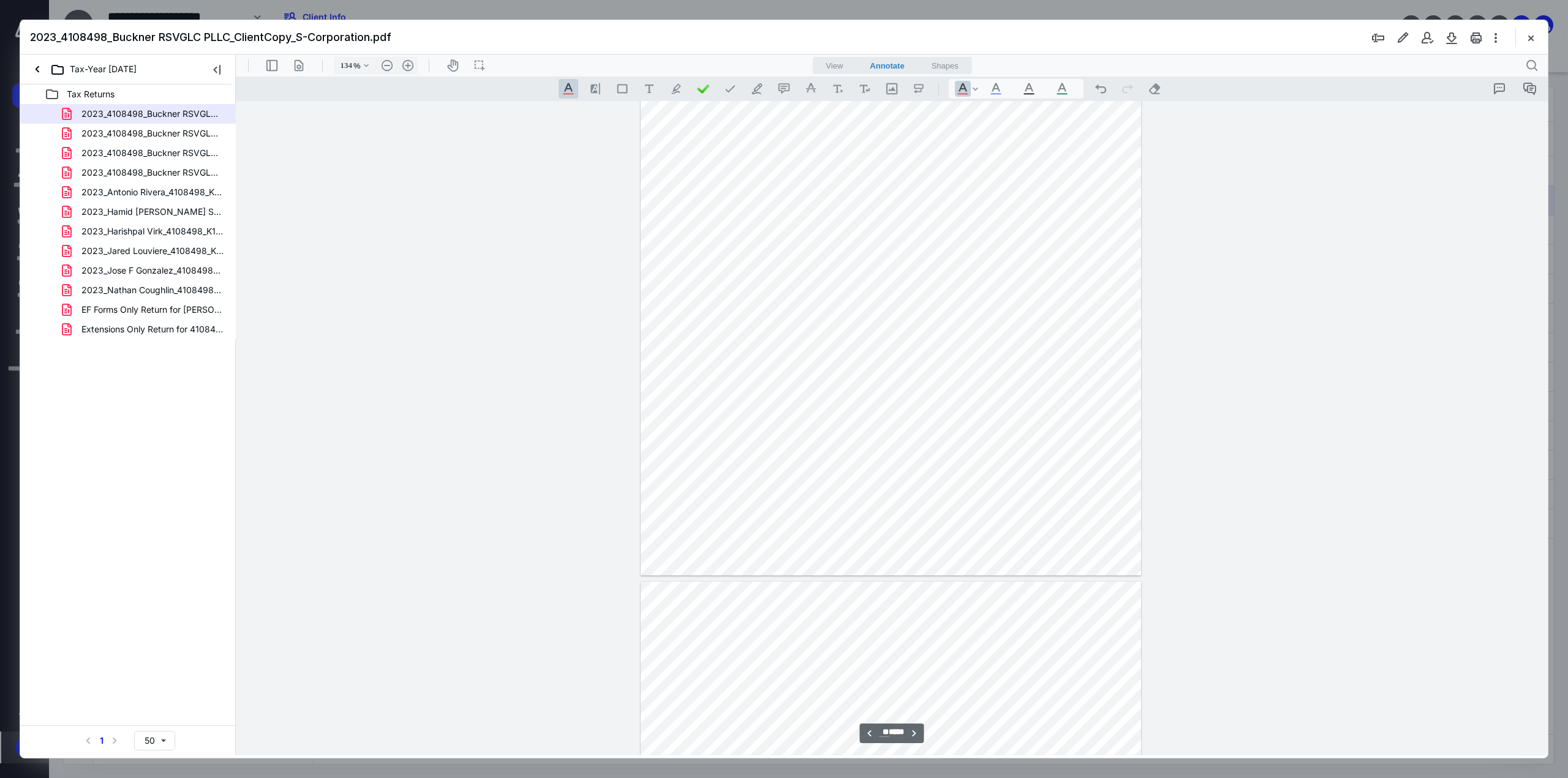 type on "**" 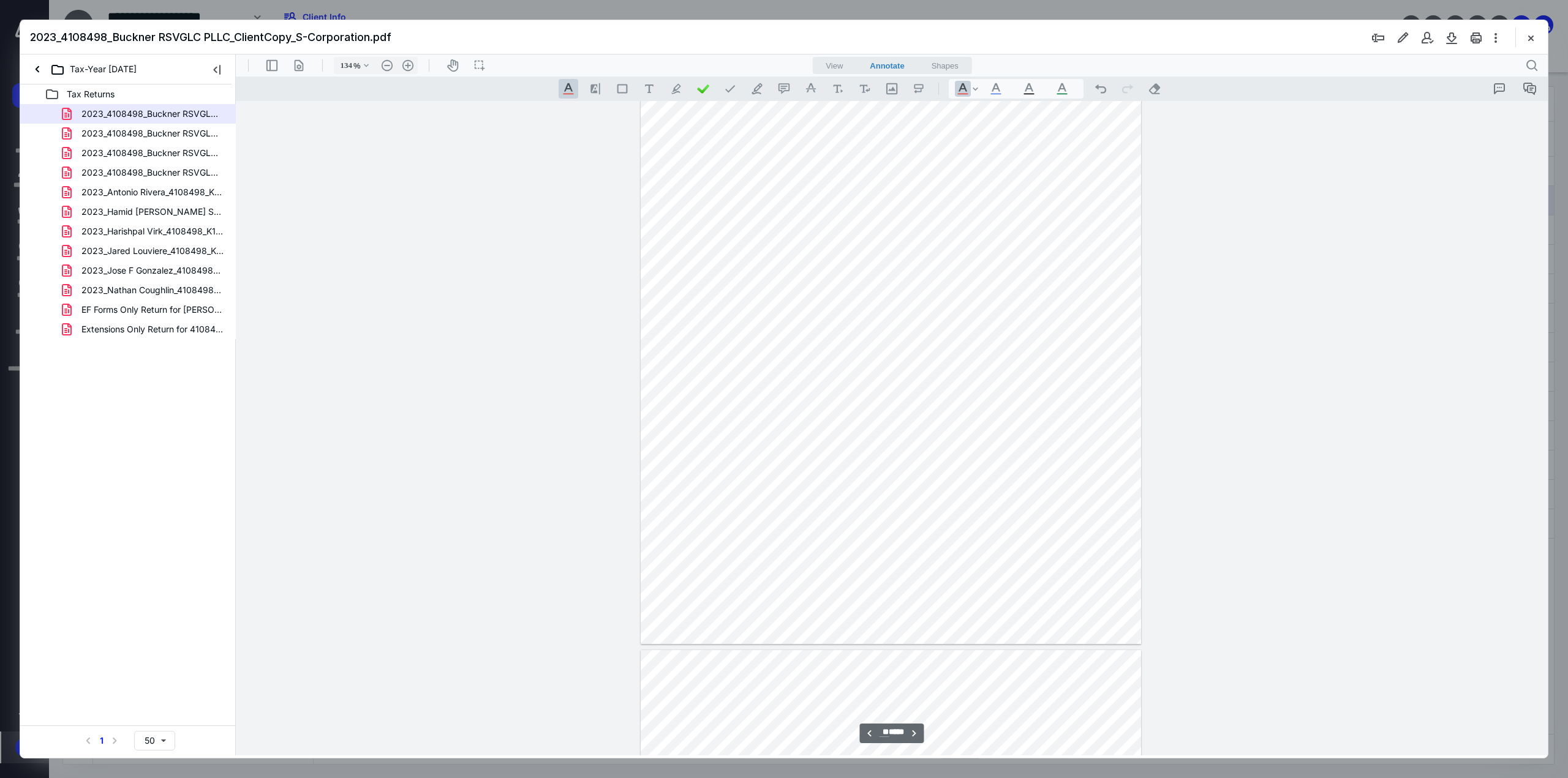 scroll, scrollTop: 13161, scrollLeft: 0, axis: vertical 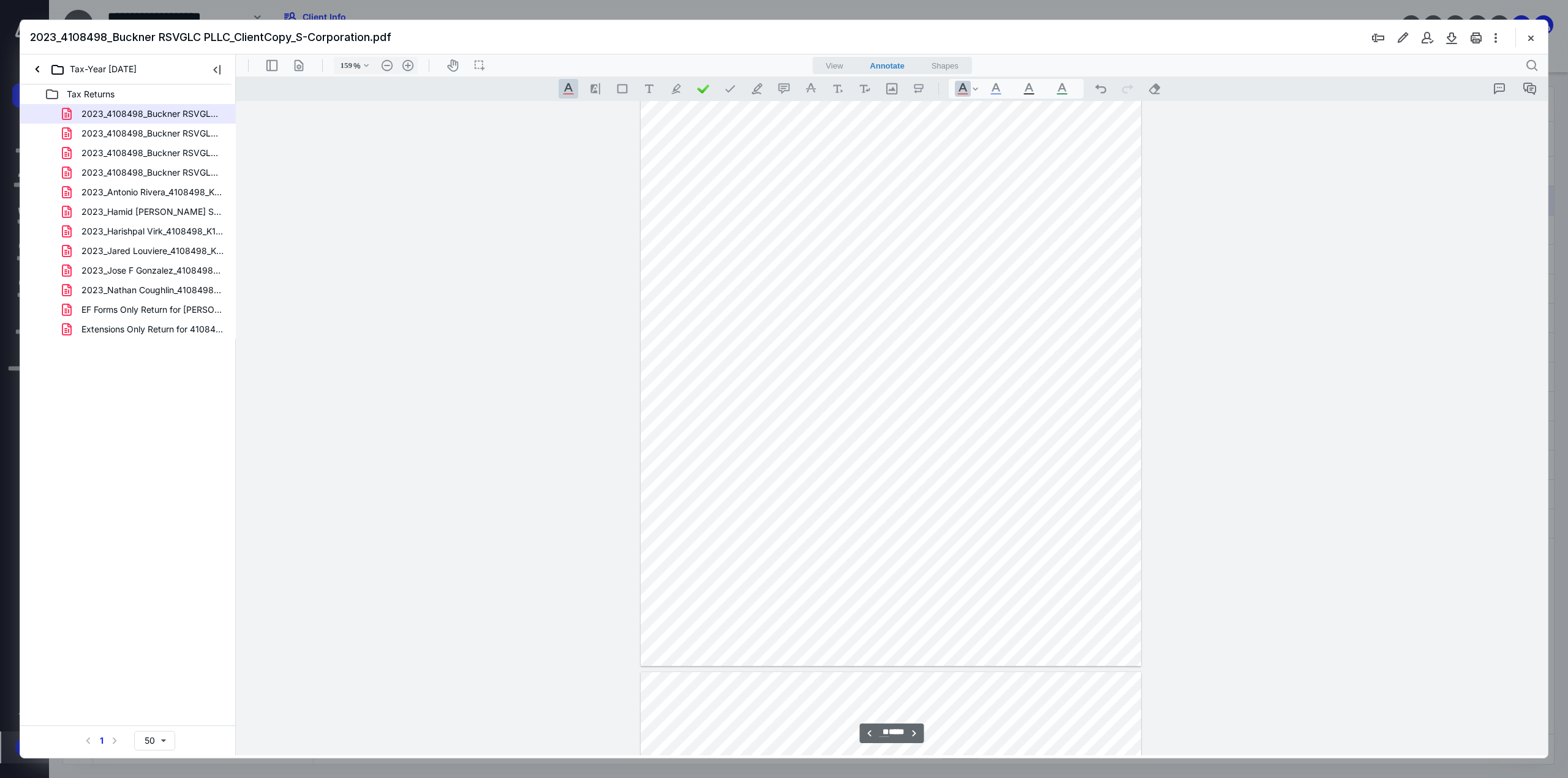type on "209" 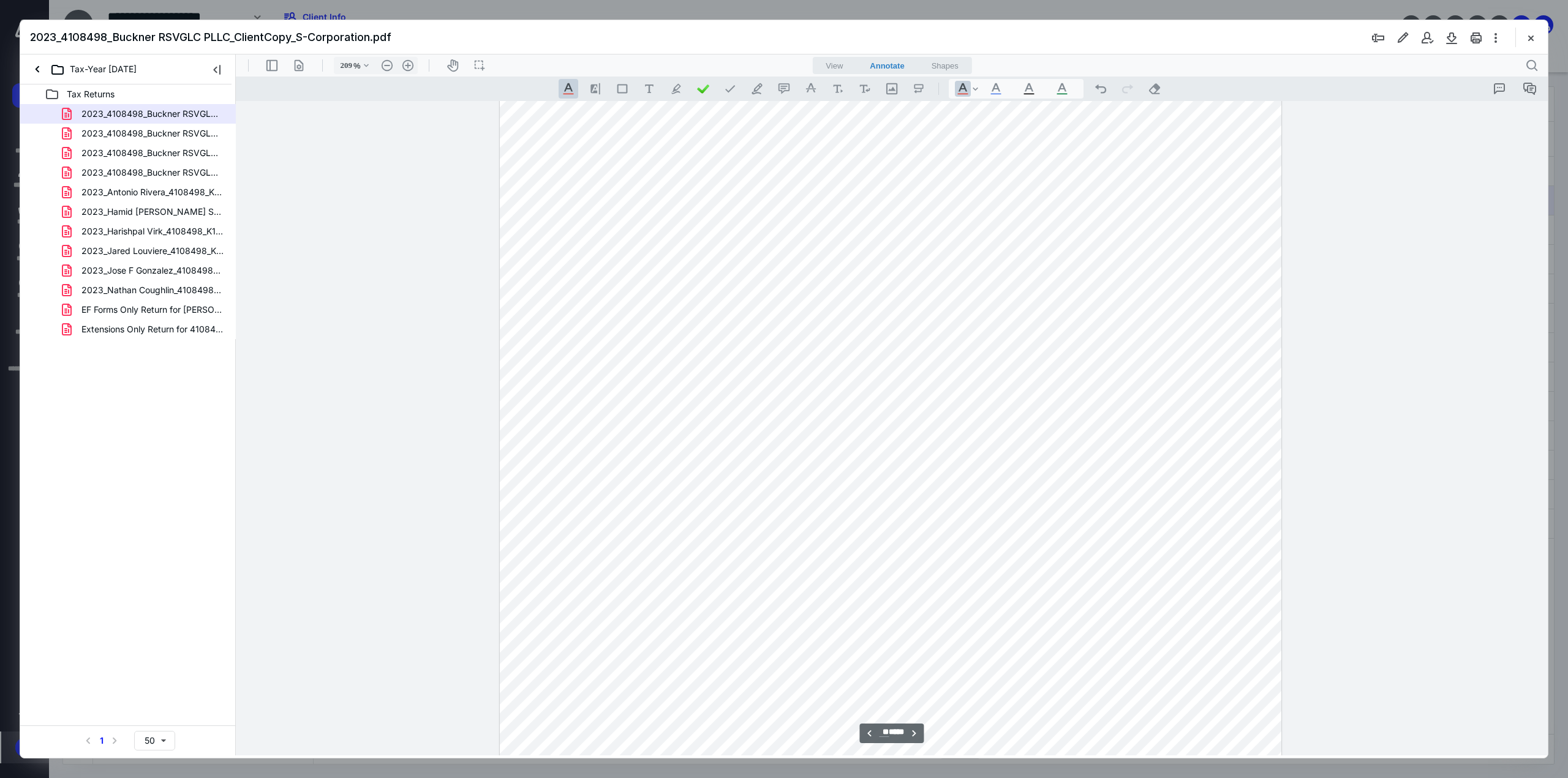 scroll, scrollTop: 20643, scrollLeft: 0, axis: vertical 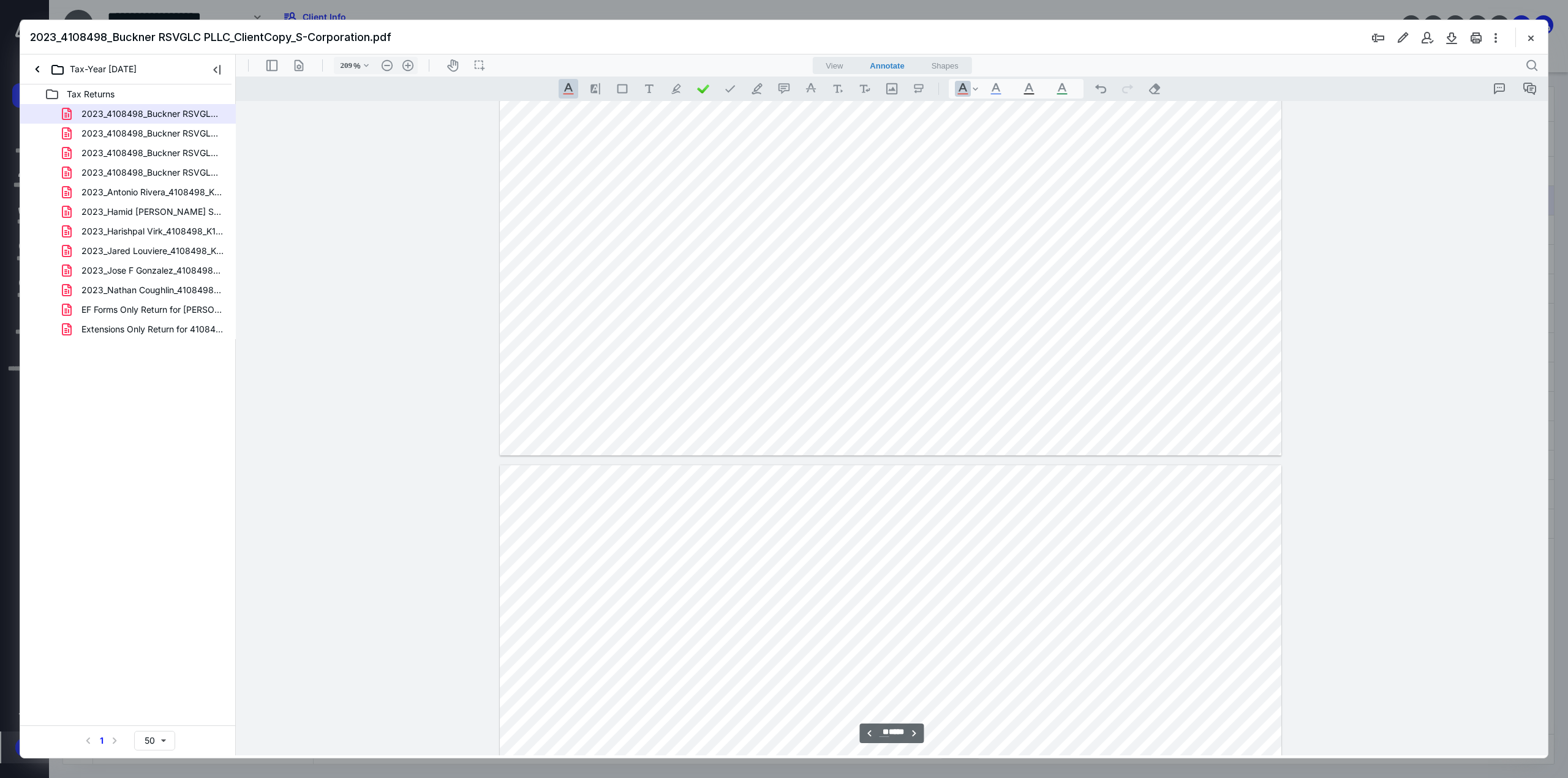 type on "**" 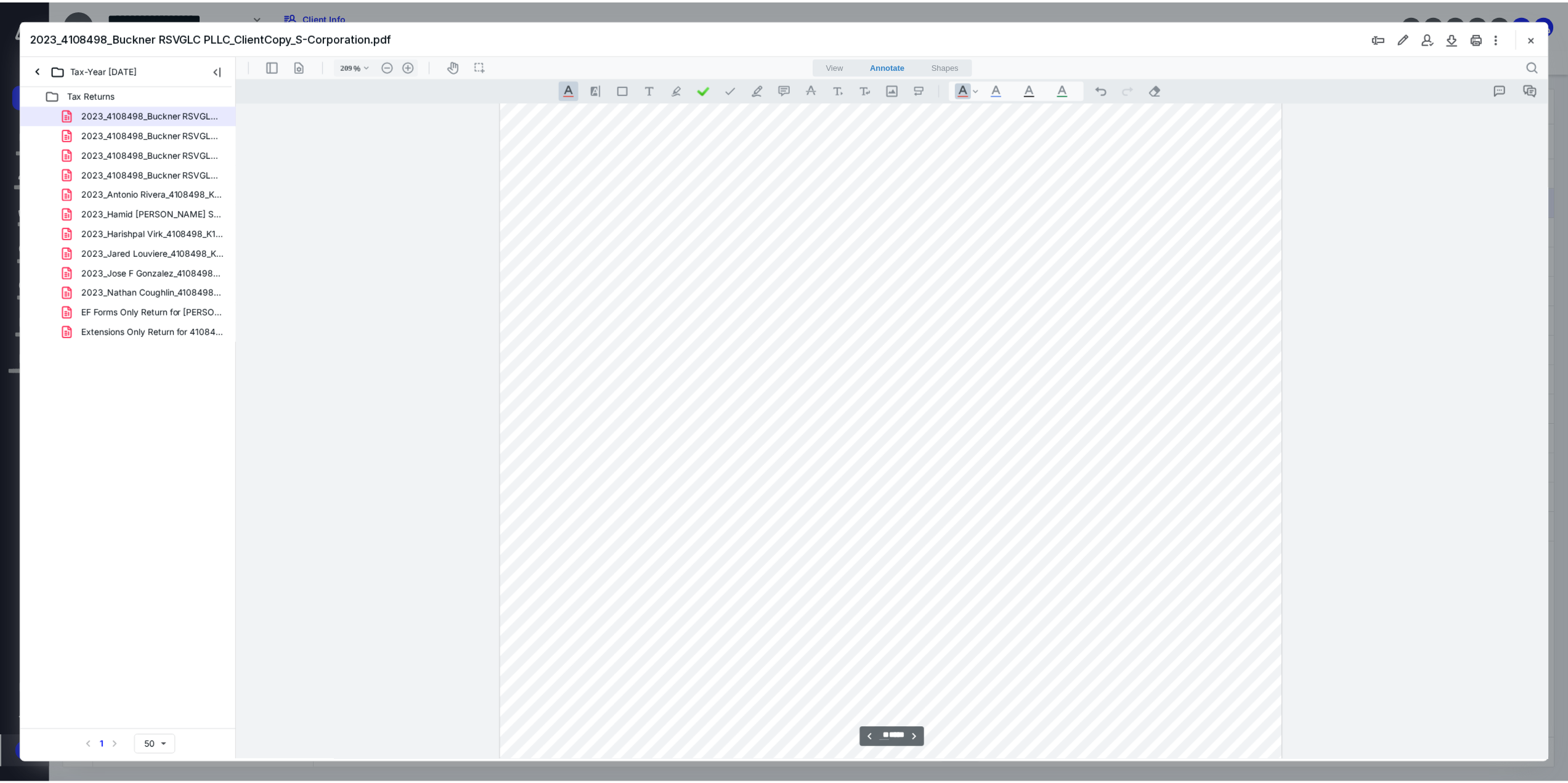 scroll, scrollTop: 23733, scrollLeft: 0, axis: vertical 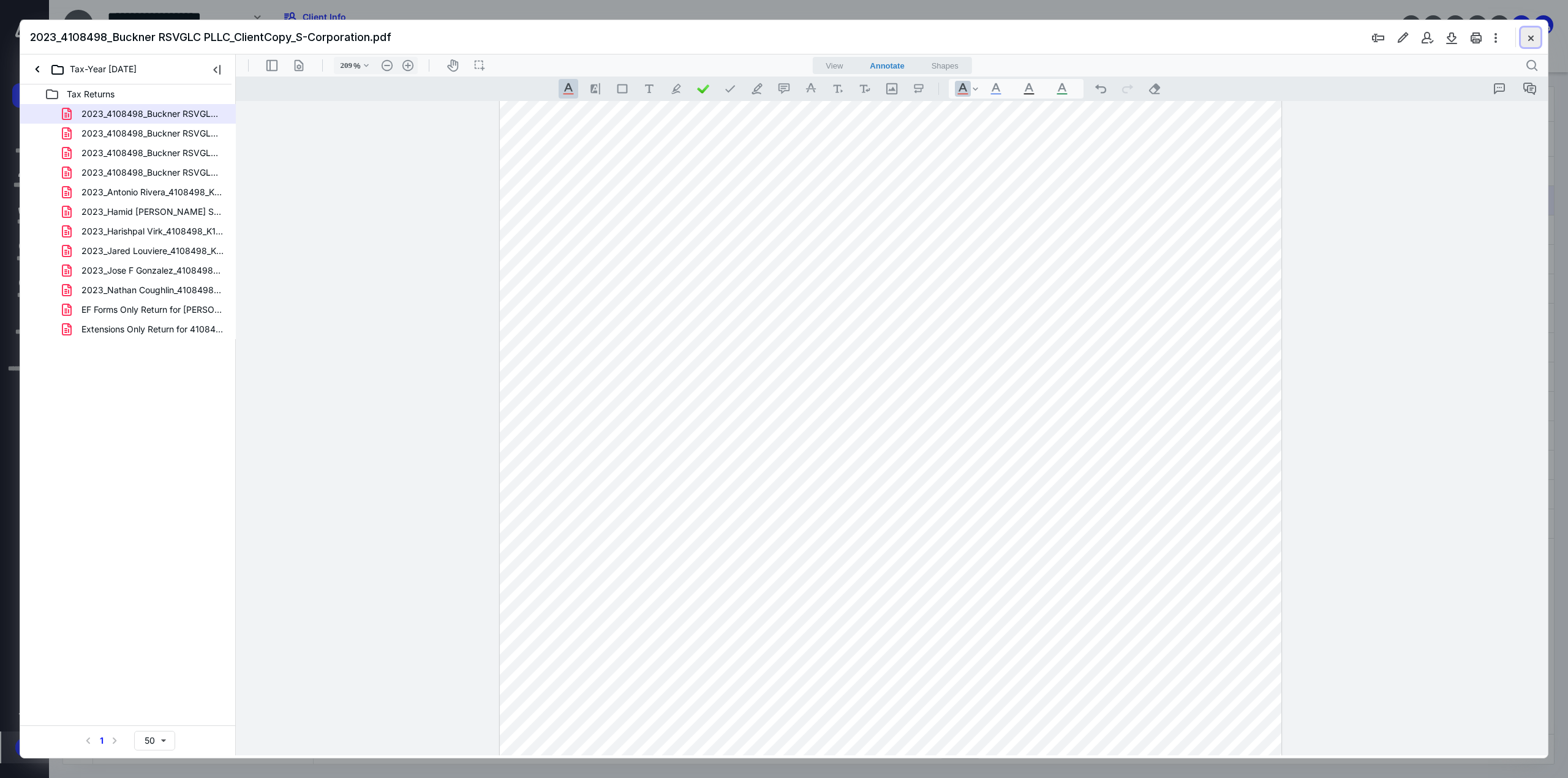 click at bounding box center [1531, 37] 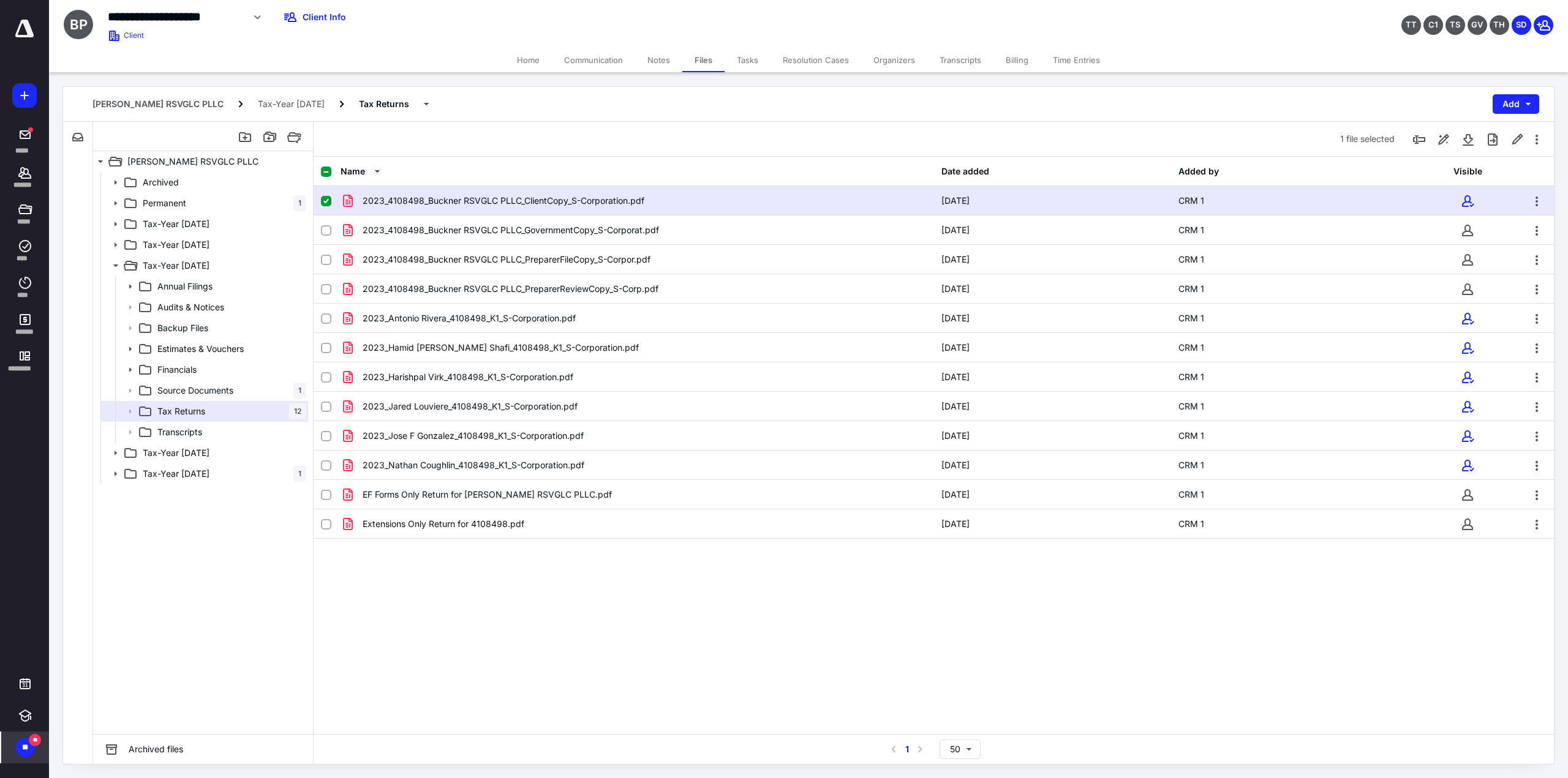 click on "Tasks" at bounding box center (747, 60) 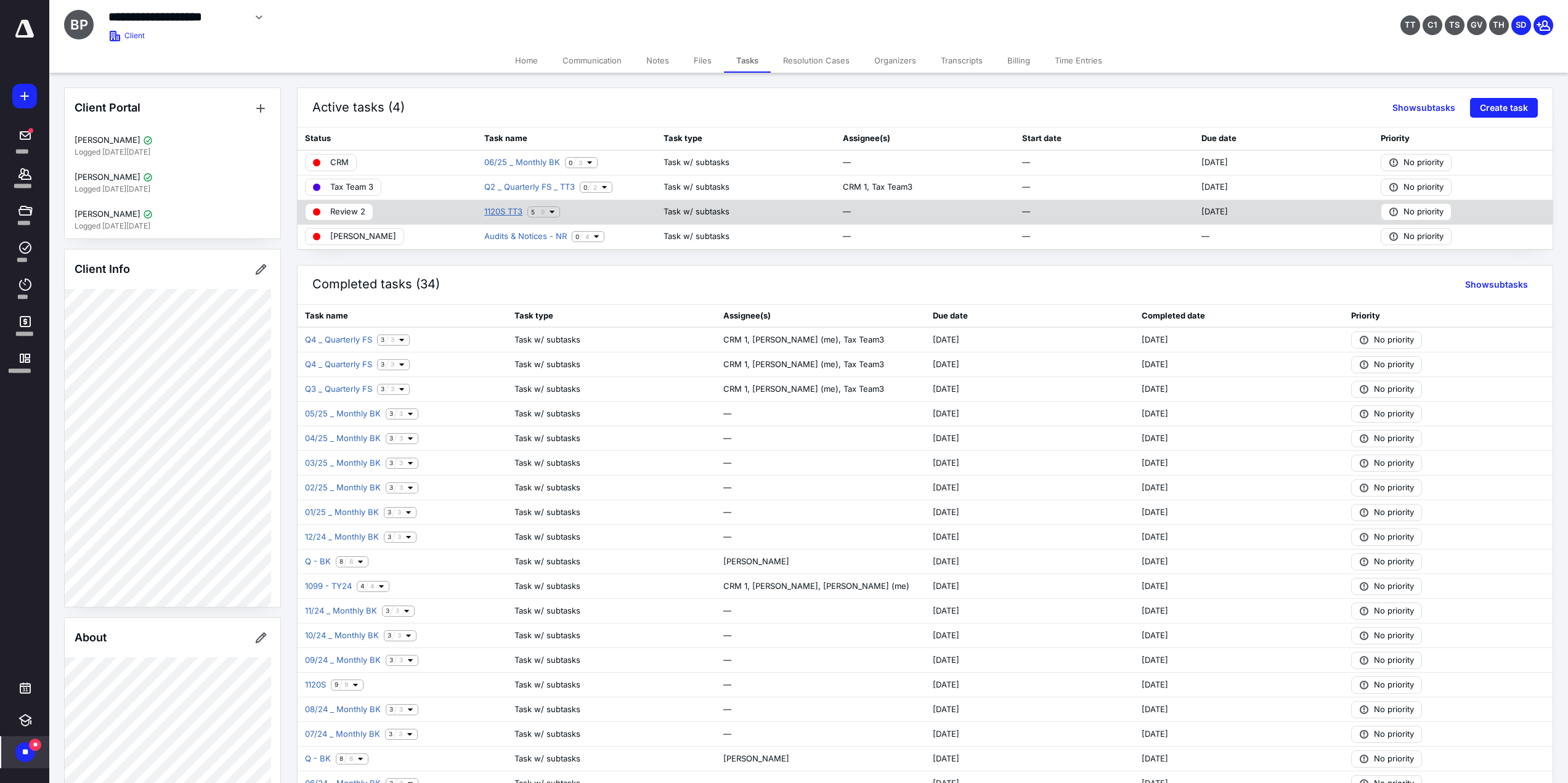 click on "1120S TT3" at bounding box center [503, 212] 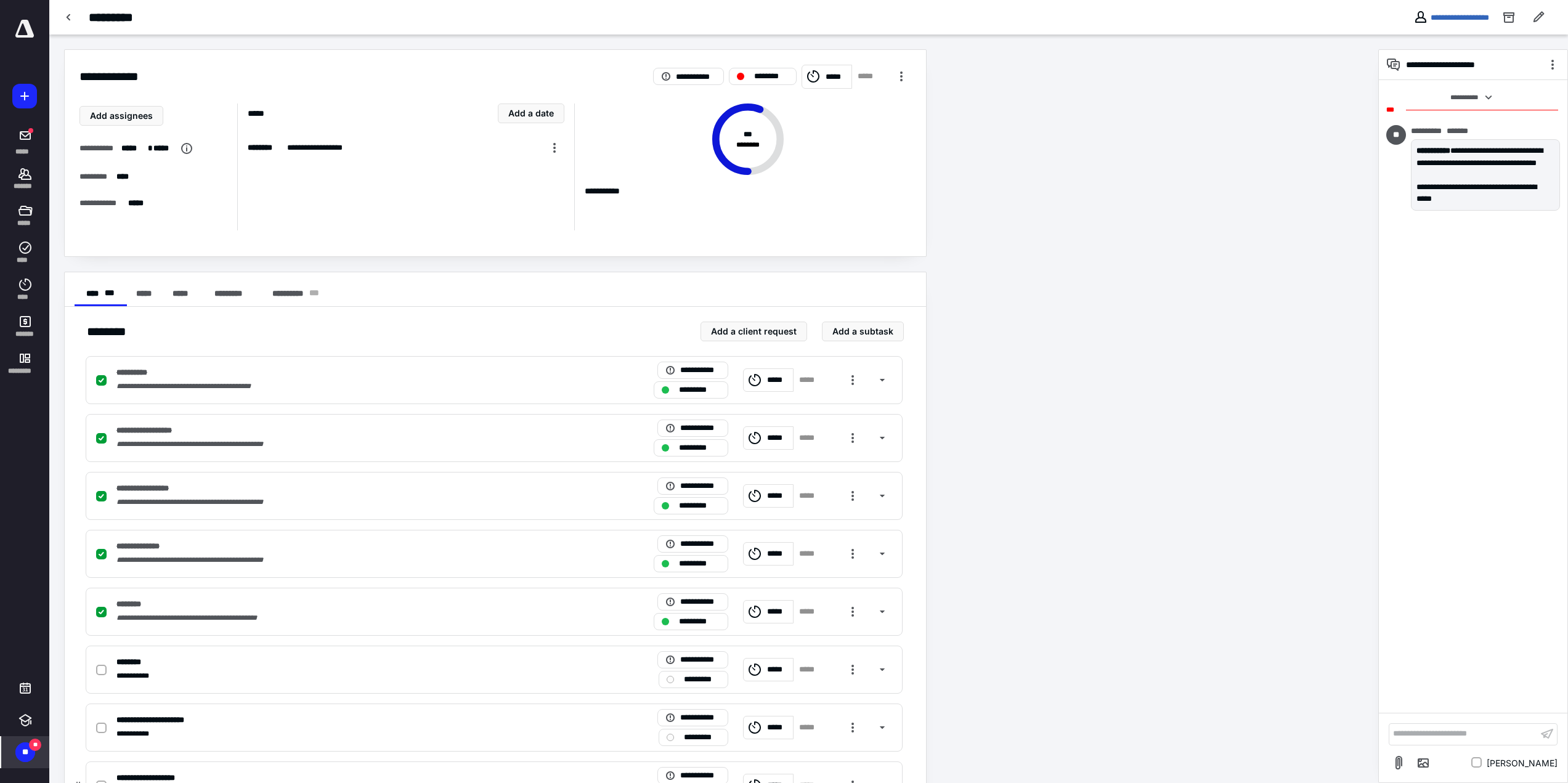 scroll, scrollTop: 105, scrollLeft: 0, axis: vertical 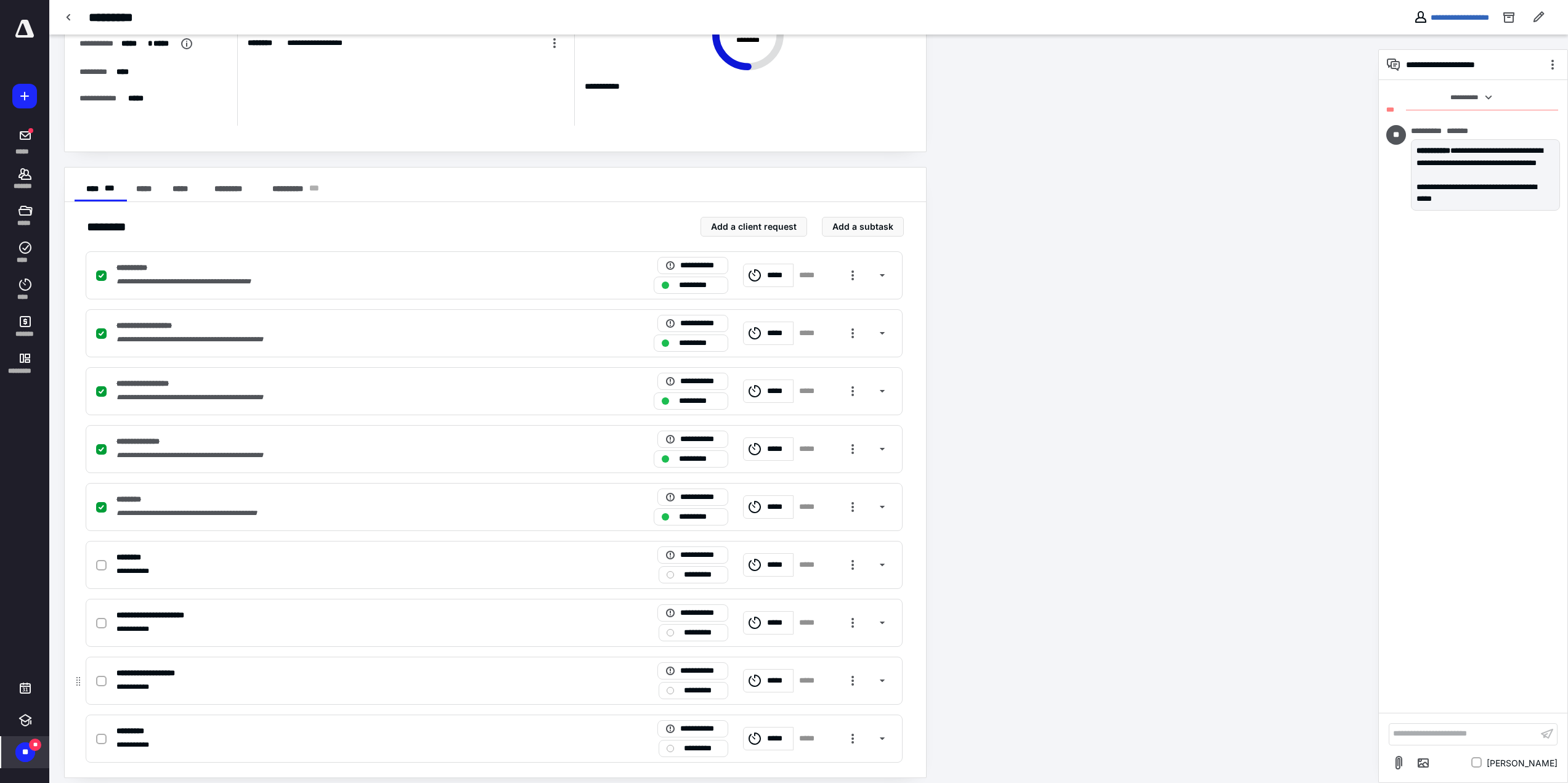 click at bounding box center (104, 681) 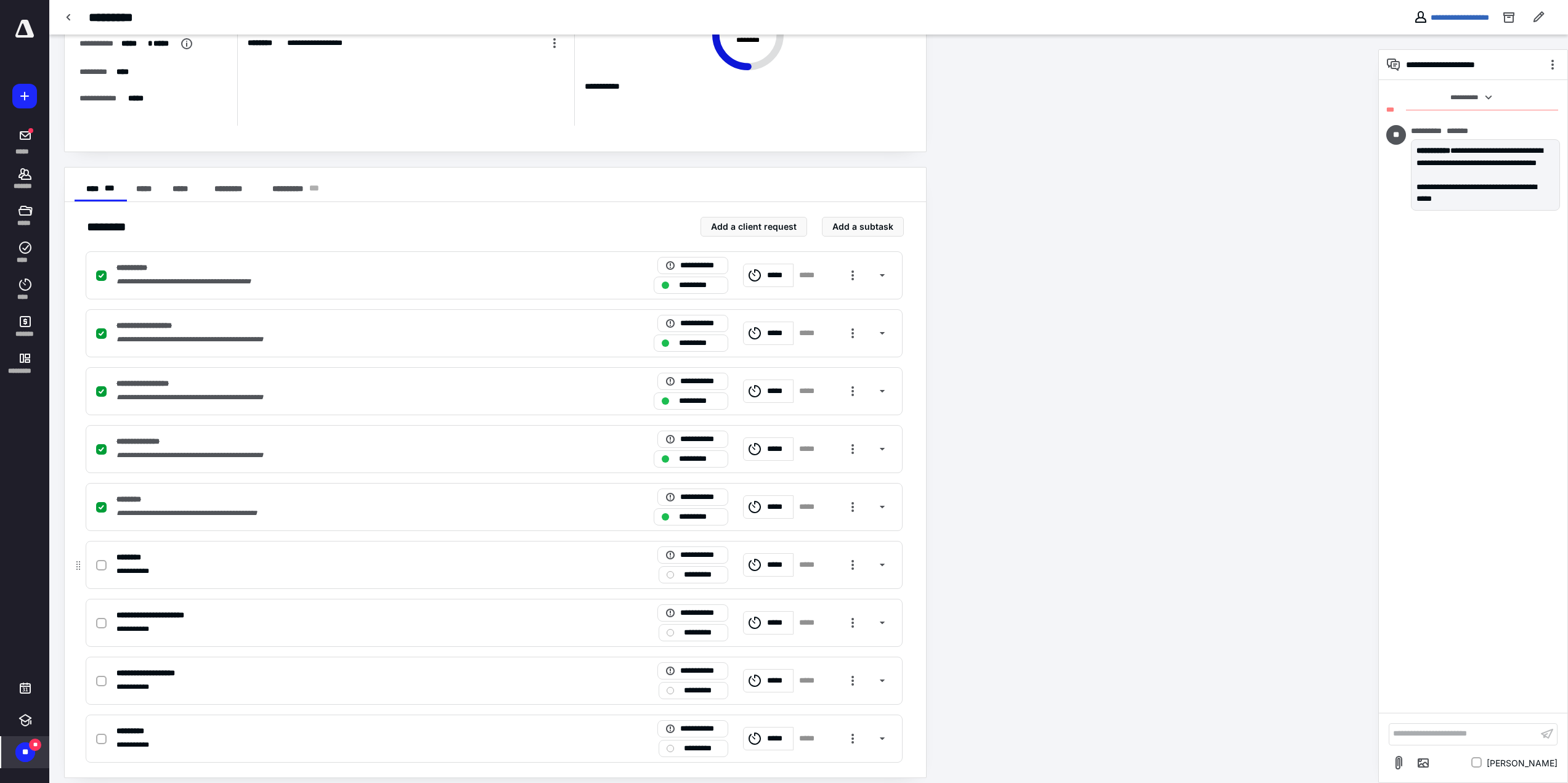 click at bounding box center [101, 566] 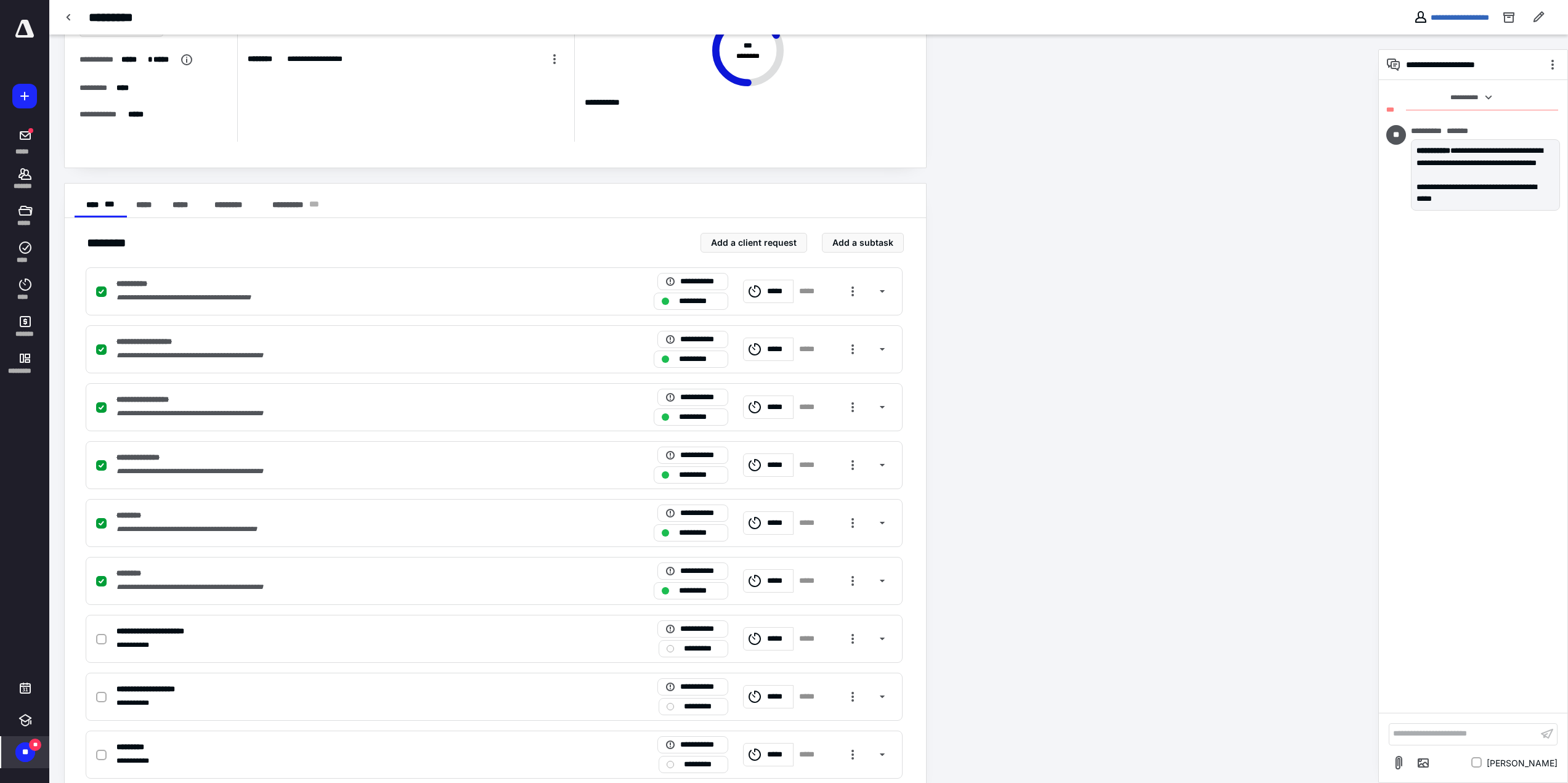 scroll, scrollTop: 0, scrollLeft: 0, axis: both 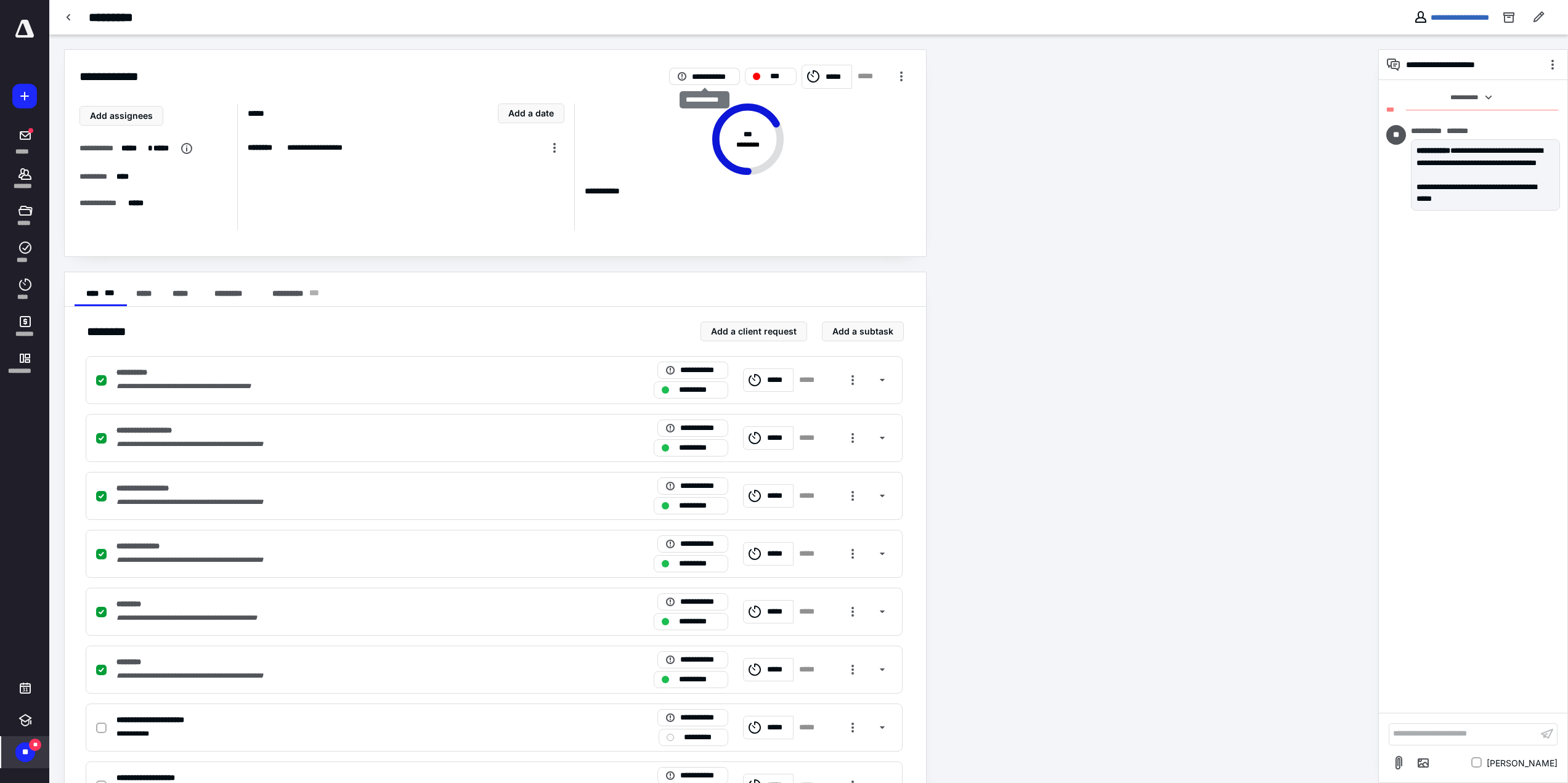 click on "**********" at bounding box center (712, 77) 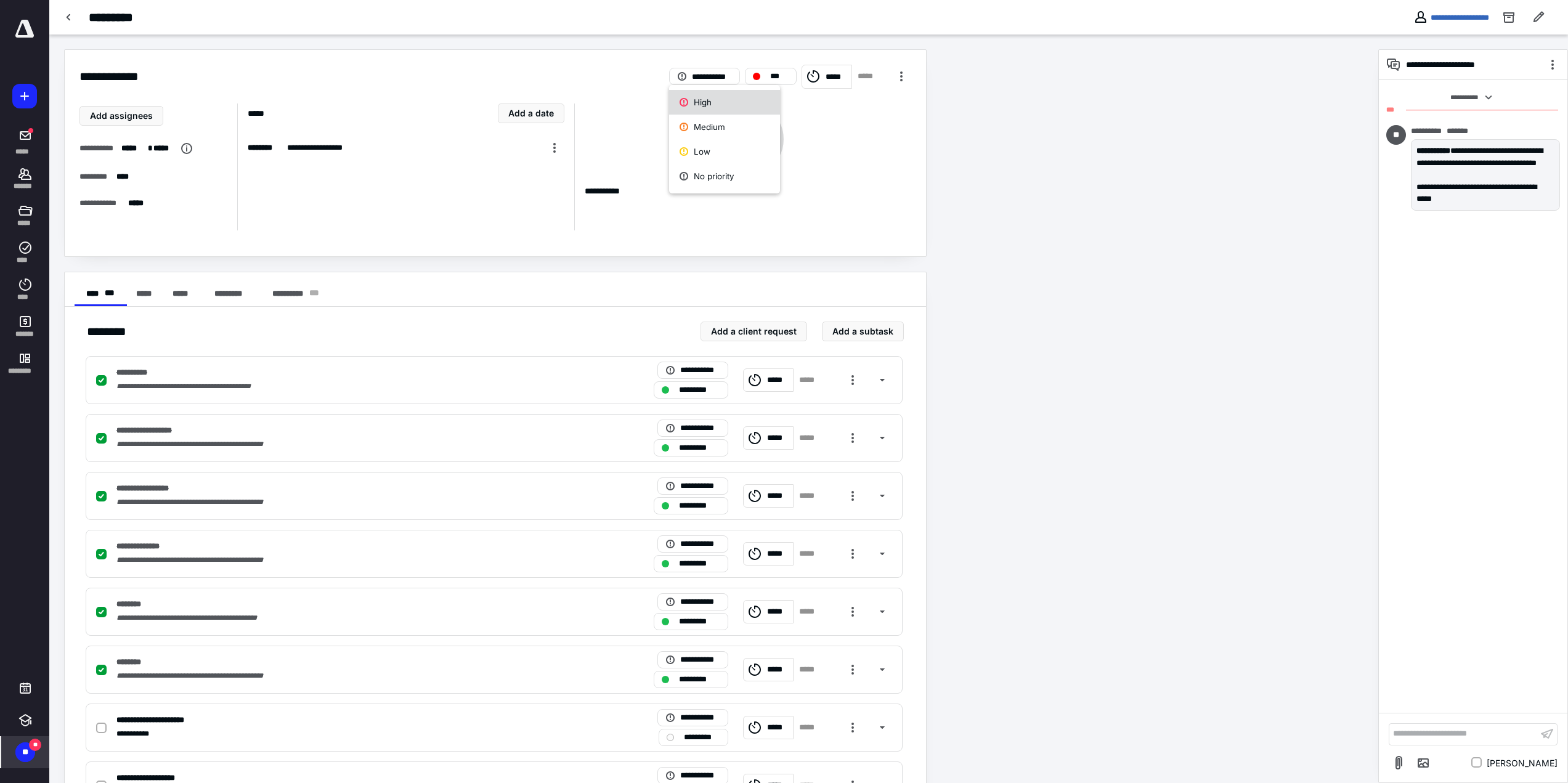 click on "High" at bounding box center (725, 102) 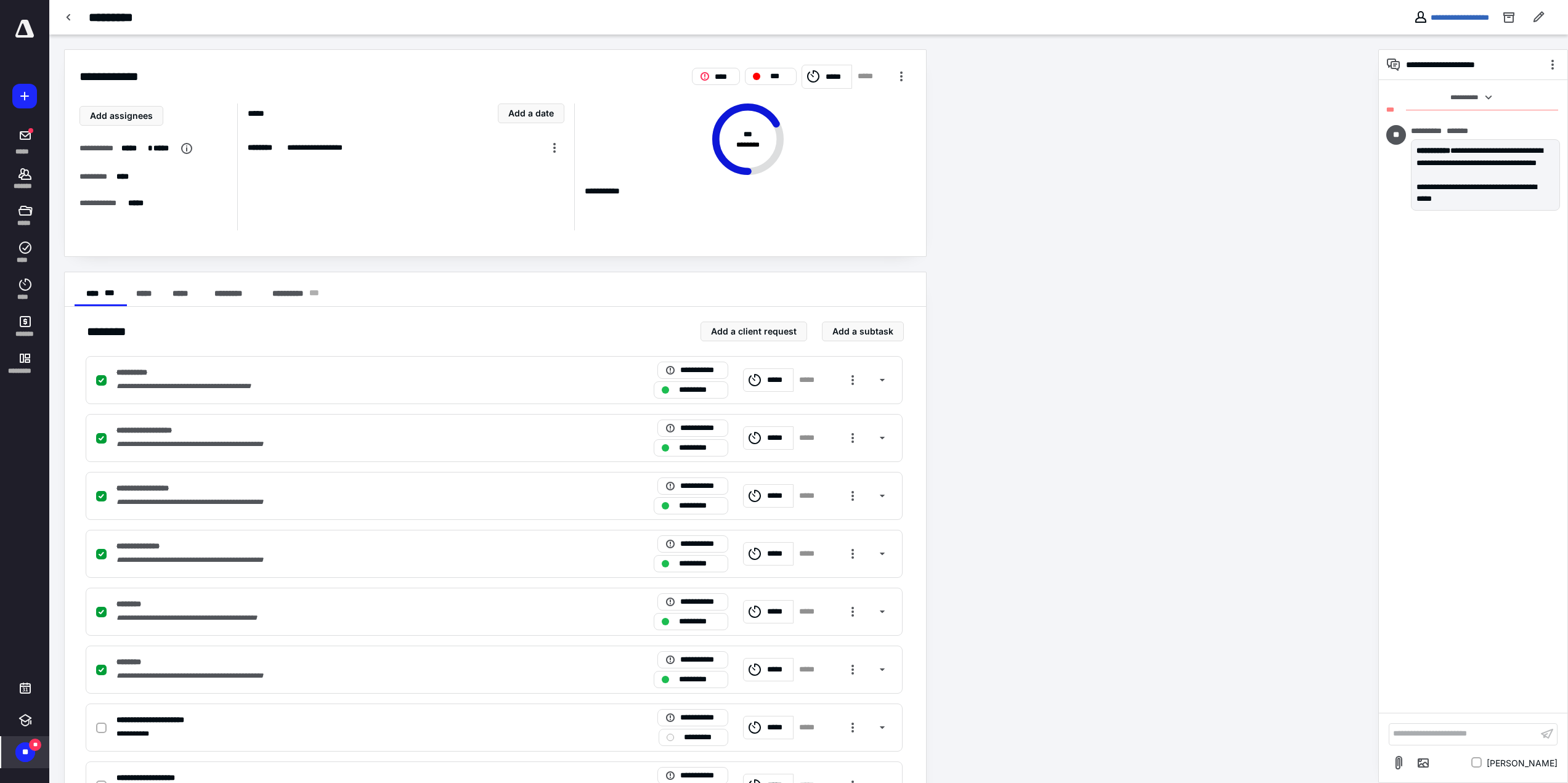 checkbox on "true" 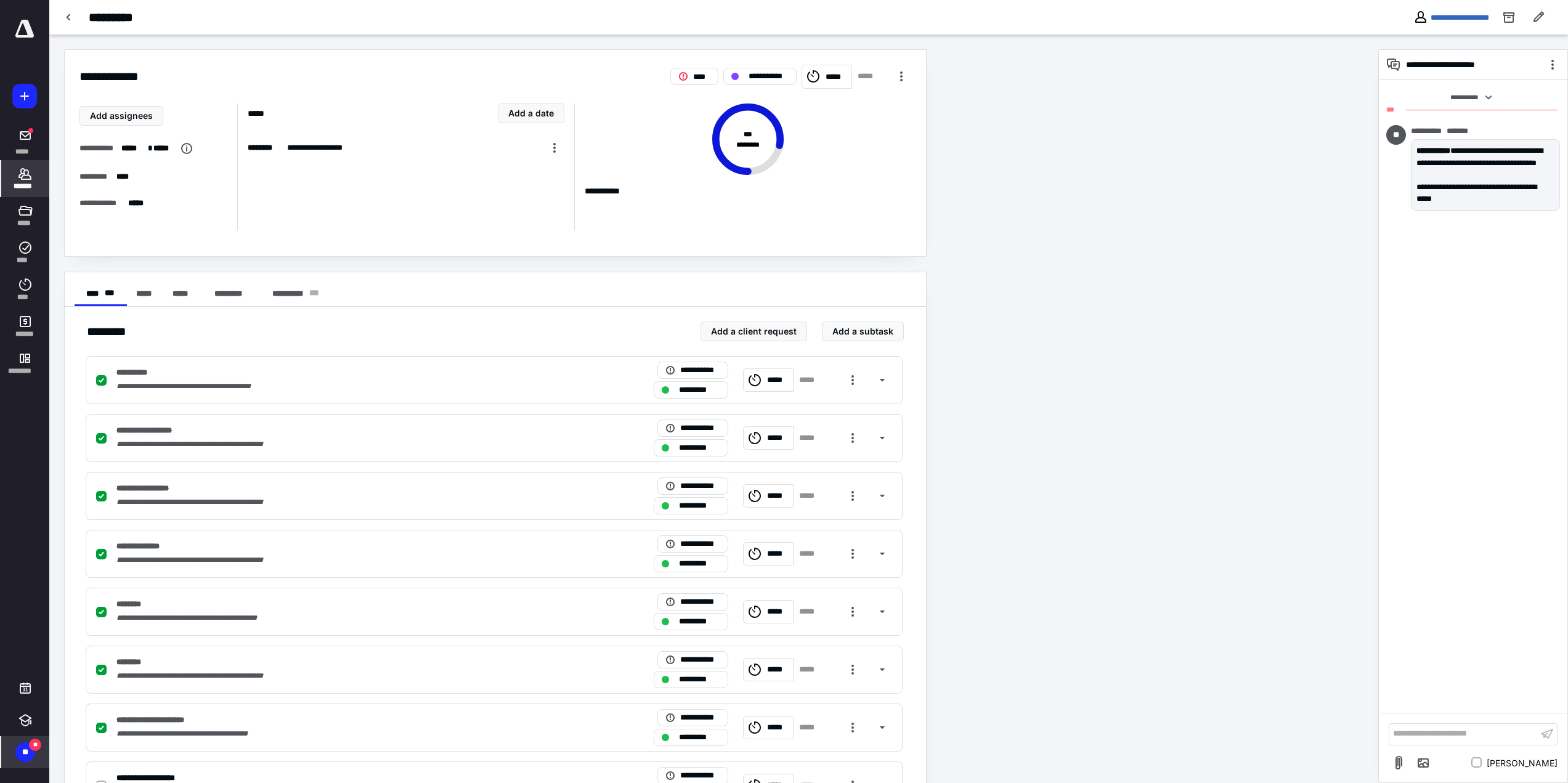 click 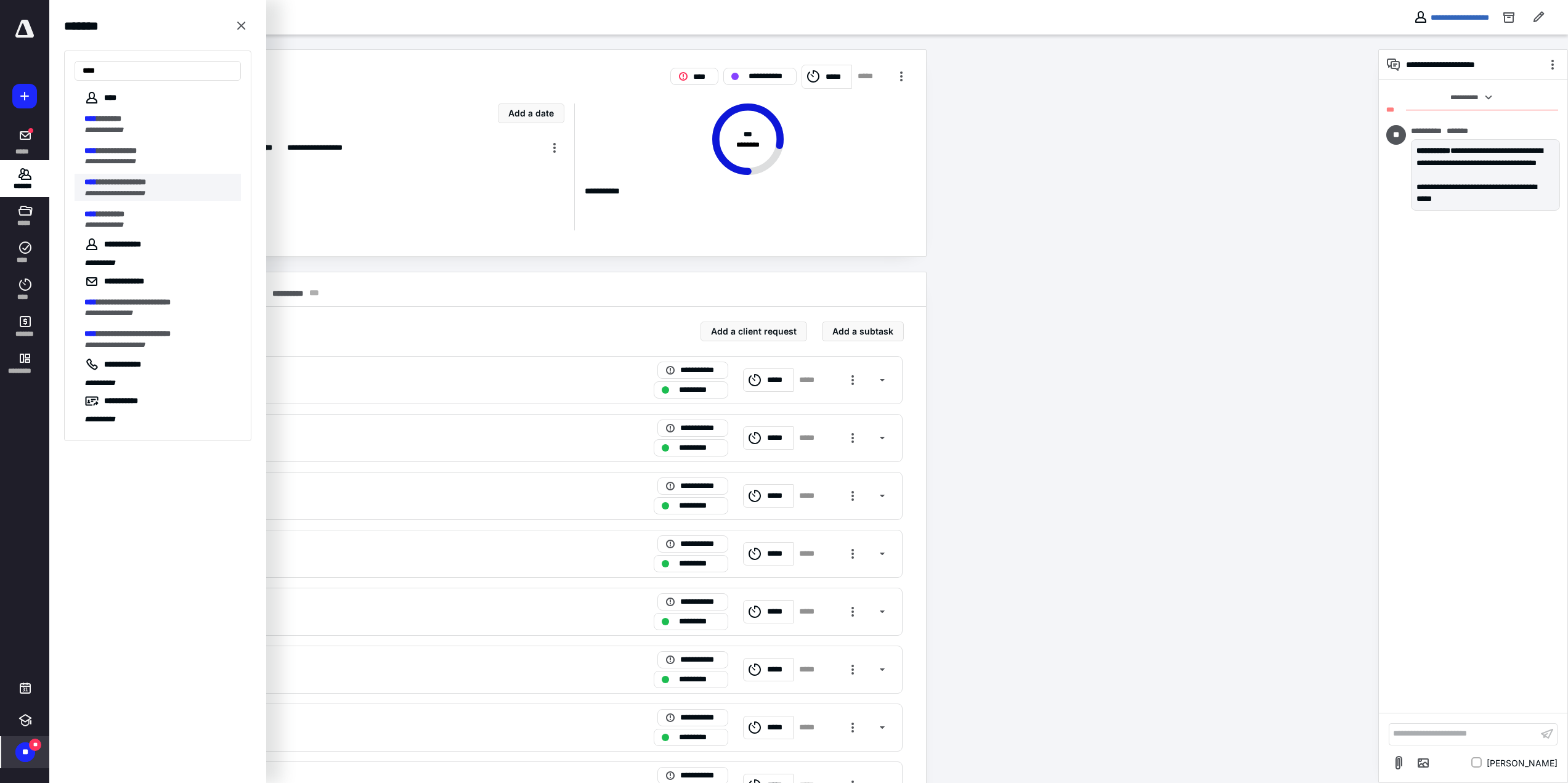 type on "****" 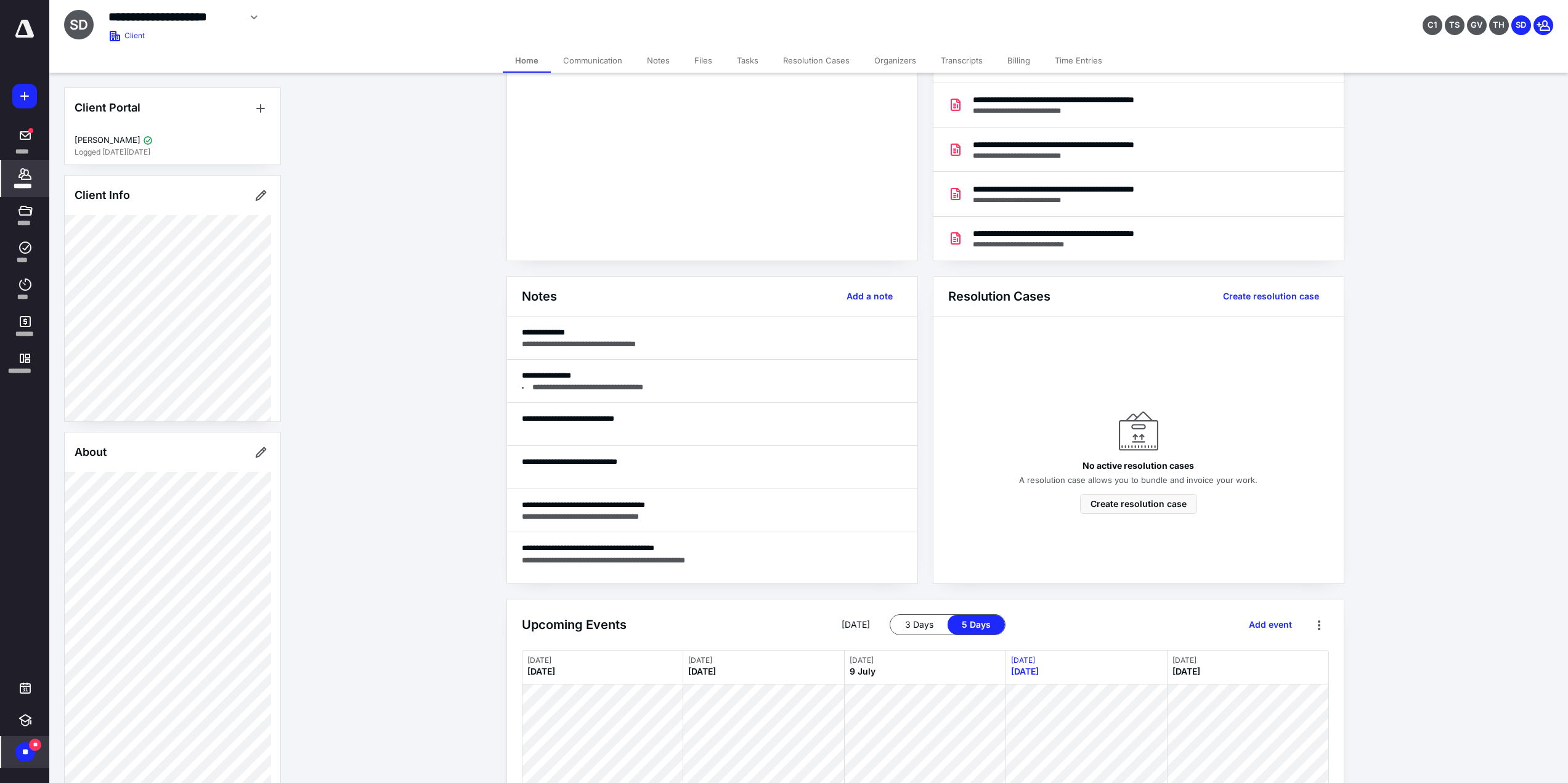 scroll, scrollTop: 233, scrollLeft: 0, axis: vertical 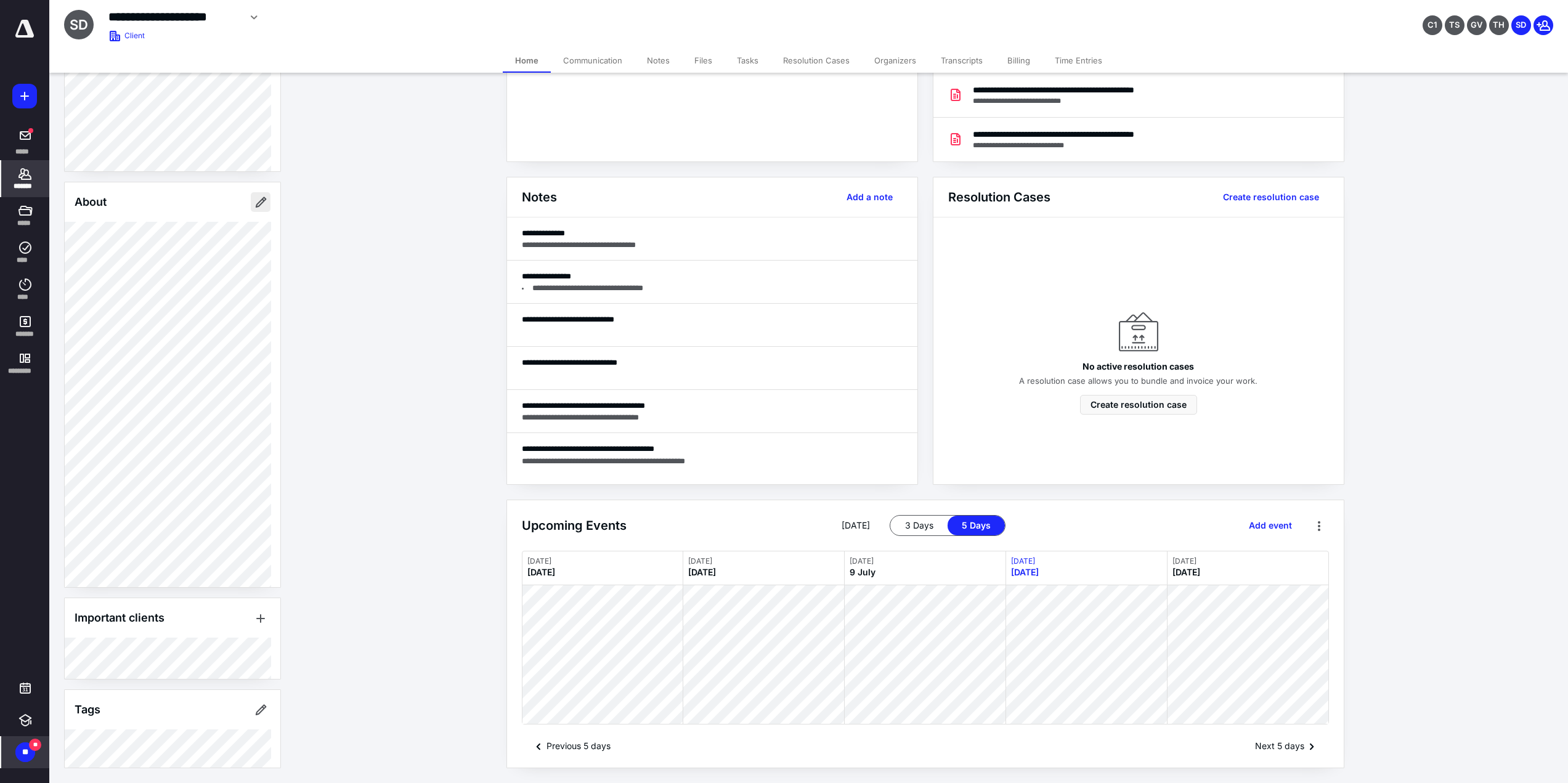 click at bounding box center (261, 202) 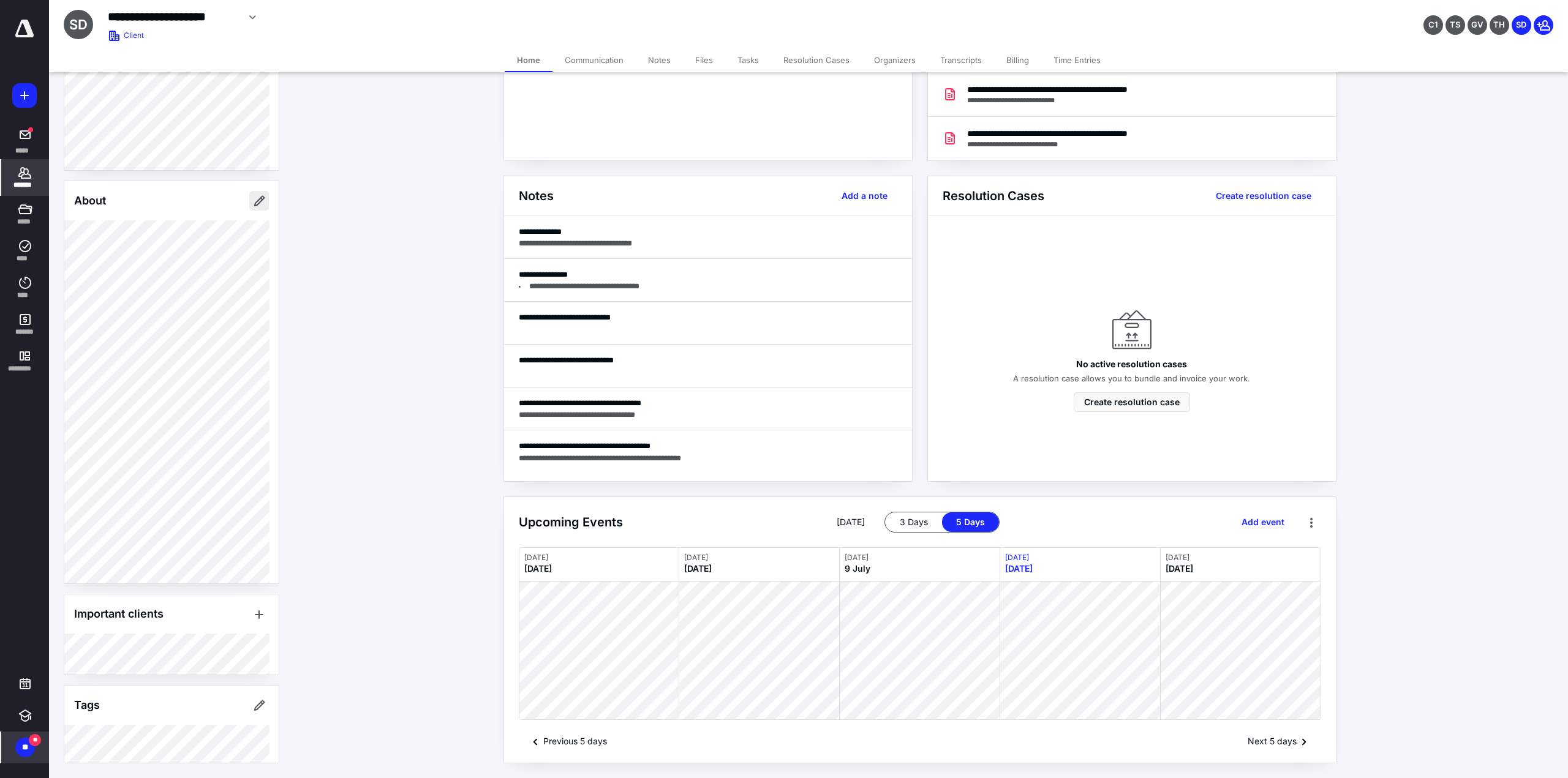 type on "**********" 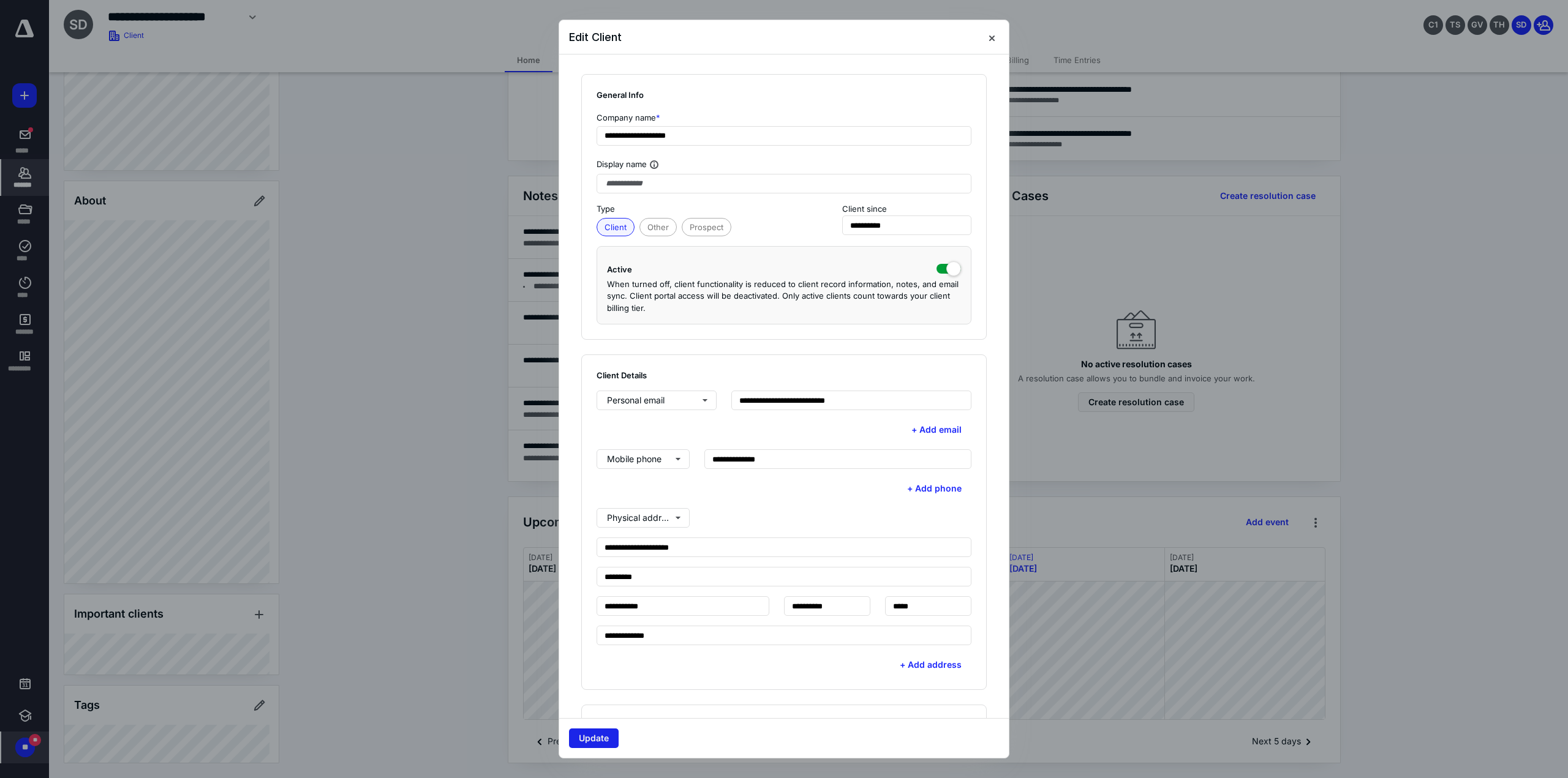 click on "Update" at bounding box center [594, 738] 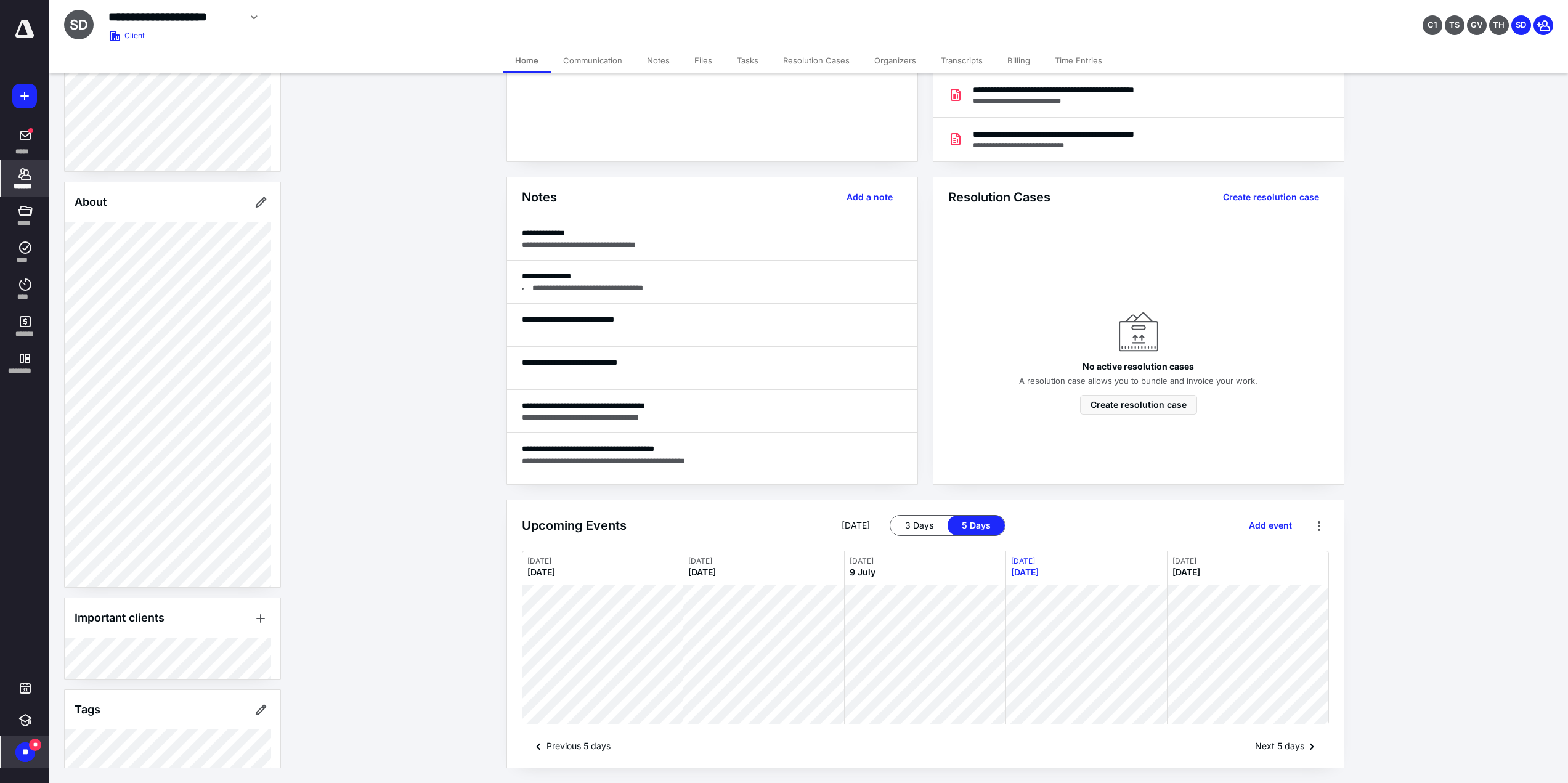 click 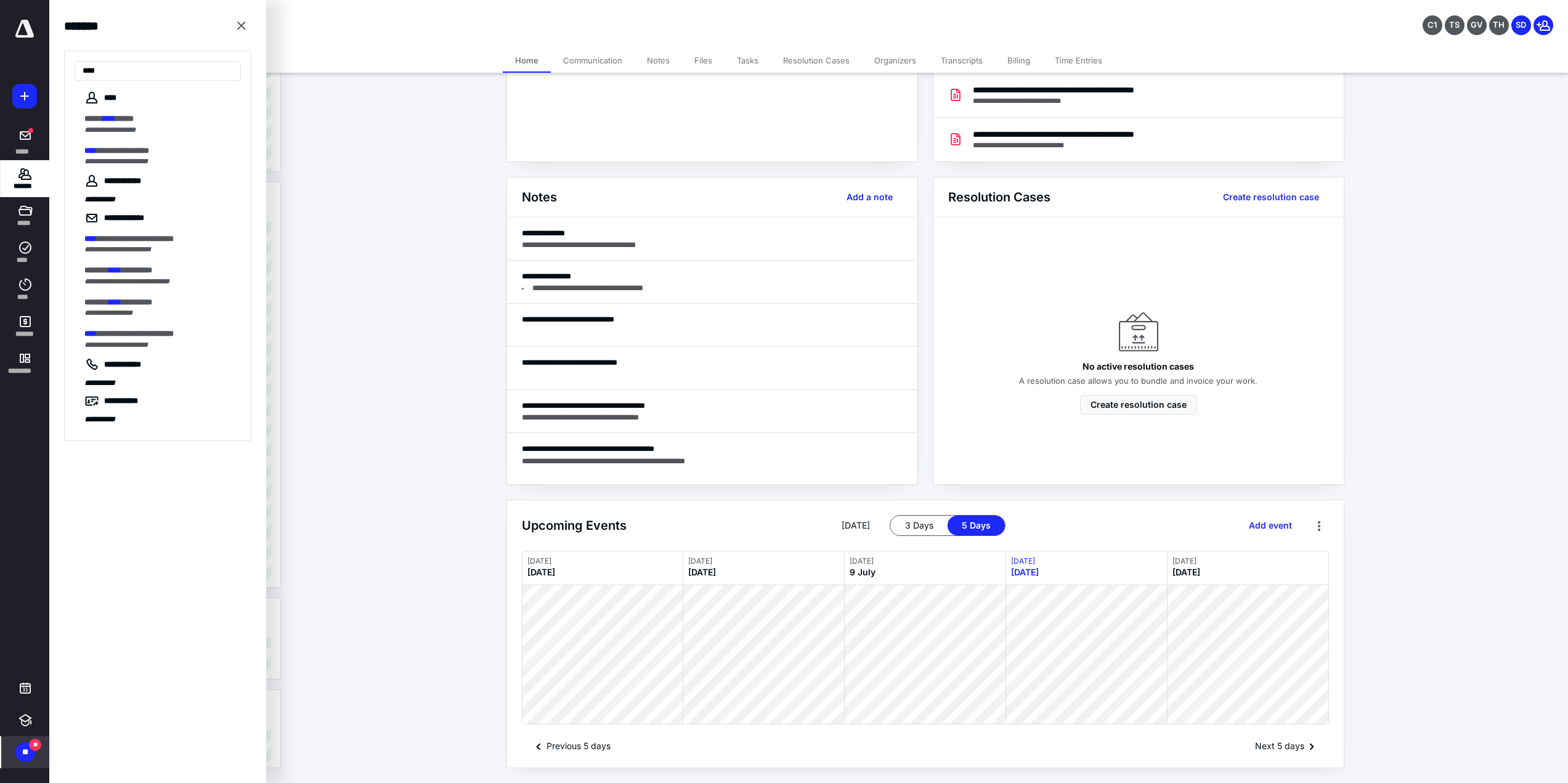 type on "****" 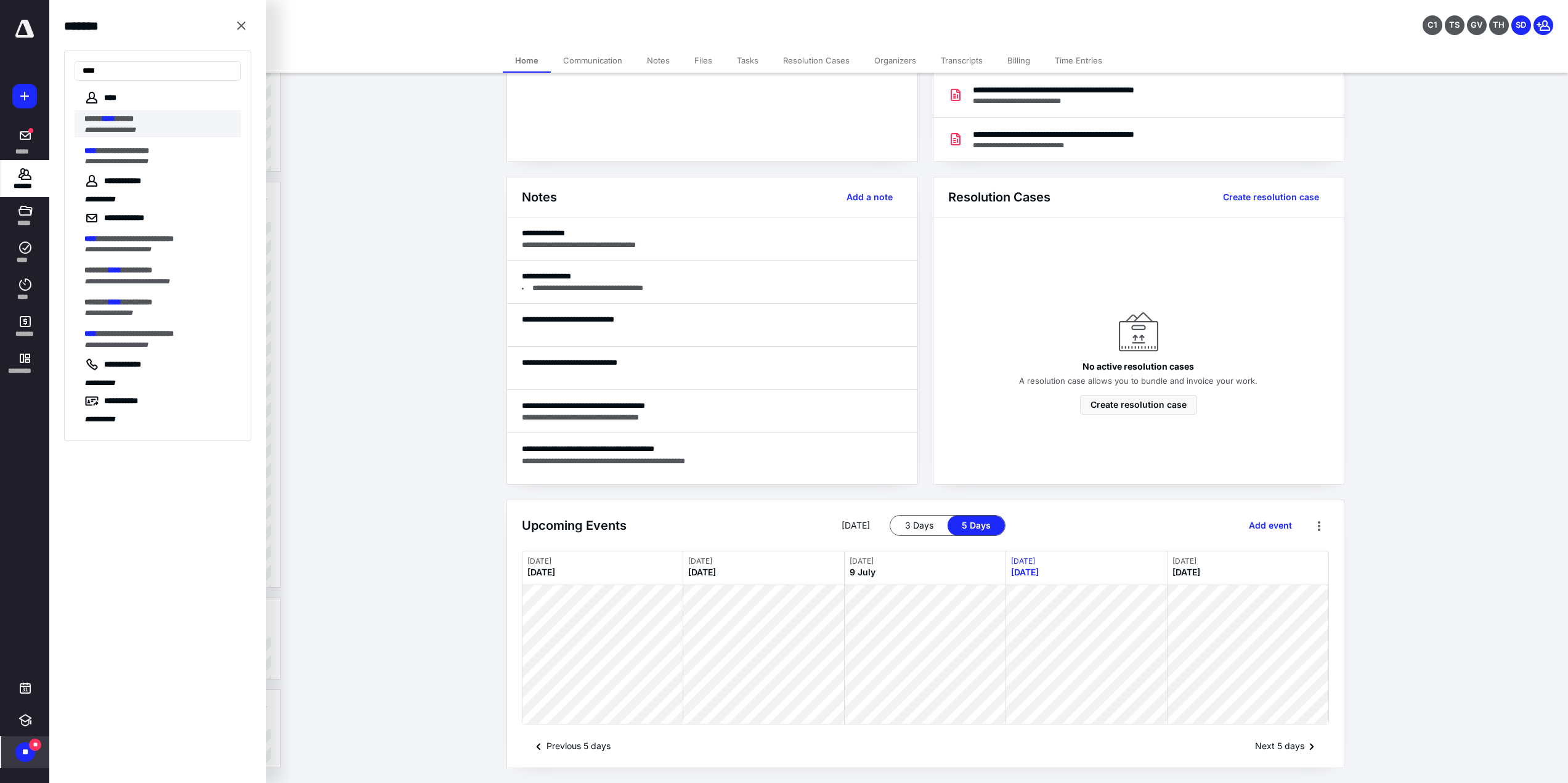 click on "****" at bounding box center (109, 118) 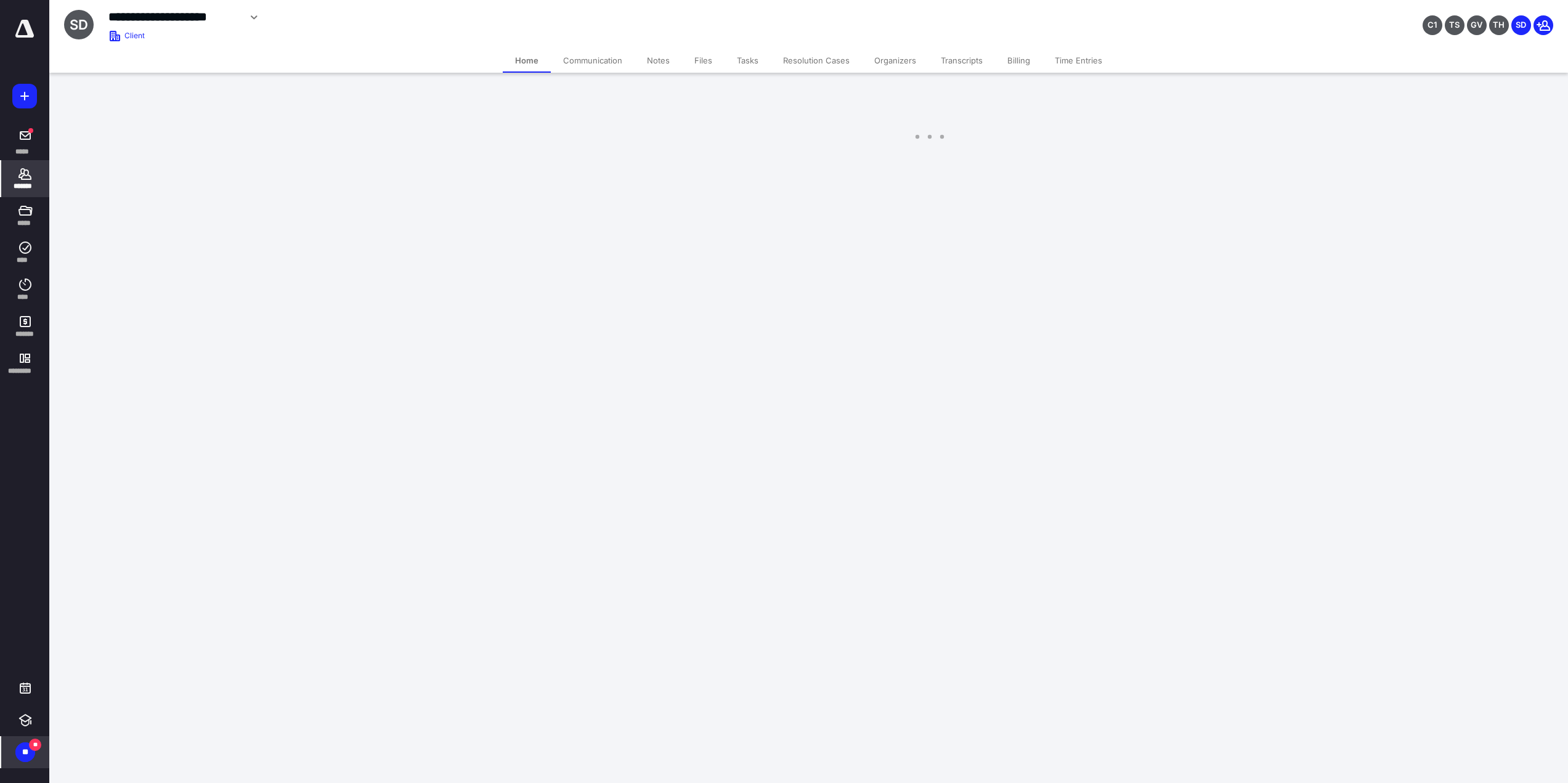 scroll, scrollTop: 0, scrollLeft: 0, axis: both 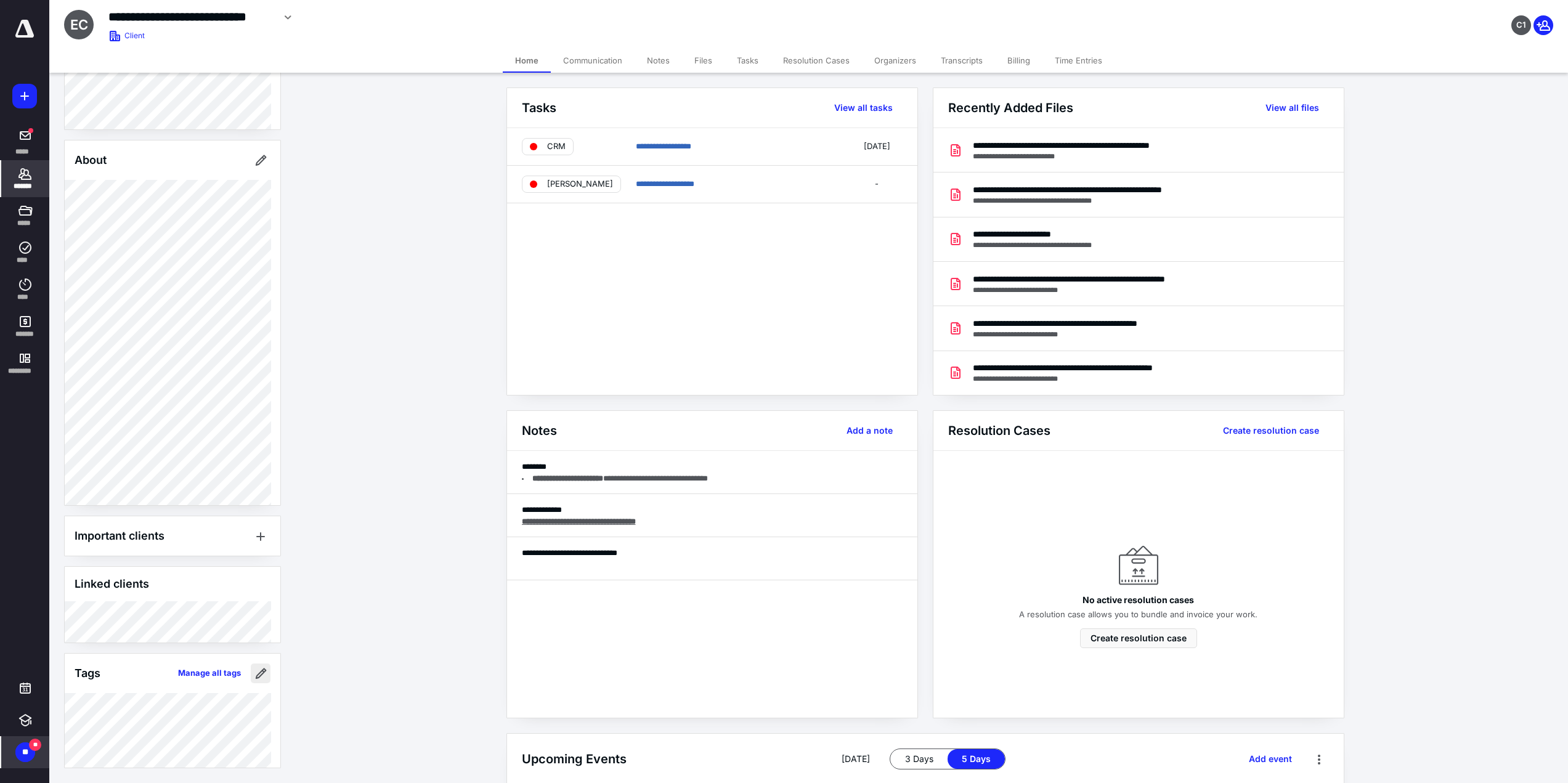 click at bounding box center (261, 673) 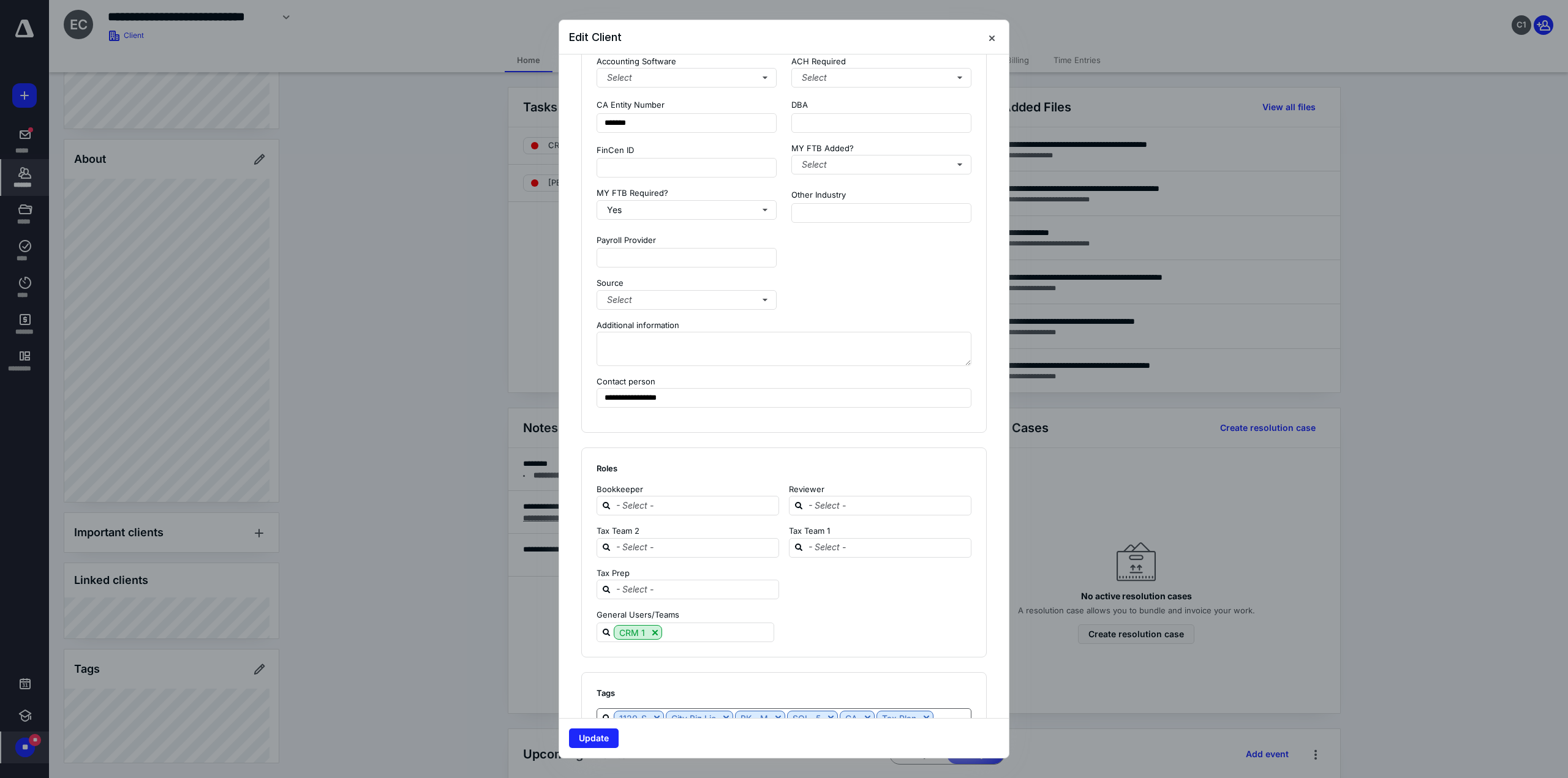 scroll, scrollTop: 943, scrollLeft: 0, axis: vertical 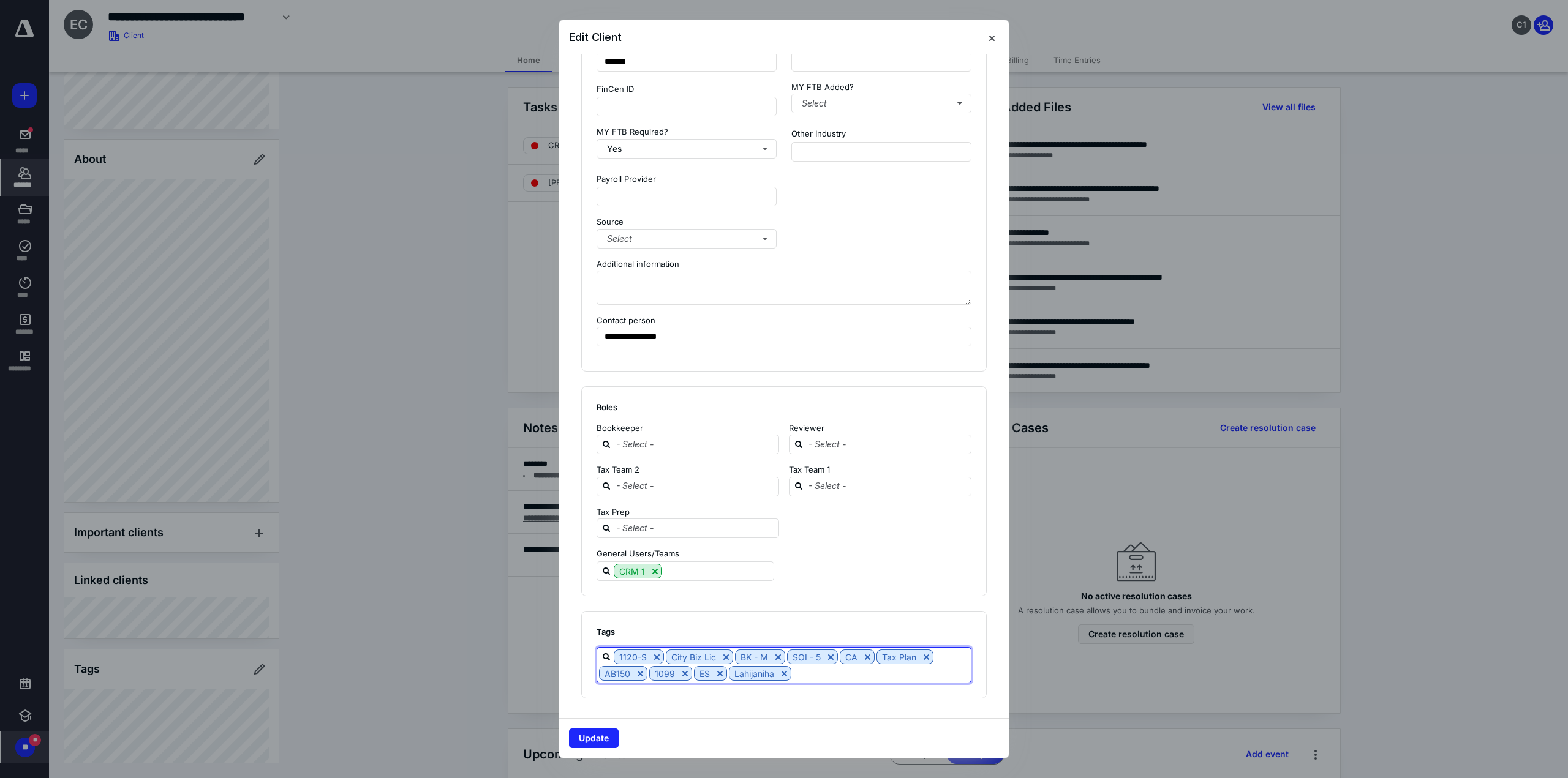 click at bounding box center [881, 673] 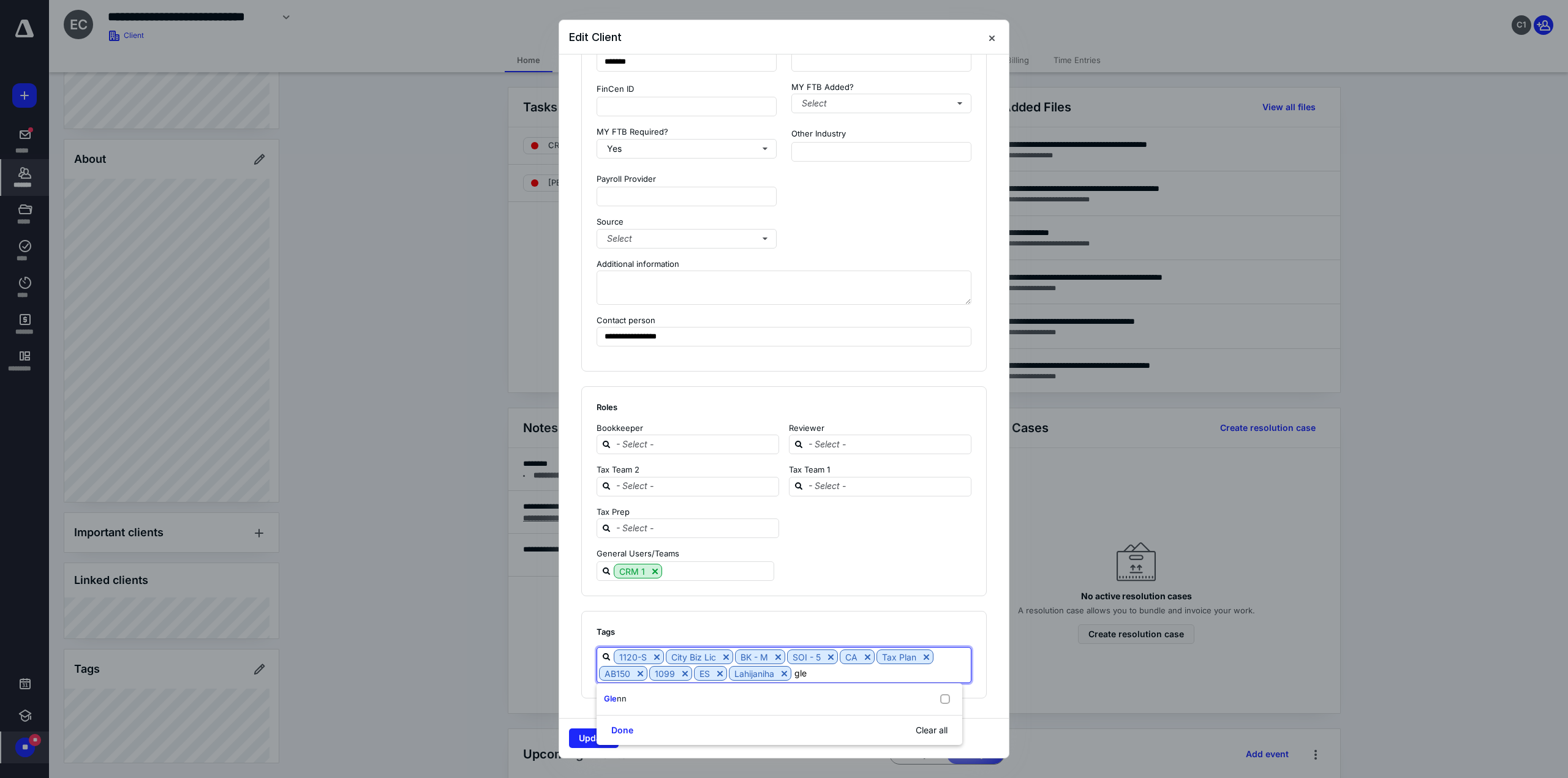 type on "glen" 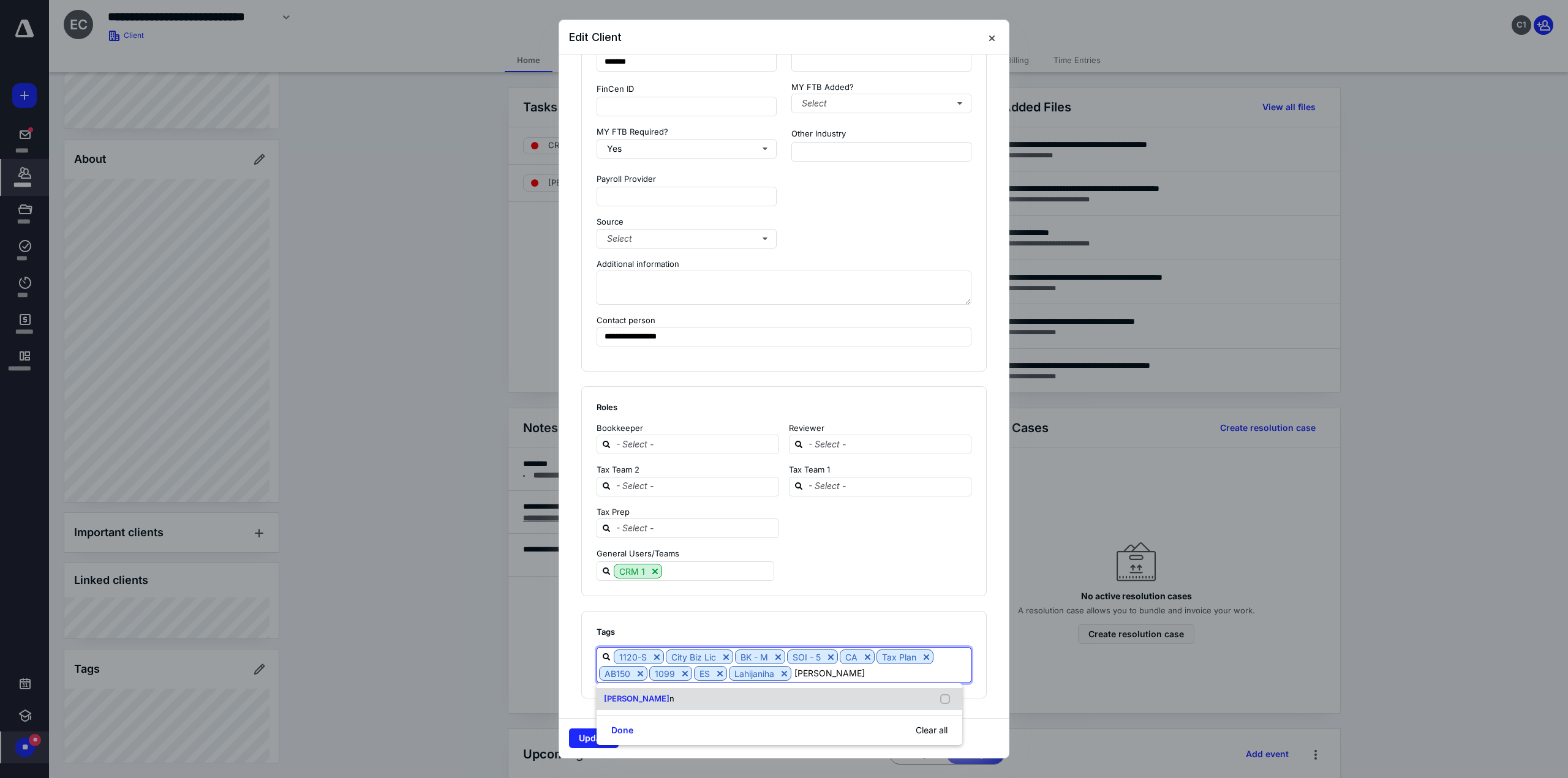 click on "Glen n" at bounding box center (779, 699) 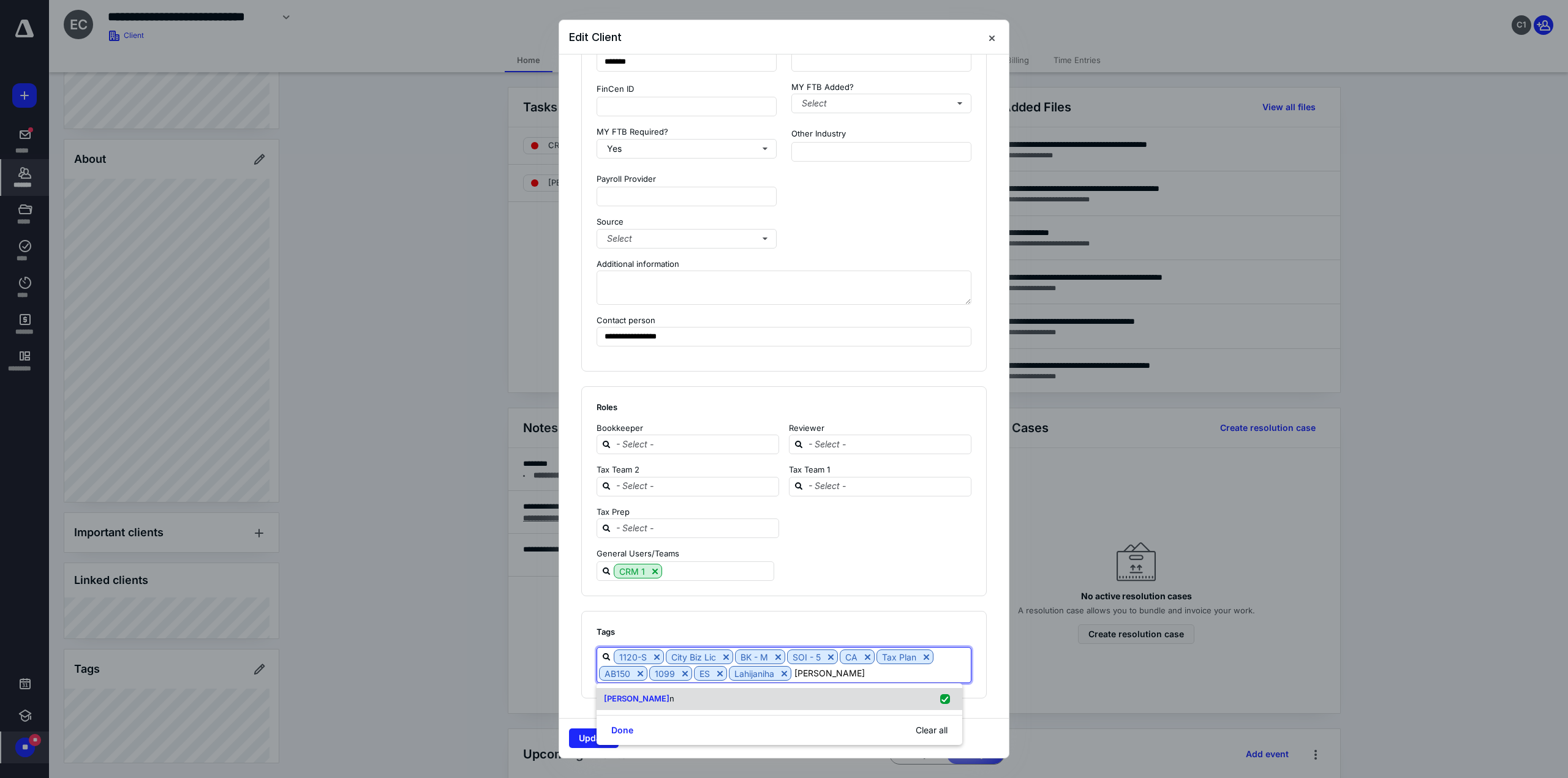 checkbox on "true" 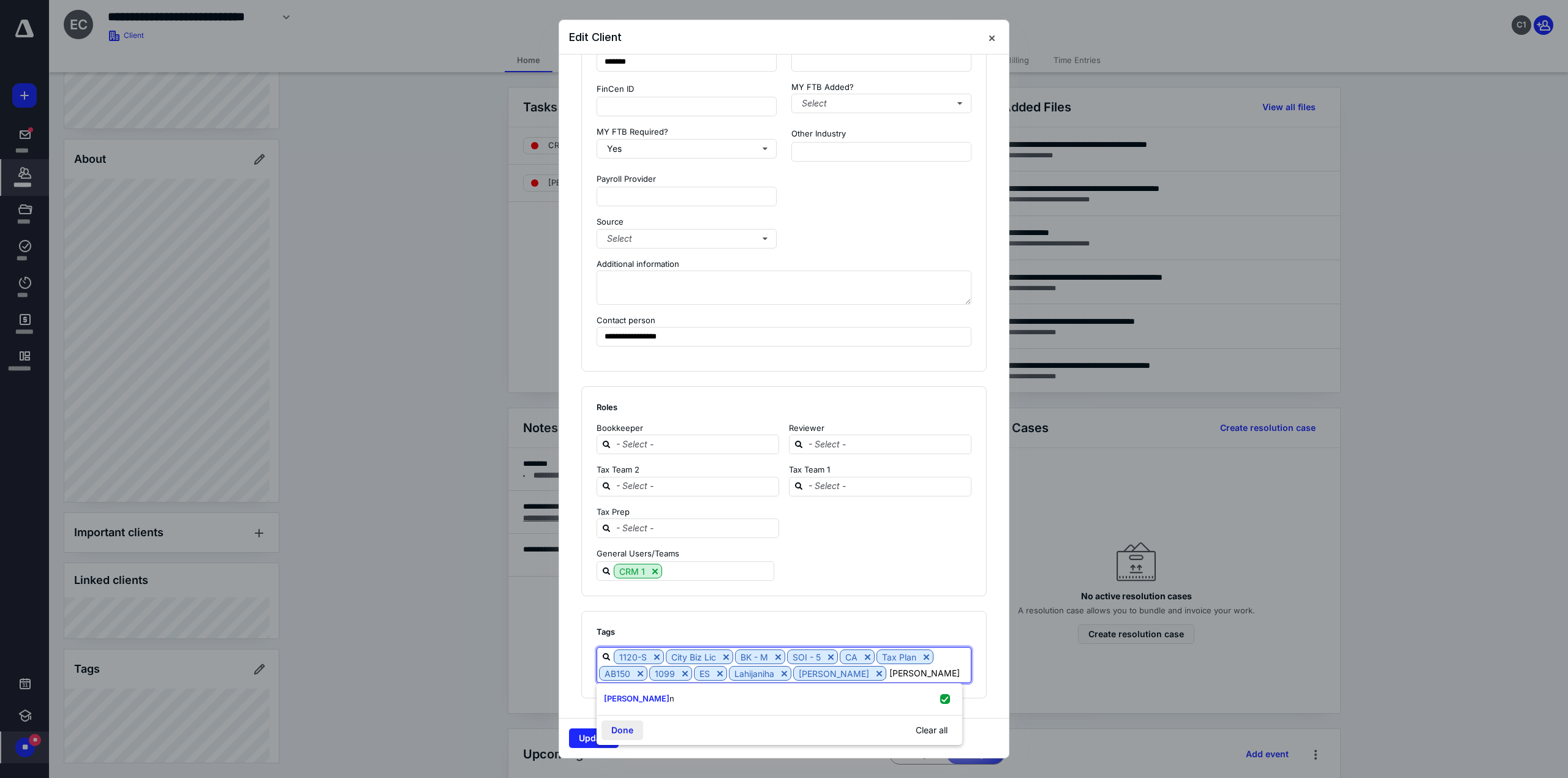 type on "glen" 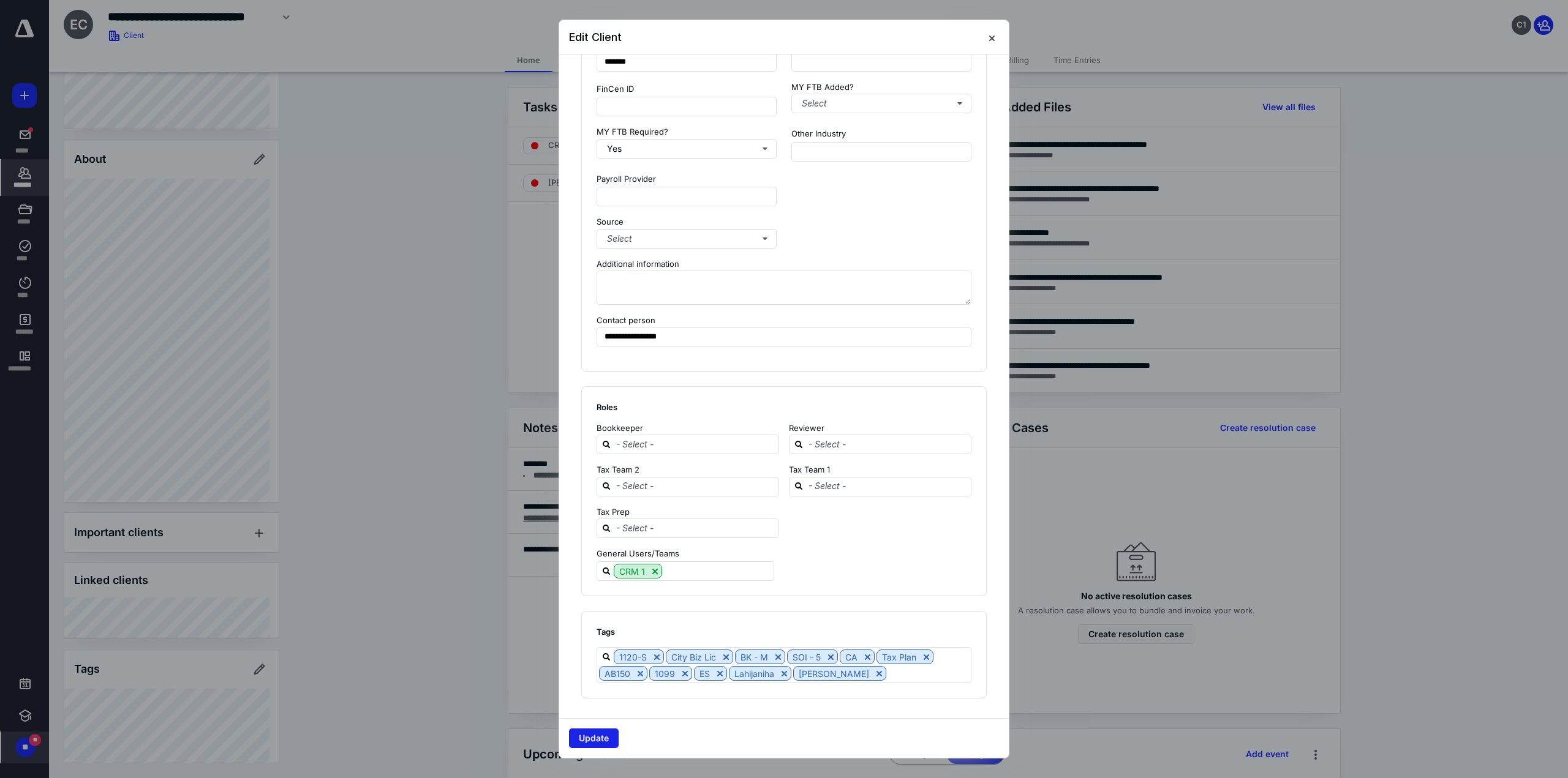 click on "Update" at bounding box center [594, 738] 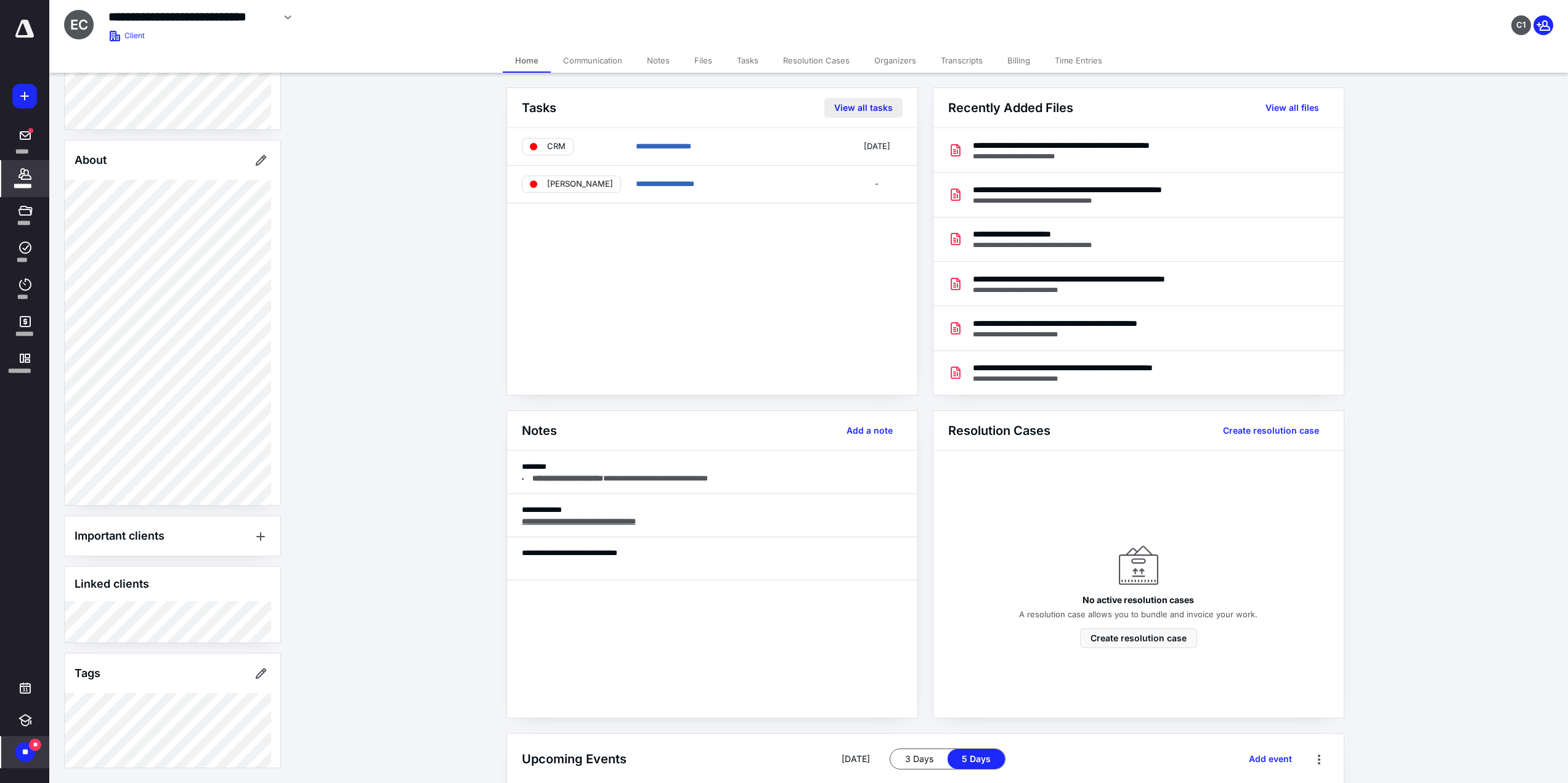 click on "View all tasks" at bounding box center (863, 108) 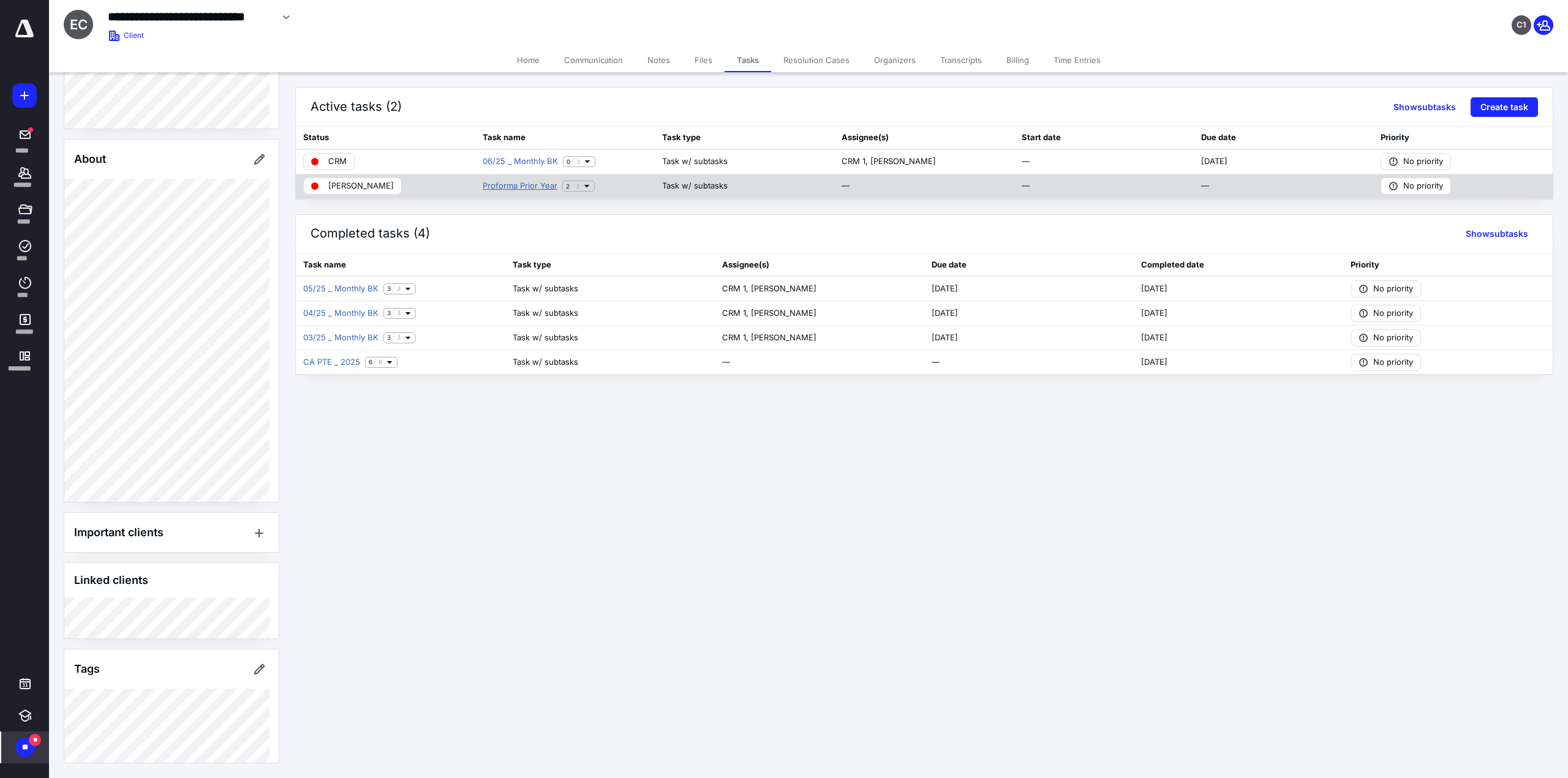 click on "Proforma Prior Year" at bounding box center [520, 186] 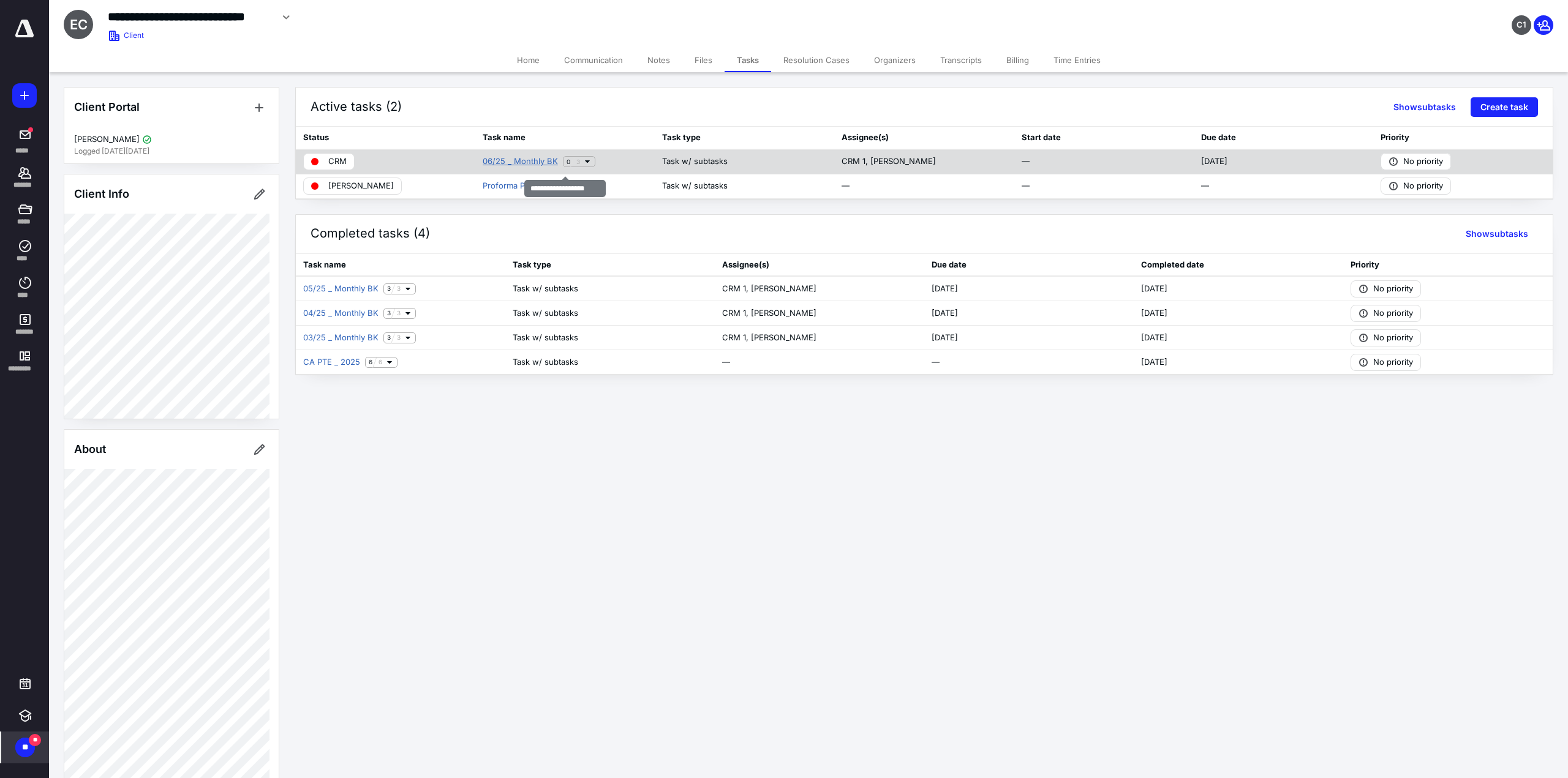 click on "06/25 _ Monthly BK" at bounding box center (520, 162) 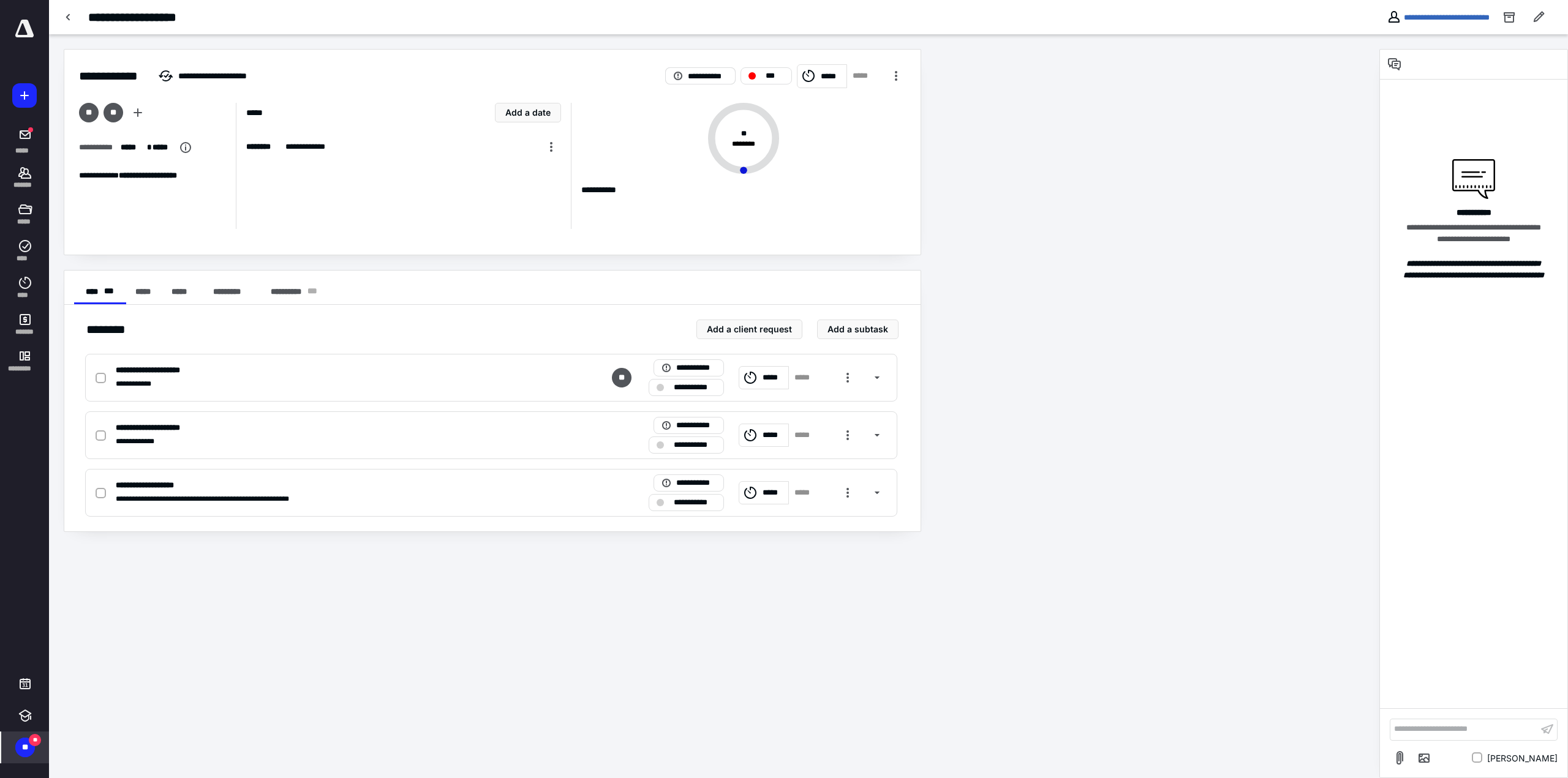 click on "**********" at bounding box center (707, 77) 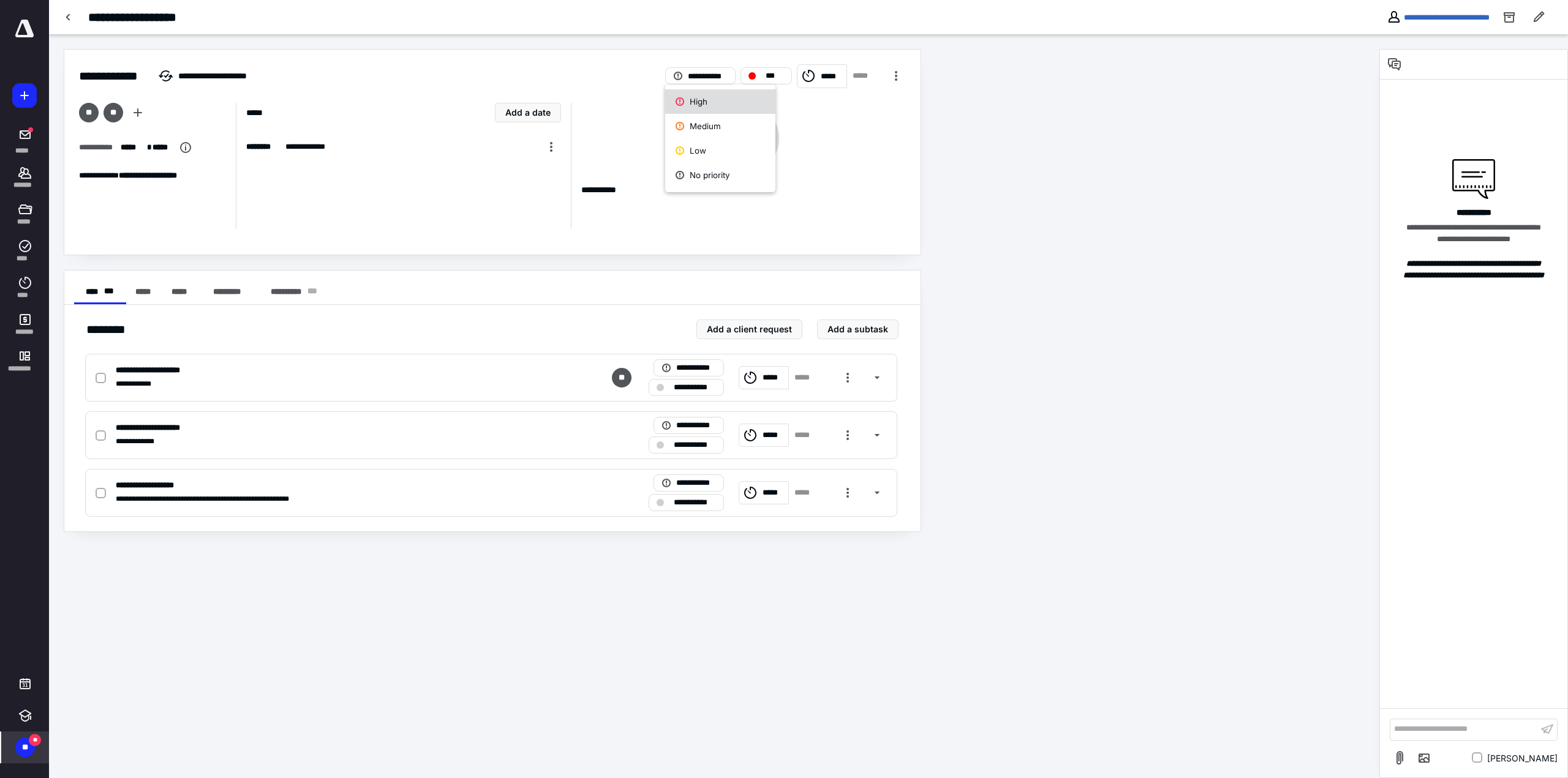 click on "High" at bounding box center [720, 102] 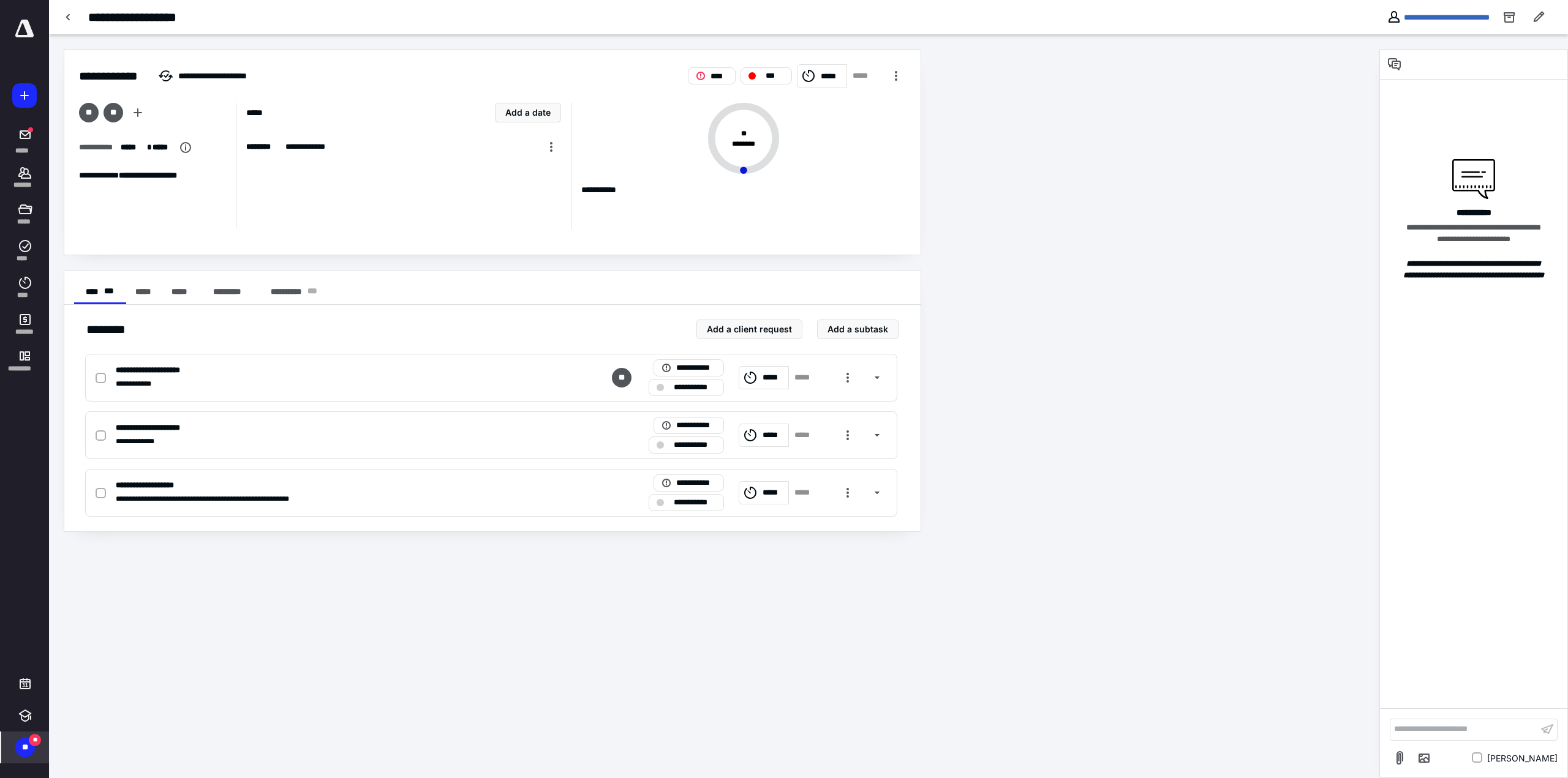 click on "**********" at bounding box center [1438, 17] 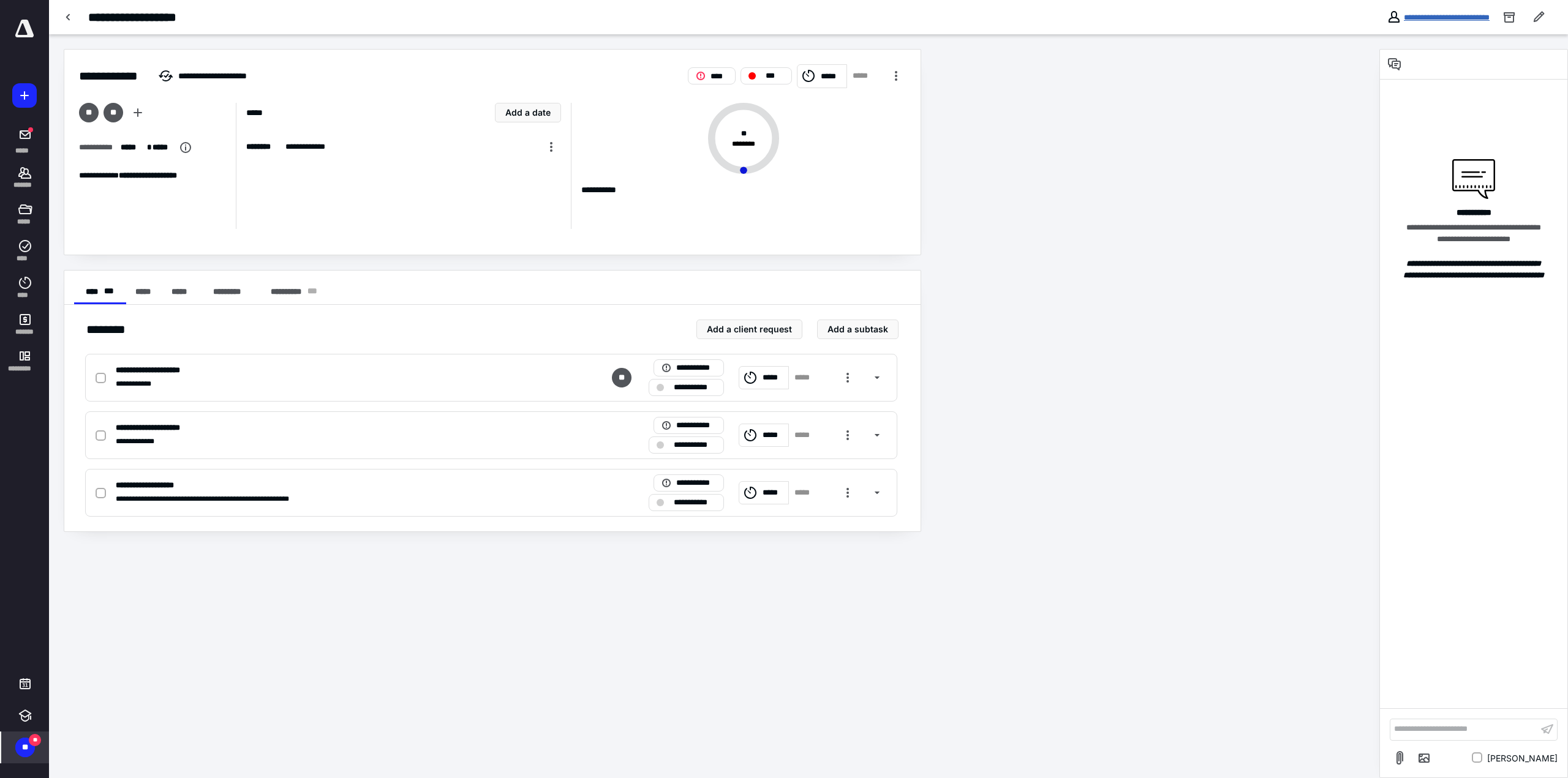 click on "**********" at bounding box center [1447, 17] 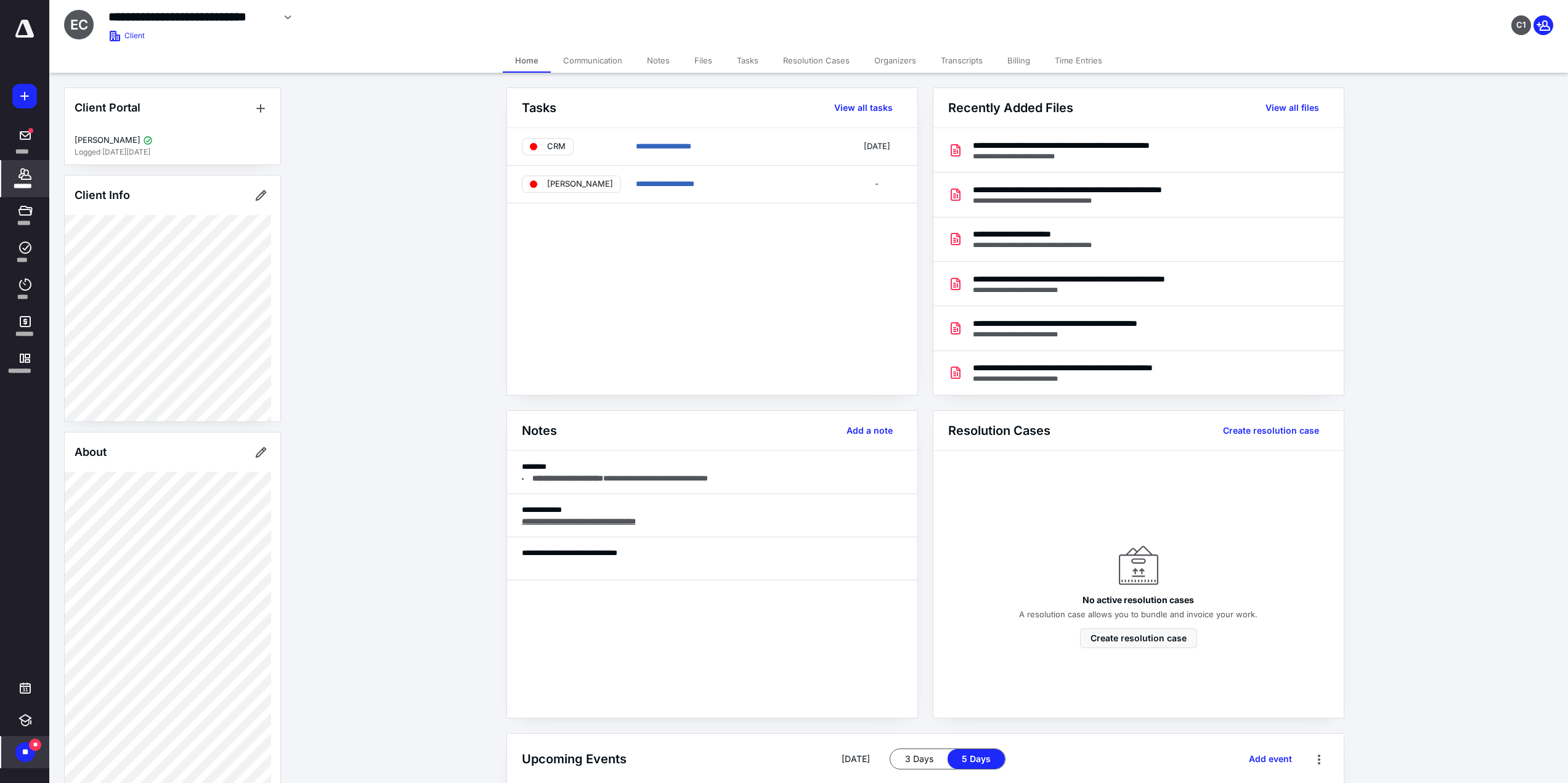 click on "Billing" at bounding box center [1018, 60] 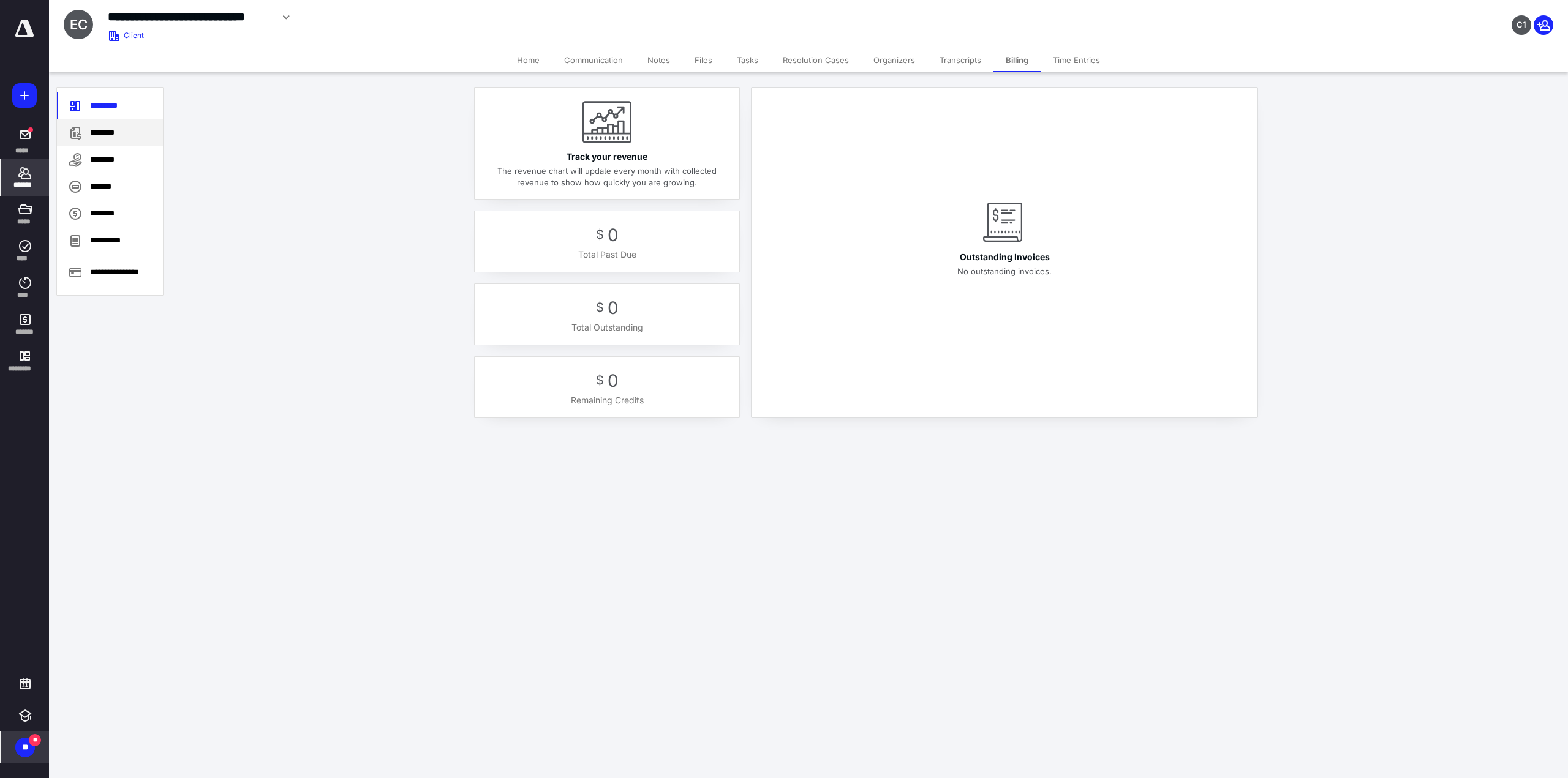 click on "********" at bounding box center (110, 133) 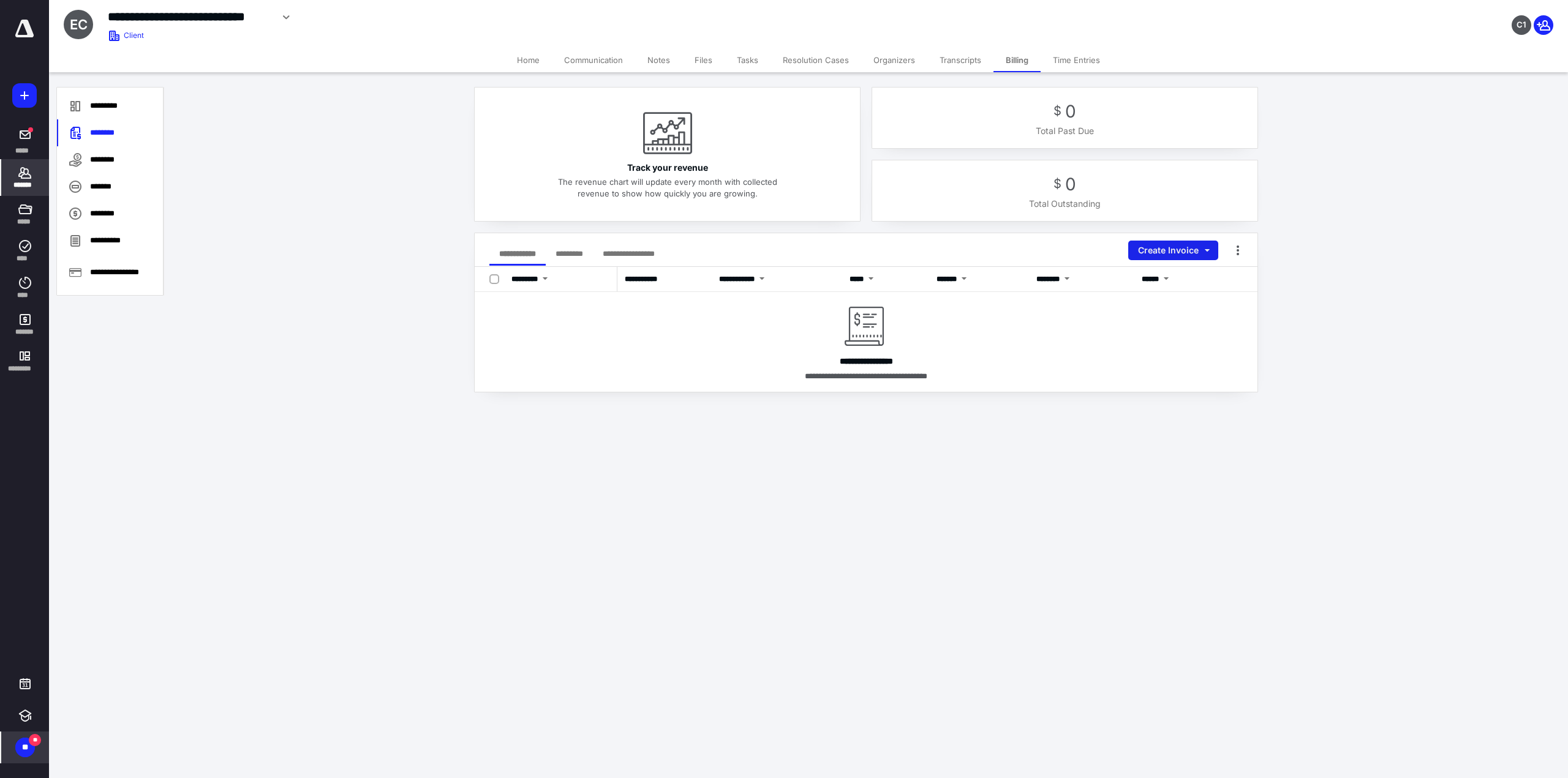 click on "Create Invoice" at bounding box center [1173, 250] 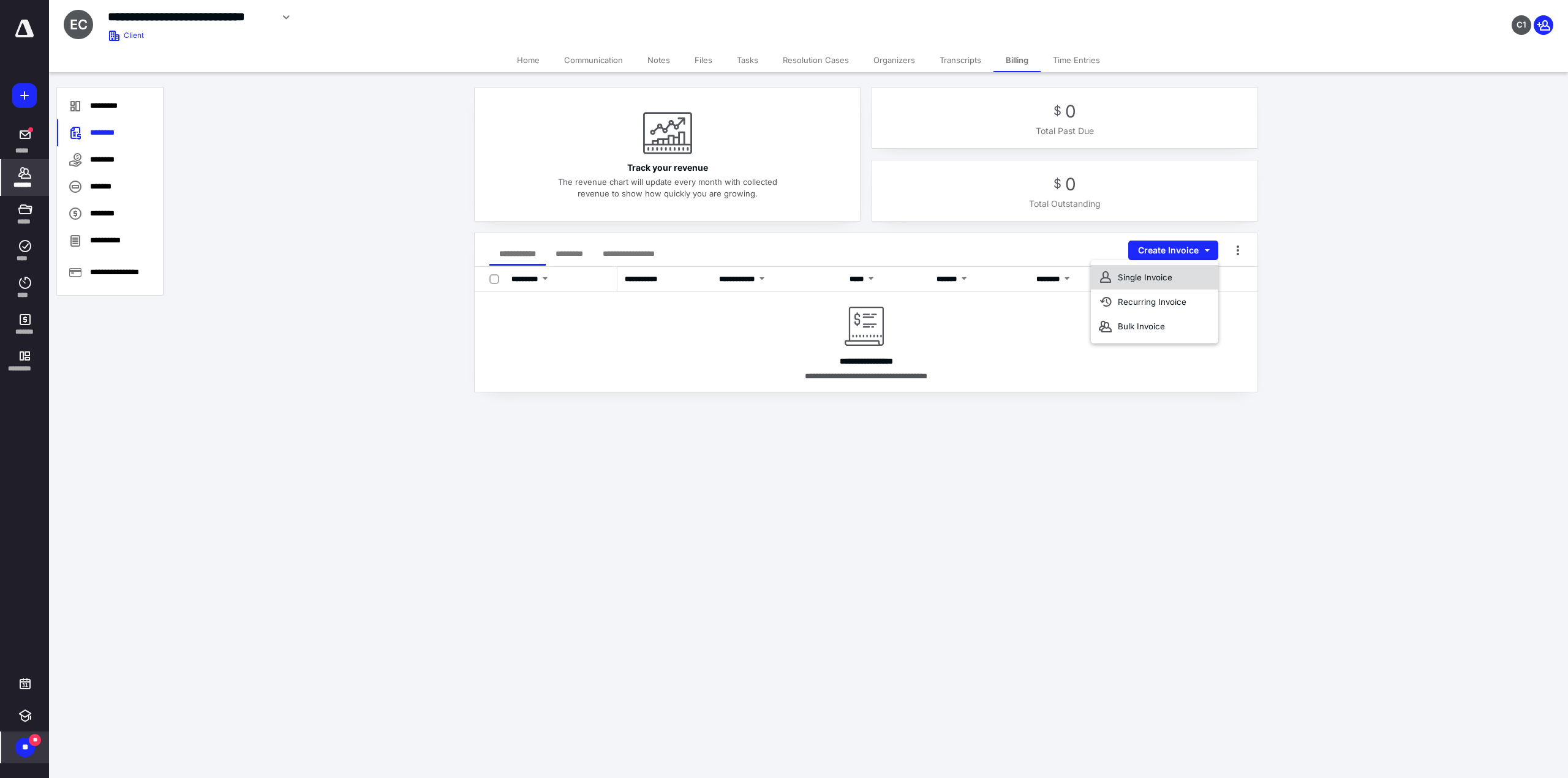 click on "Single Invoice" at bounding box center (1155, 277) 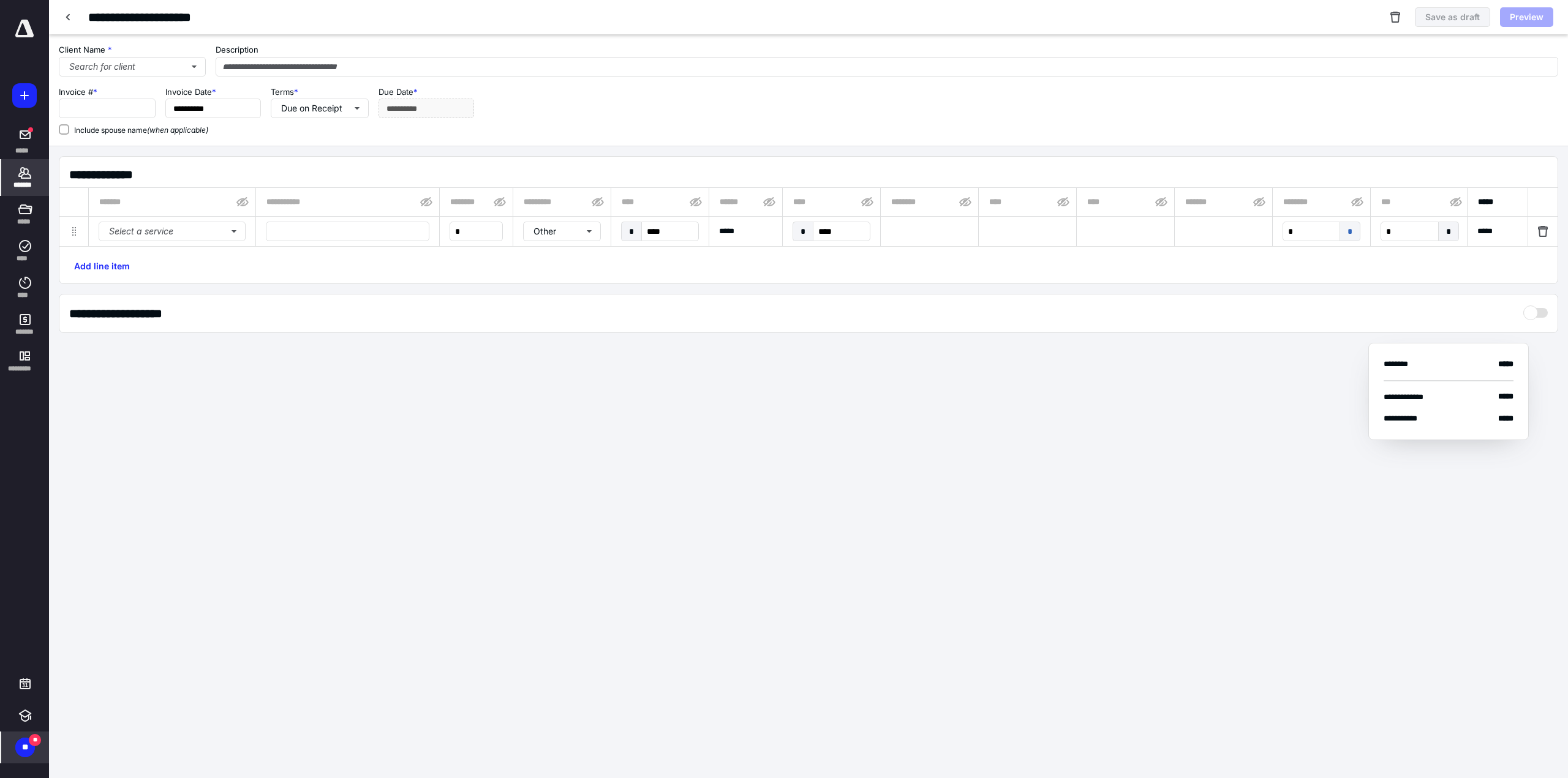 type on "****" 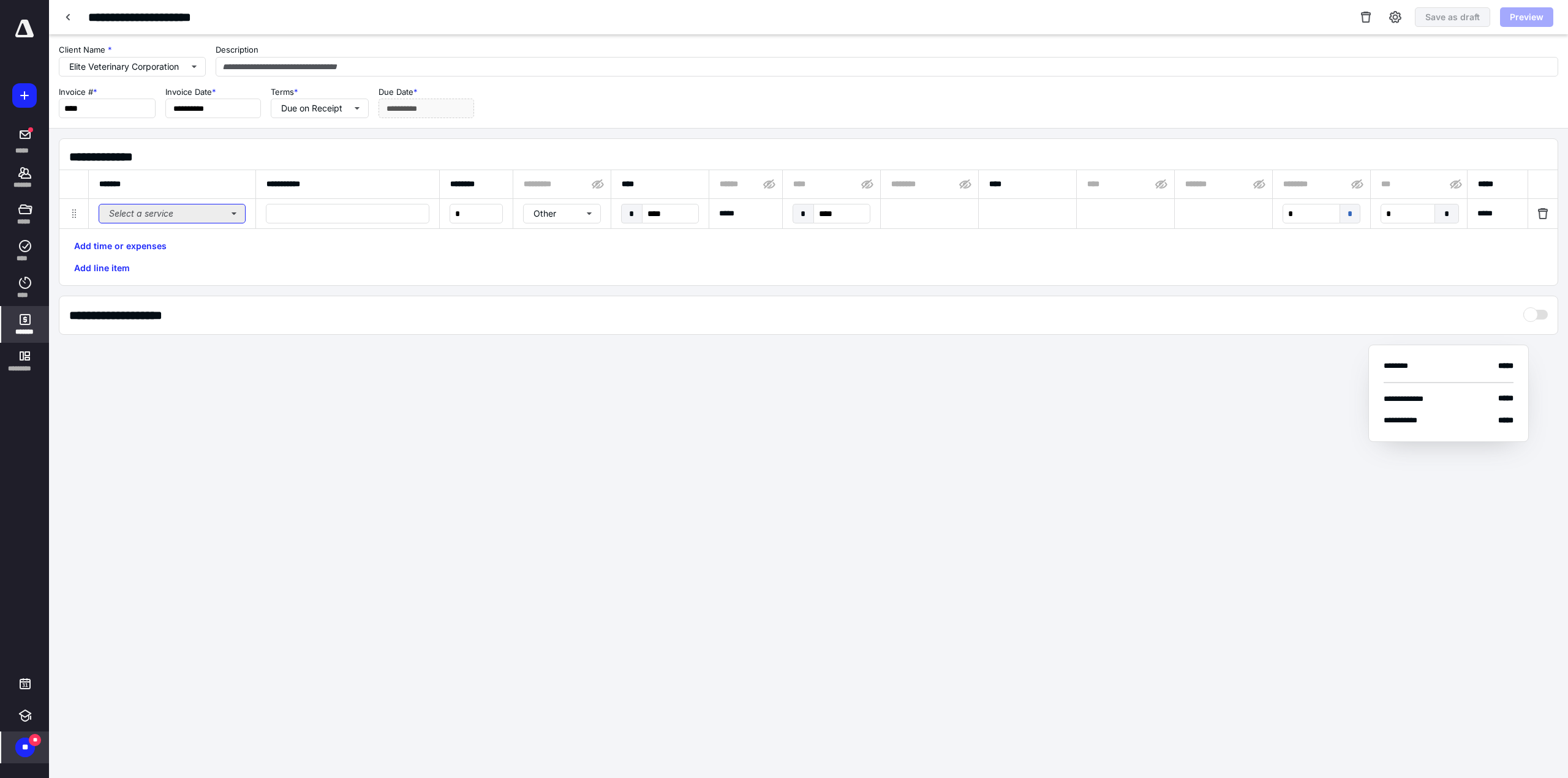 click on "Select a service" at bounding box center [172, 214] 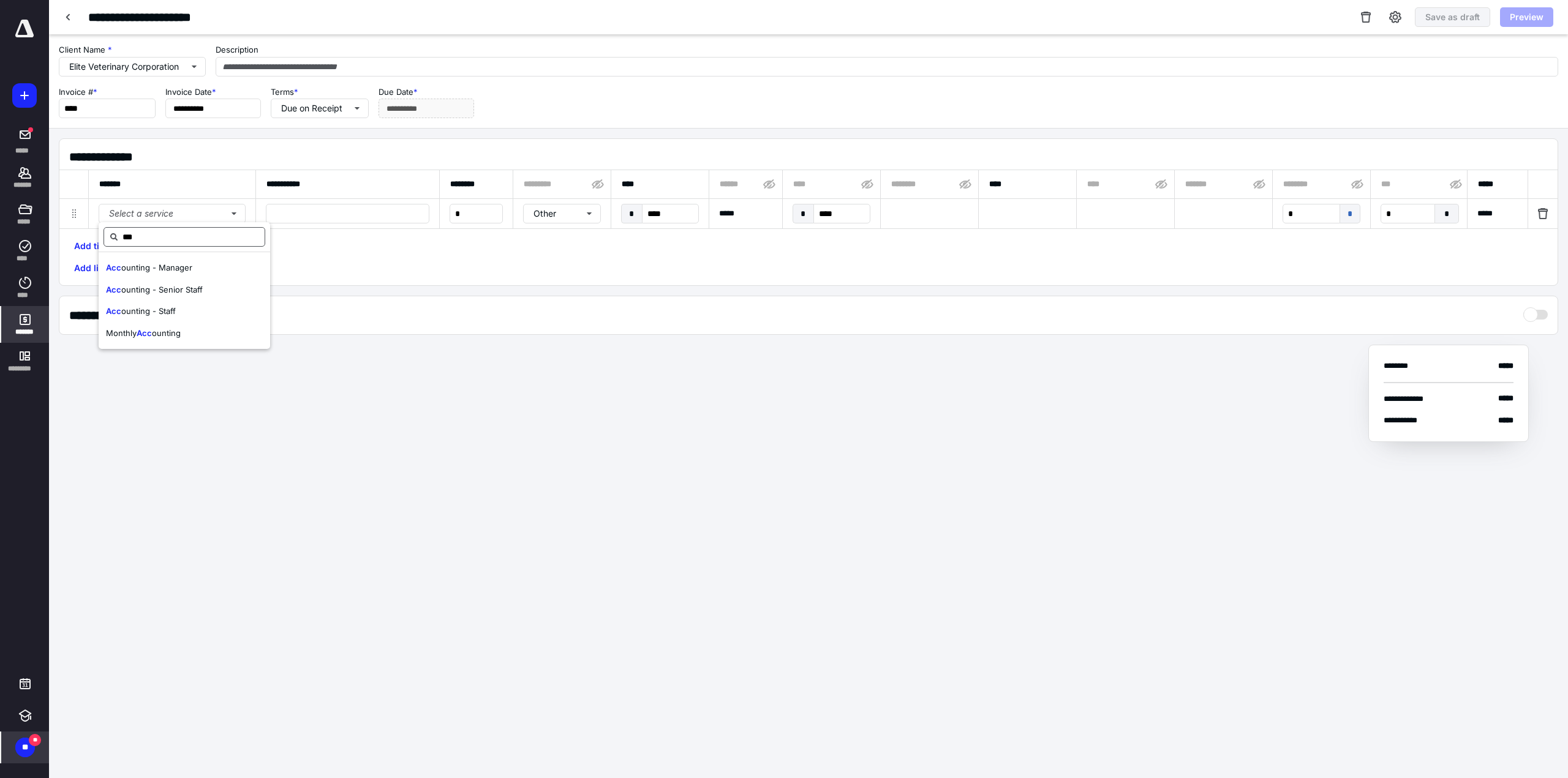 click on "***" at bounding box center (184, 237) 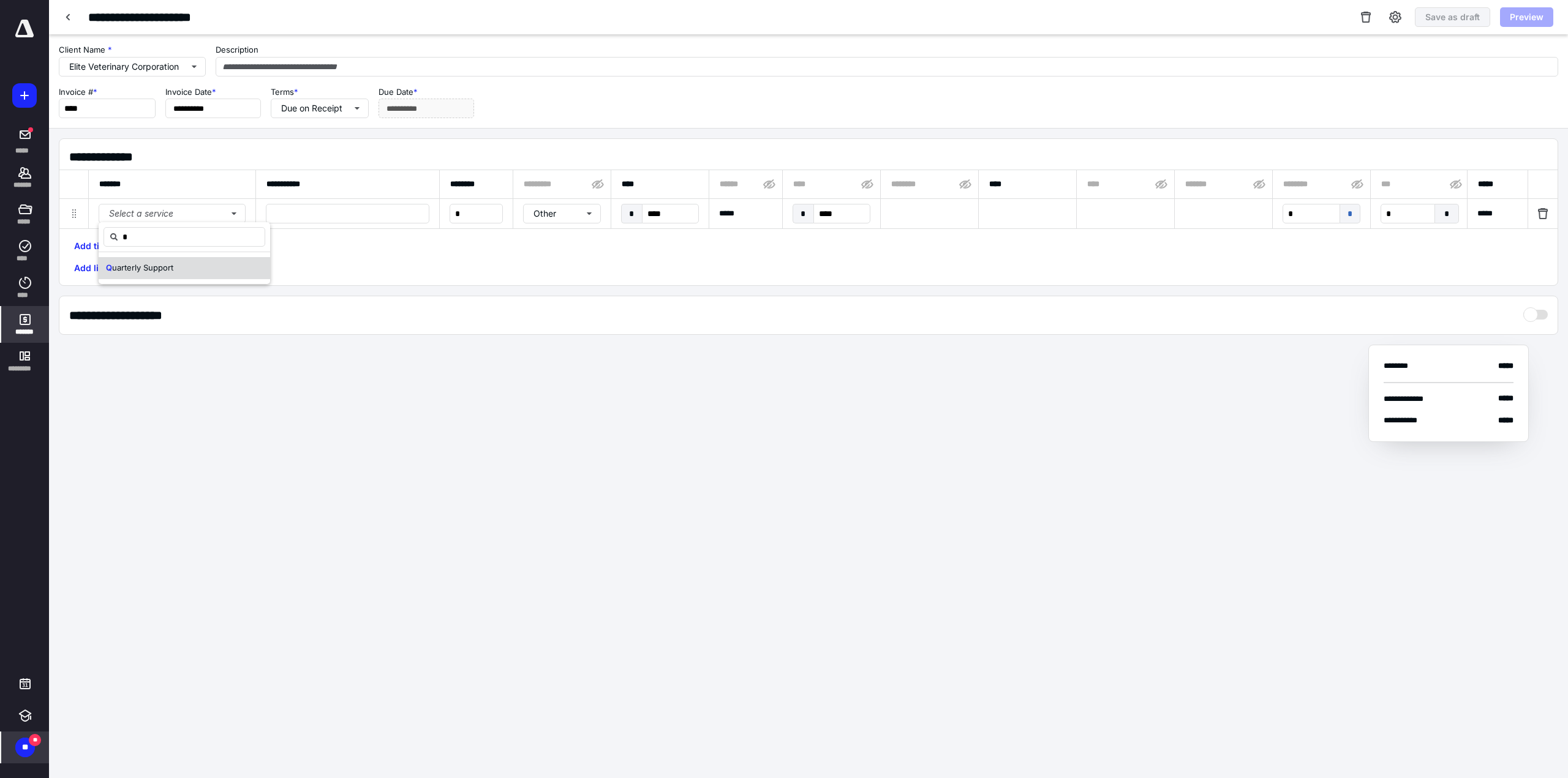 click on "Q uarterly Support" at bounding box center [184, 268] 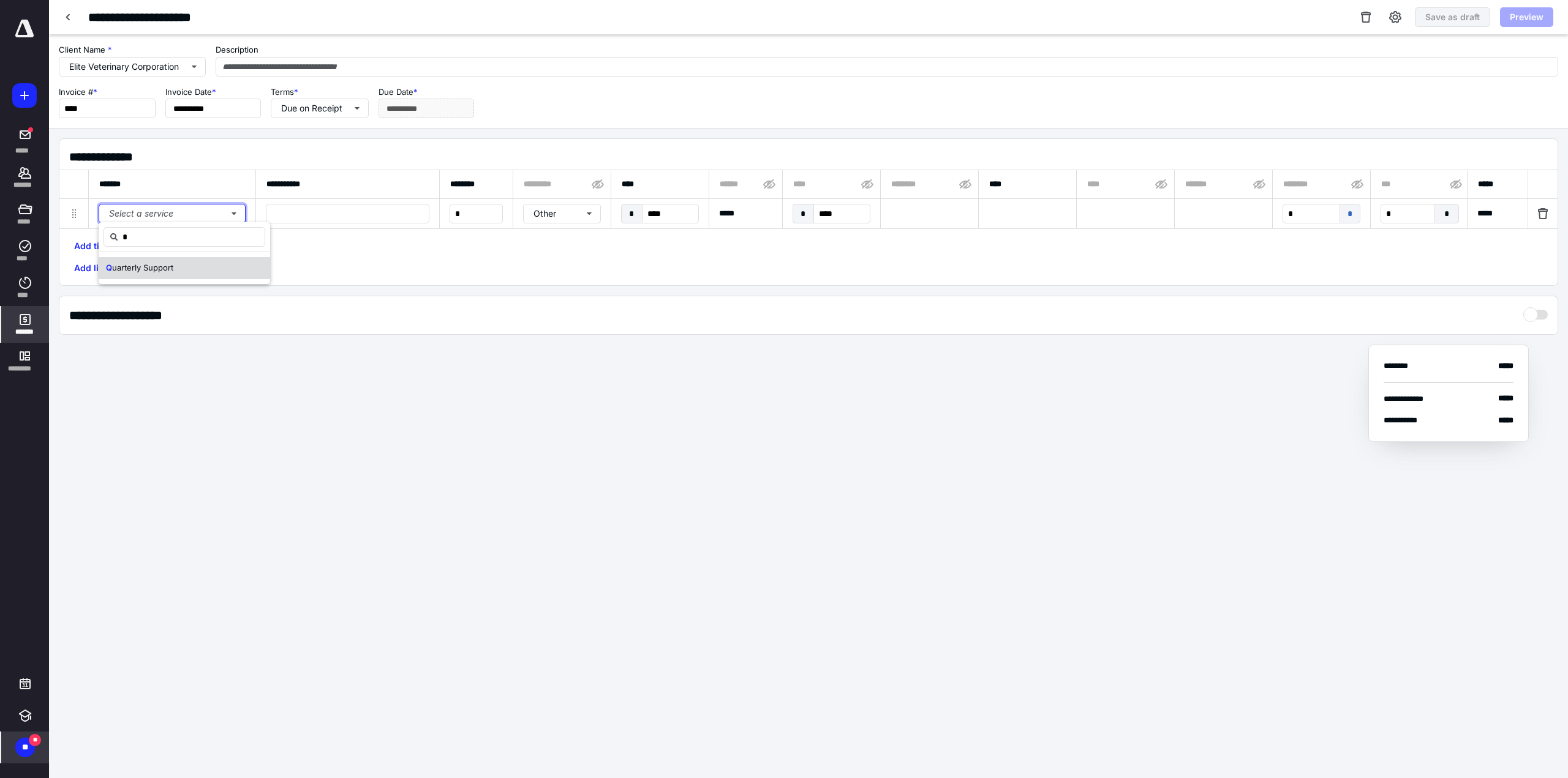 type 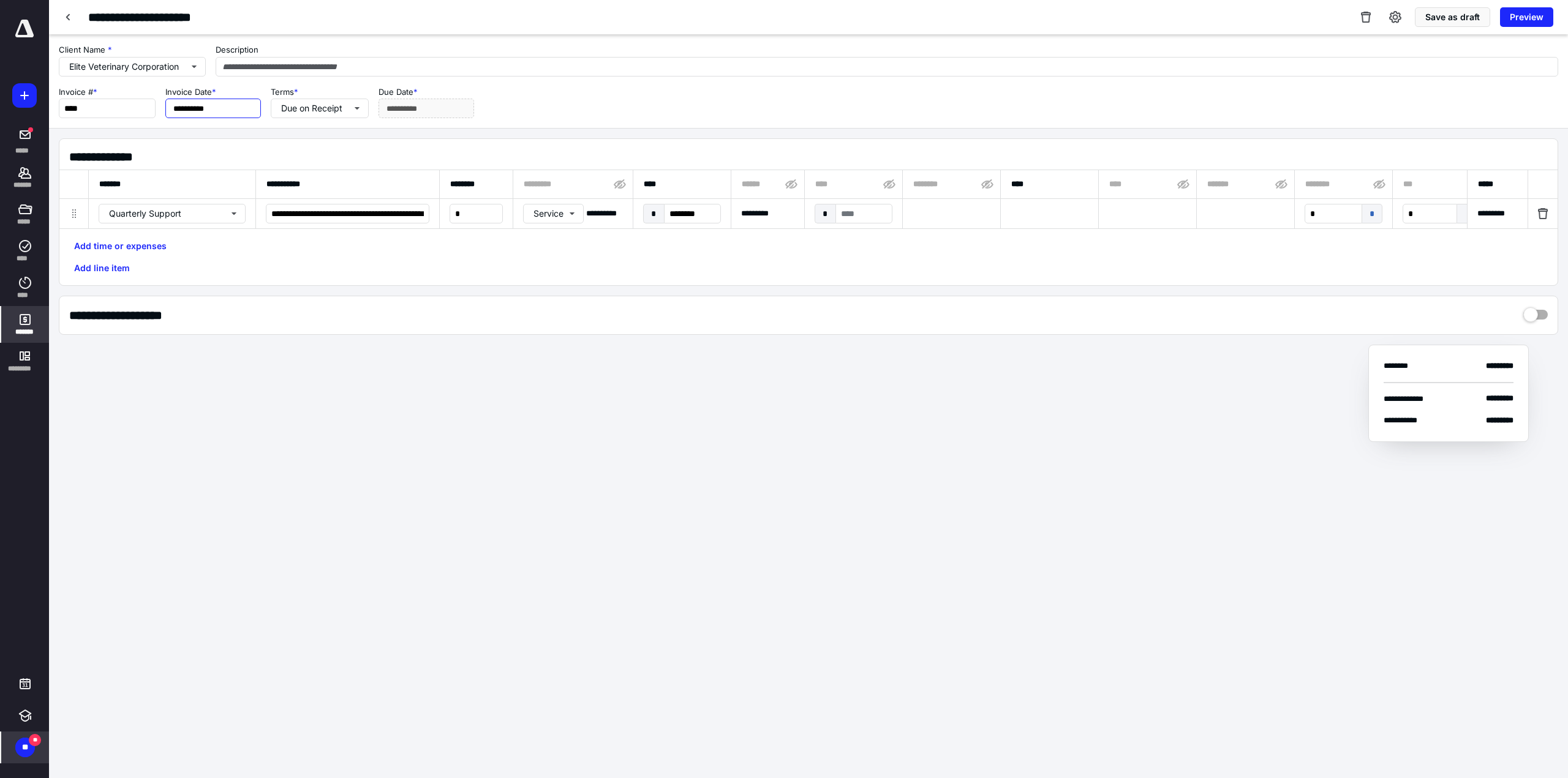 click on "**********" at bounding box center [213, 108] 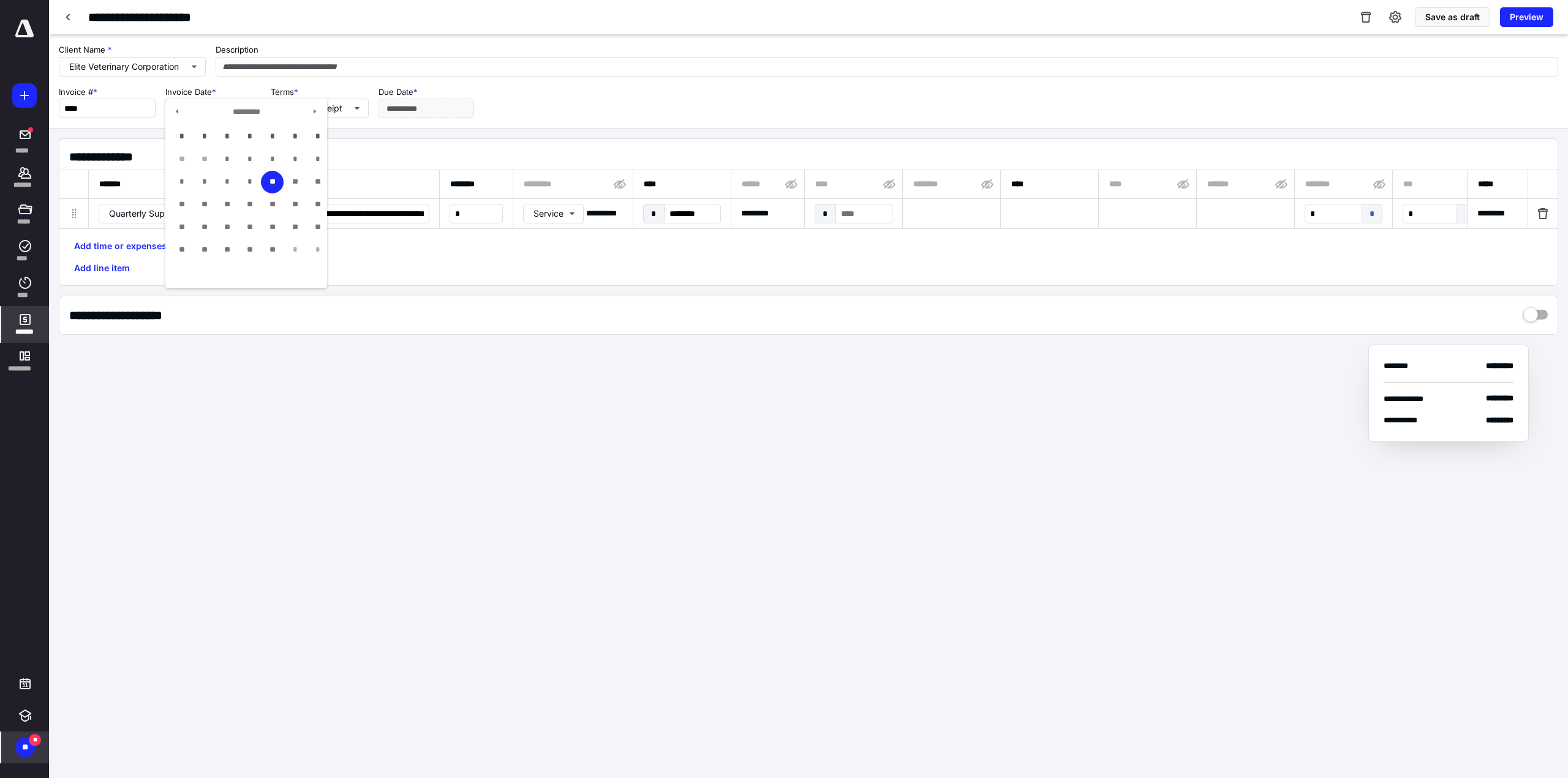 click on "*********" at bounding box center [246, 114] 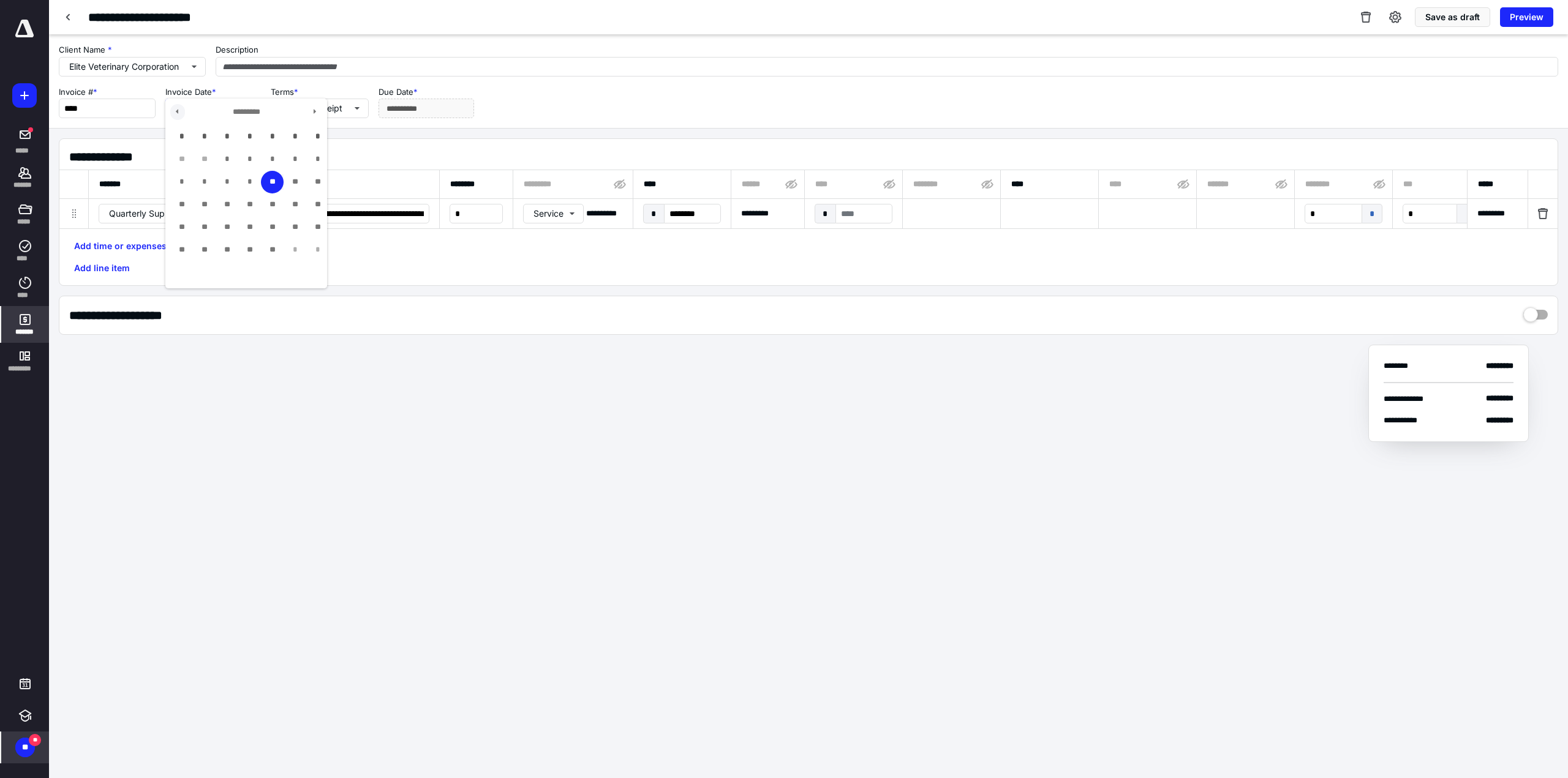 click at bounding box center (178, 112) 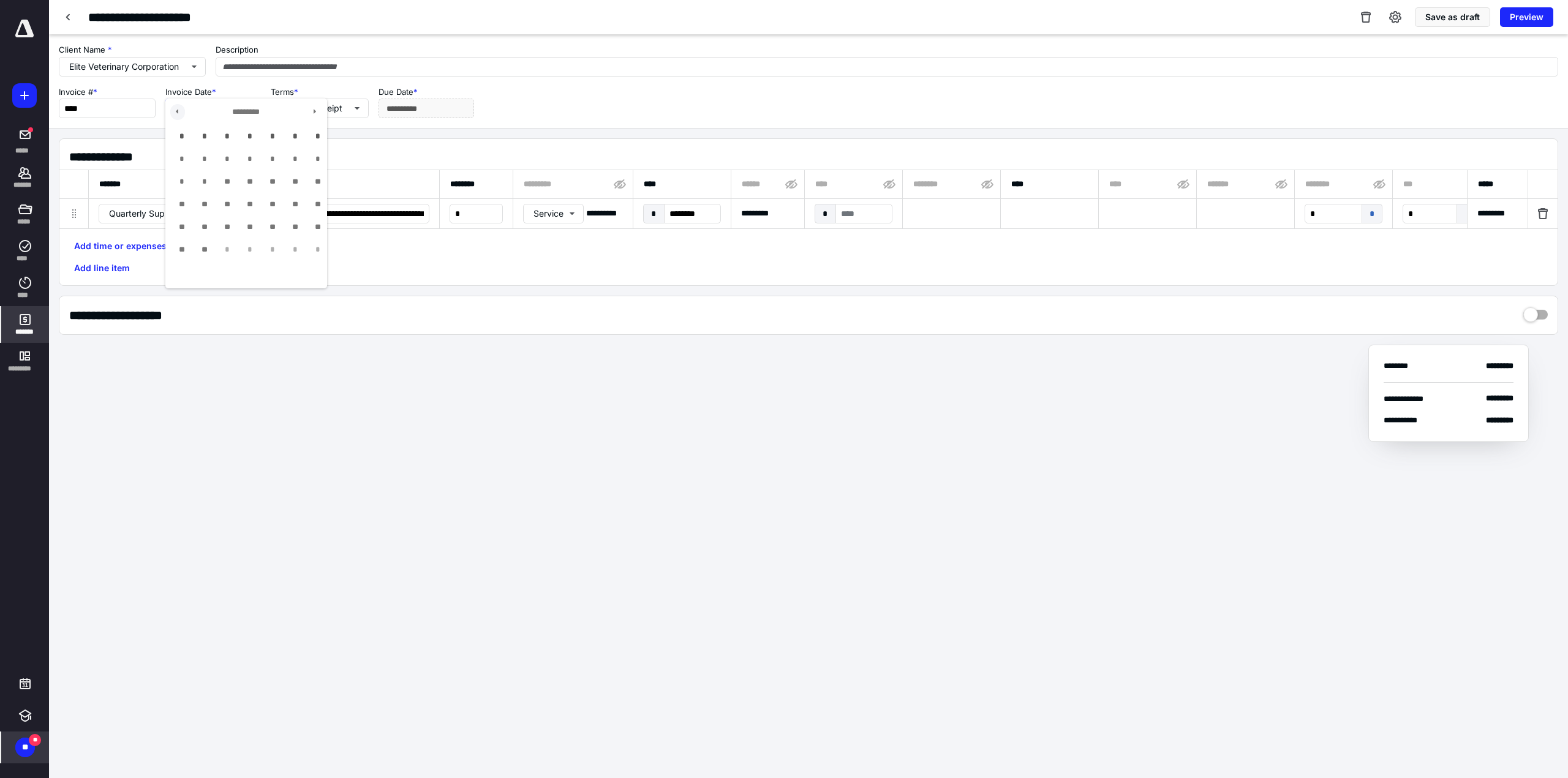 click at bounding box center [178, 112] 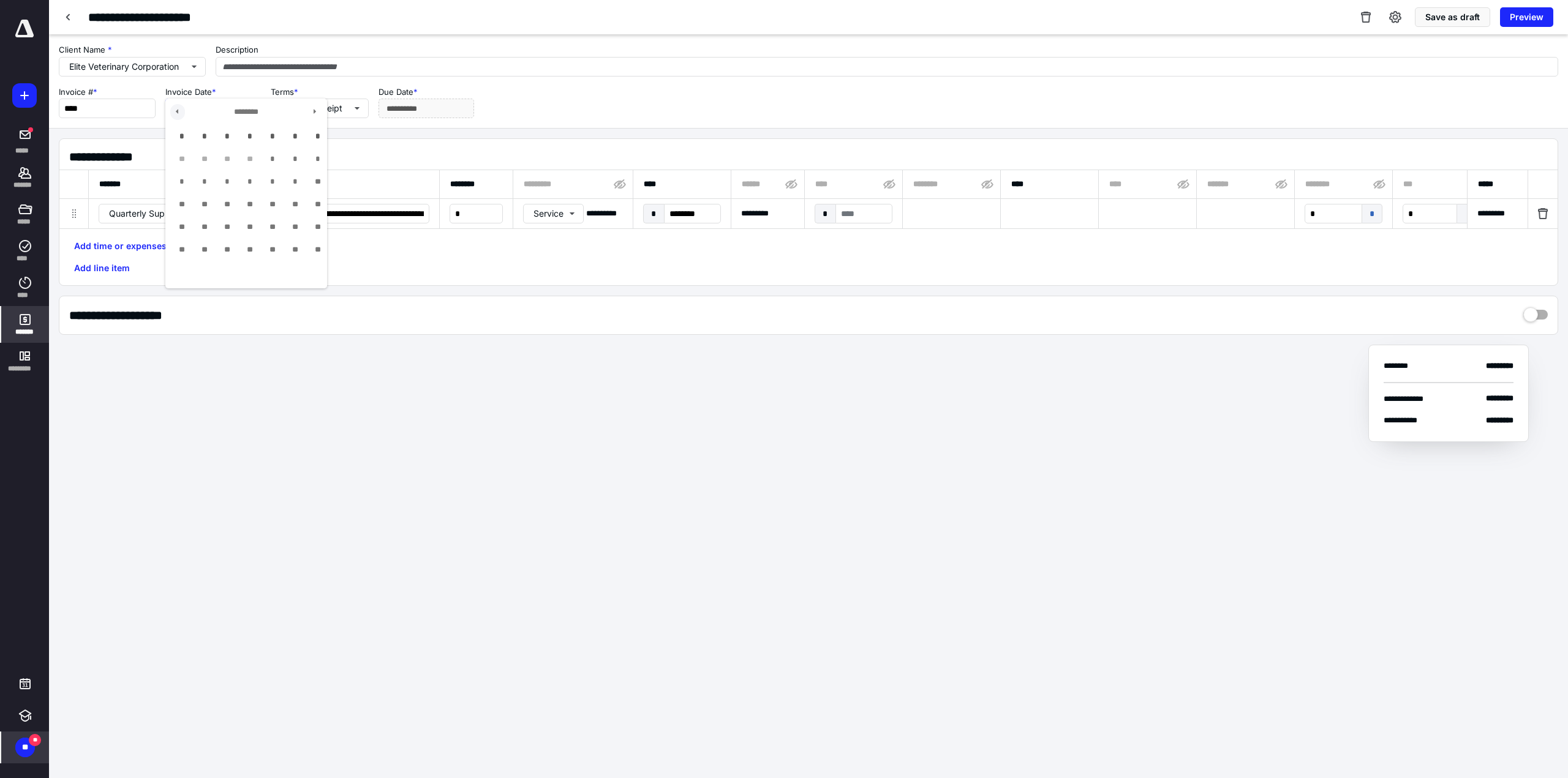 click at bounding box center (178, 112) 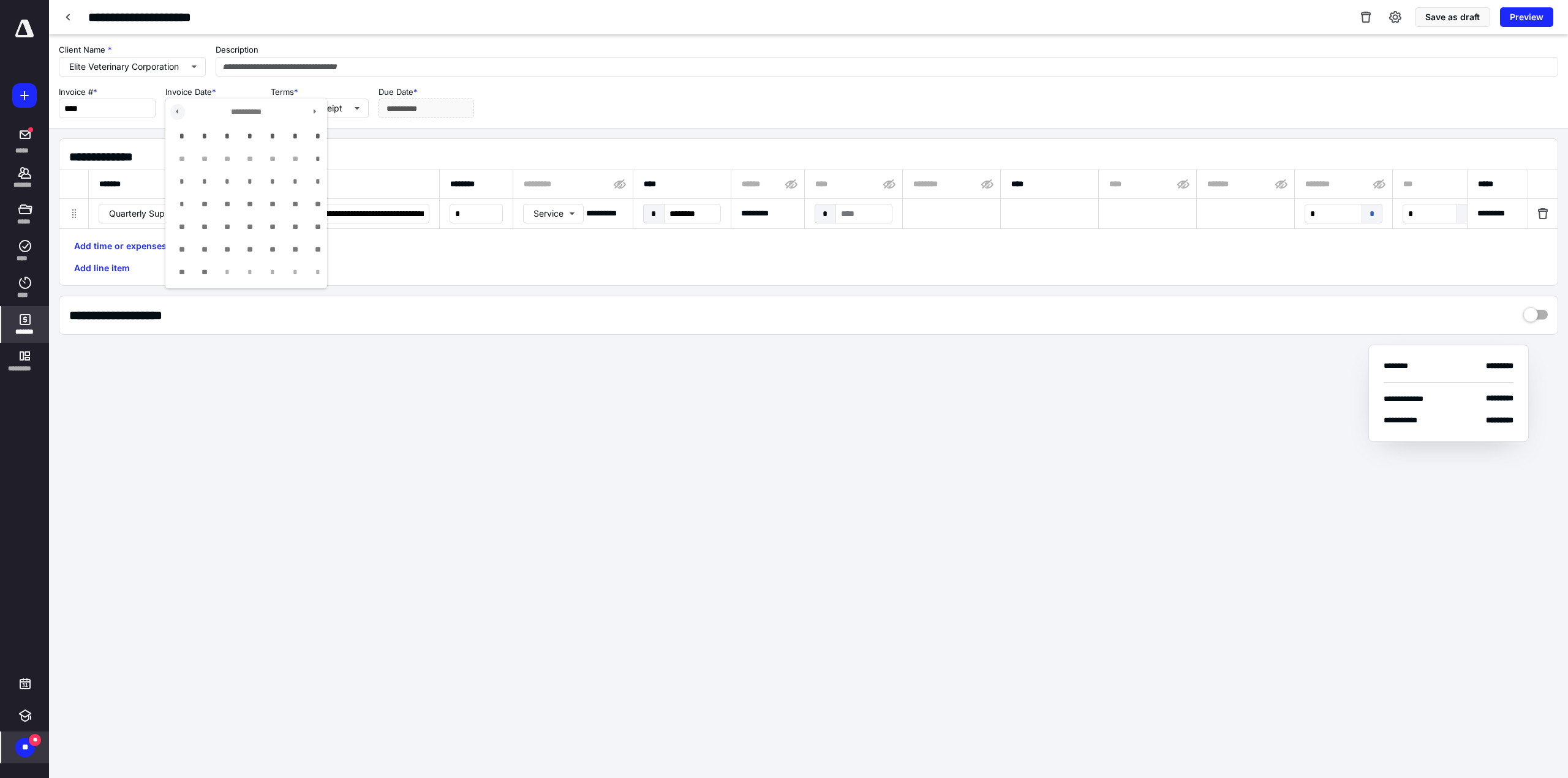 click at bounding box center [178, 112] 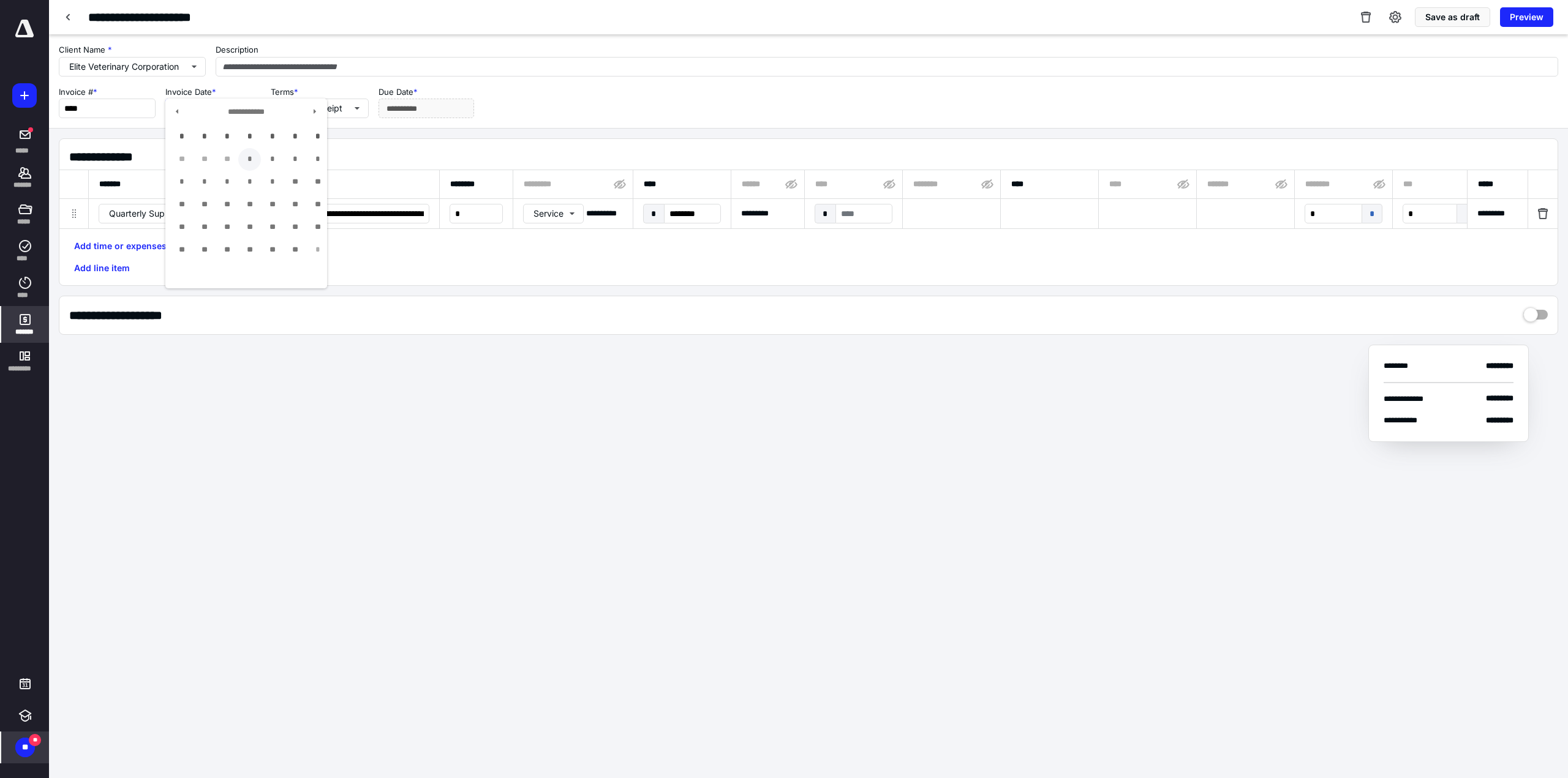 click on "*" at bounding box center (249, 159) 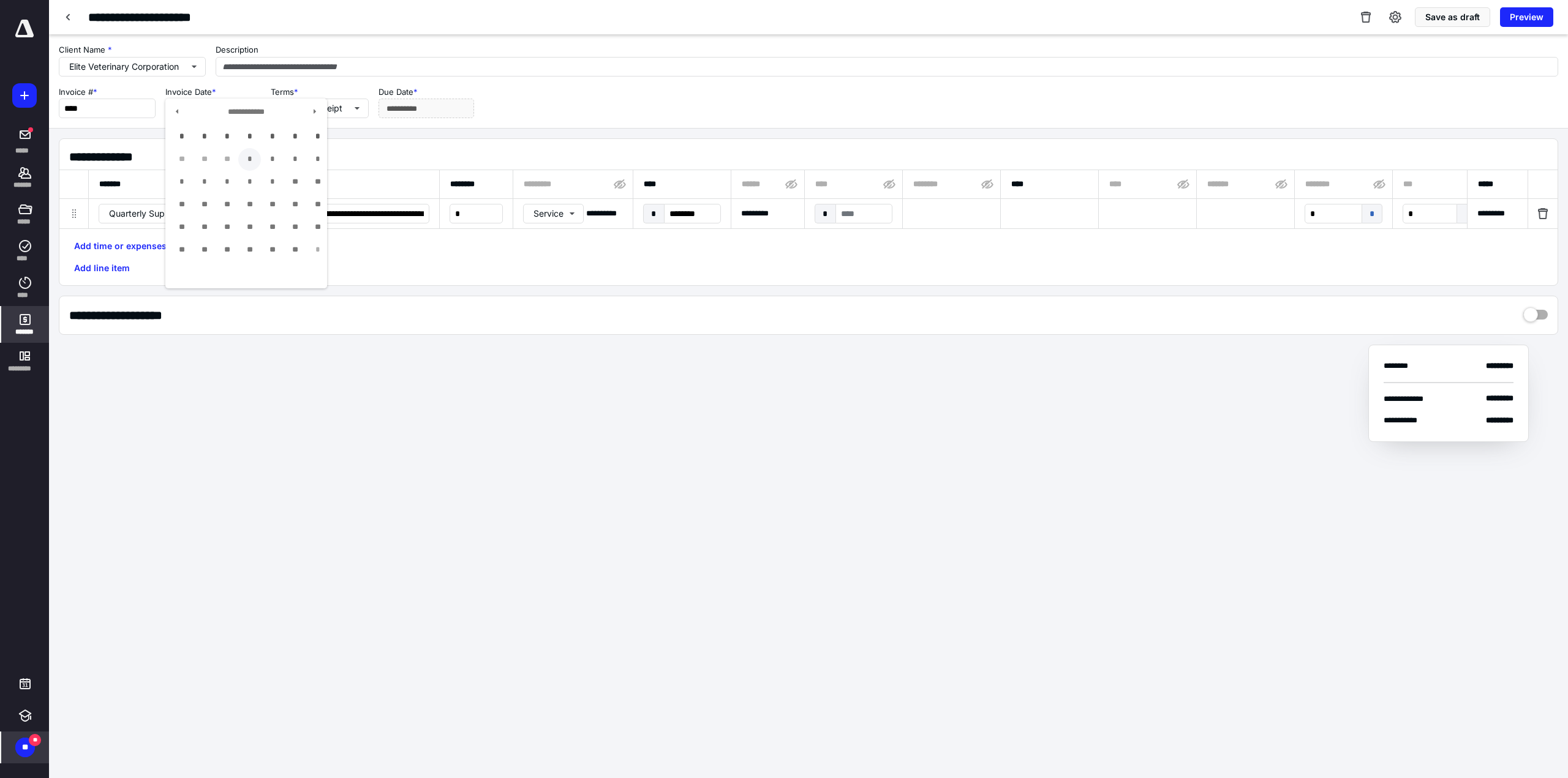 type on "**********" 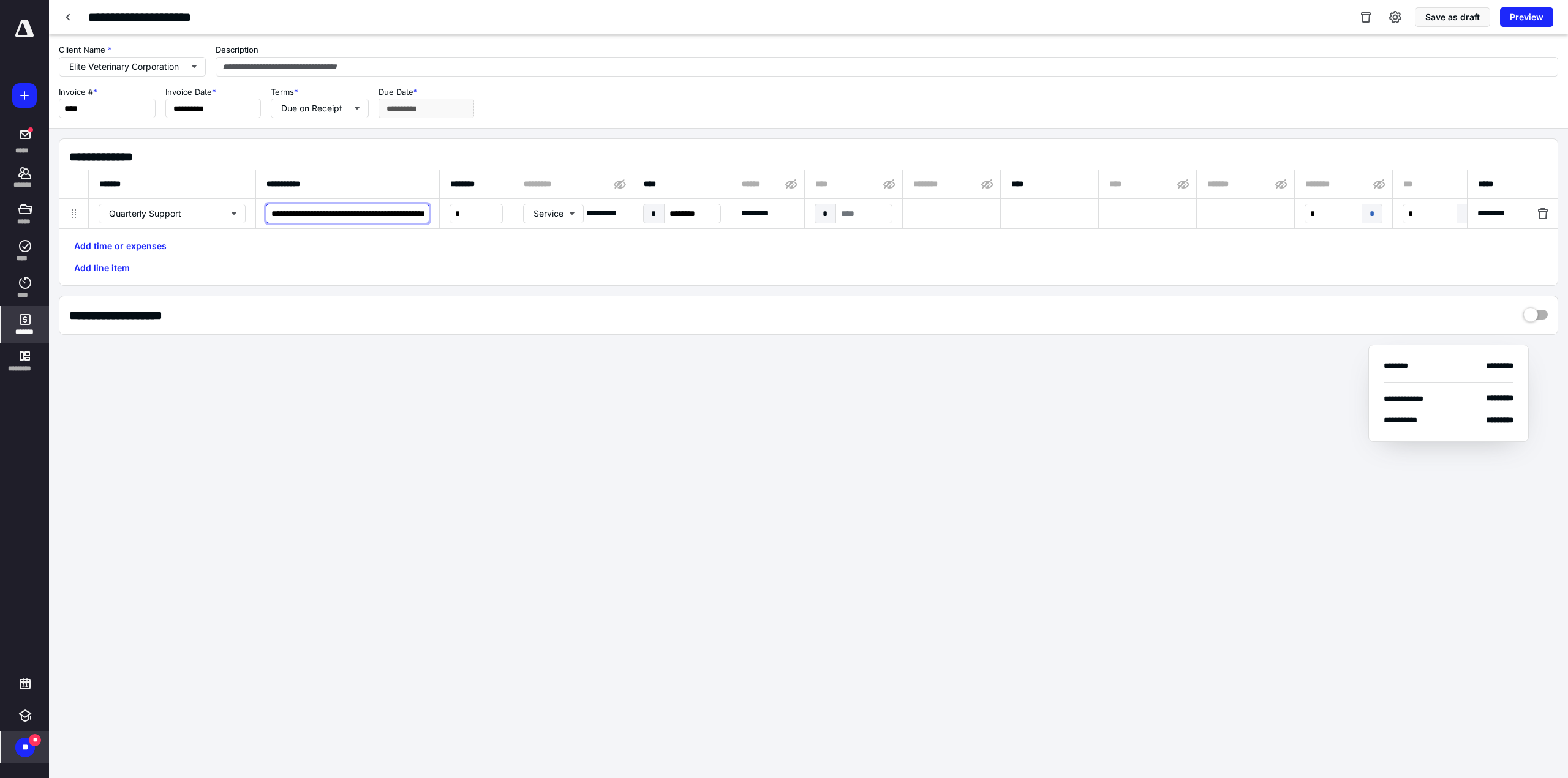 click on "**********" at bounding box center [347, 214] 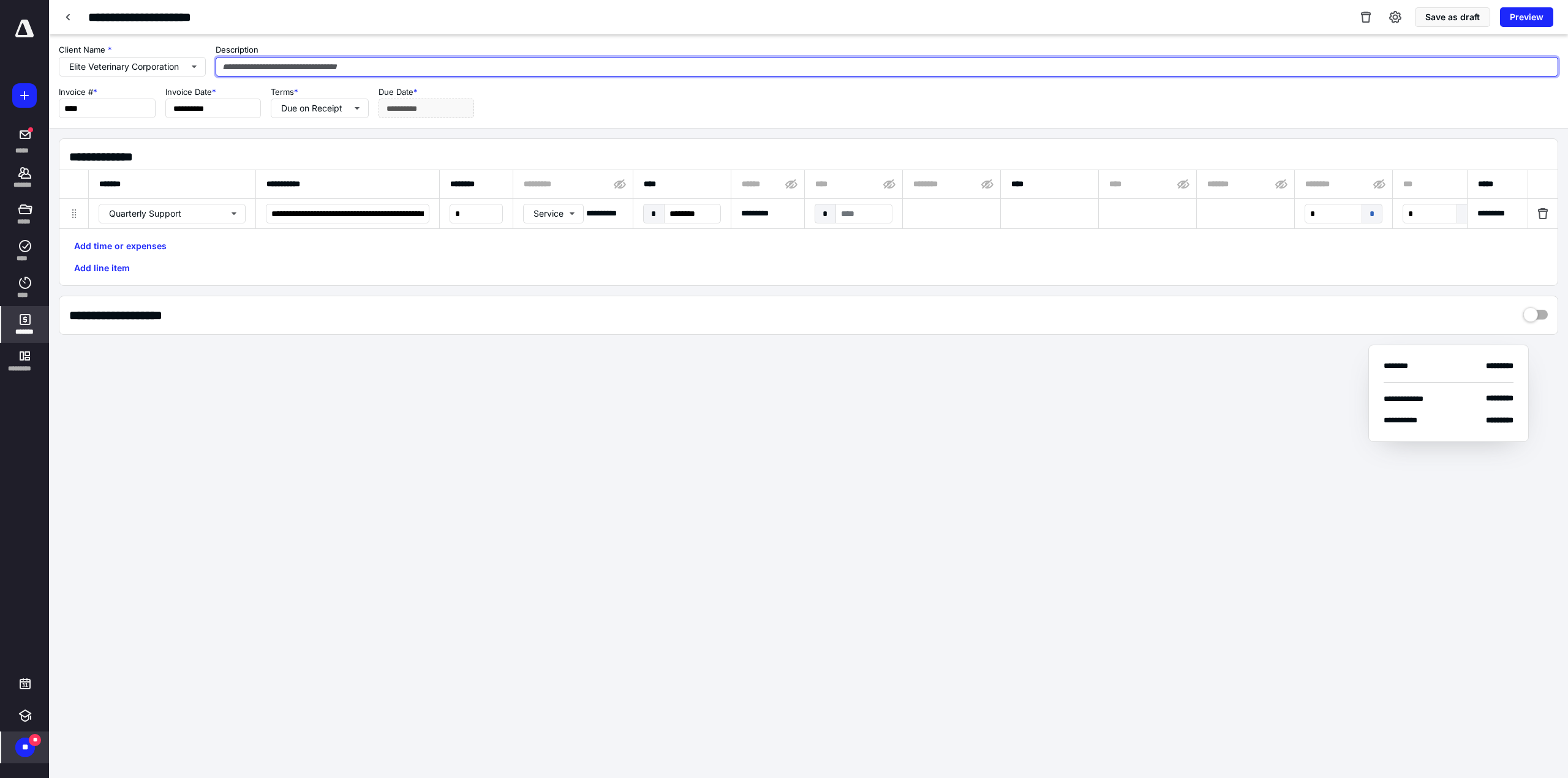 click at bounding box center [887, 67] 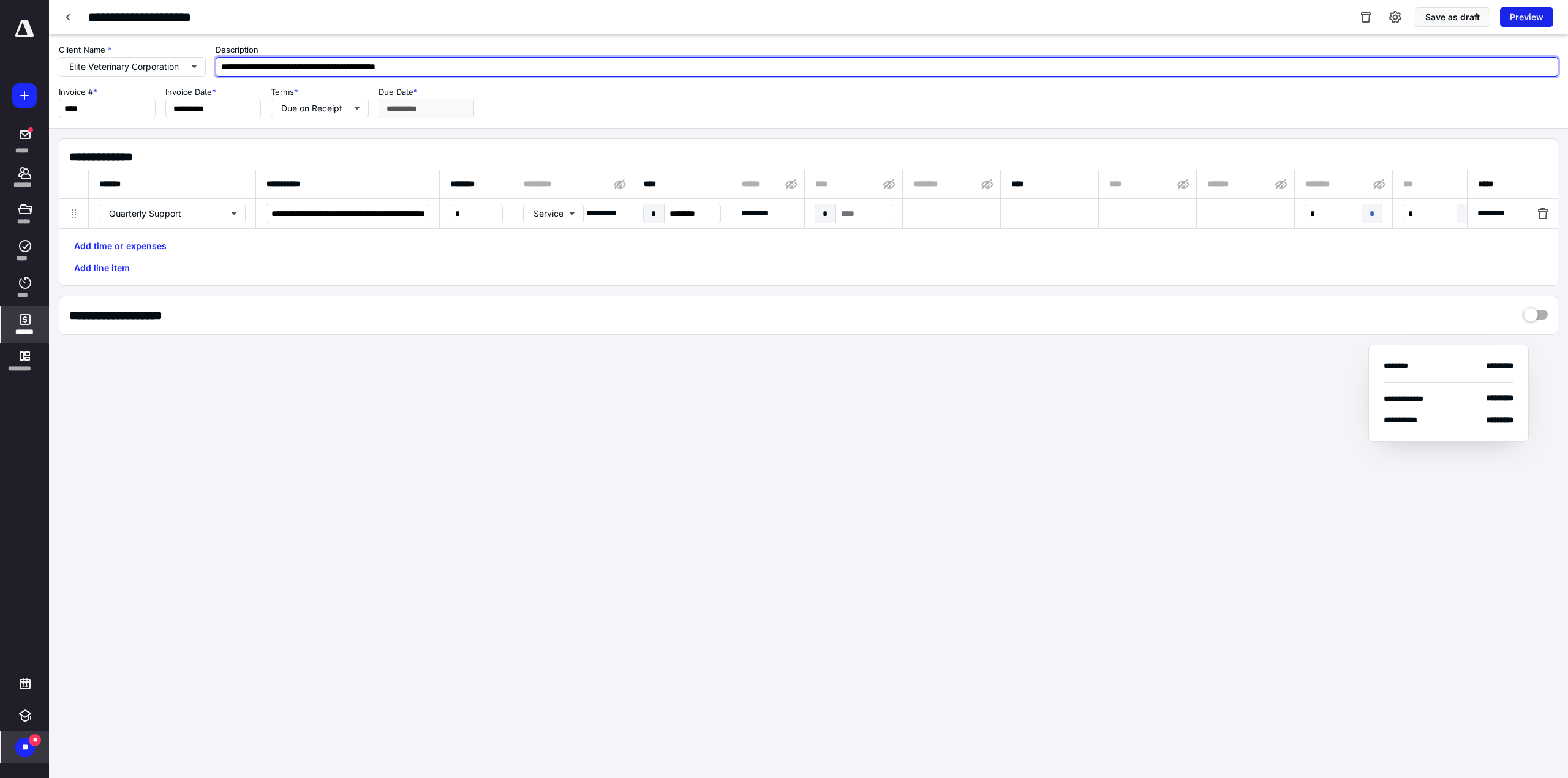 type on "**********" 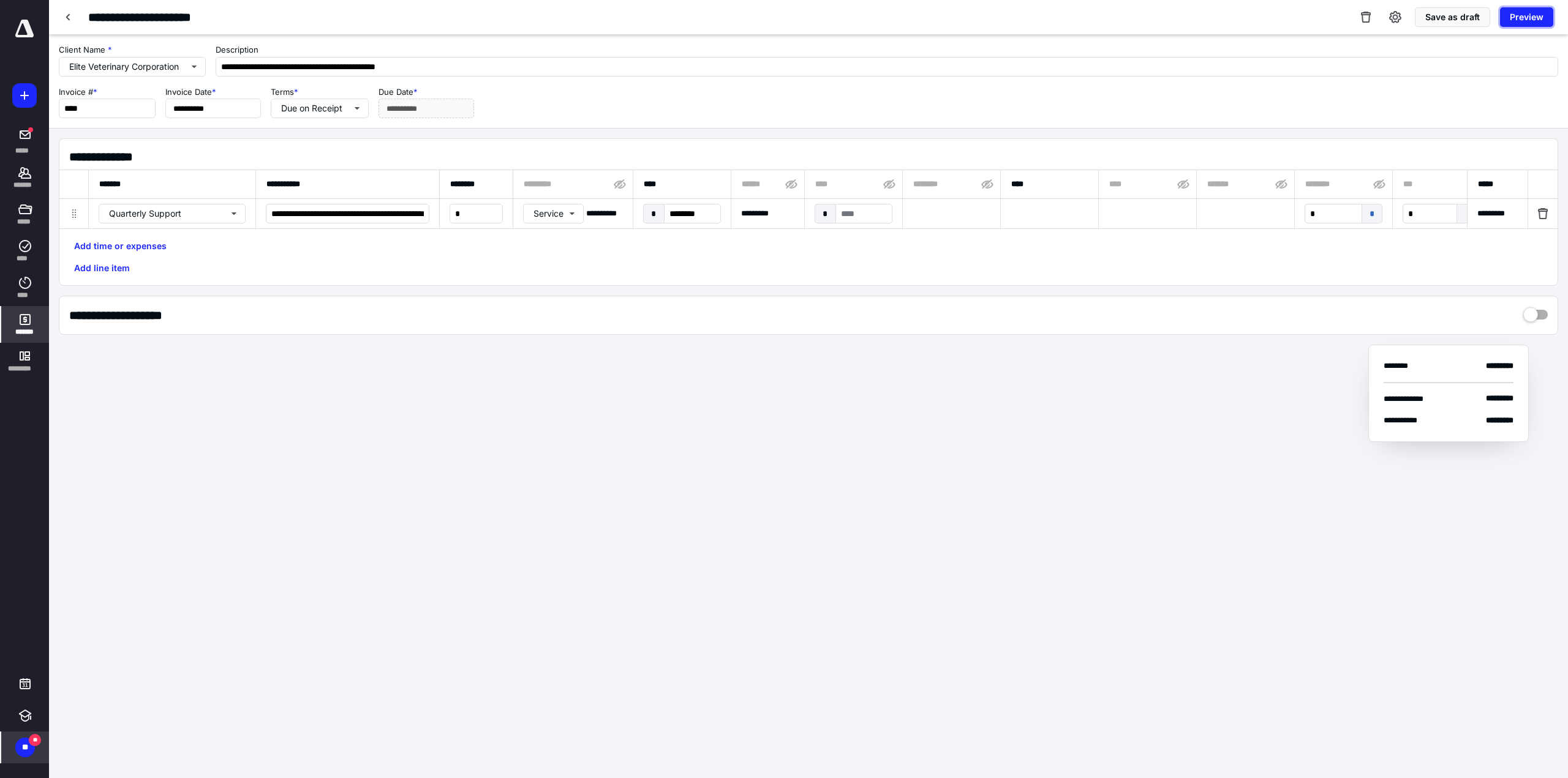 drag, startPoint x: 1521, startPoint y: 17, endPoint x: 1255, endPoint y: 204, distance: 325.1538 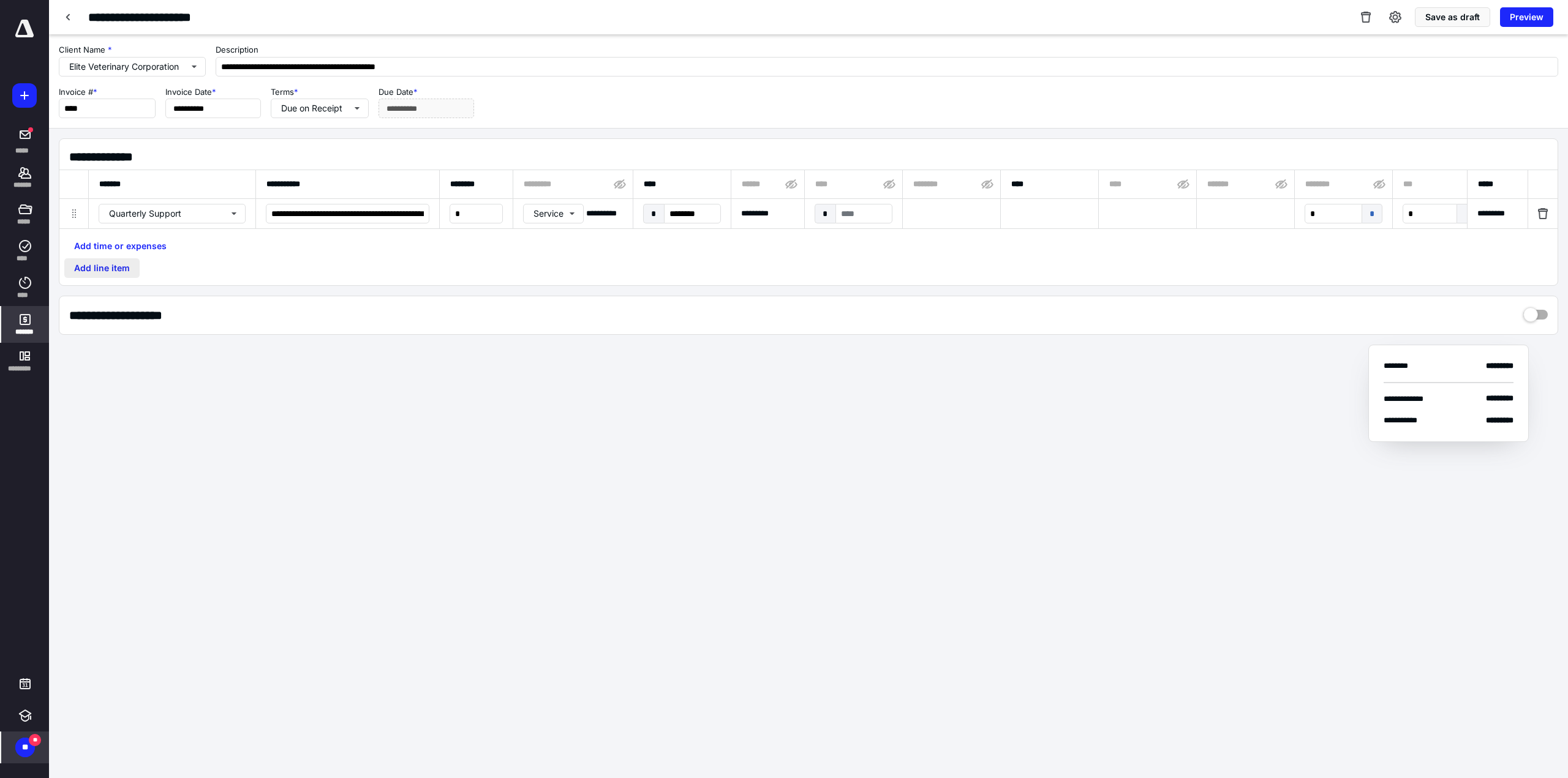 click on "Add line item" at bounding box center (102, 268) 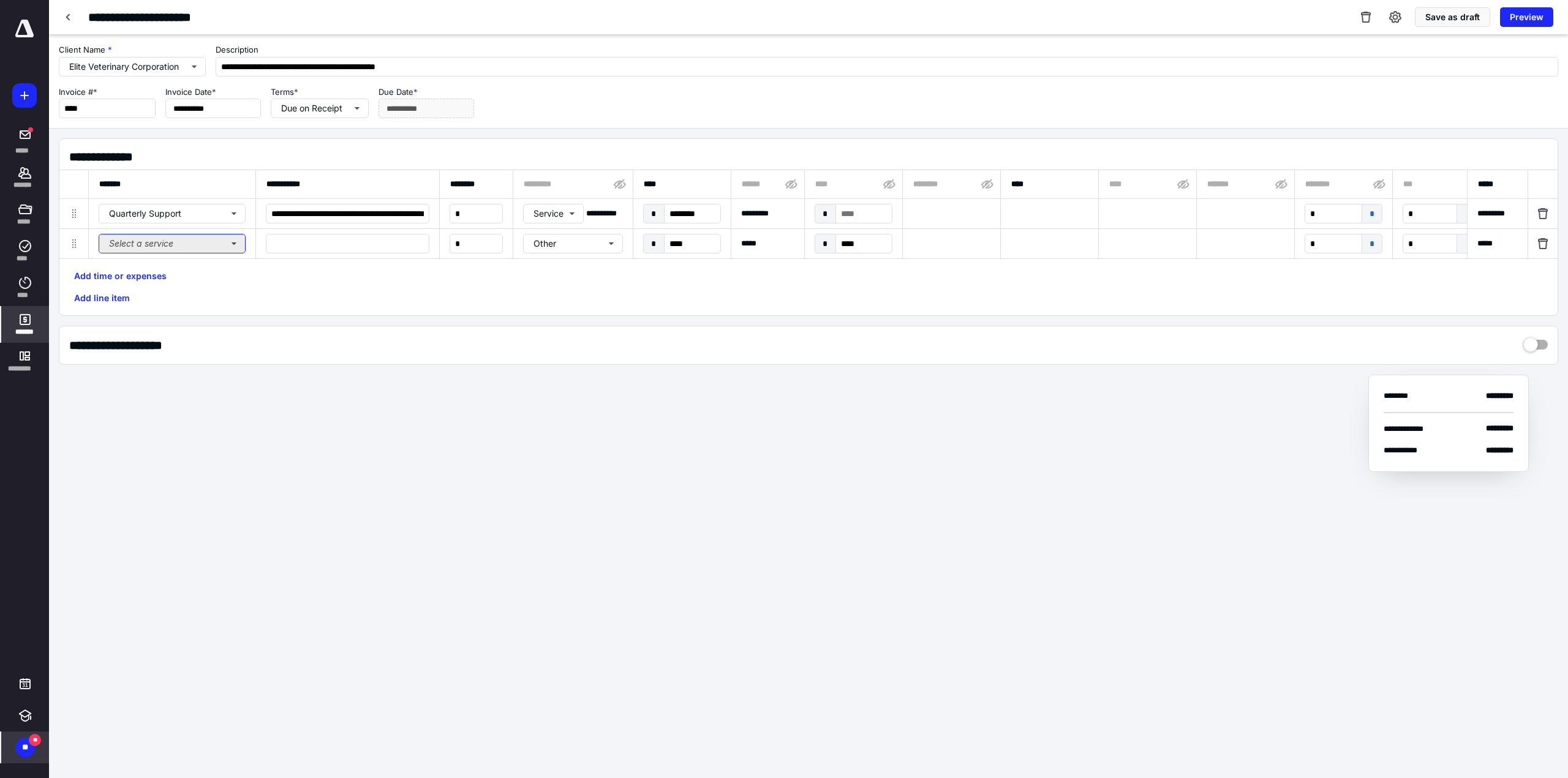 click on "Select a service" at bounding box center (172, 244) 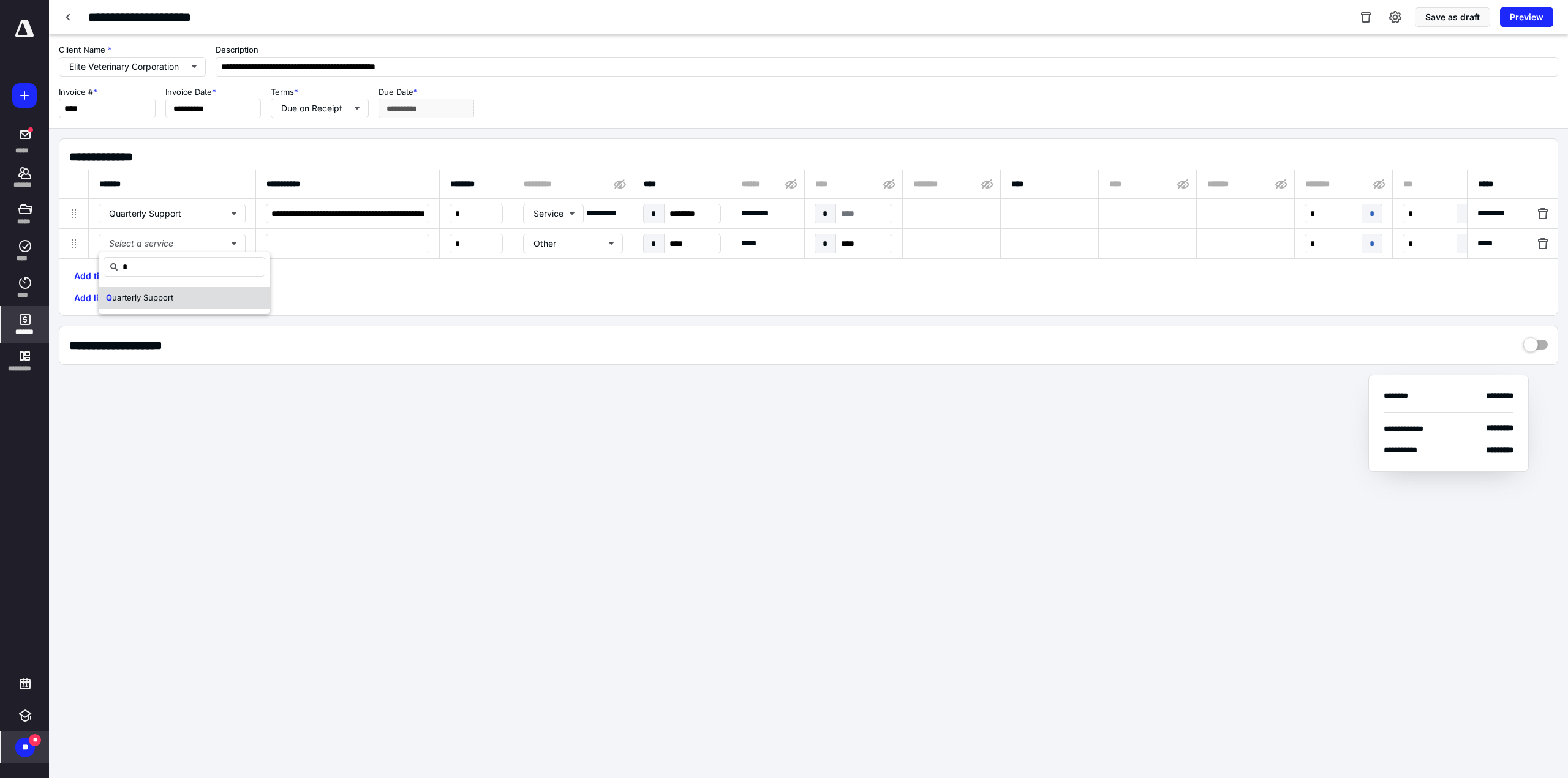 click on "uarterly Support" at bounding box center [143, 297] 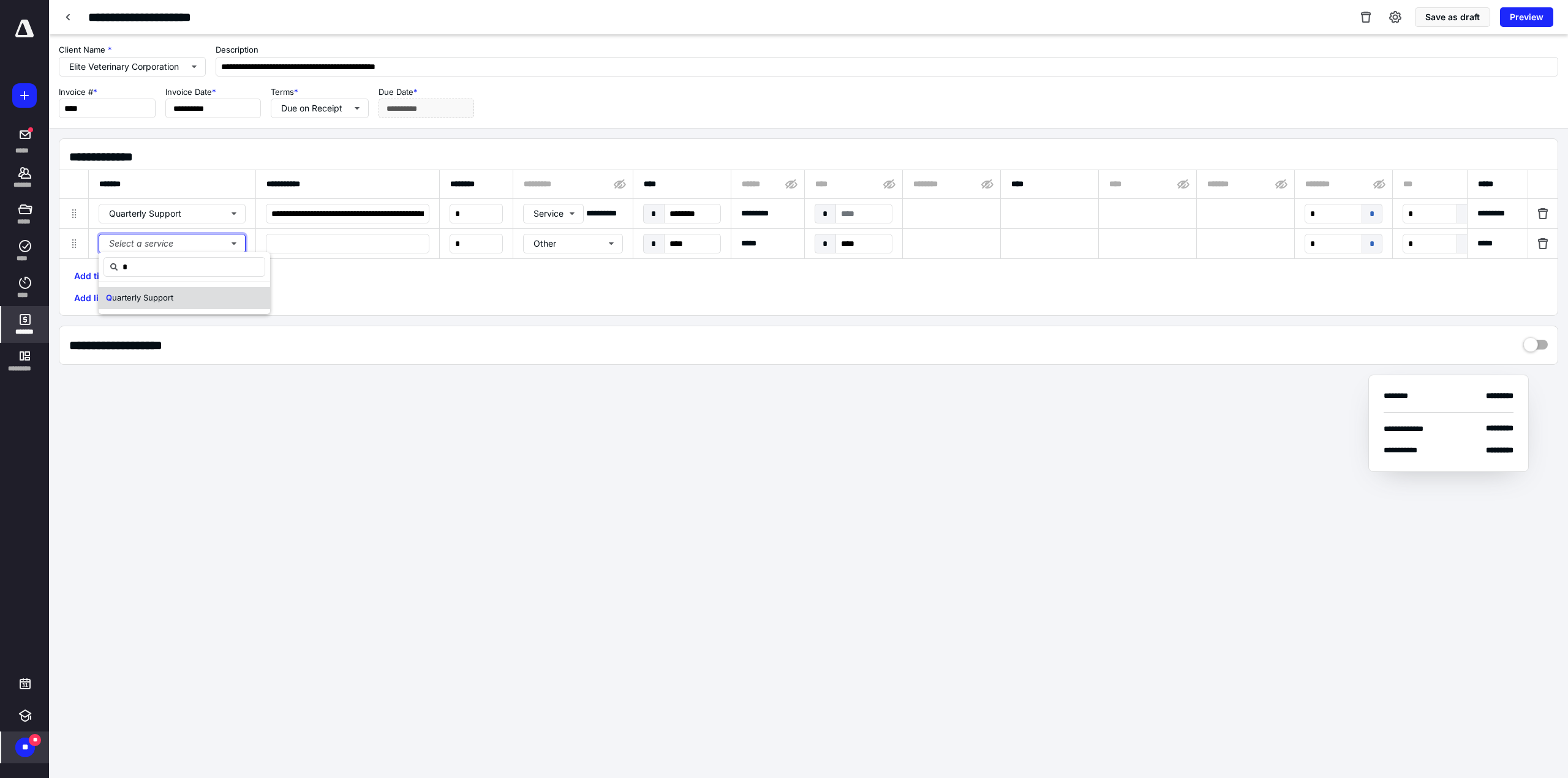 type 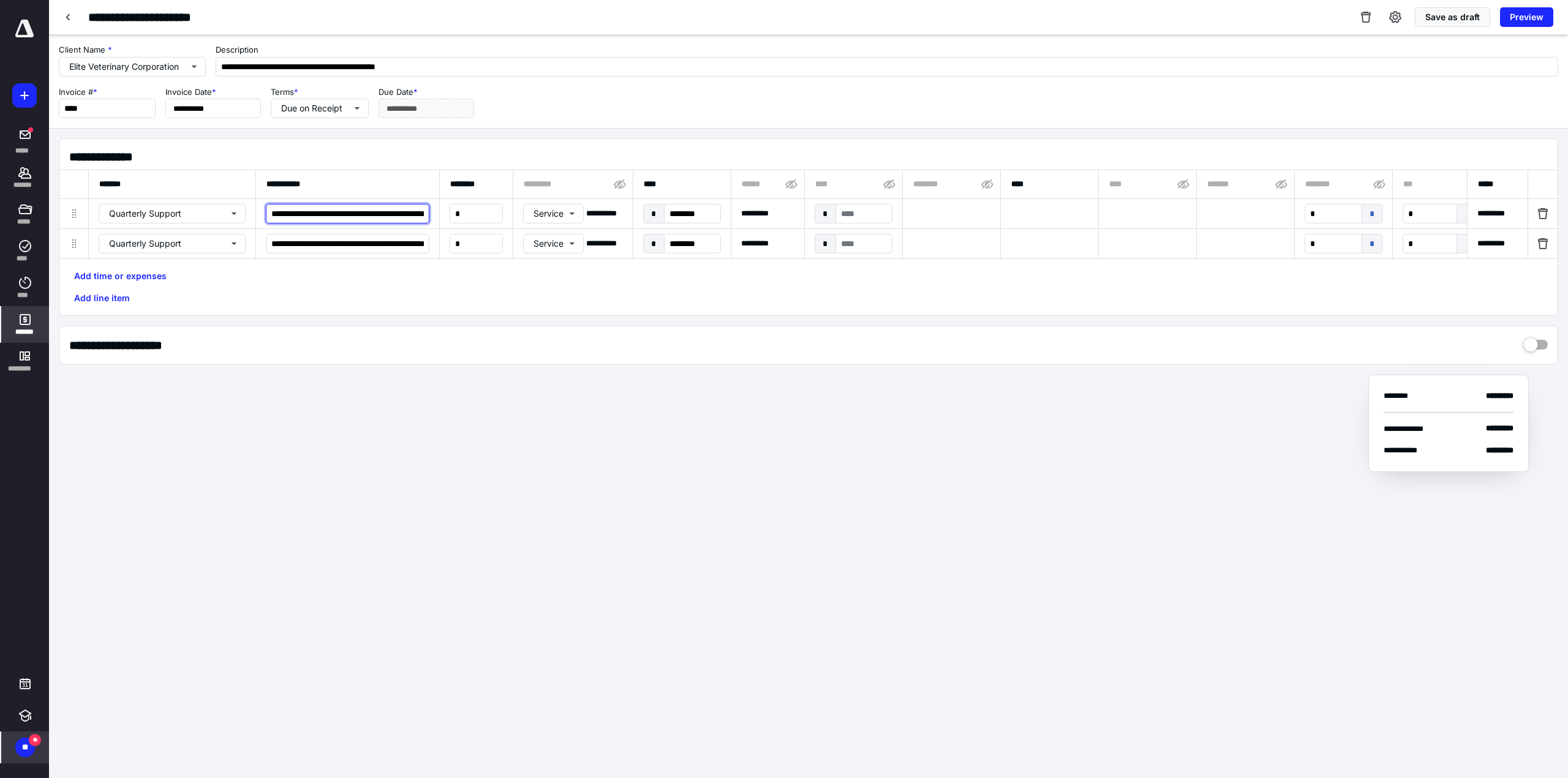 click on "**********" at bounding box center (347, 214) 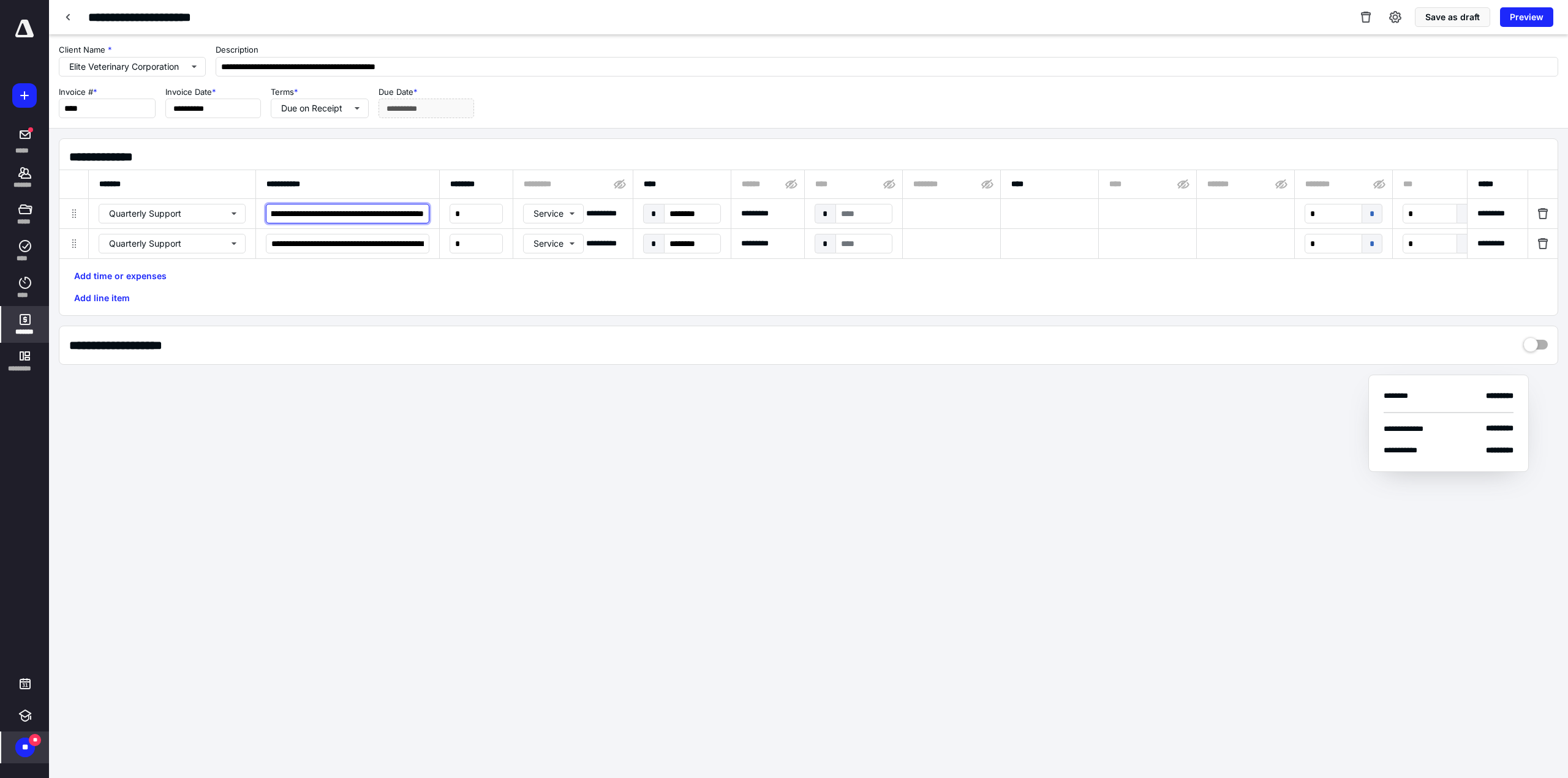 scroll, scrollTop: 0, scrollLeft: 72, axis: horizontal 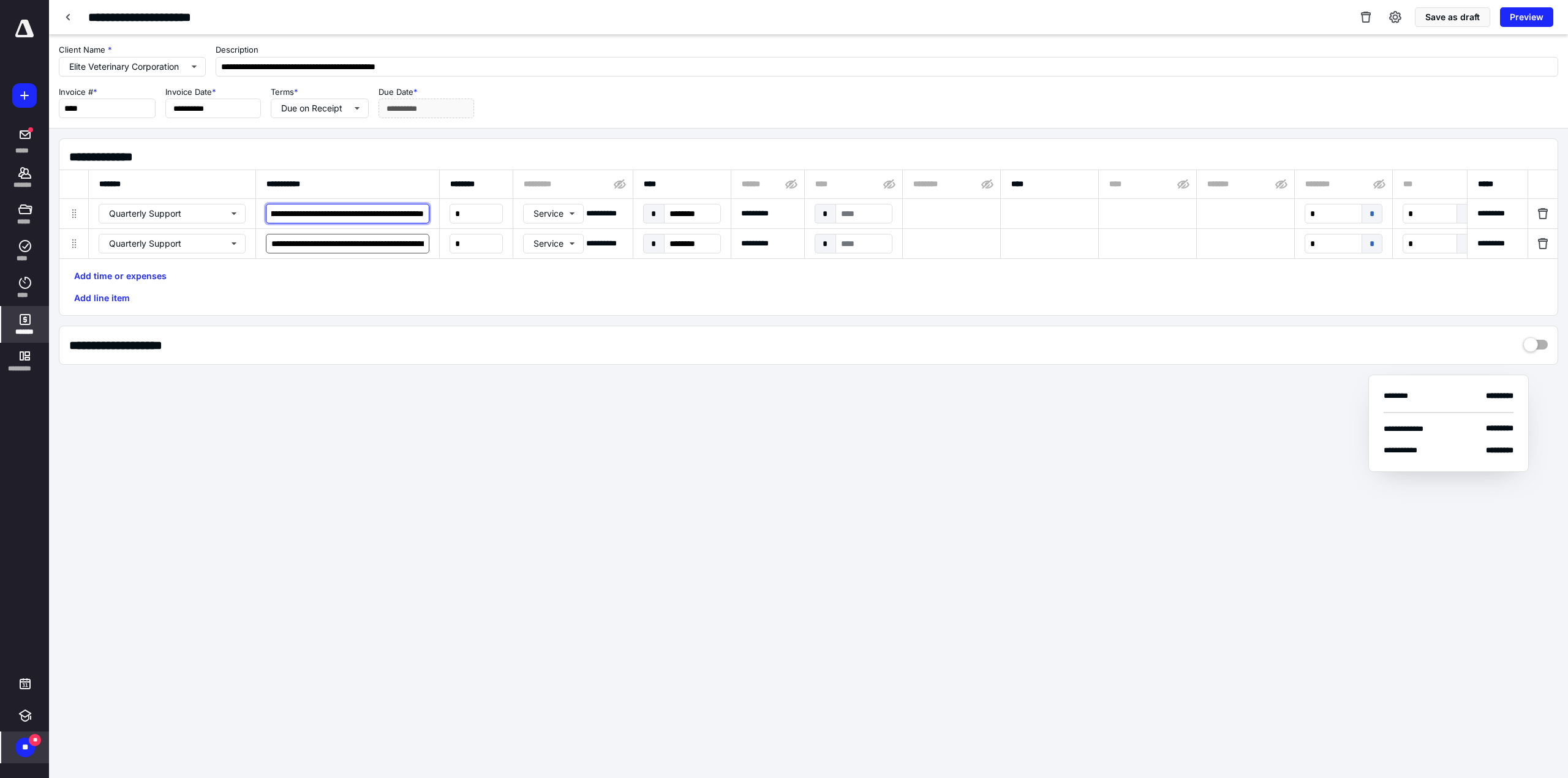 type on "**********" 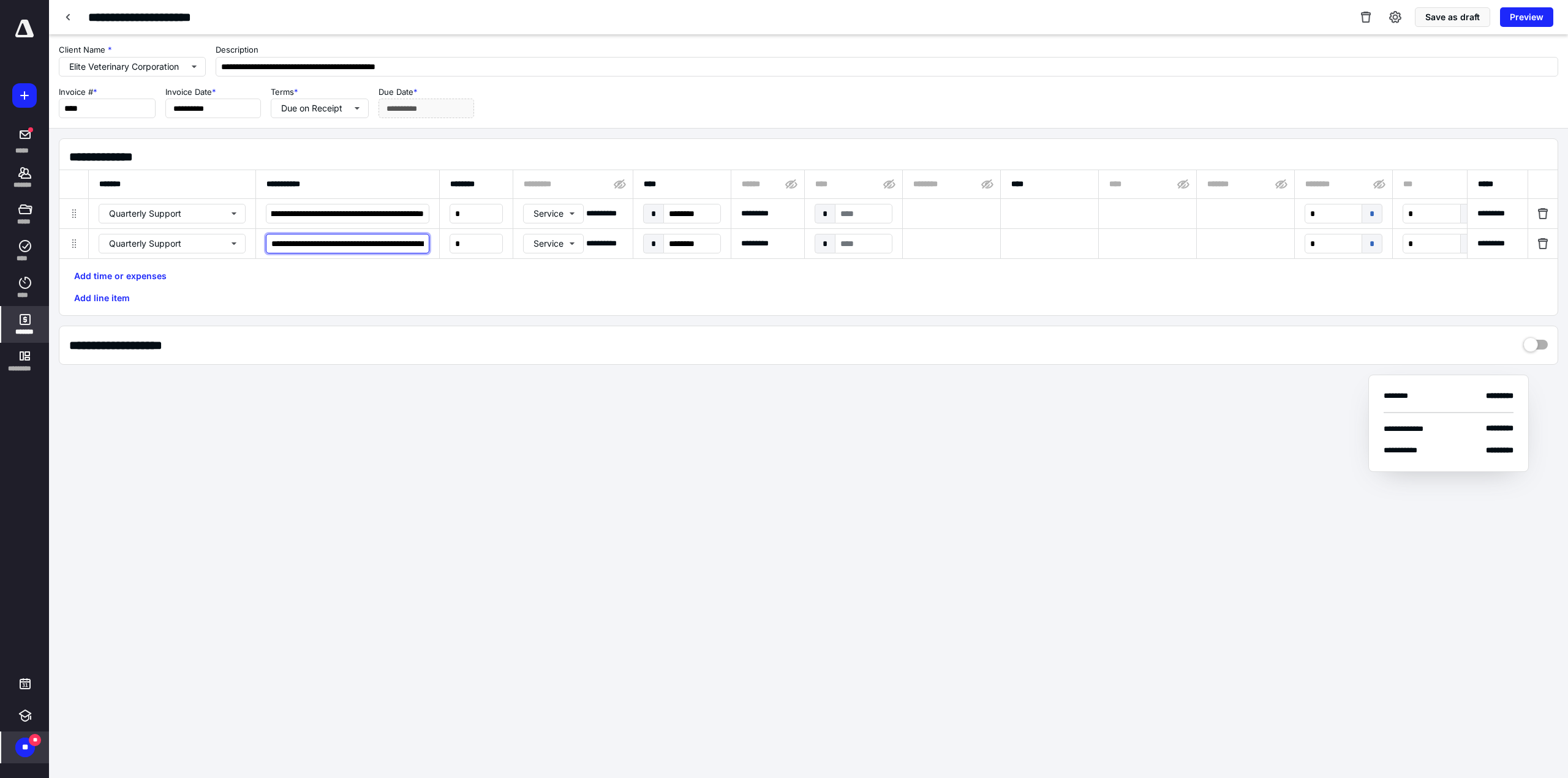 scroll, scrollTop: 0, scrollLeft: 0, axis: both 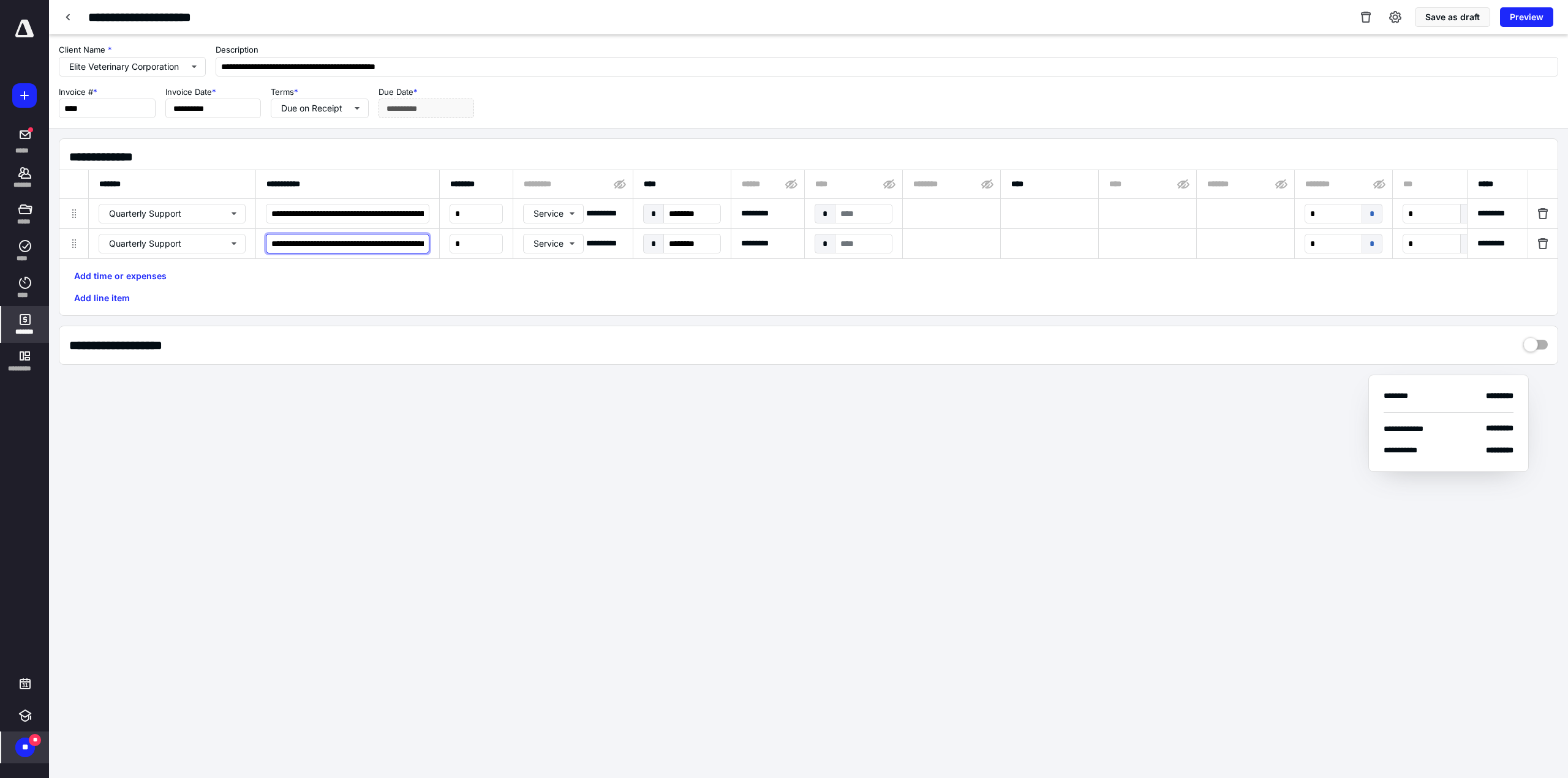 click on "**********" at bounding box center (347, 244) 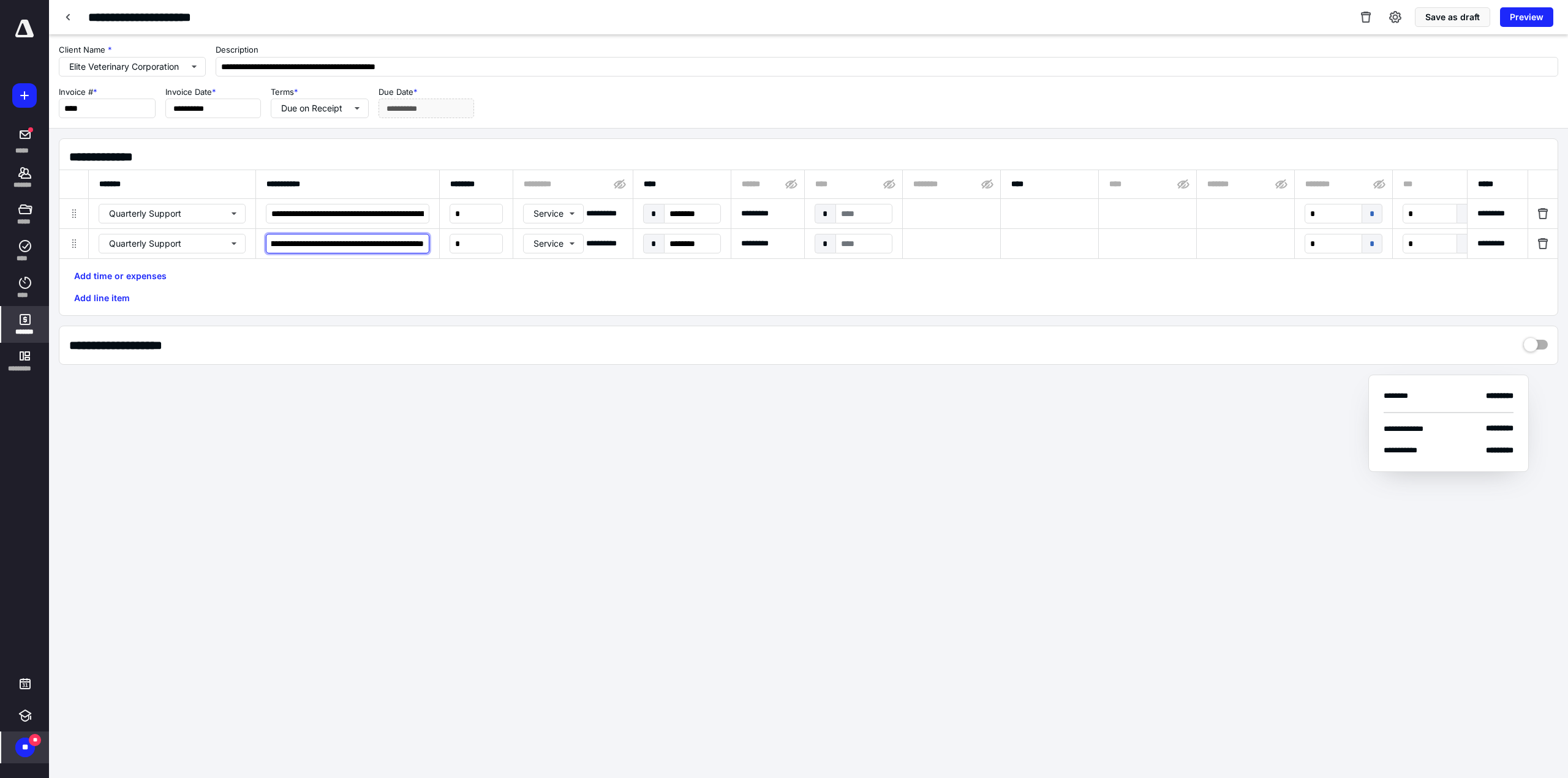 scroll, scrollTop: 0, scrollLeft: 74, axis: horizontal 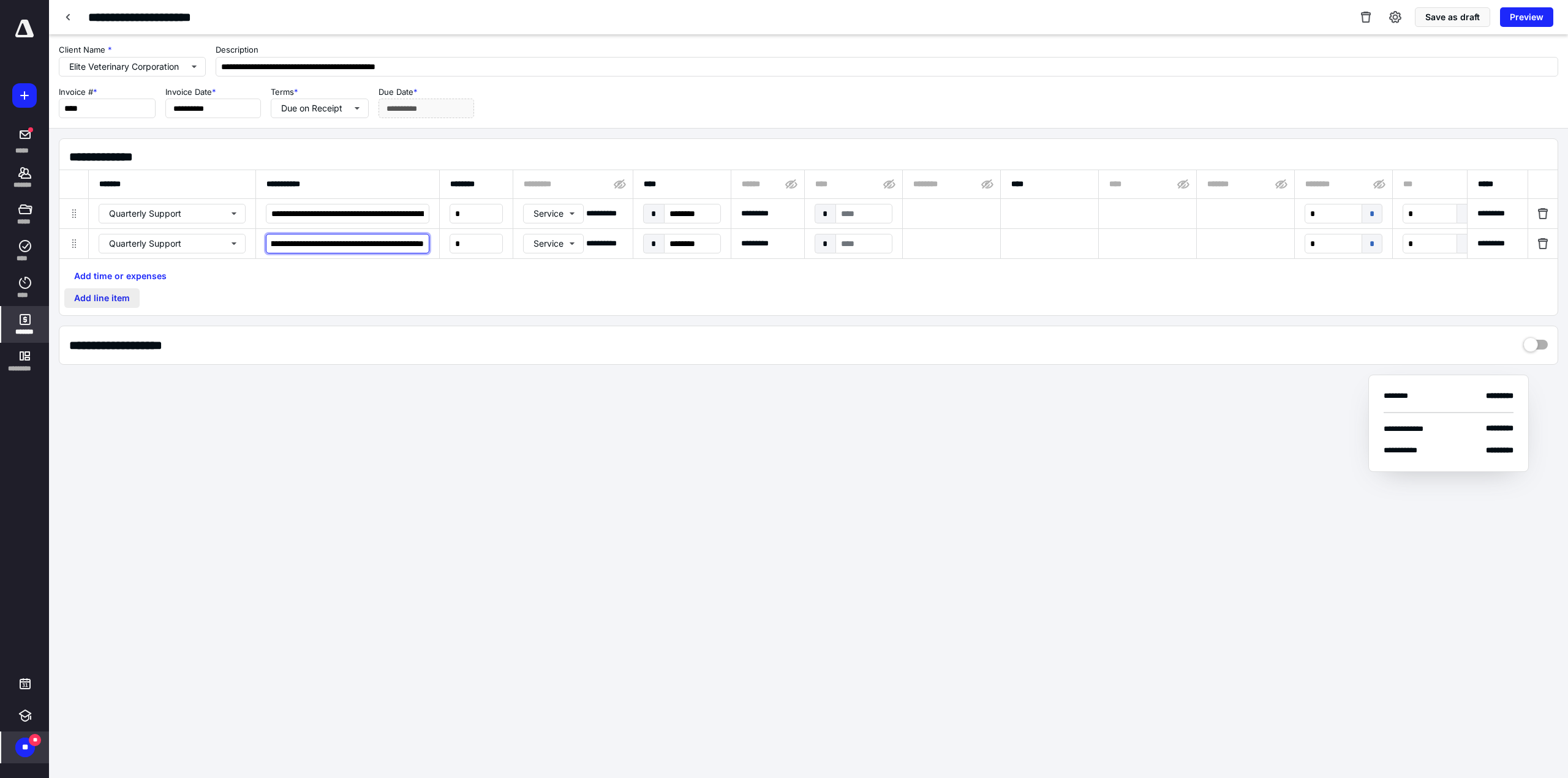type on "**********" 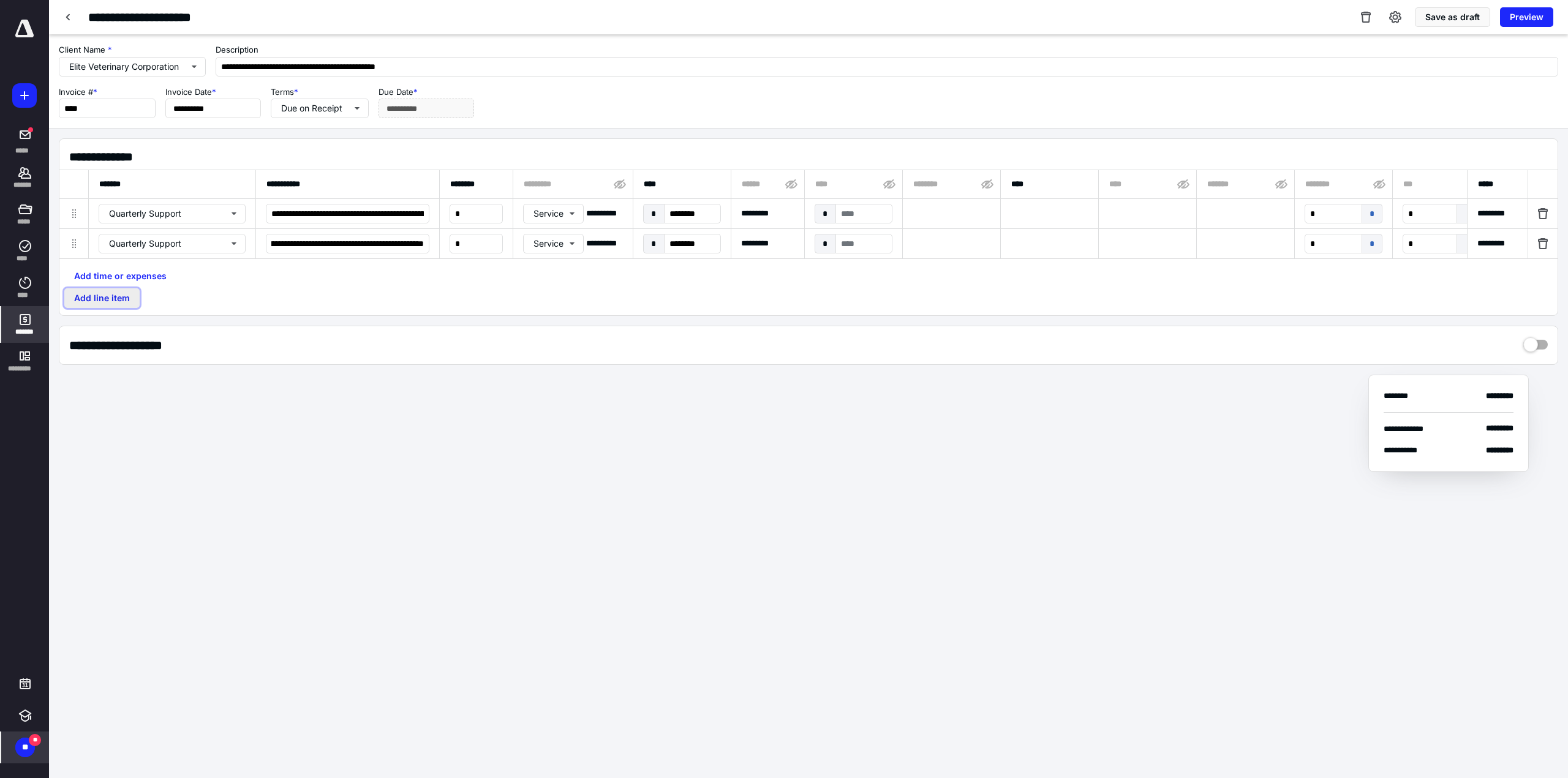 scroll, scrollTop: 0, scrollLeft: 0, axis: both 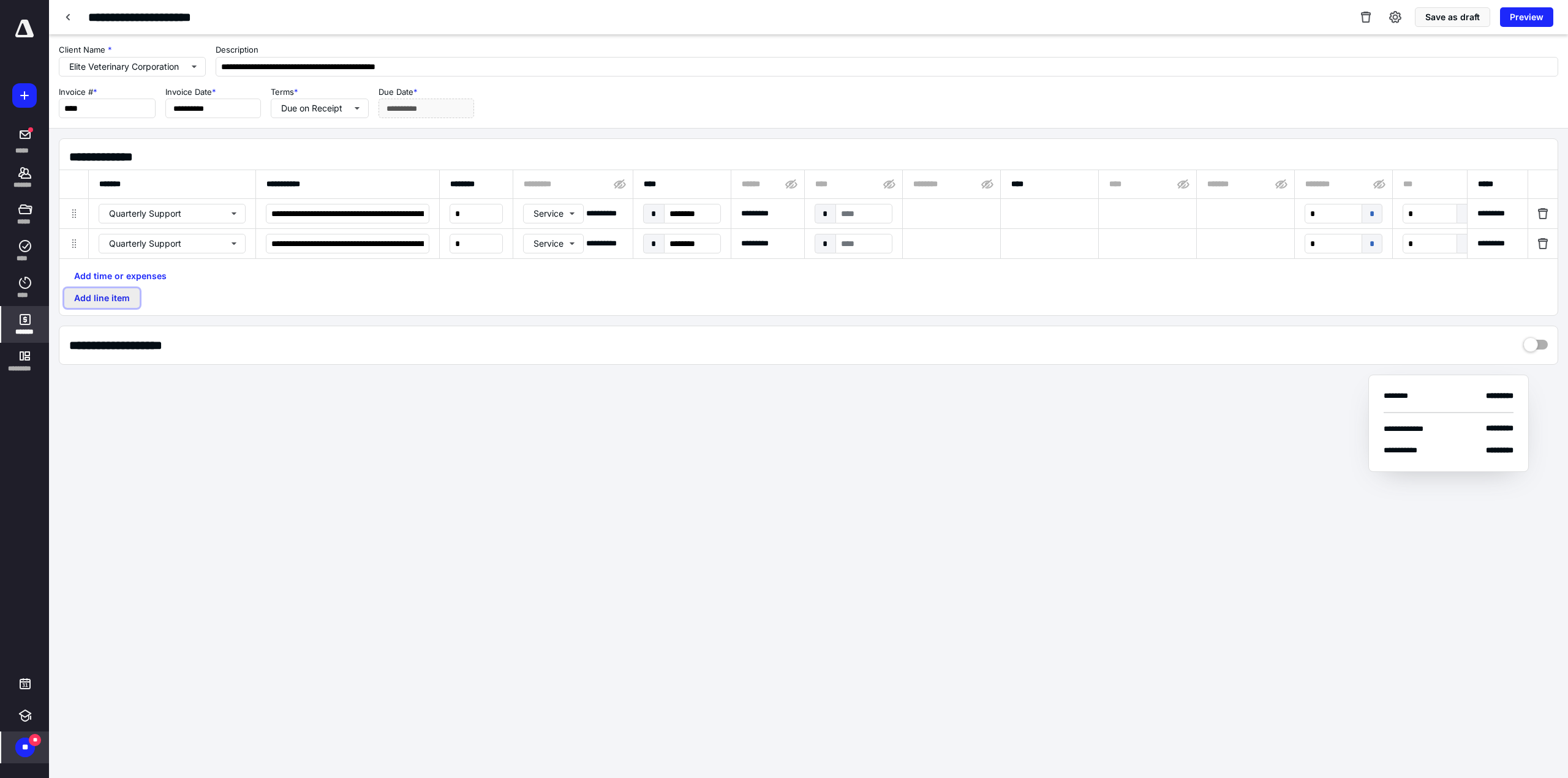 click on "Add line item" at bounding box center [102, 298] 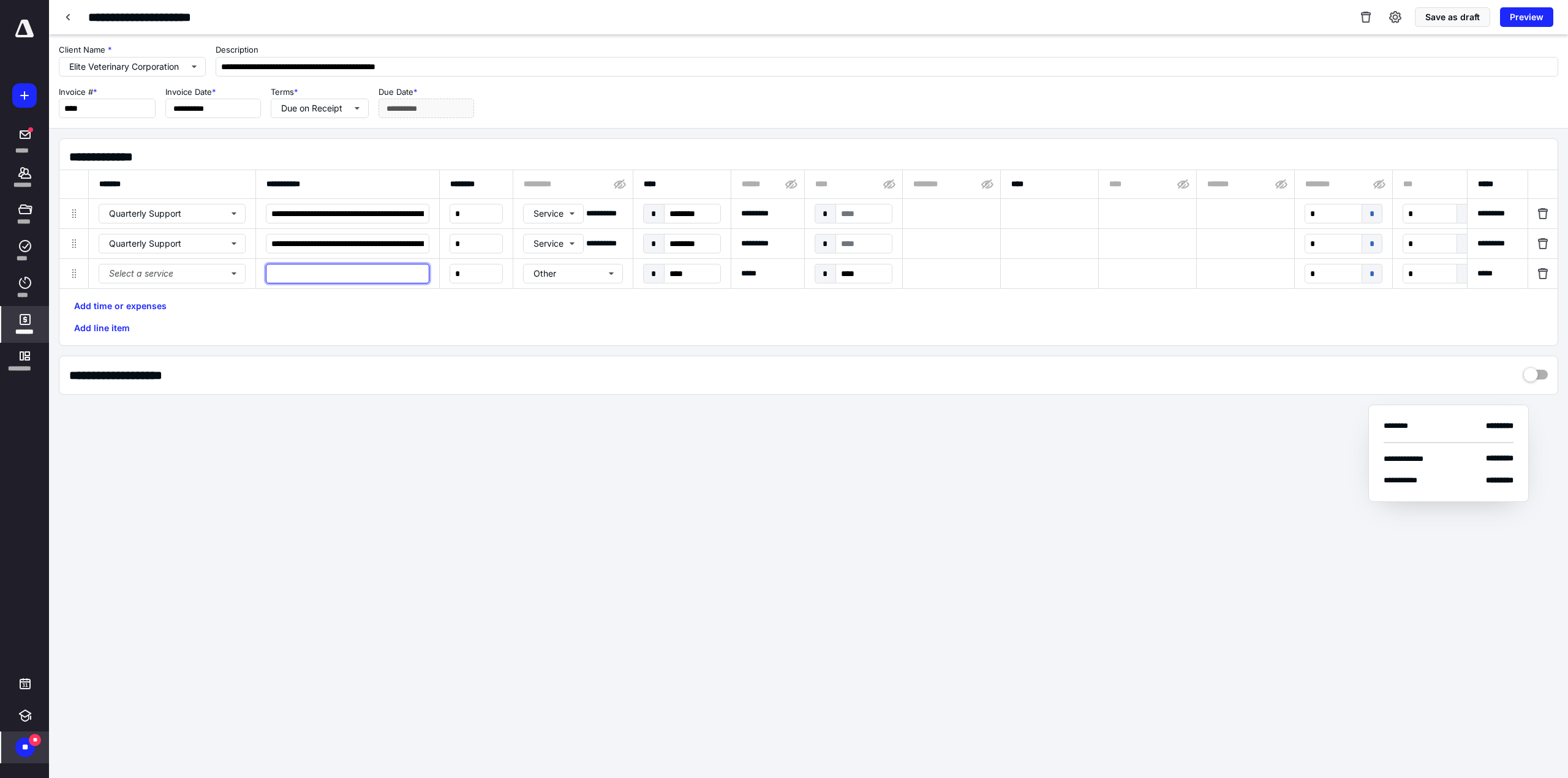 click at bounding box center [347, 274] 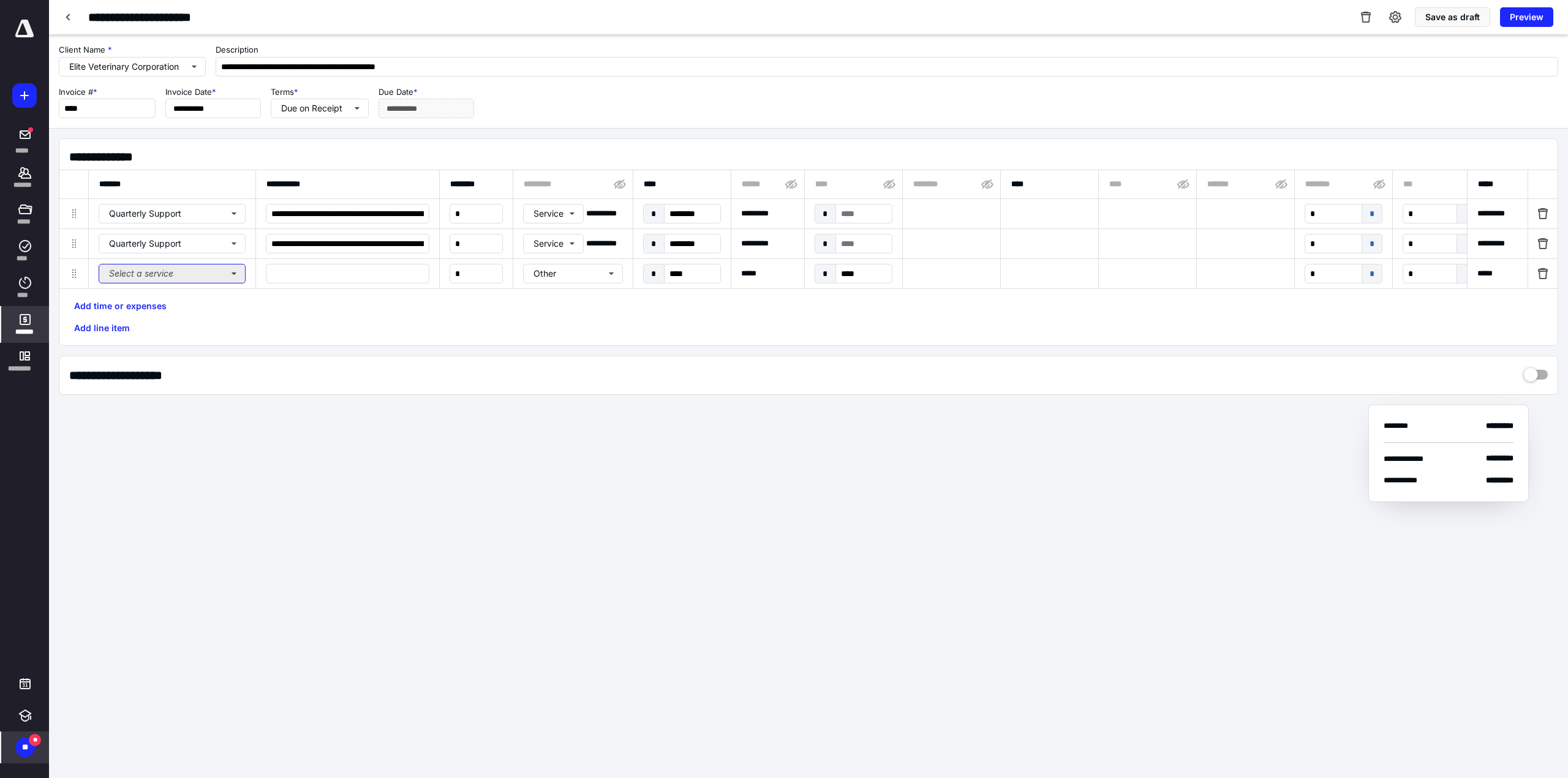 click on "Select a service" at bounding box center (172, 274) 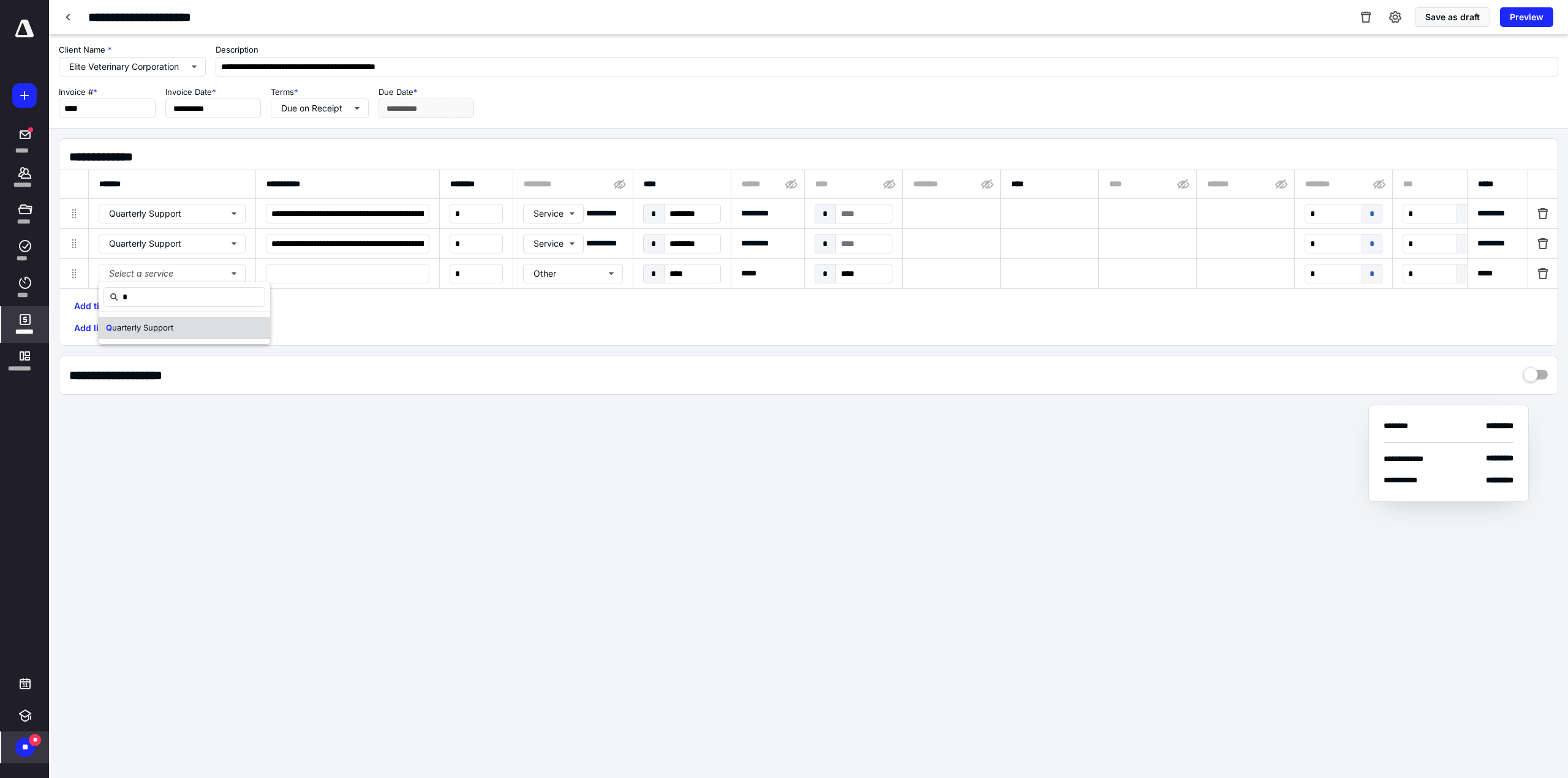 click on "uarterly Support" at bounding box center [143, 327] 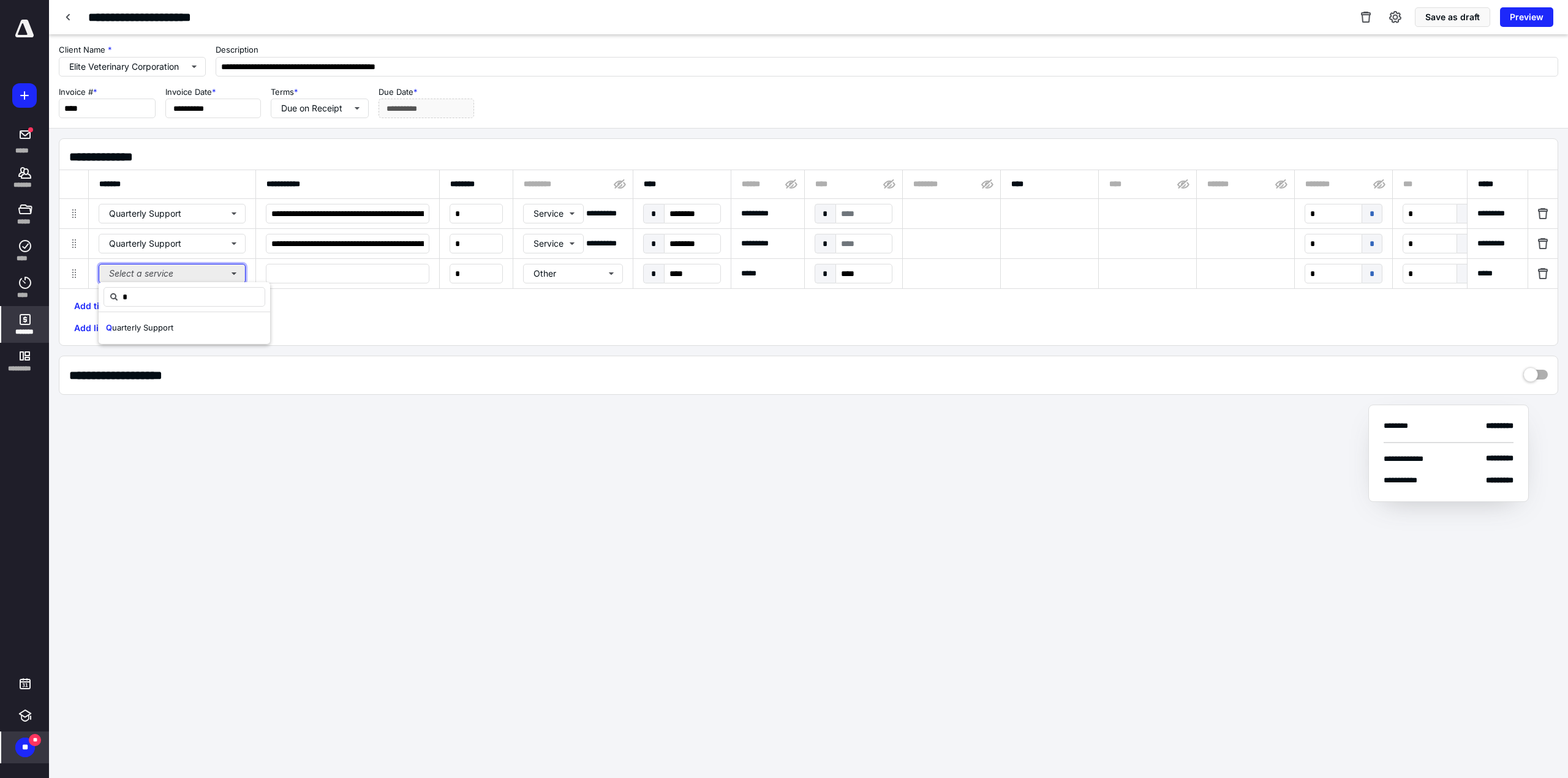 type 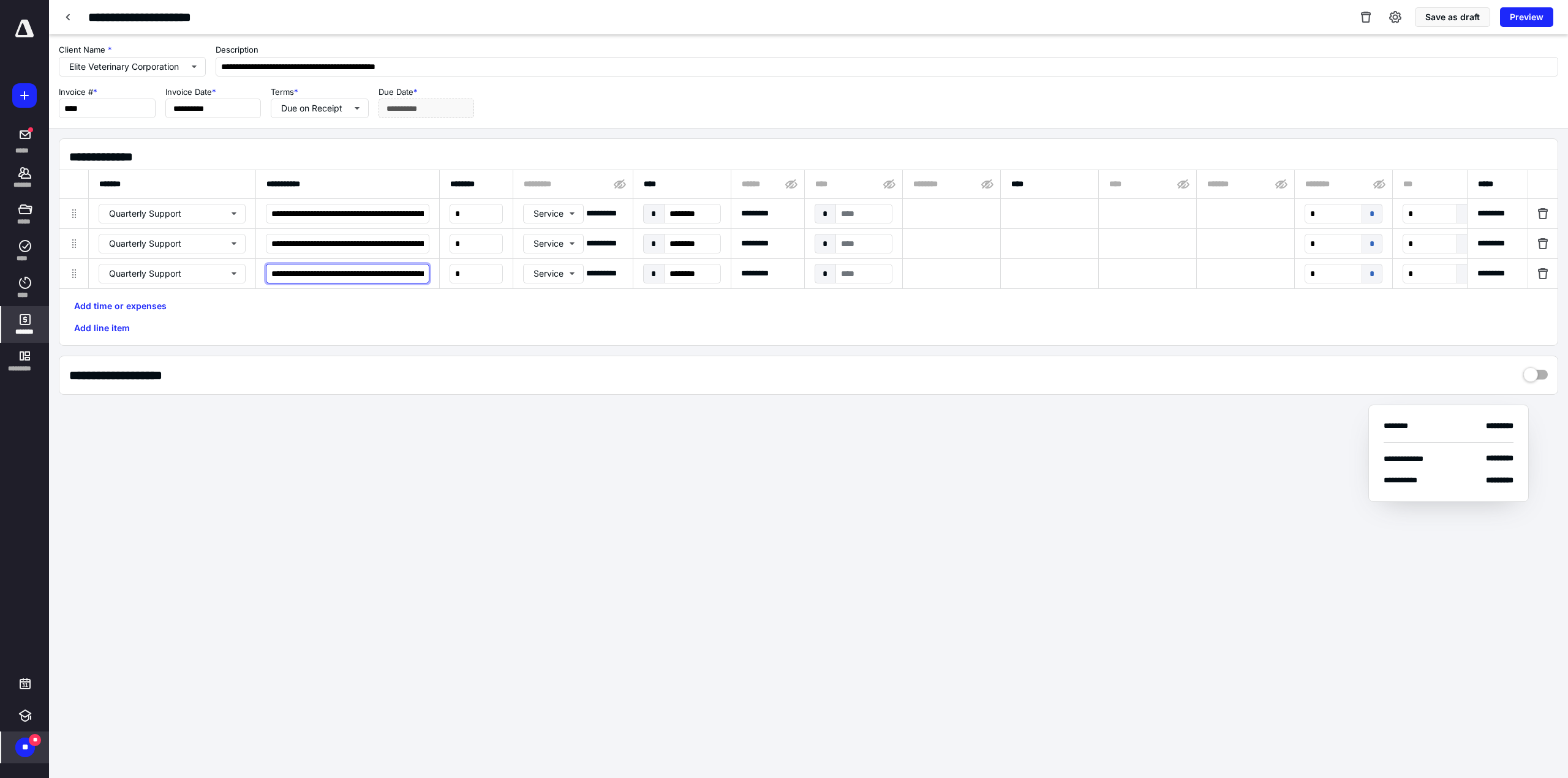 click on "**********" at bounding box center (347, 274) 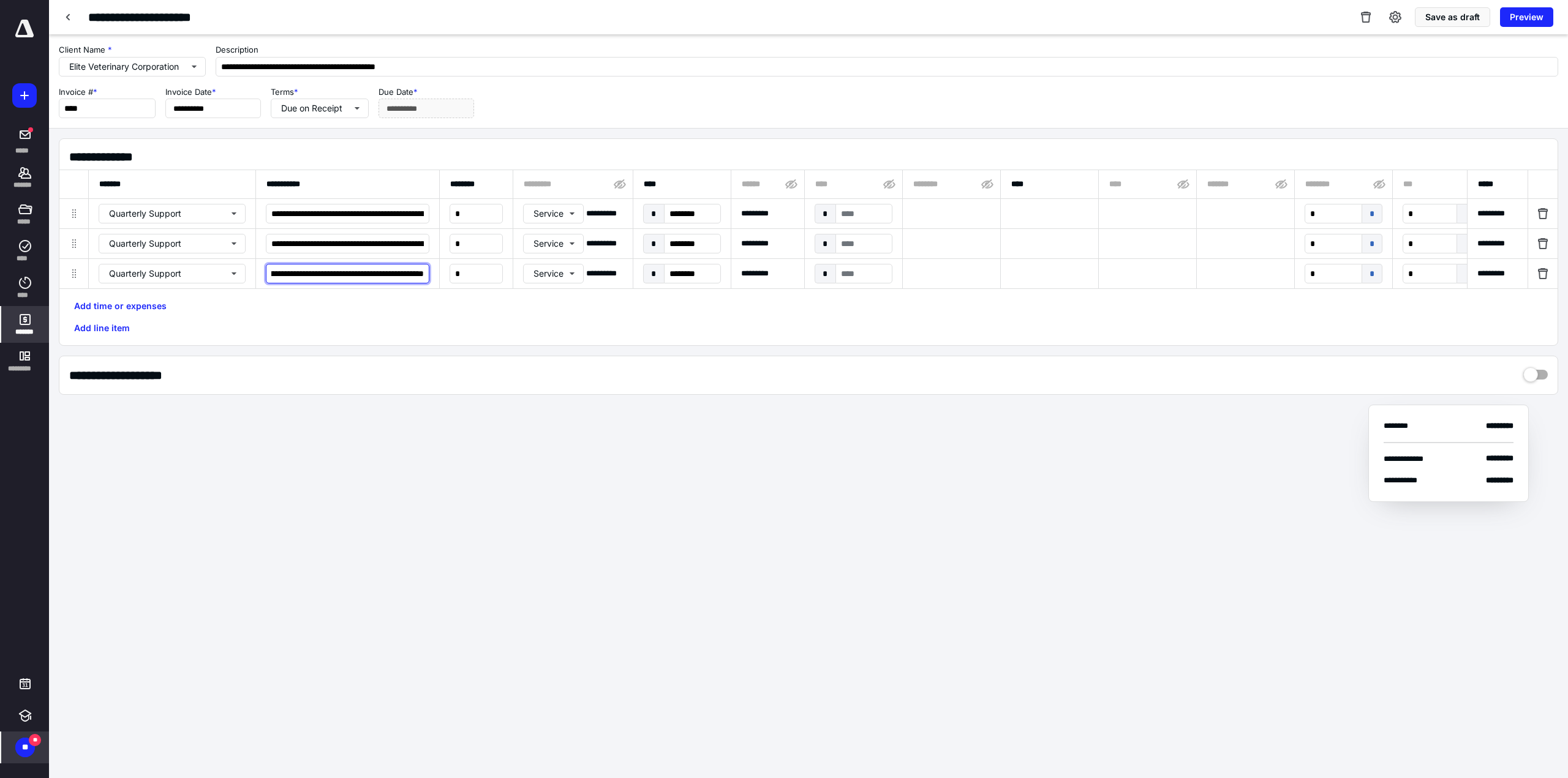 scroll, scrollTop: 0, scrollLeft: 97, axis: horizontal 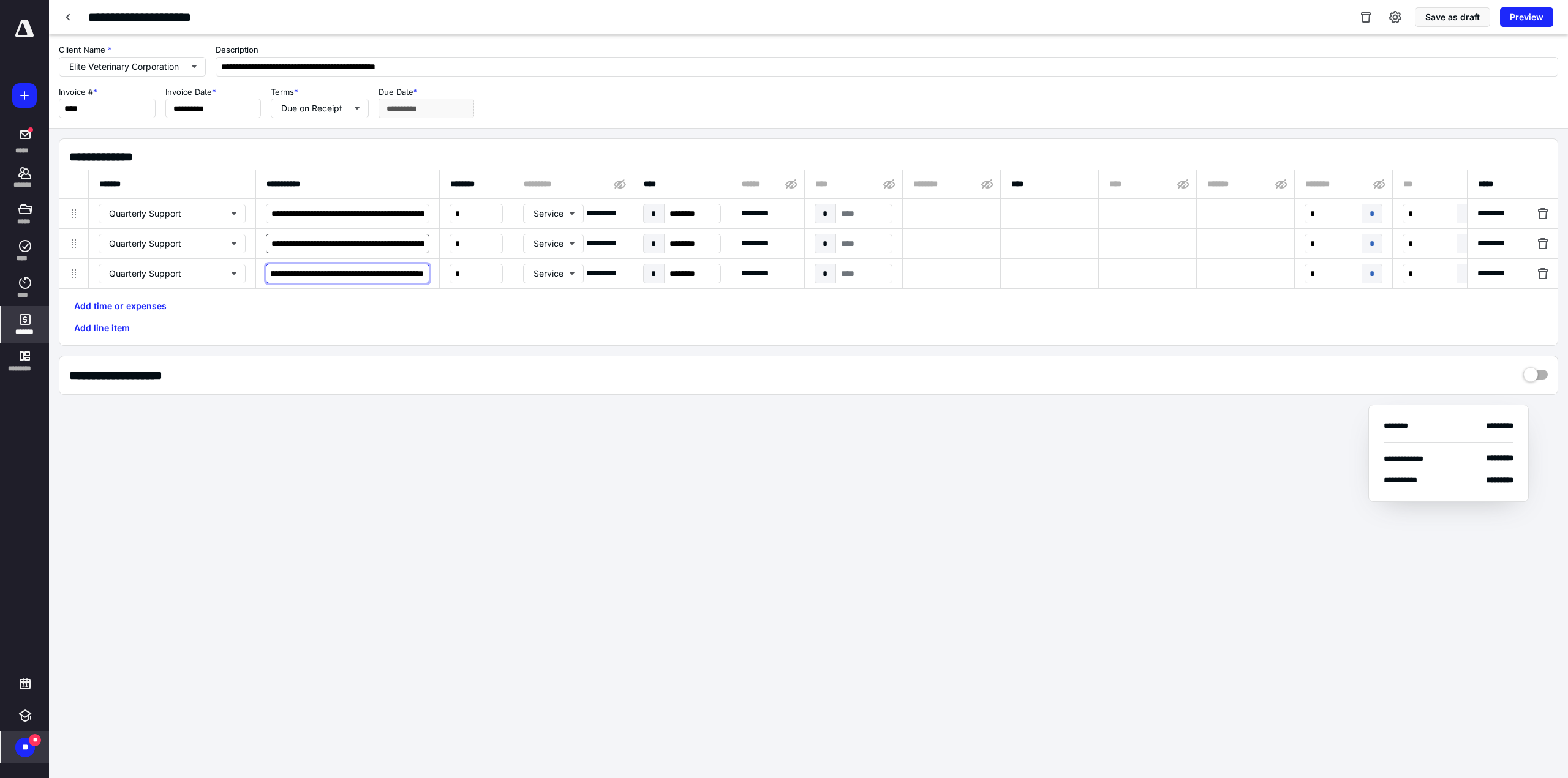 type on "**********" 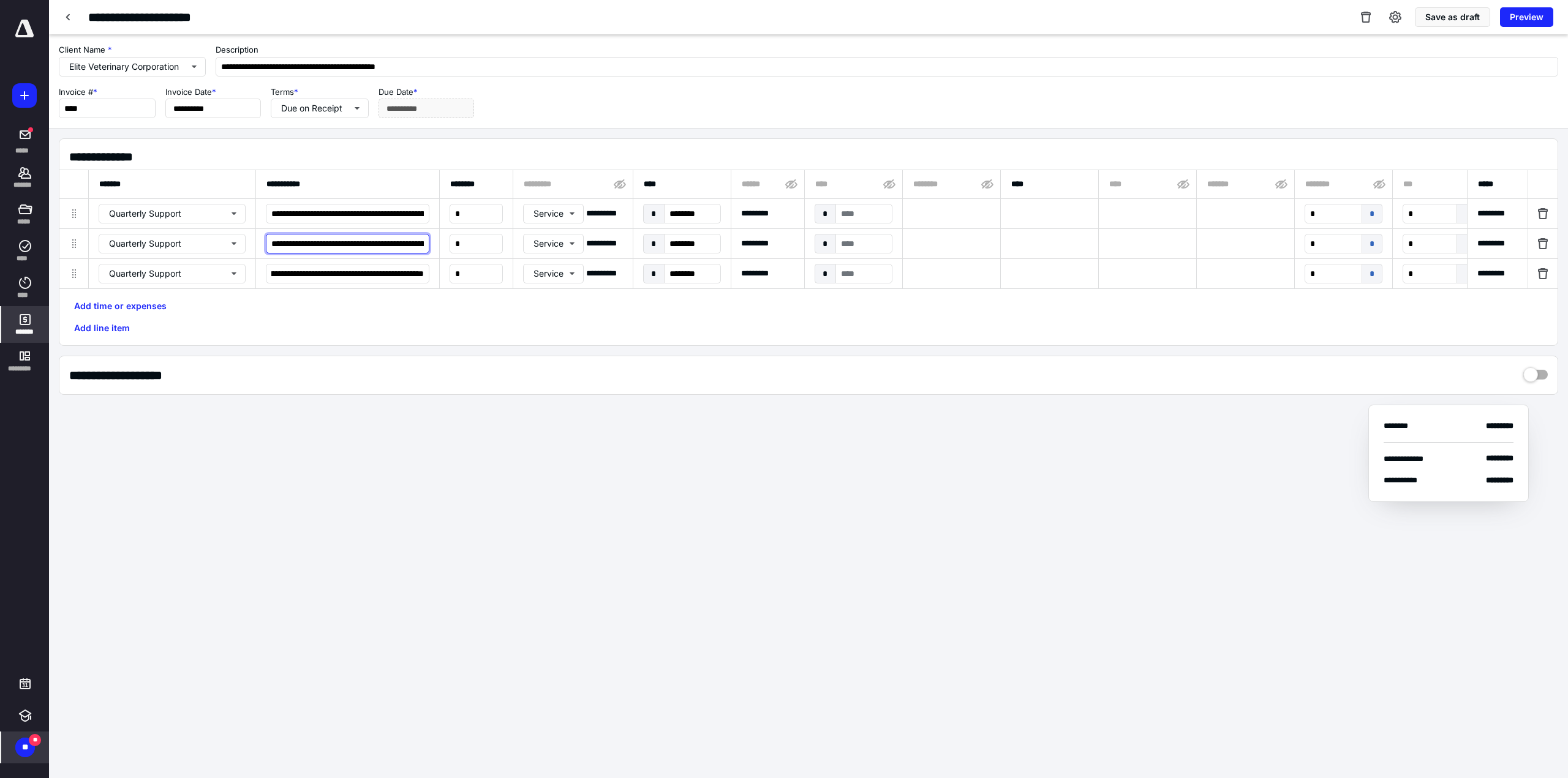 click on "**********" at bounding box center (347, 244) 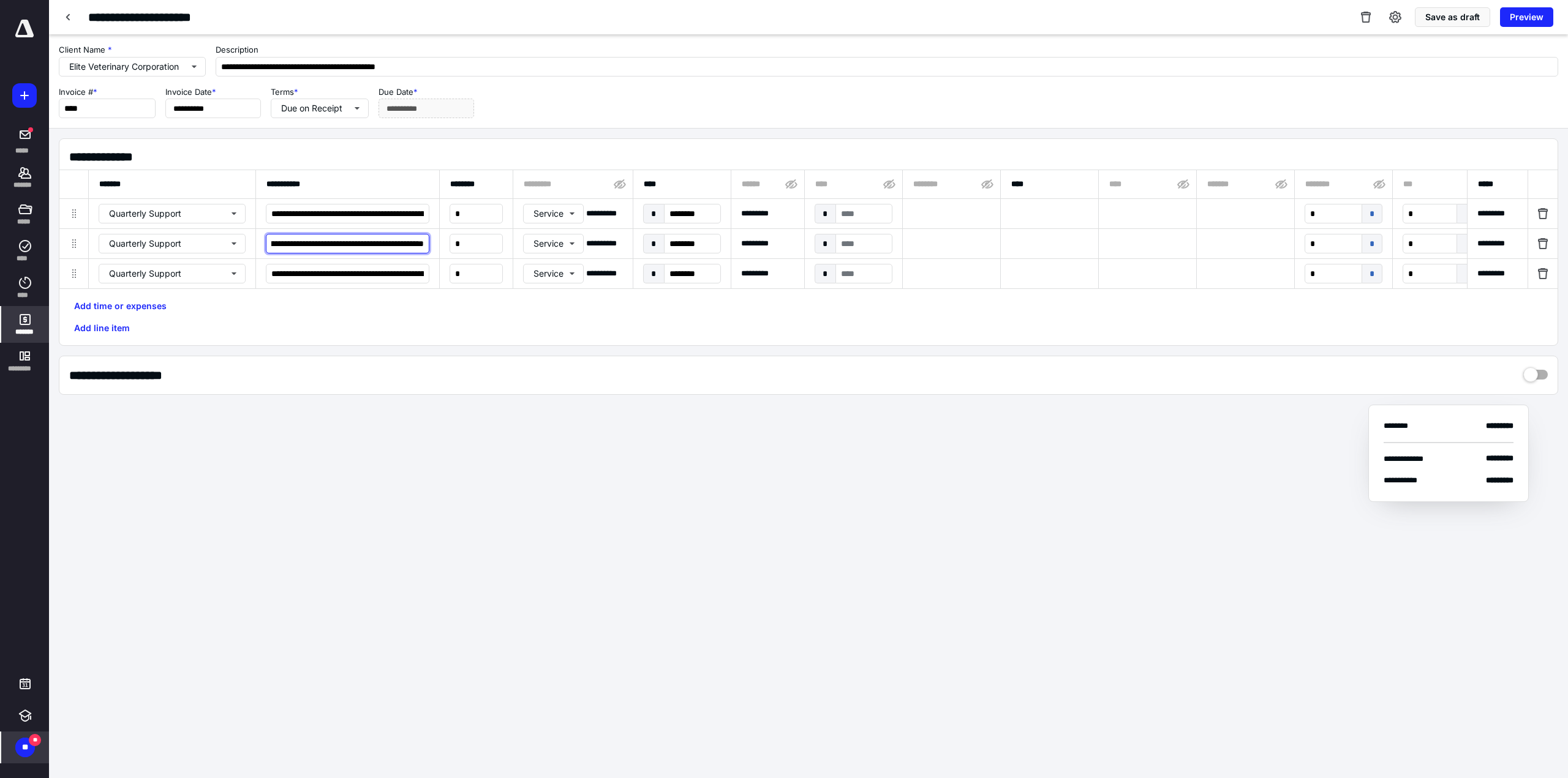 scroll, scrollTop: 0, scrollLeft: 97, axis: horizontal 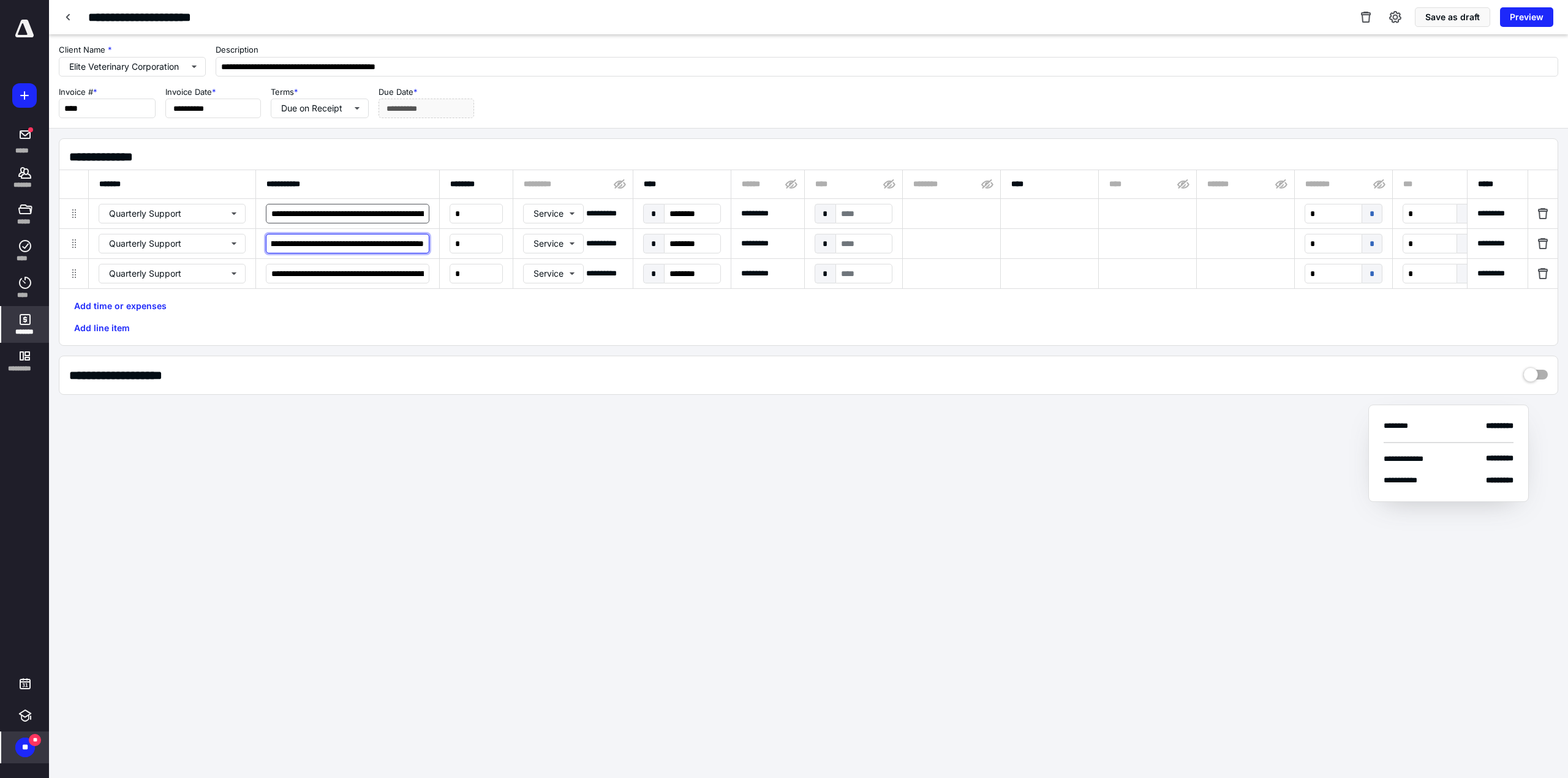 type on "**********" 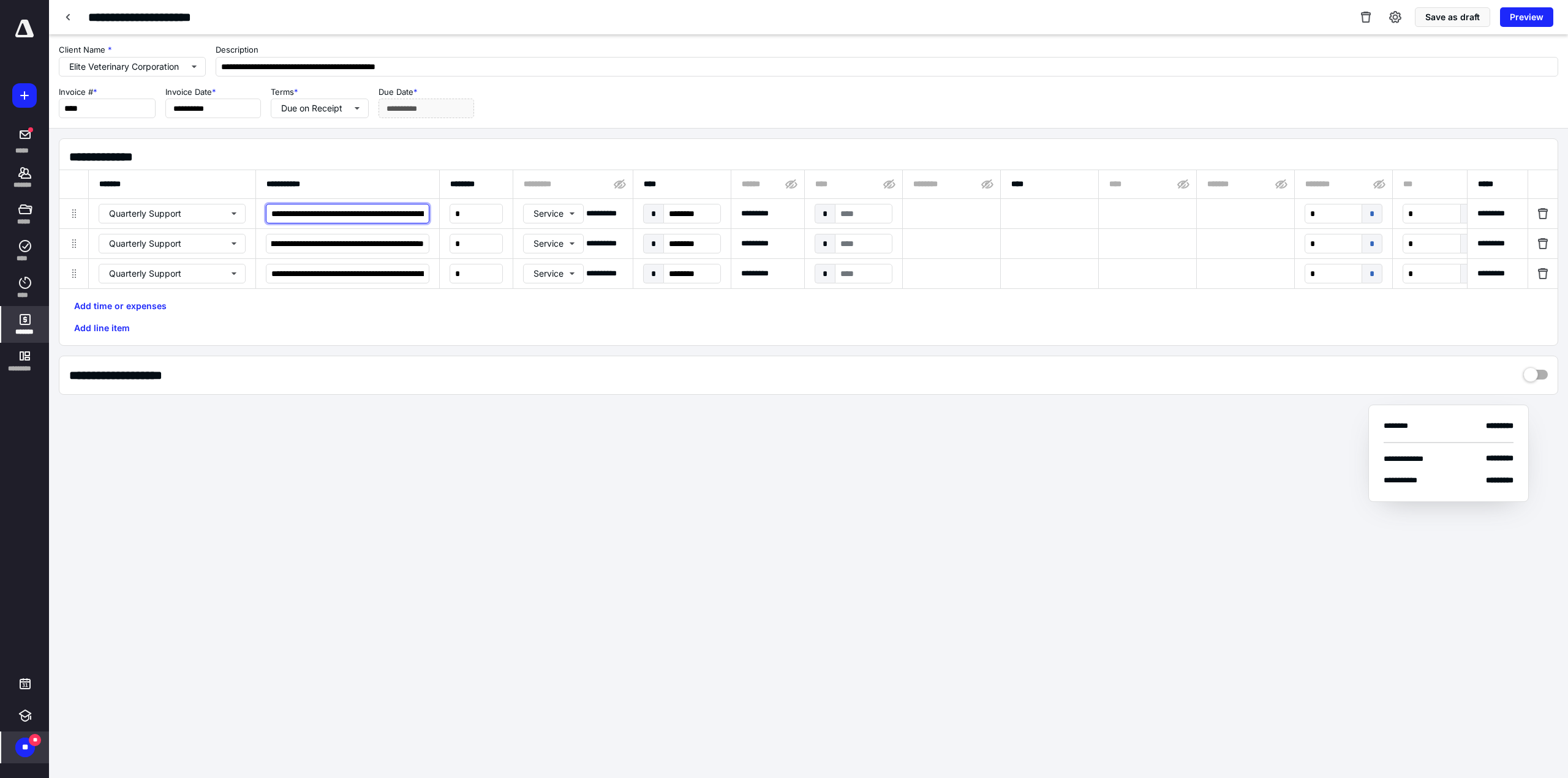 click on "**********" at bounding box center (347, 214) 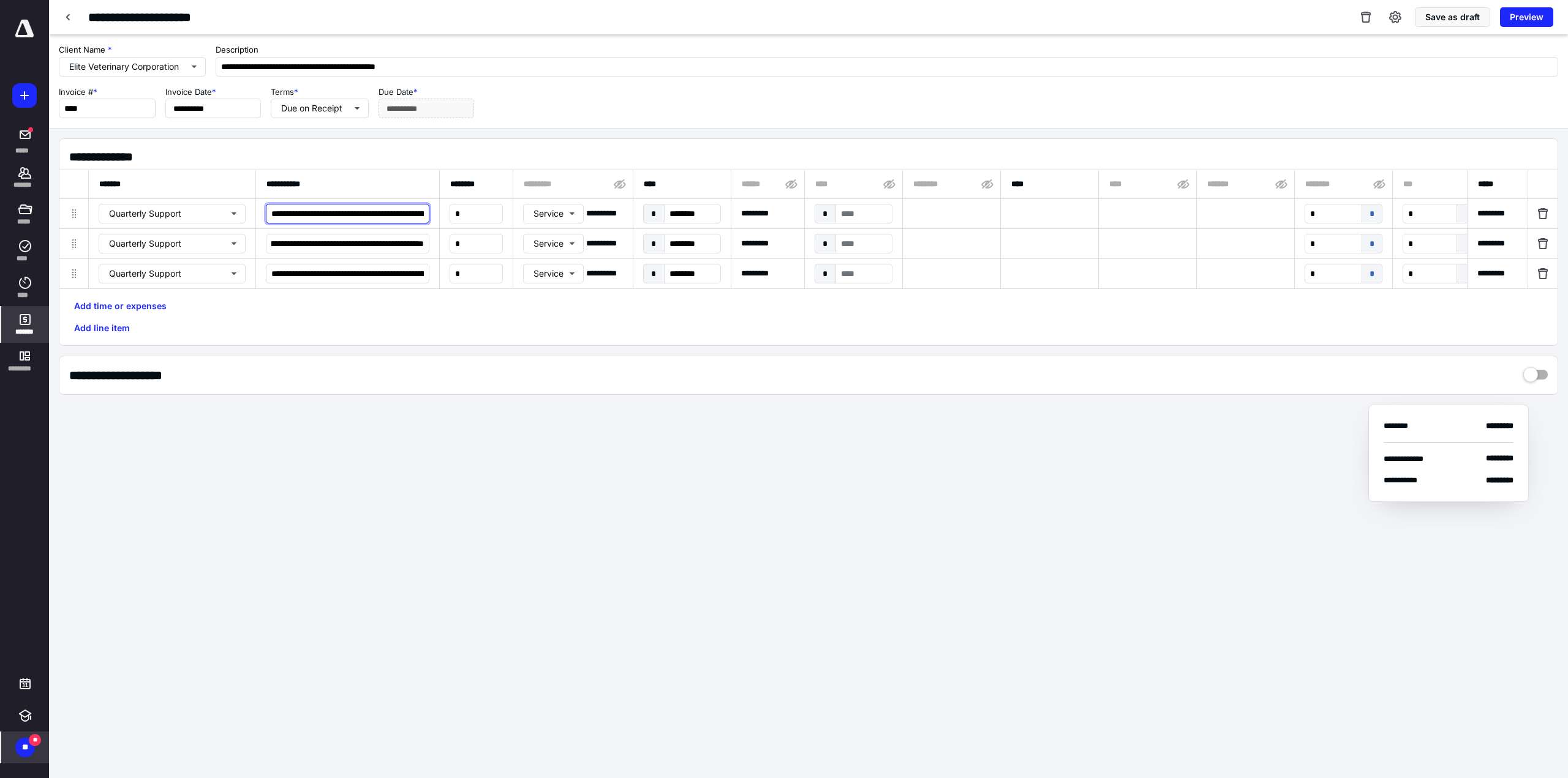scroll, scrollTop: 0, scrollLeft: 0, axis: both 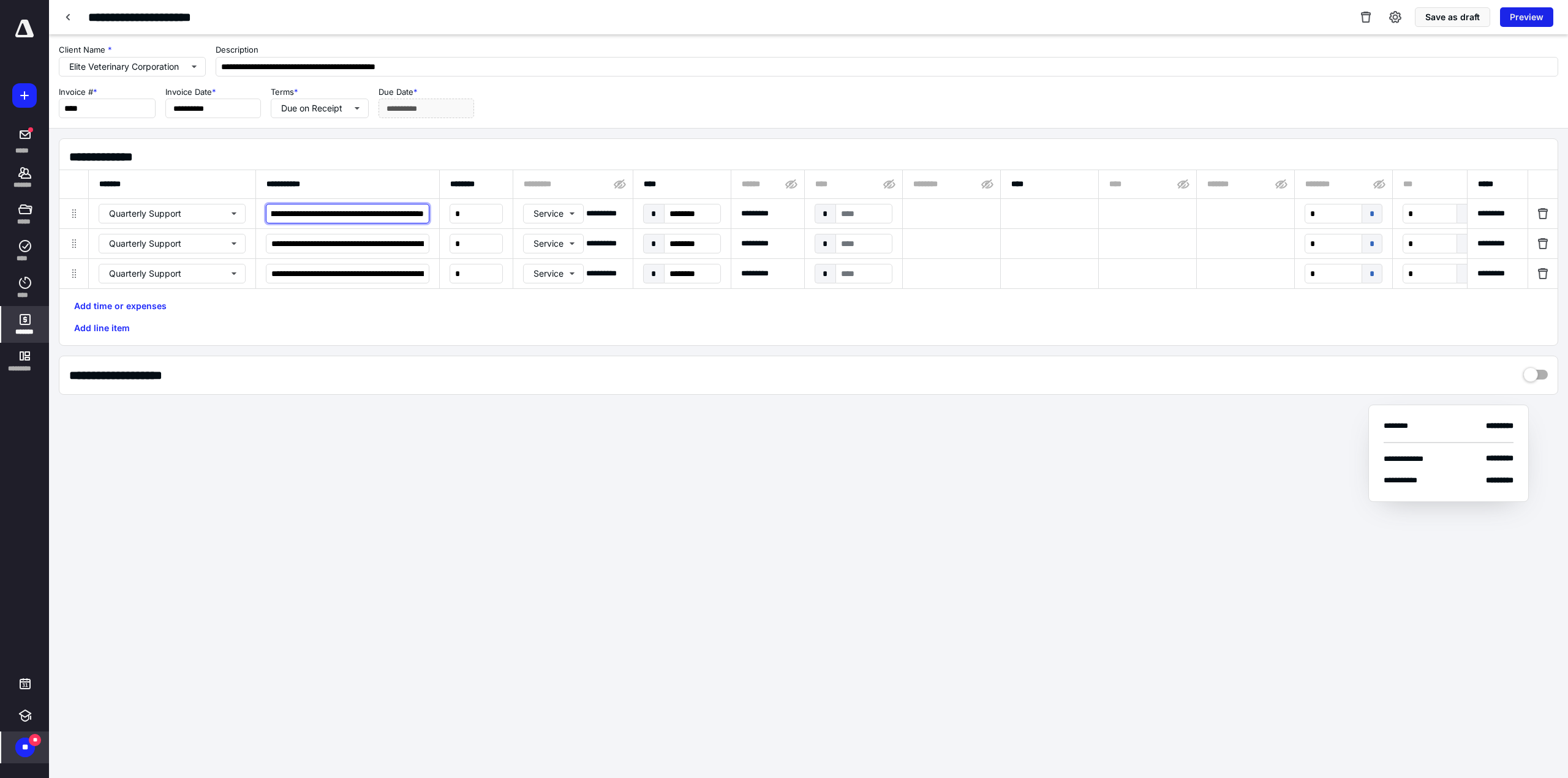 type on "**********" 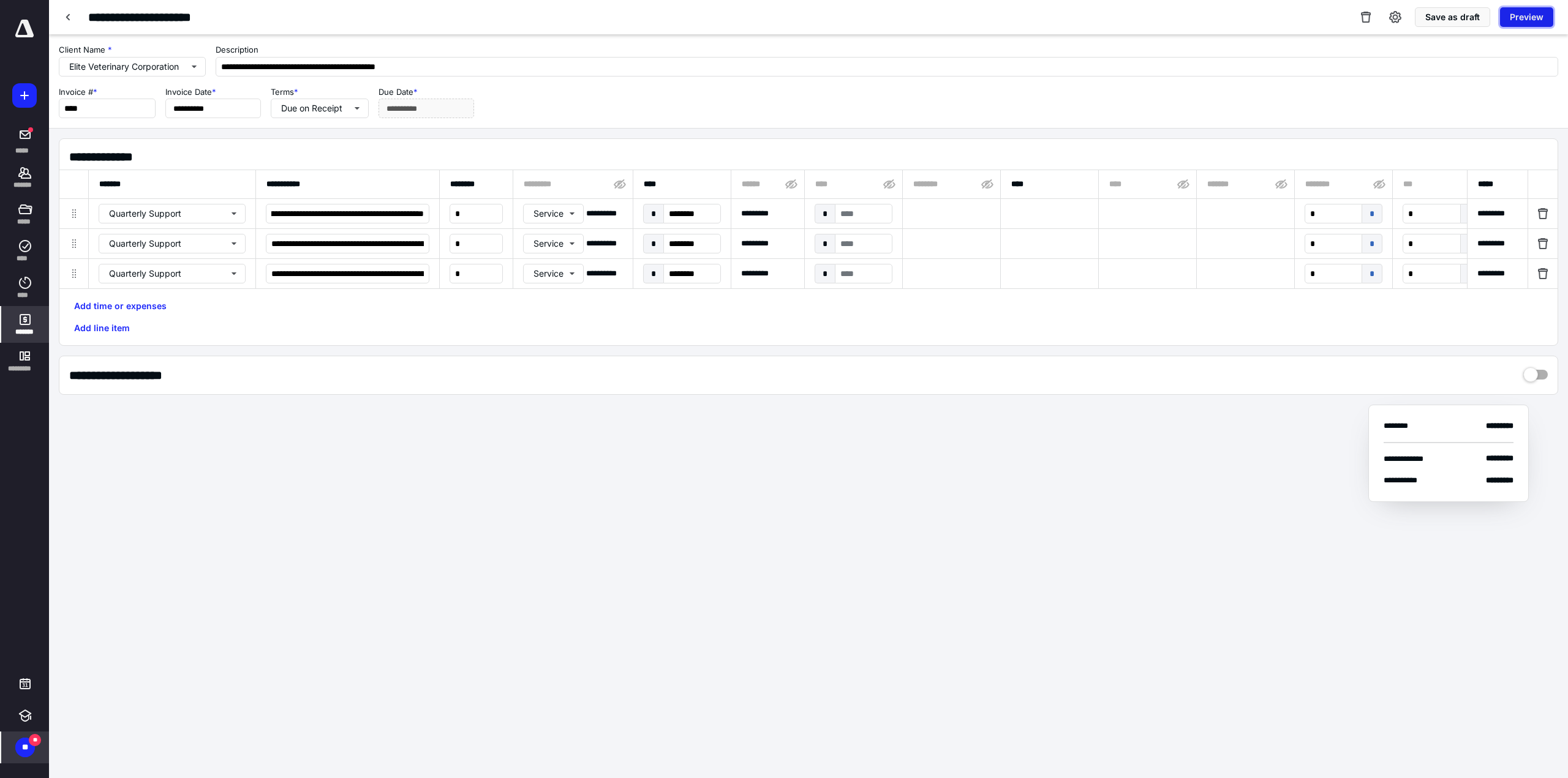 scroll, scrollTop: 0, scrollLeft: 0, axis: both 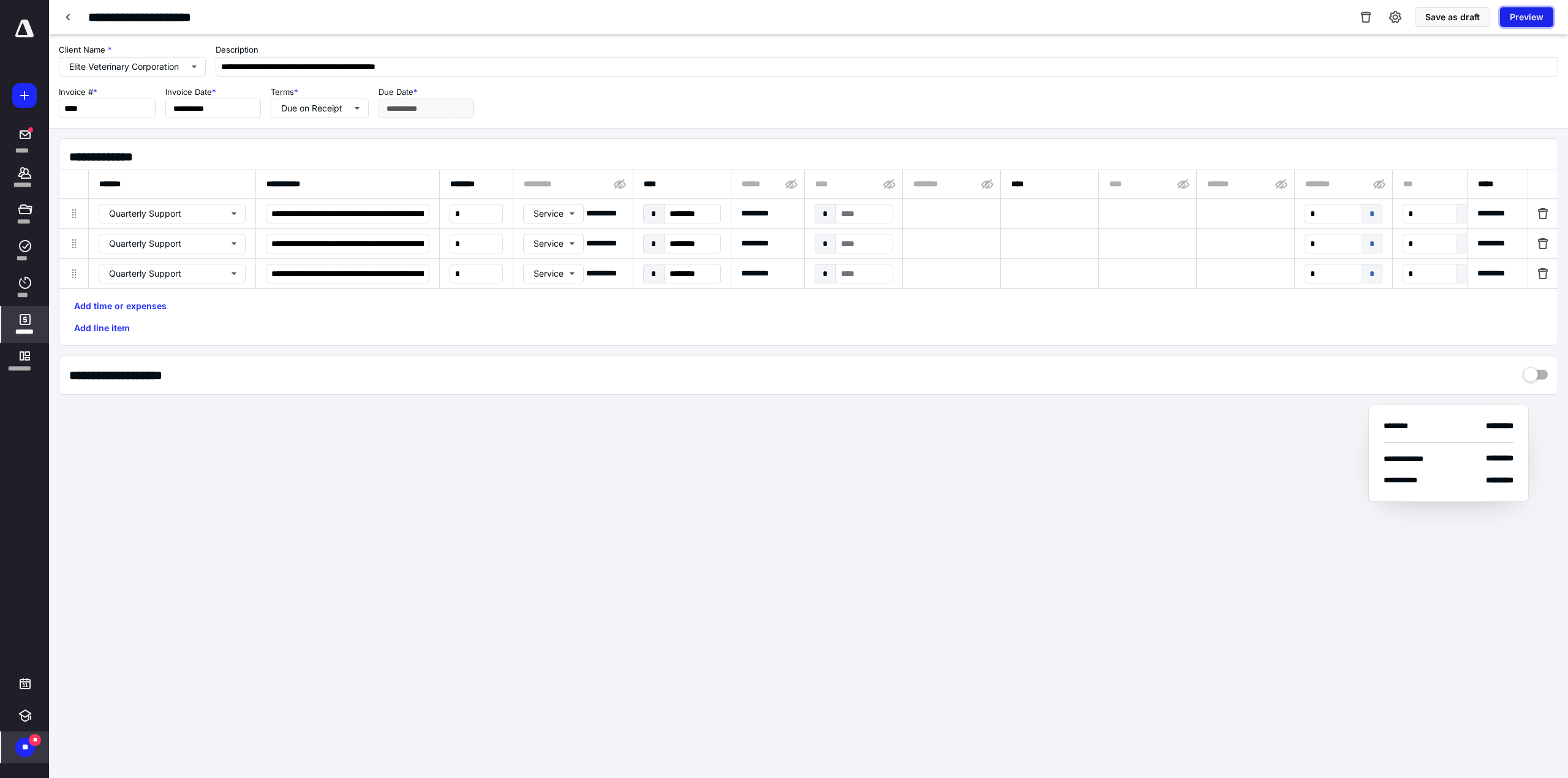 click on "Preview" at bounding box center (1526, 17) 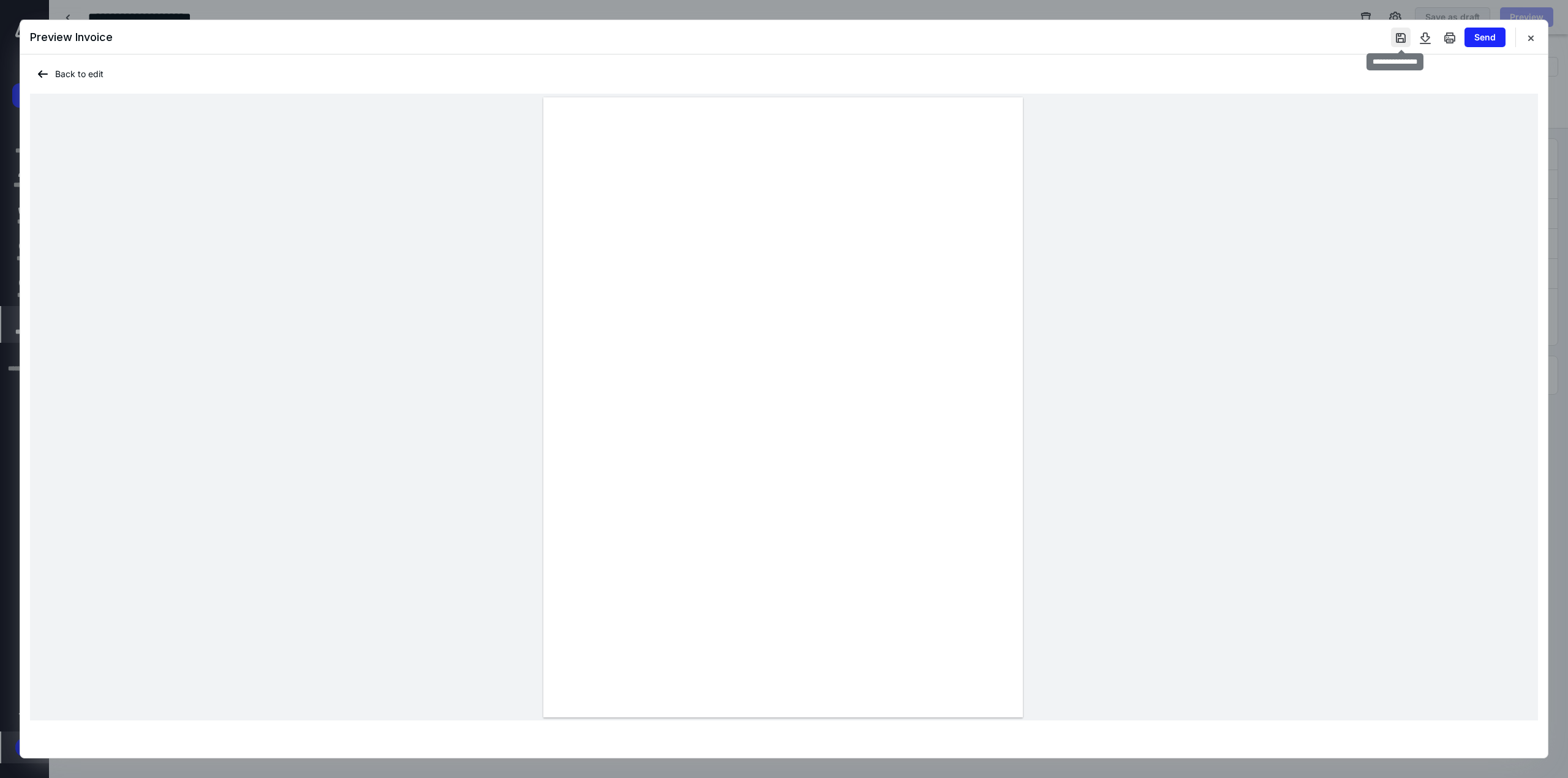click at bounding box center (1401, 37) 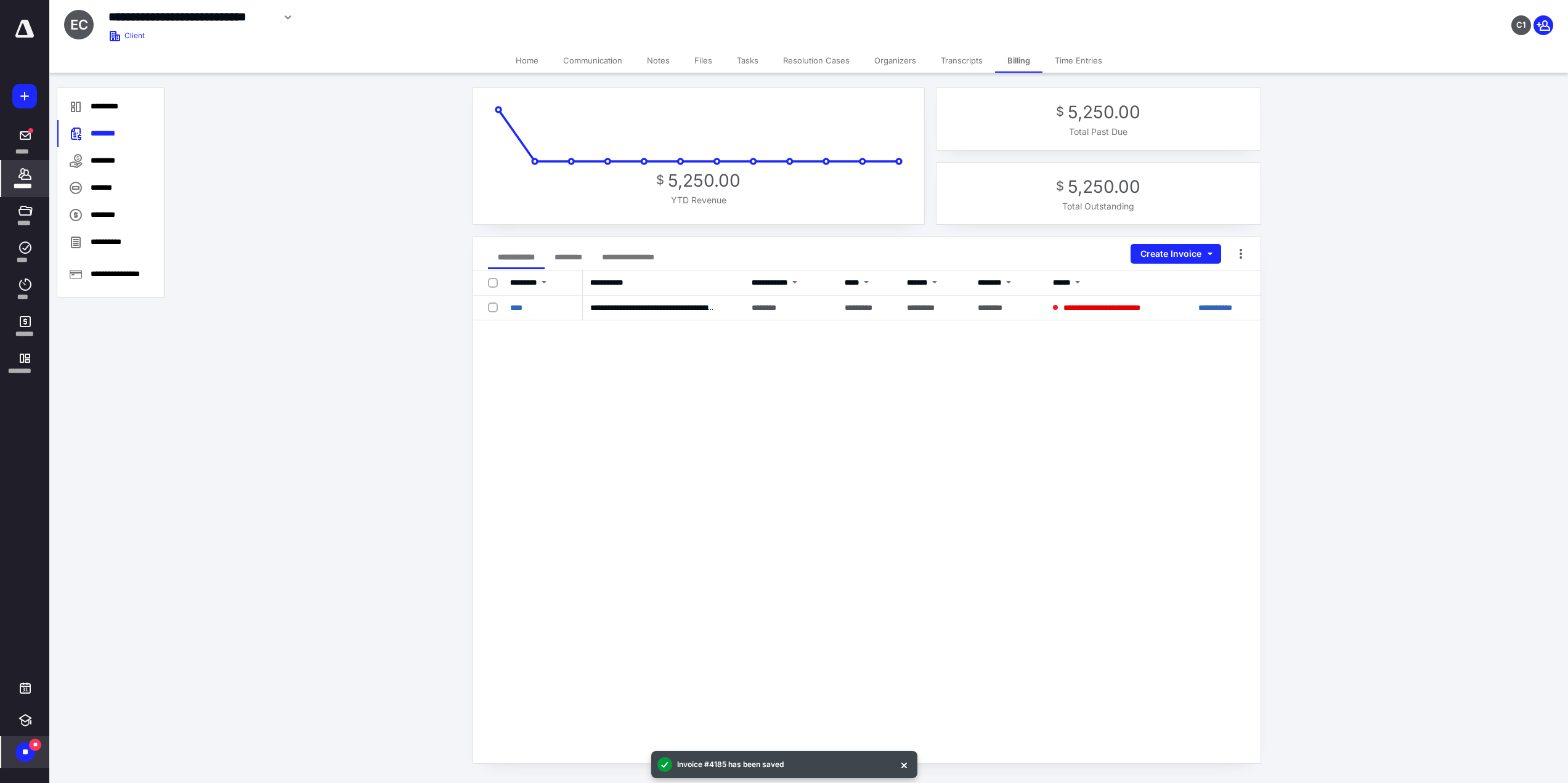 click on "*********" at bounding box center [568, 257] 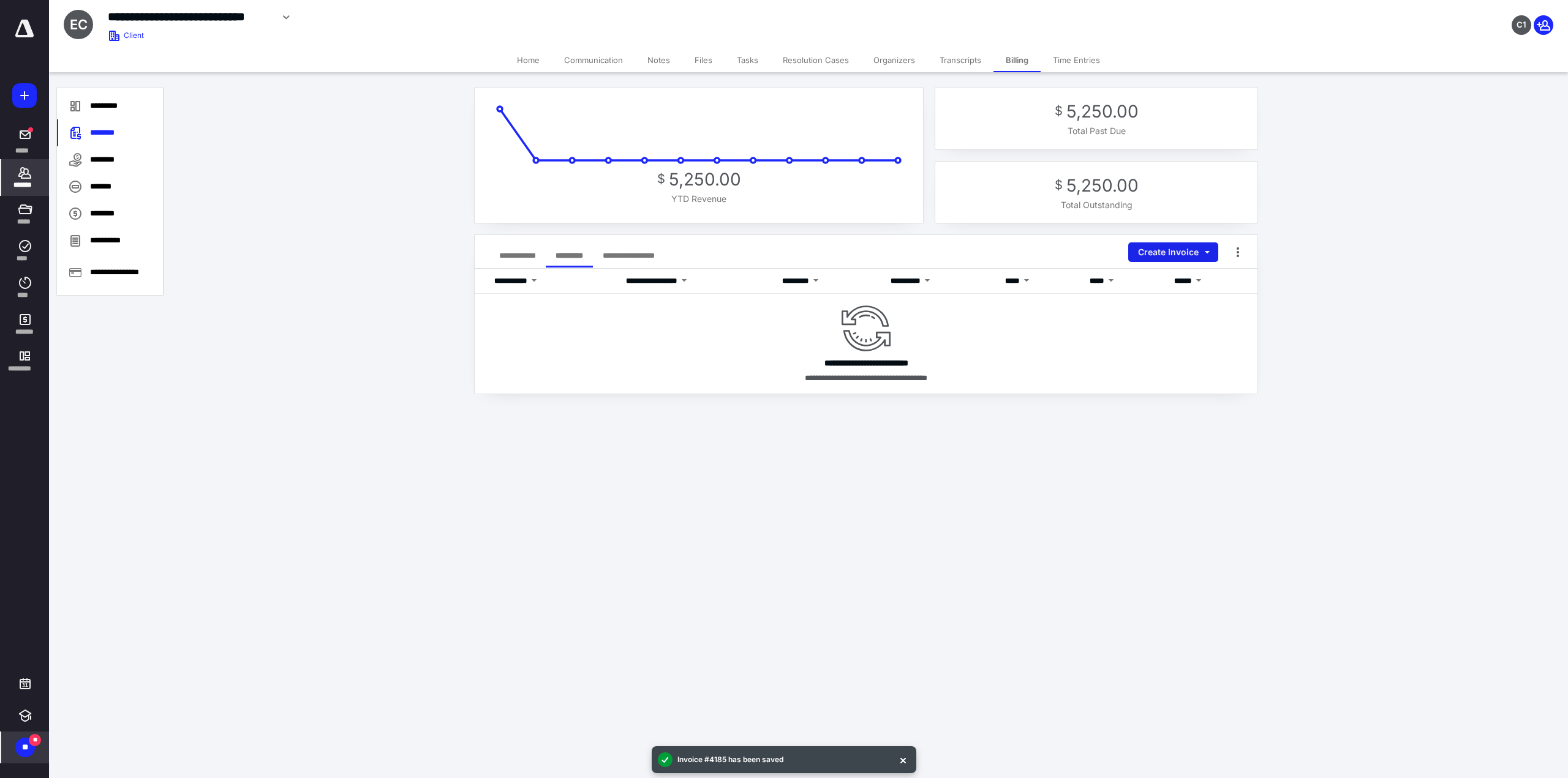 click on "Create Invoice" at bounding box center (1173, 252) 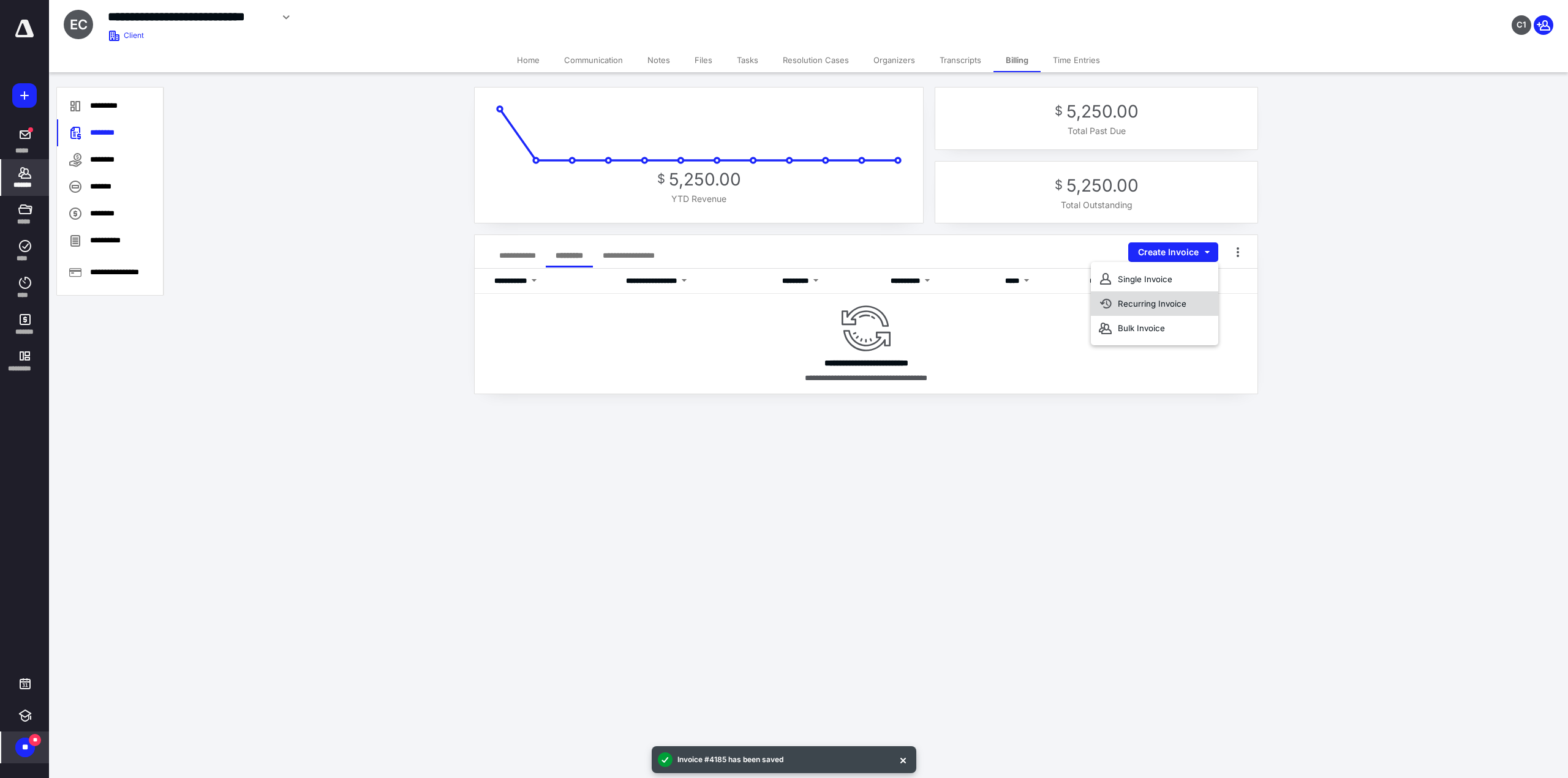 click on "Recurring Invoice" at bounding box center [1155, 304] 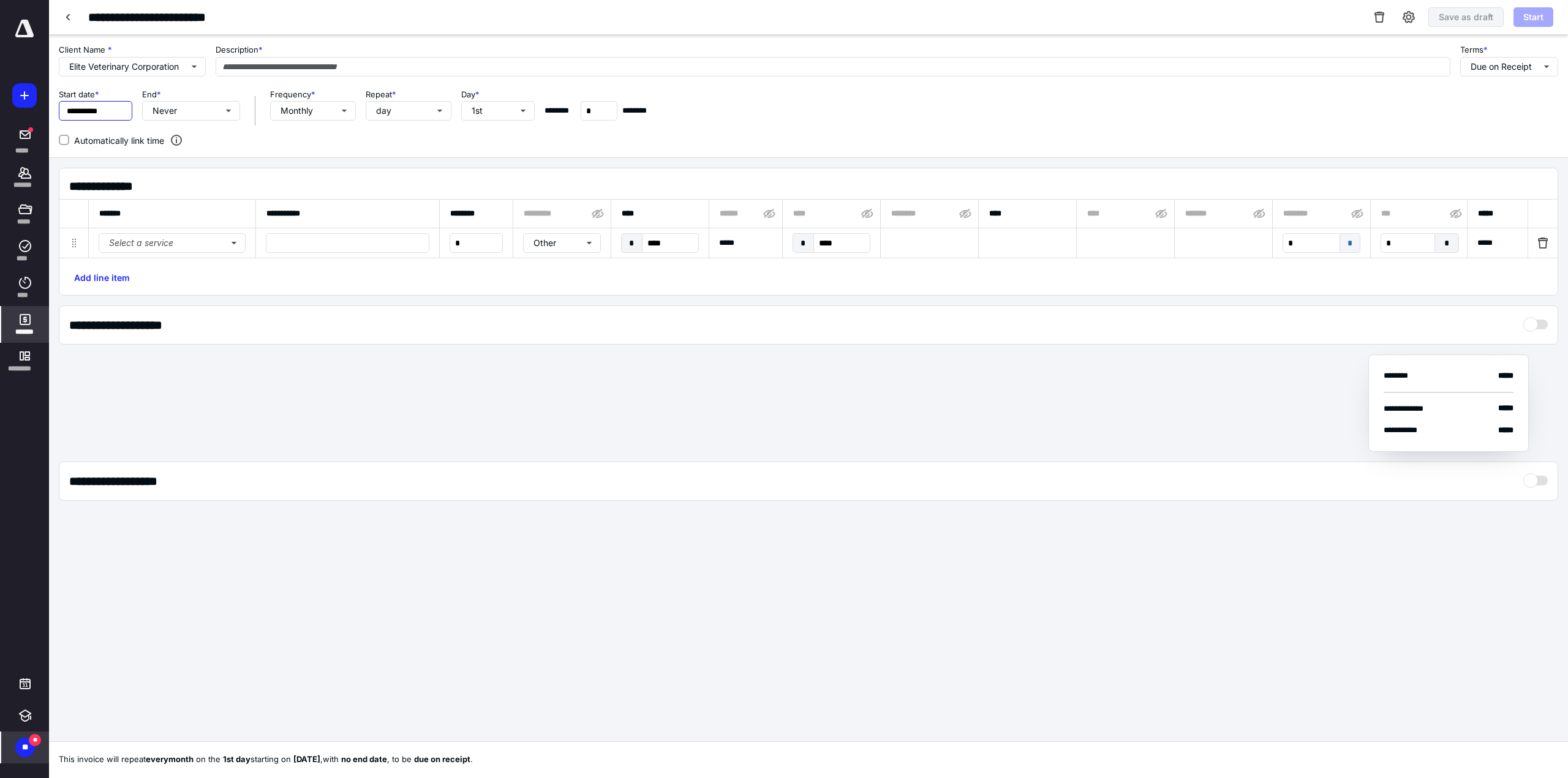 click on "**********" at bounding box center (96, 111) 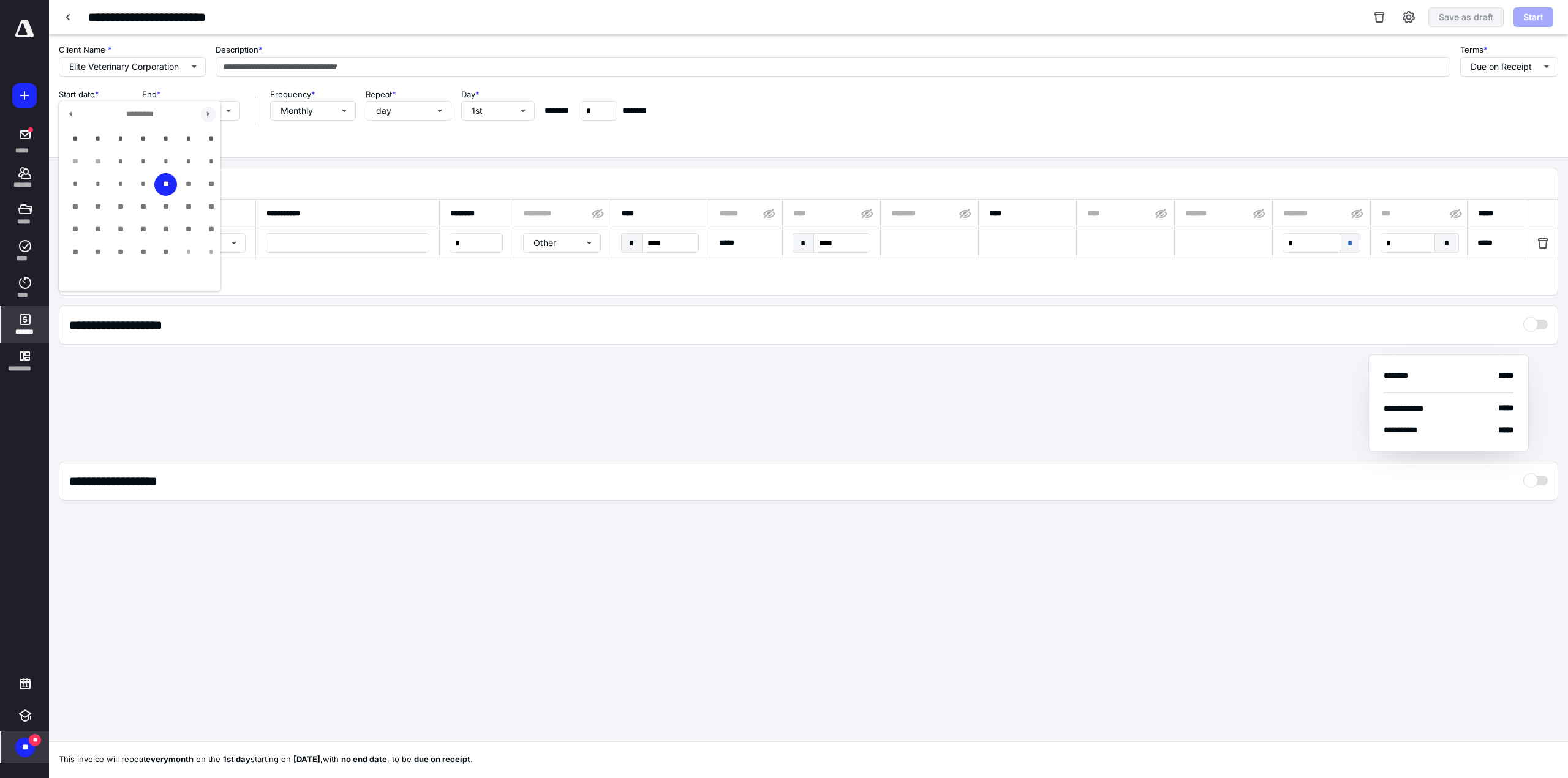 click at bounding box center (208, 114) 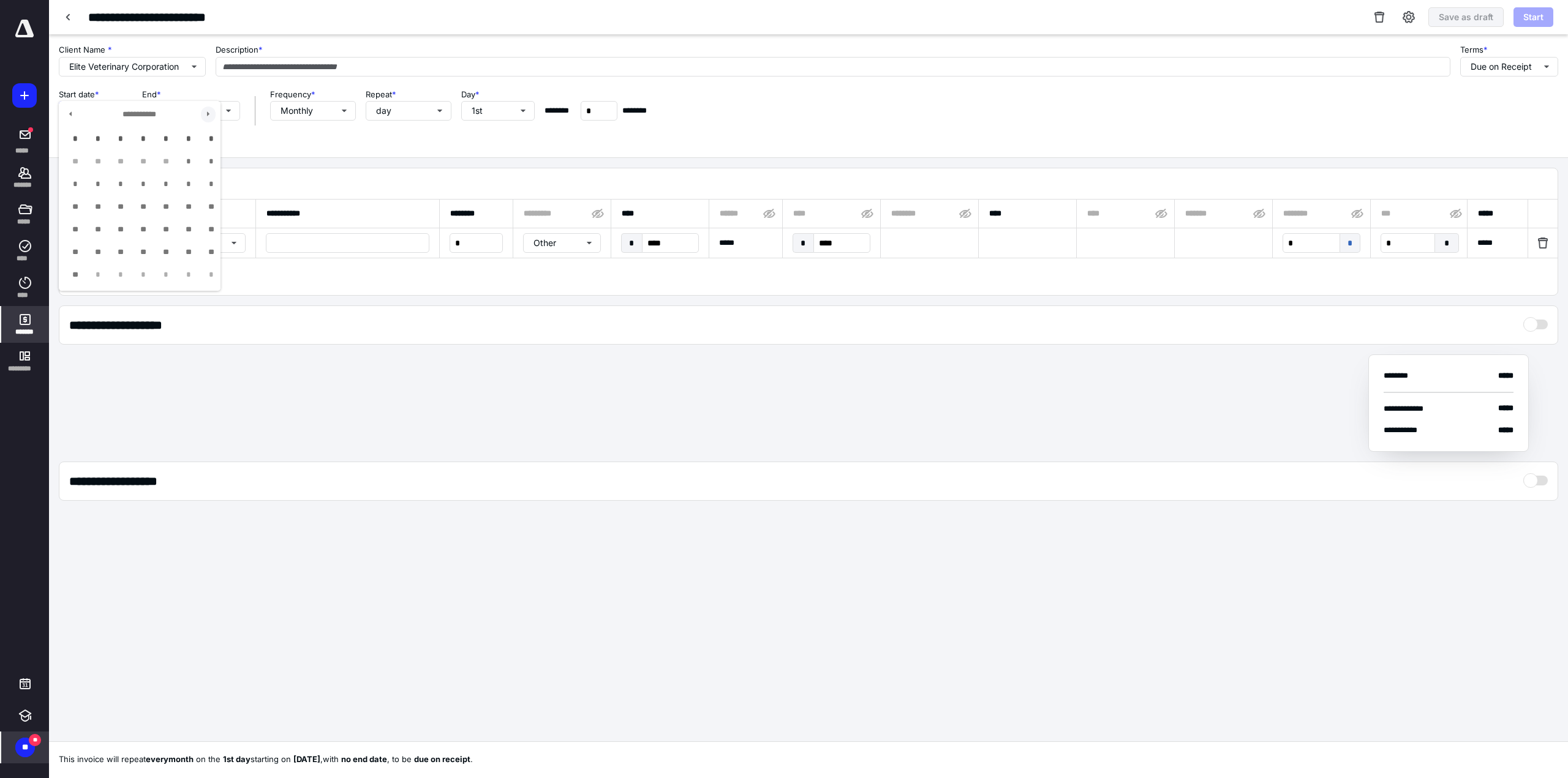 click at bounding box center [208, 114] 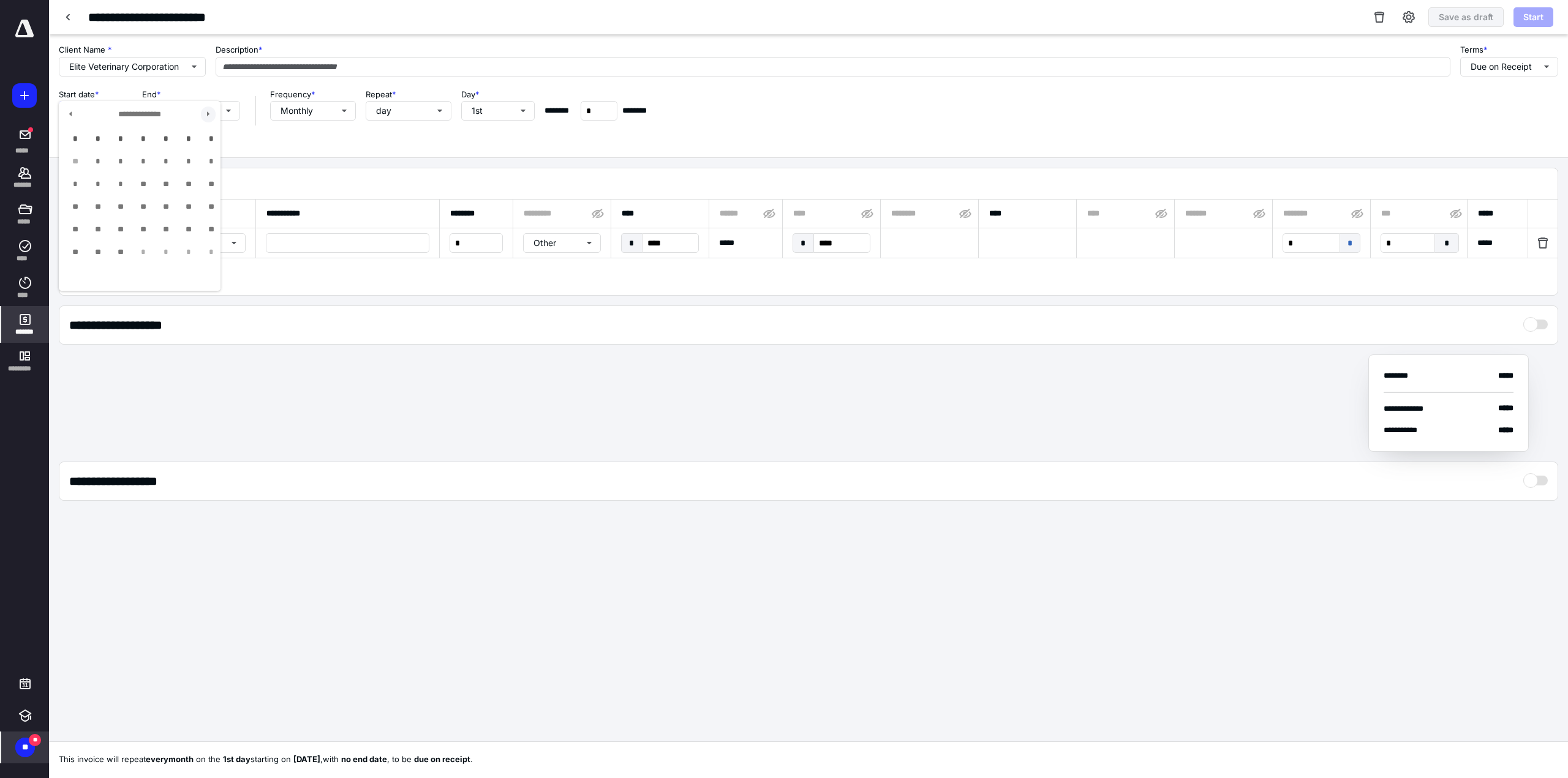 click at bounding box center [208, 114] 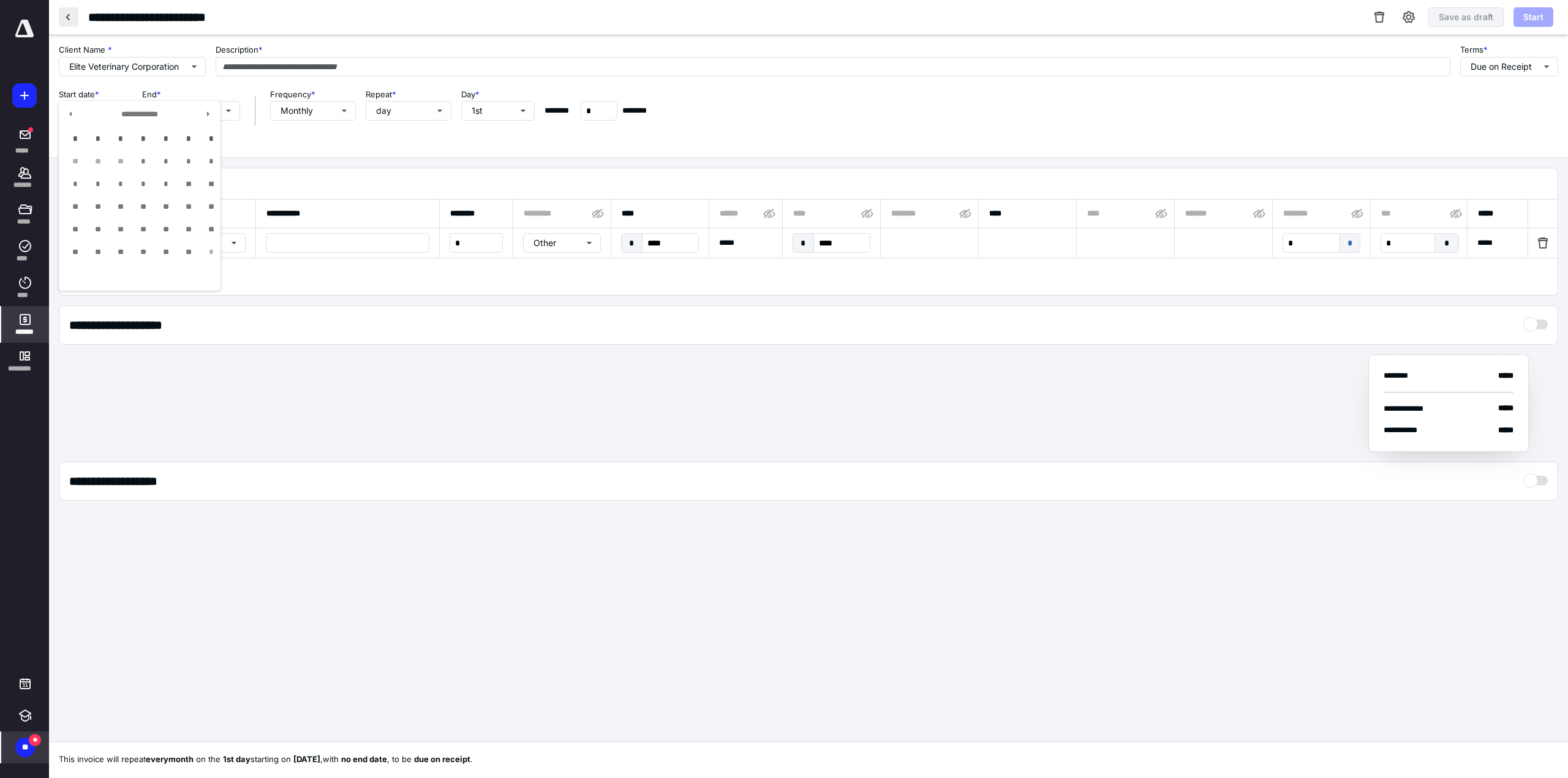 click at bounding box center (69, 17) 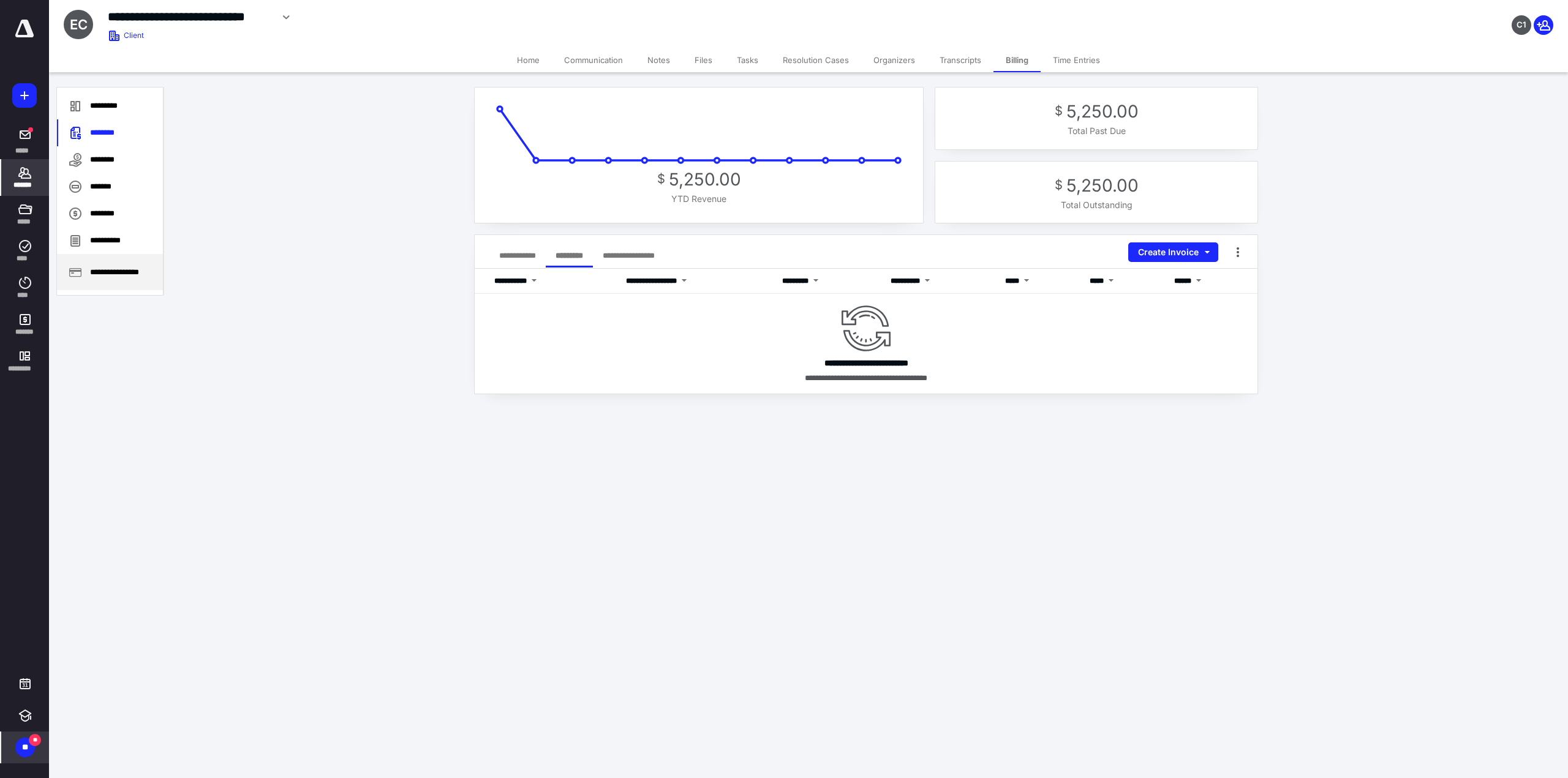 click on "**********" at bounding box center [110, 272] 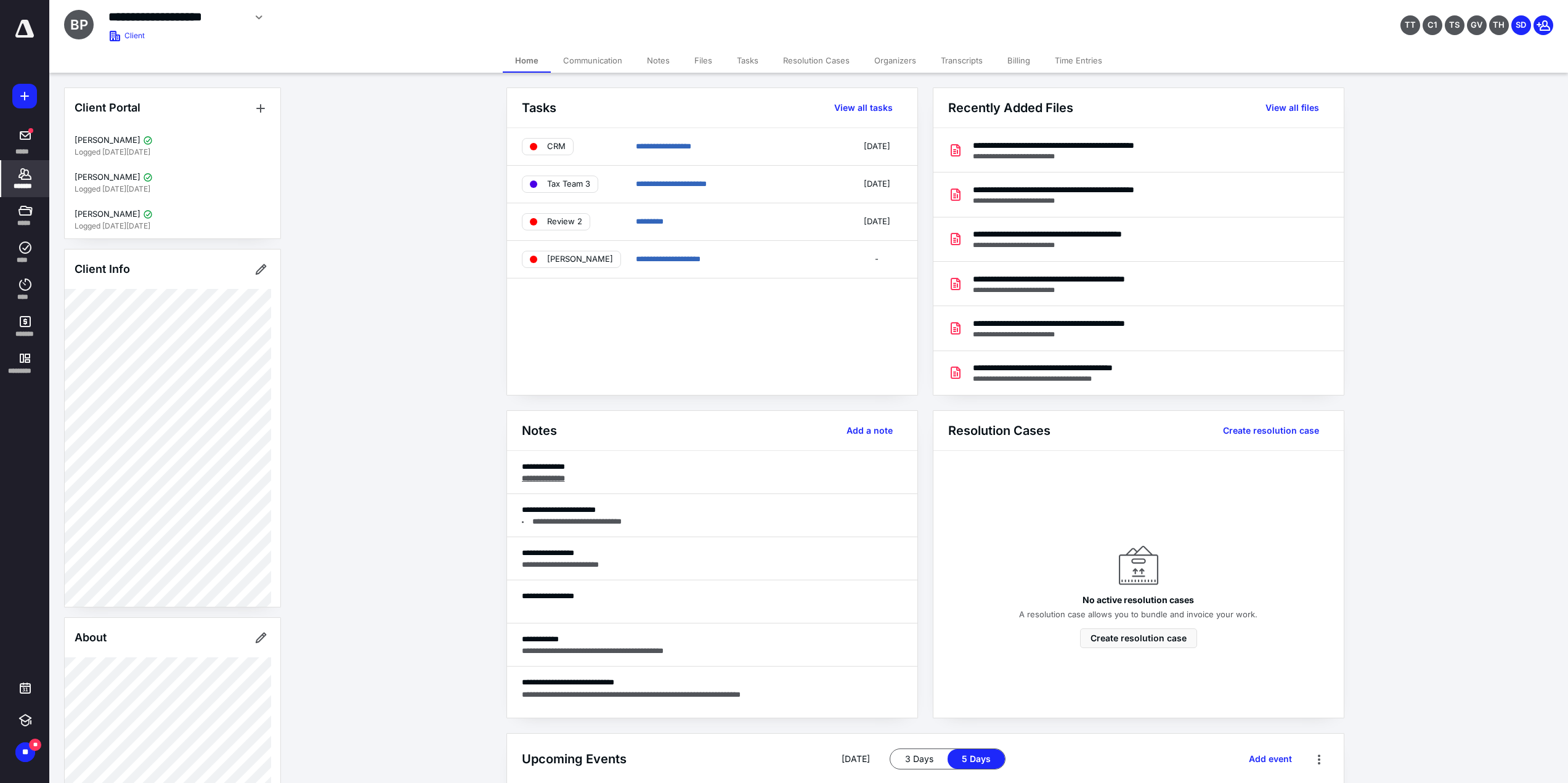 scroll, scrollTop: 0, scrollLeft: 0, axis: both 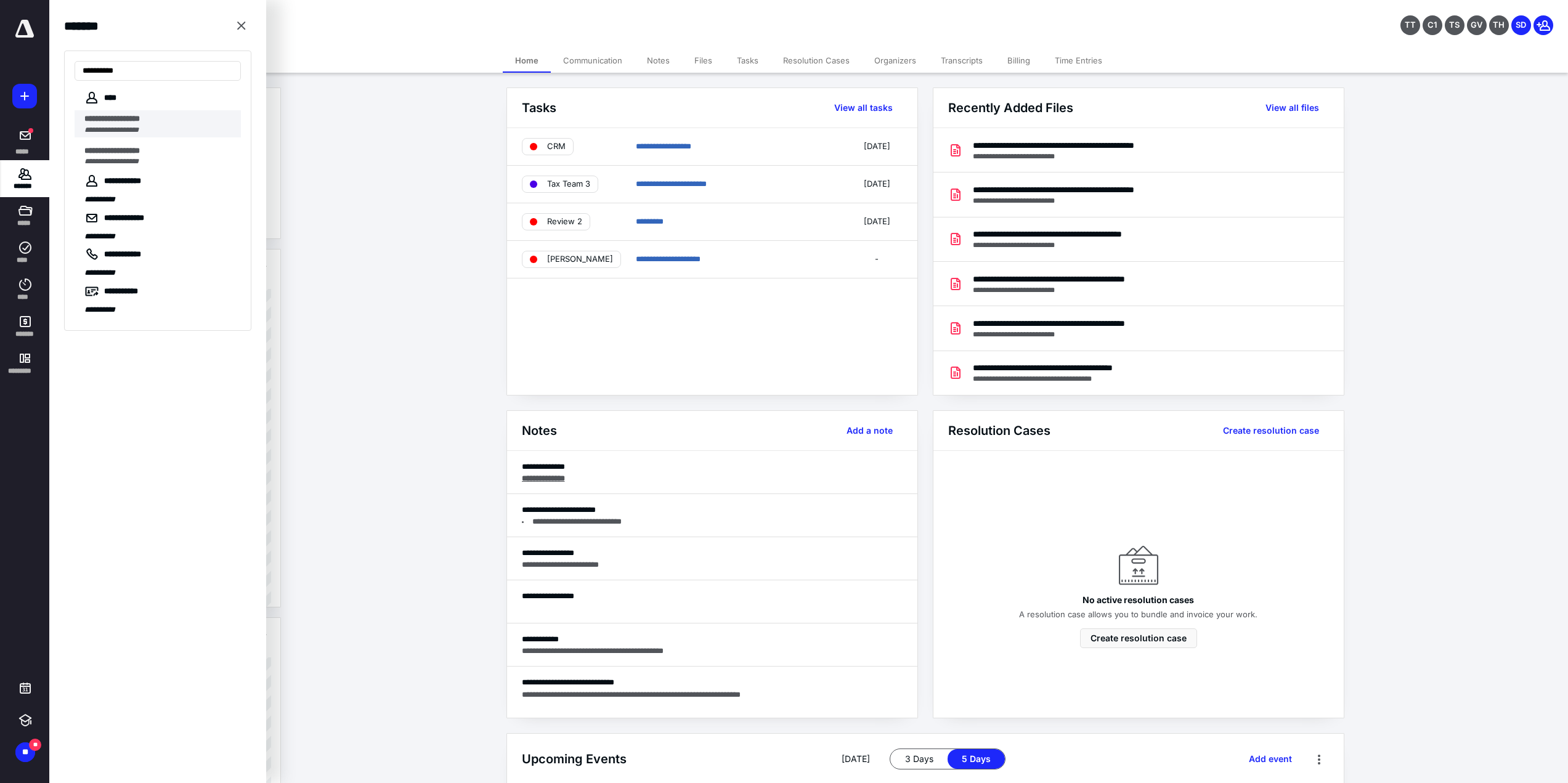 type on "*********" 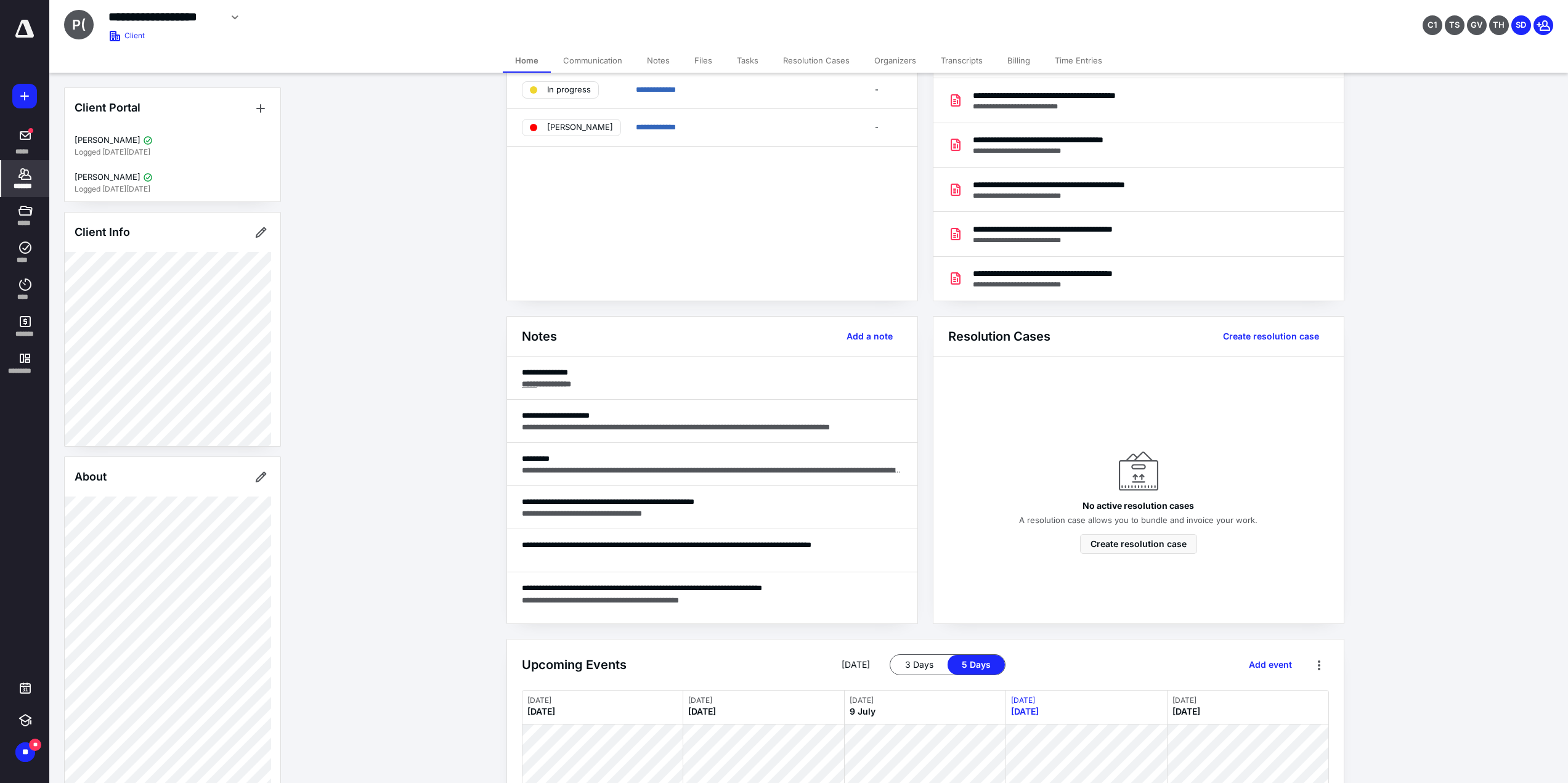 scroll, scrollTop: 233, scrollLeft: 0, axis: vertical 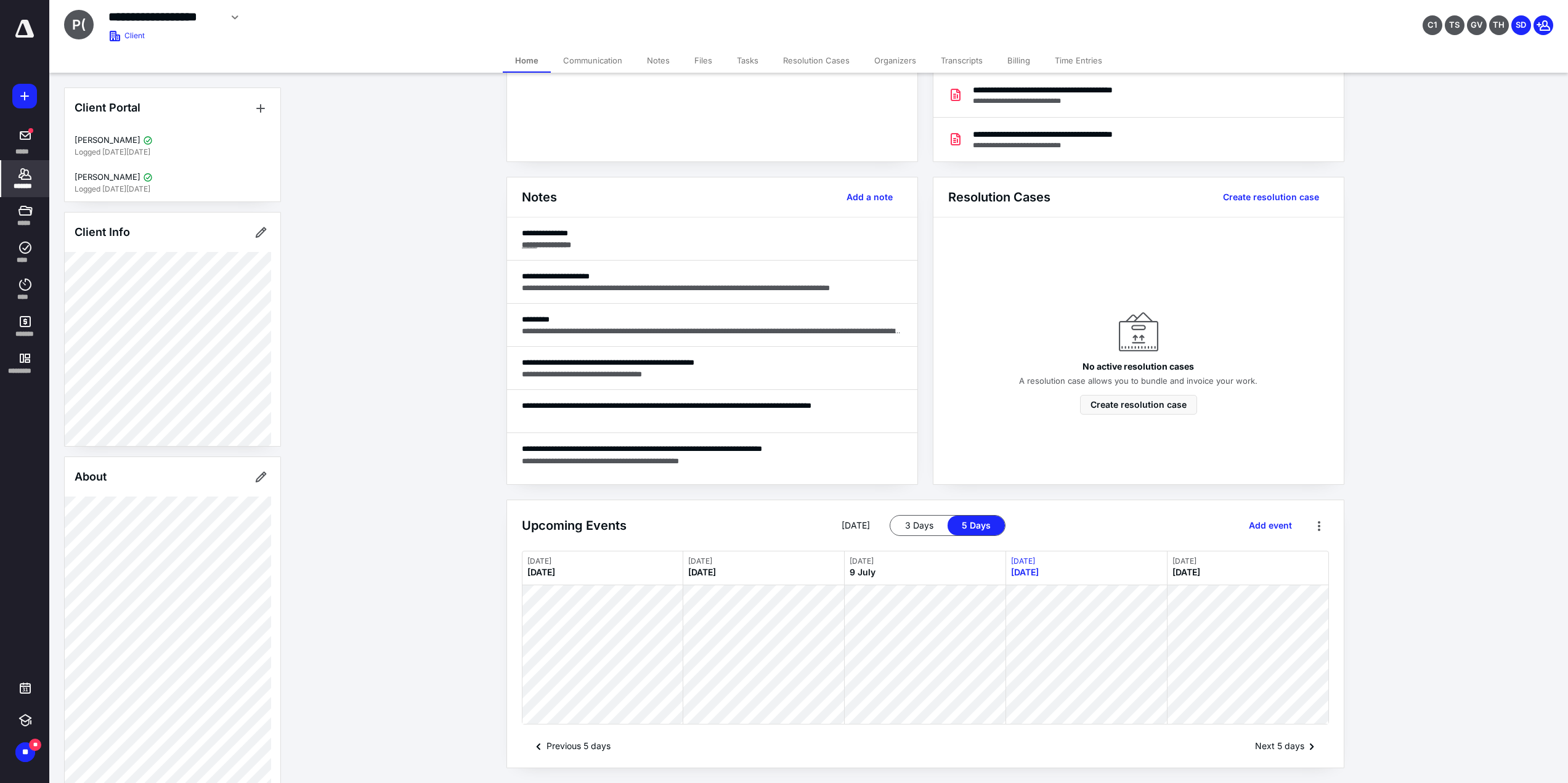 click 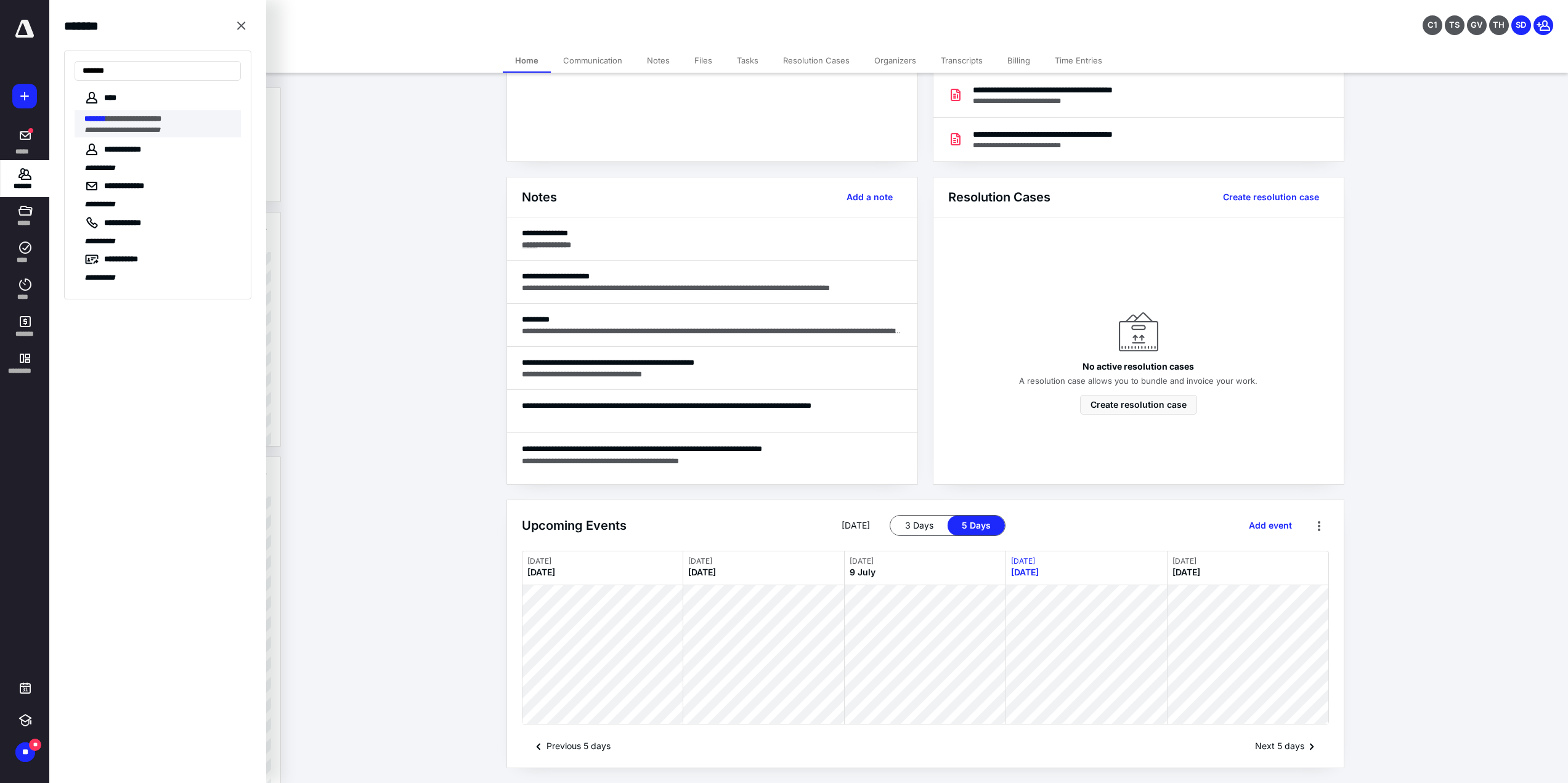 type on "*******" 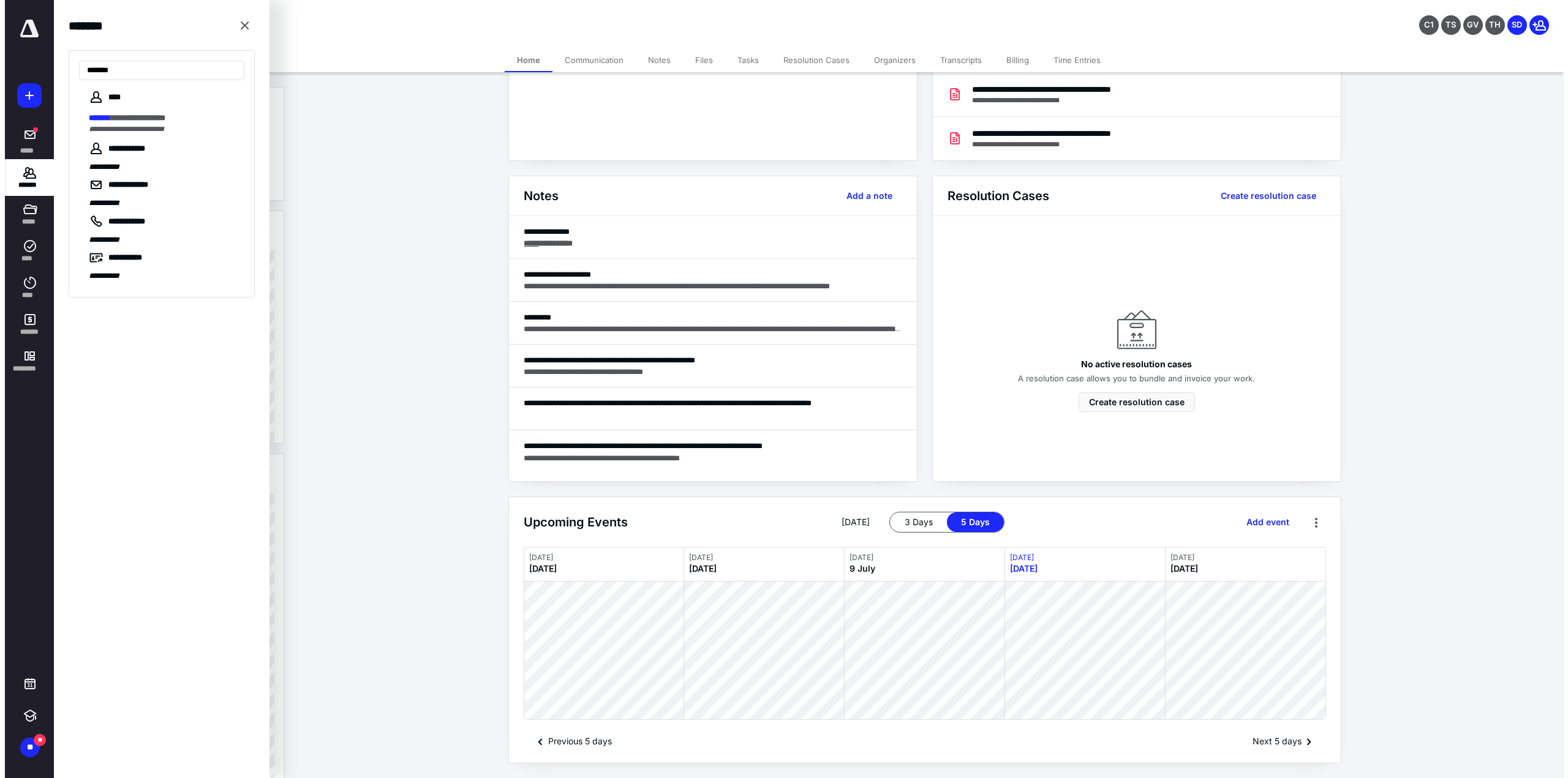 scroll, scrollTop: 0, scrollLeft: 0, axis: both 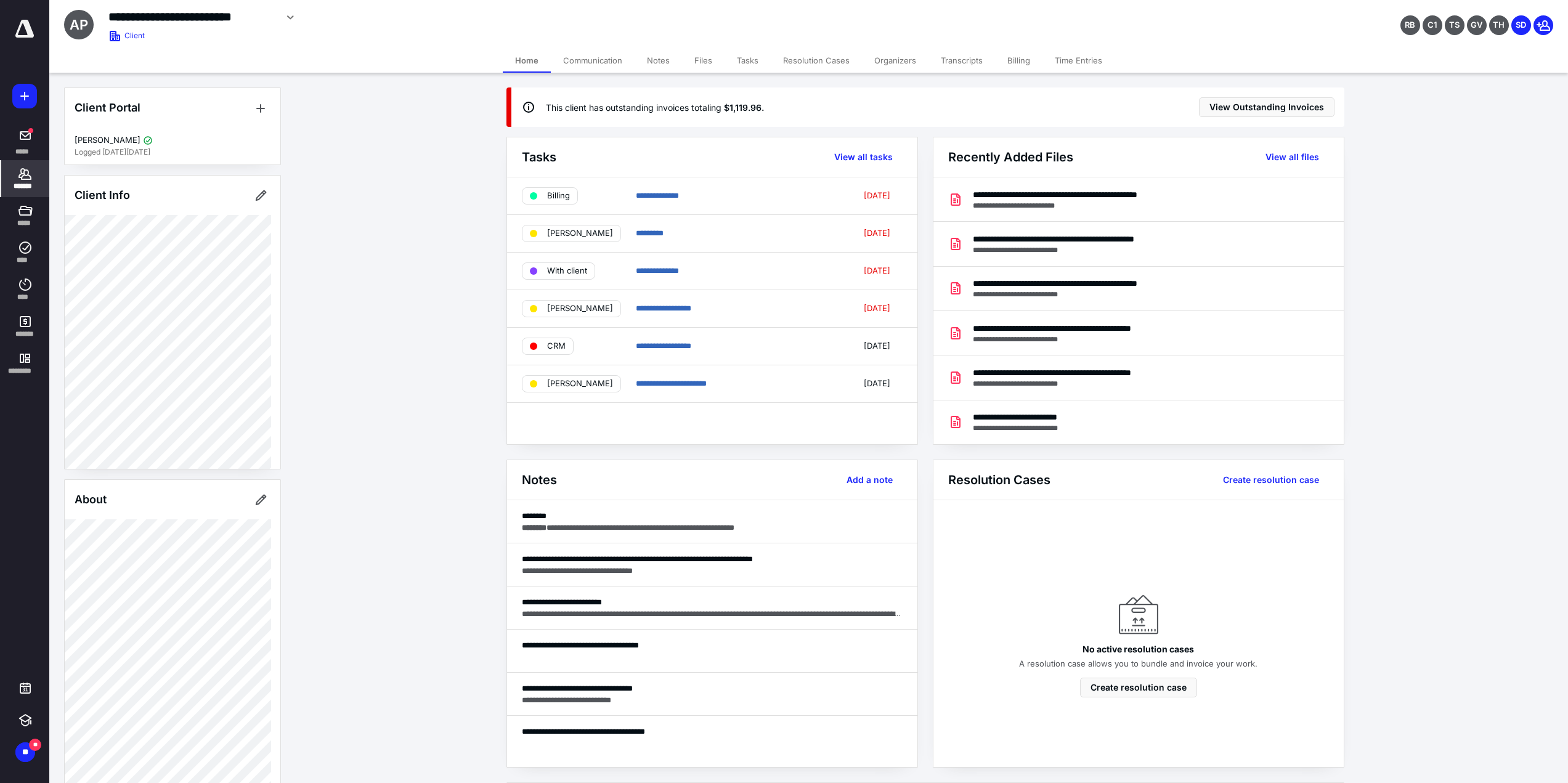 click on "*******" at bounding box center [25, 186] 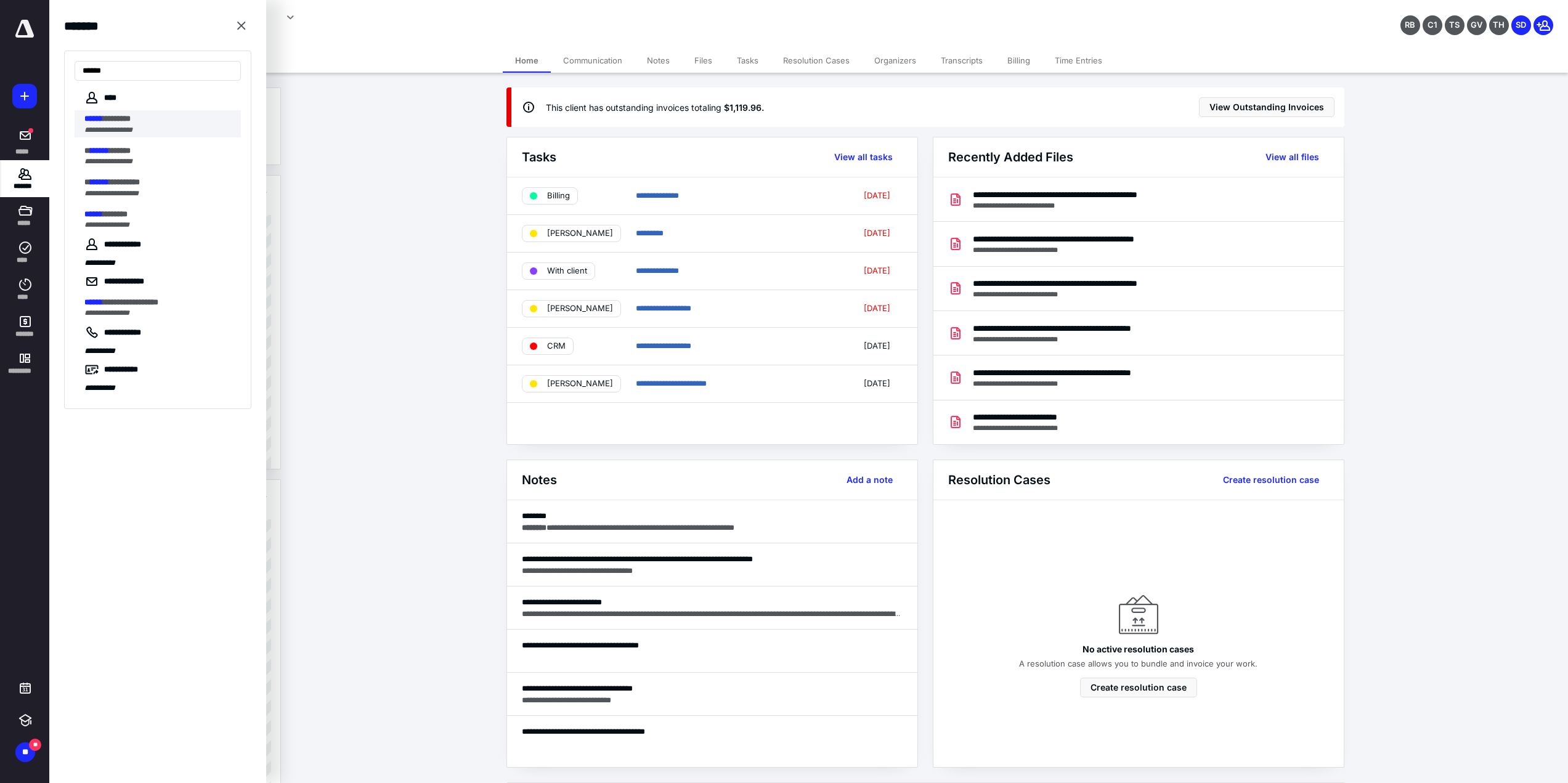 type on "******" 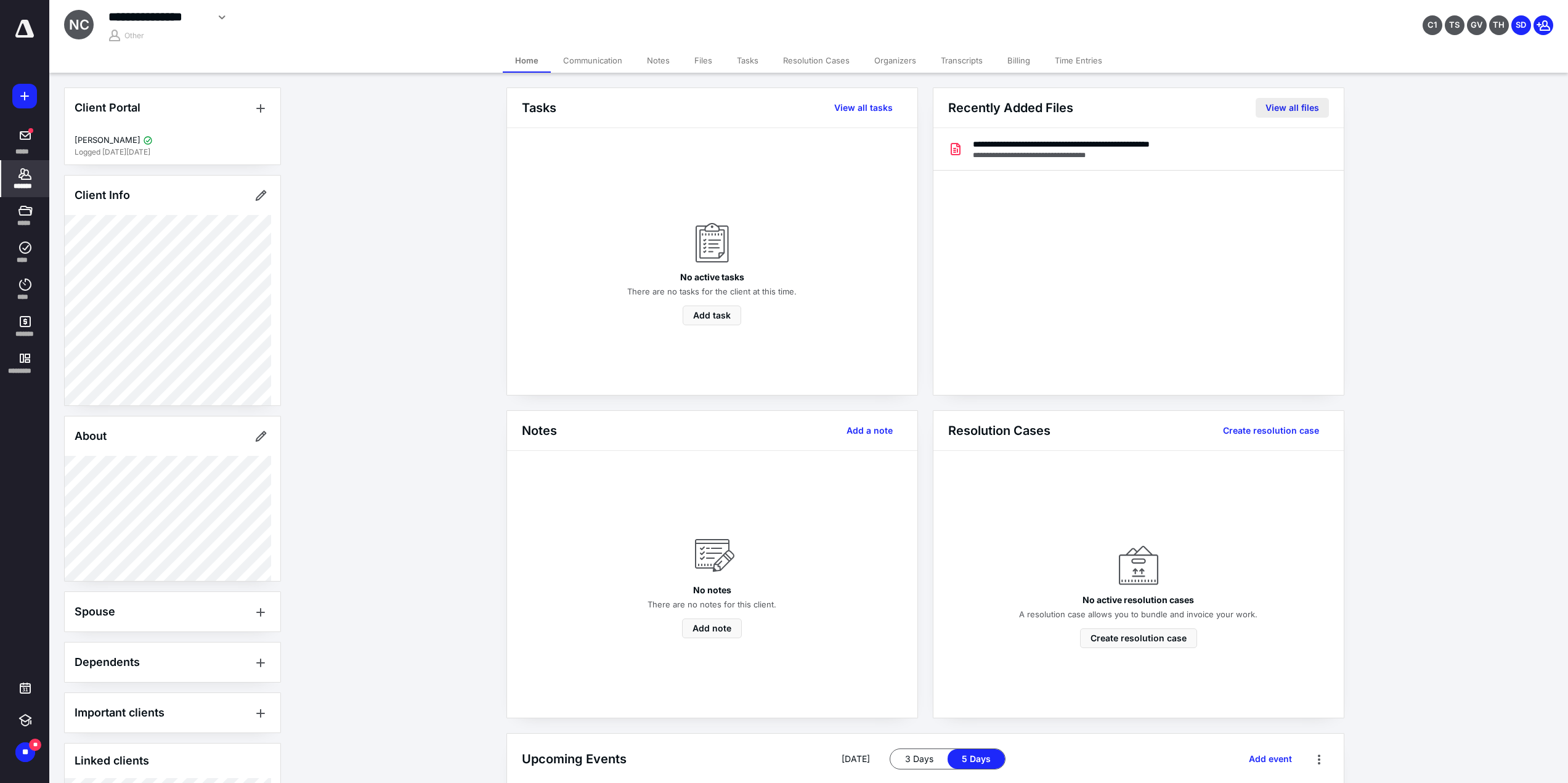 click on "View all files" at bounding box center [1292, 108] 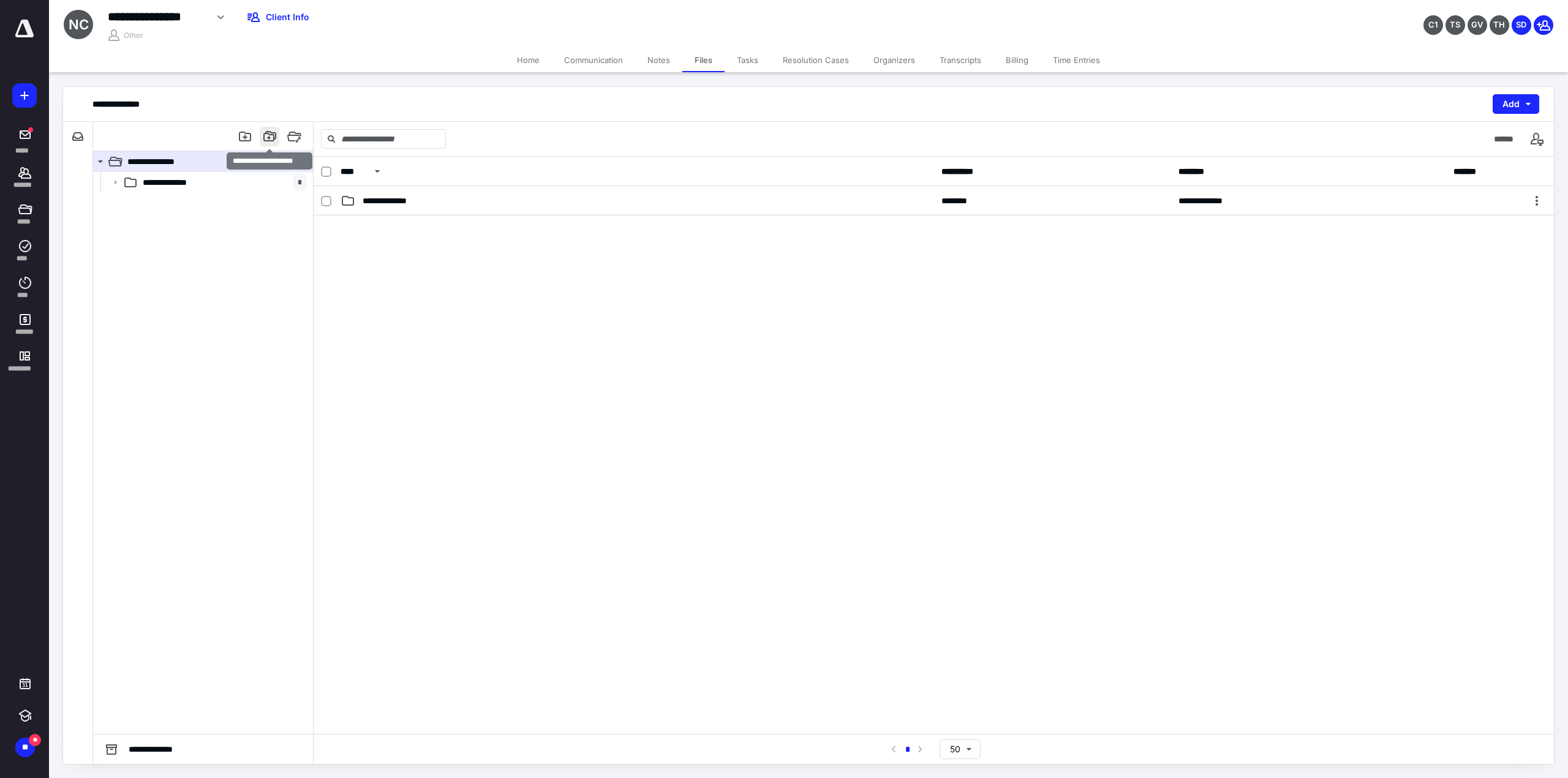 click at bounding box center (270, 137) 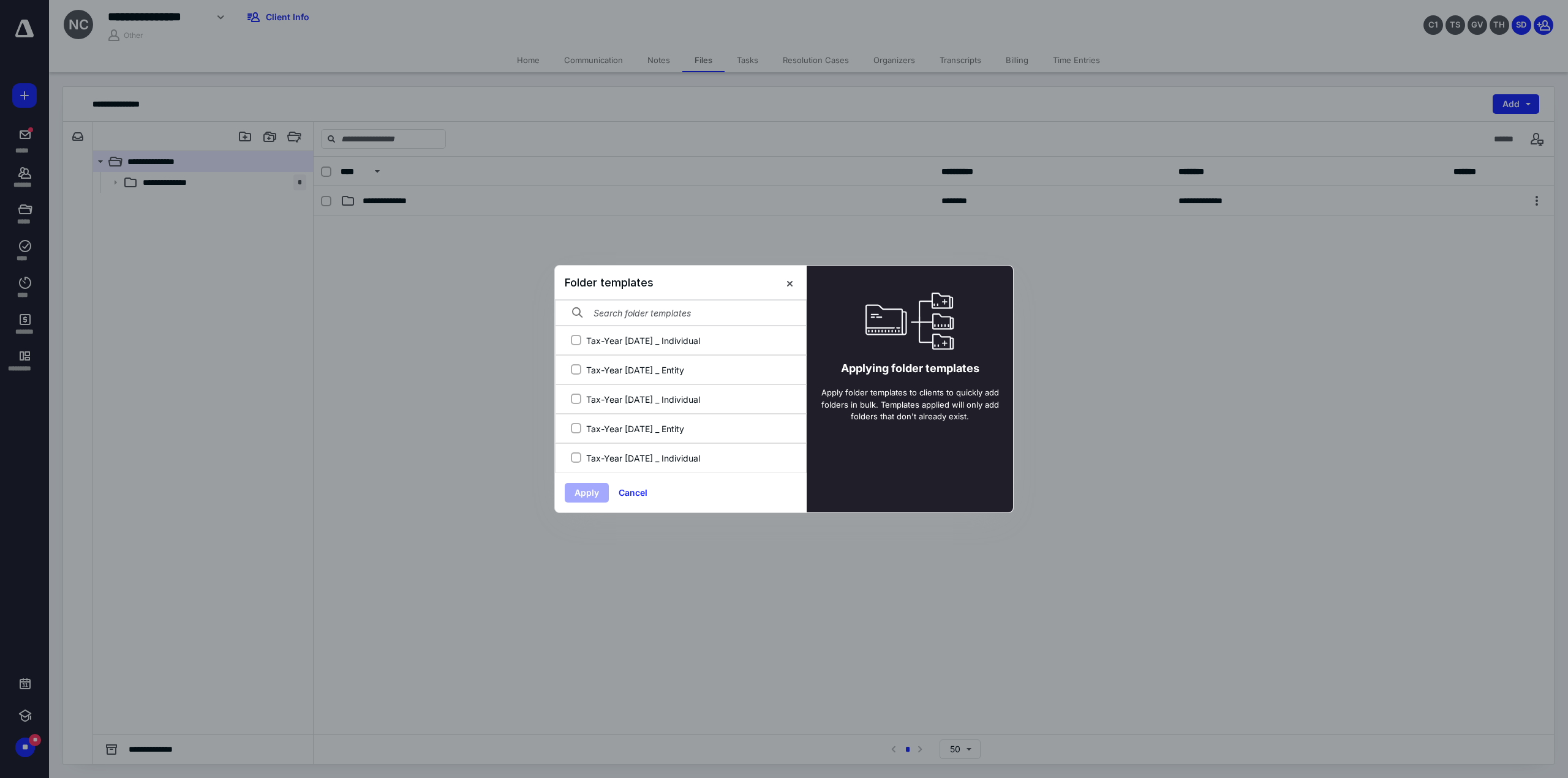 scroll, scrollTop: 0, scrollLeft: 0, axis: both 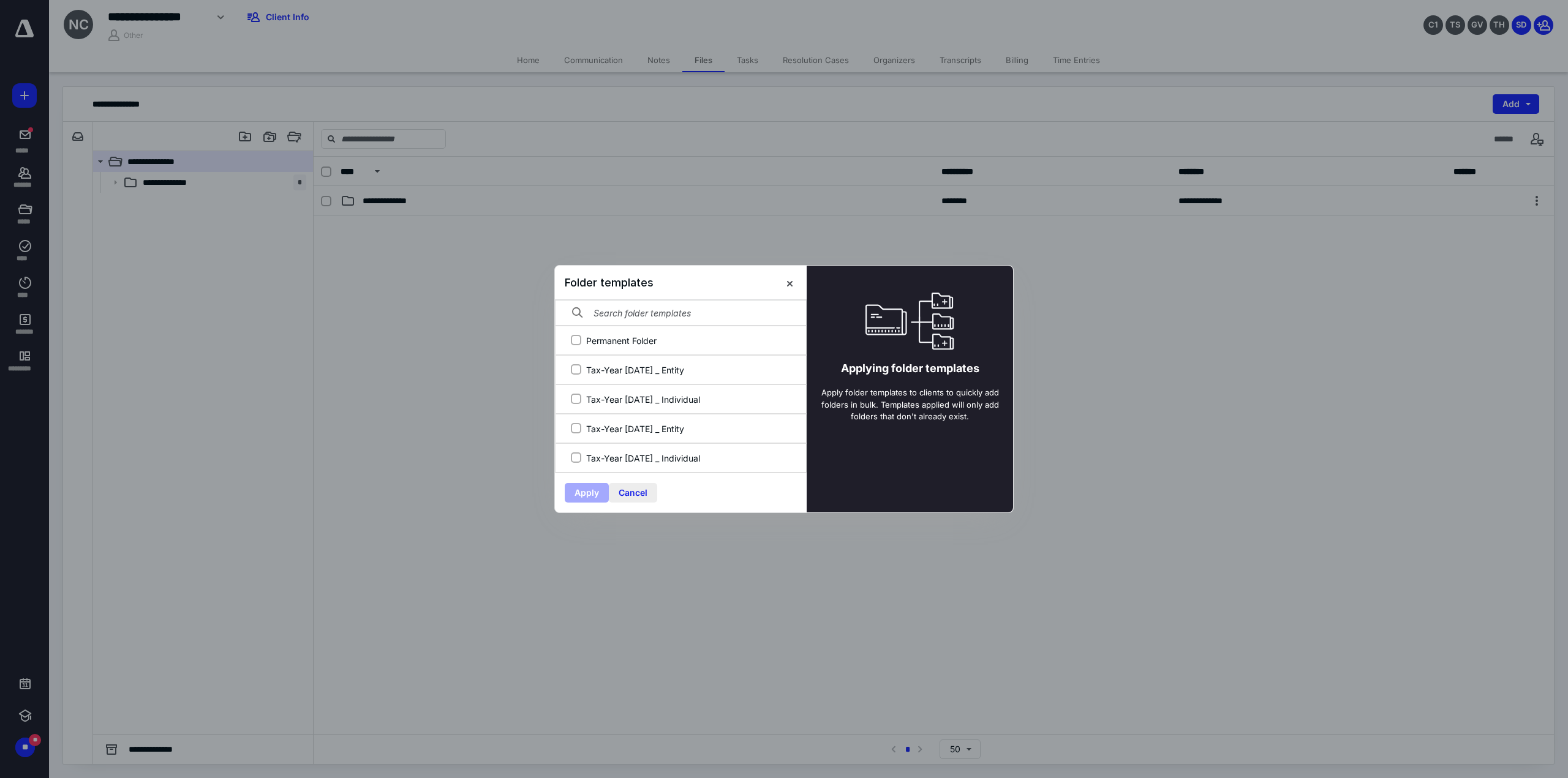 click on "Cancel" at bounding box center [633, 493] 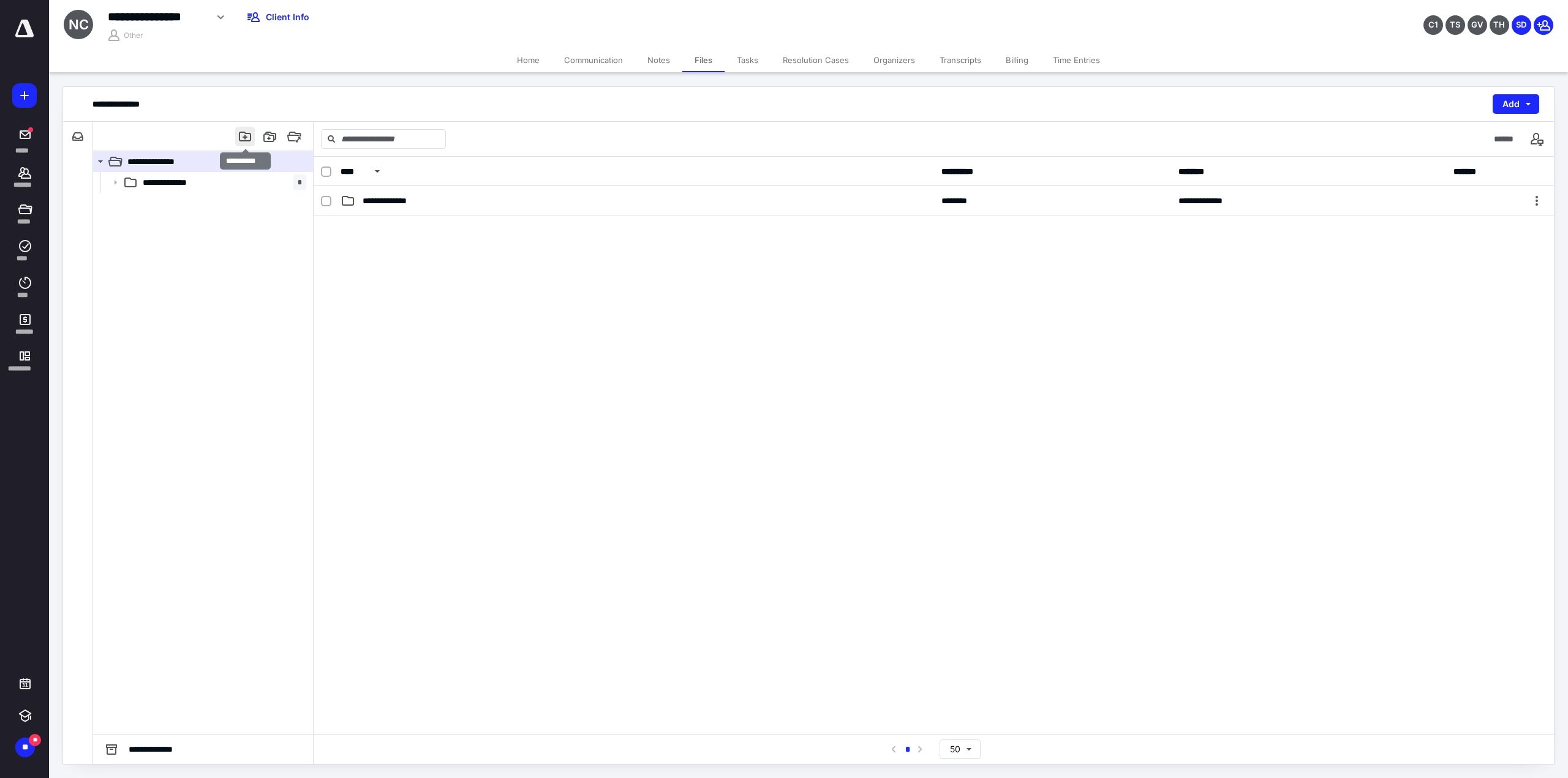 click at bounding box center [245, 137] 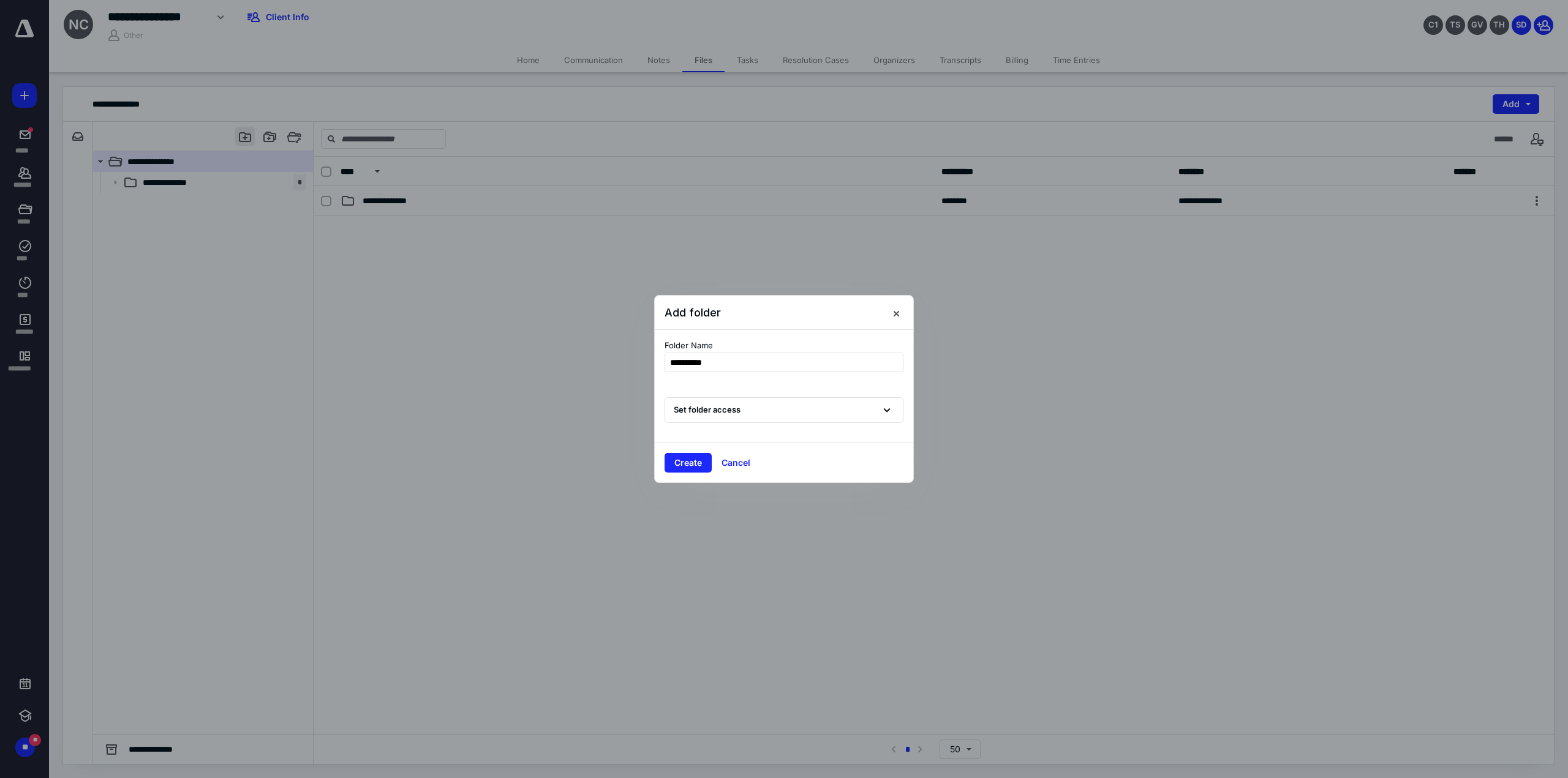 type on "**********" 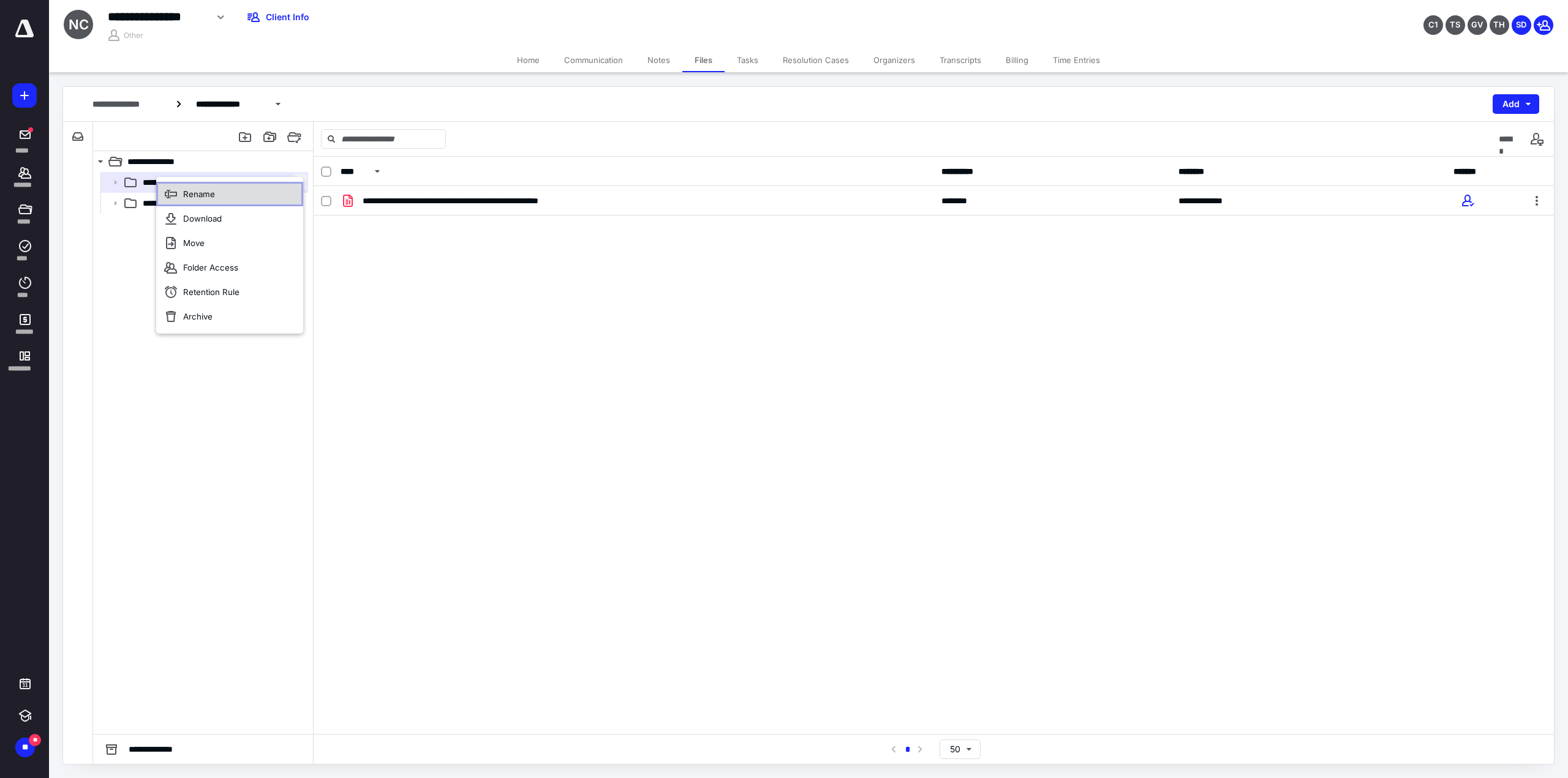 click on "Rename" at bounding box center (199, 194) 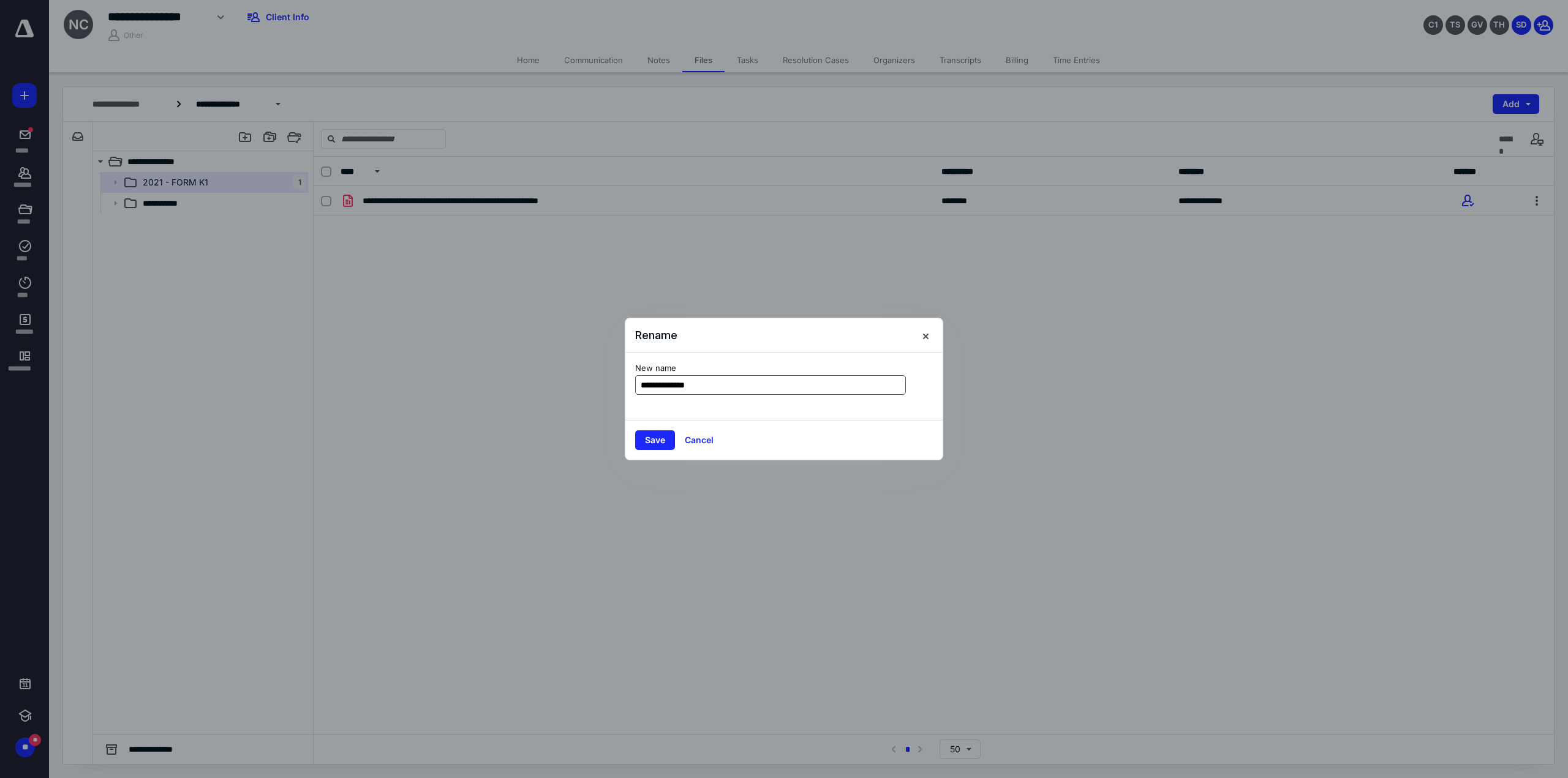 click on "**********" at bounding box center (771, 385) 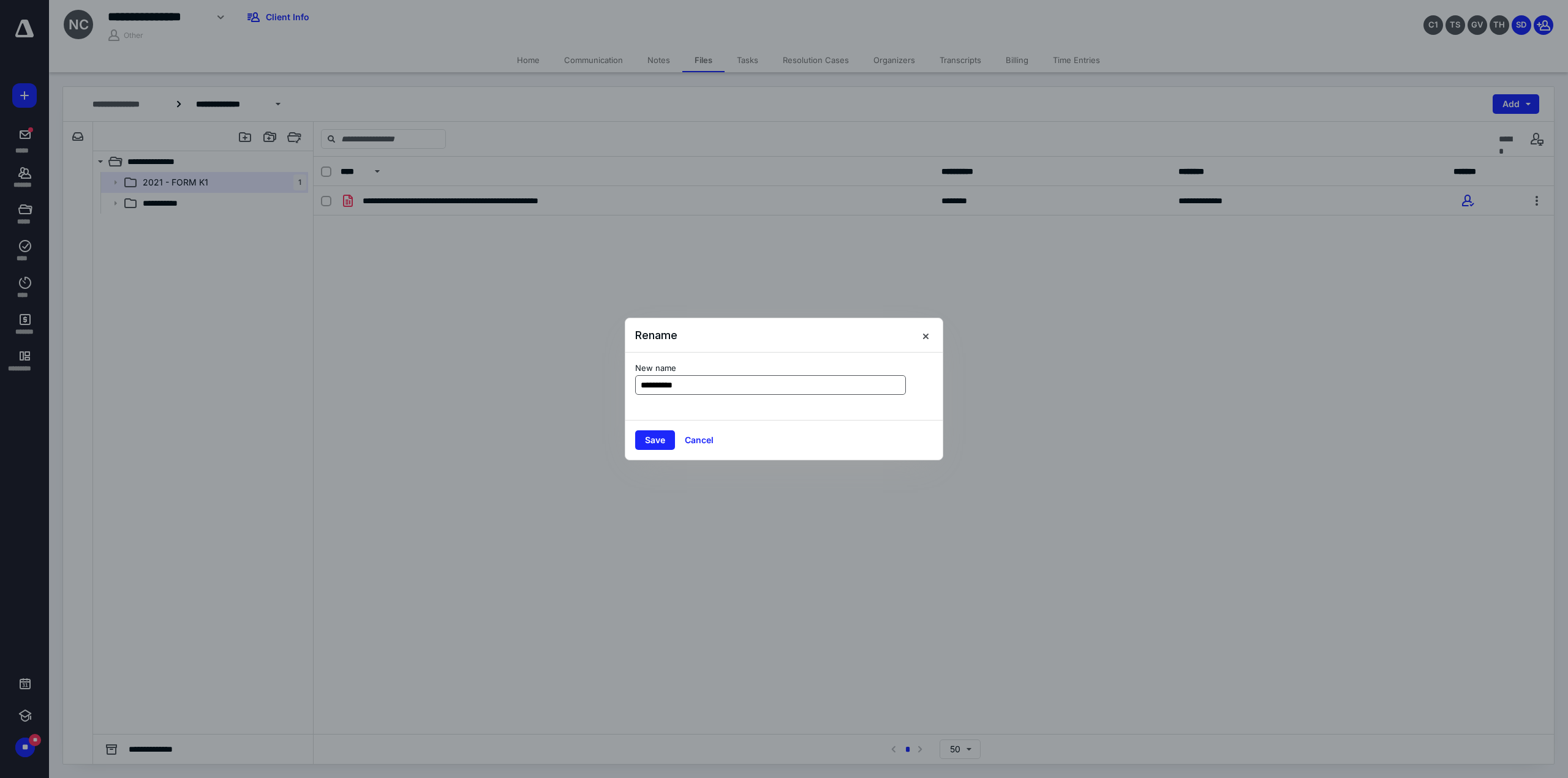 type on "**********" 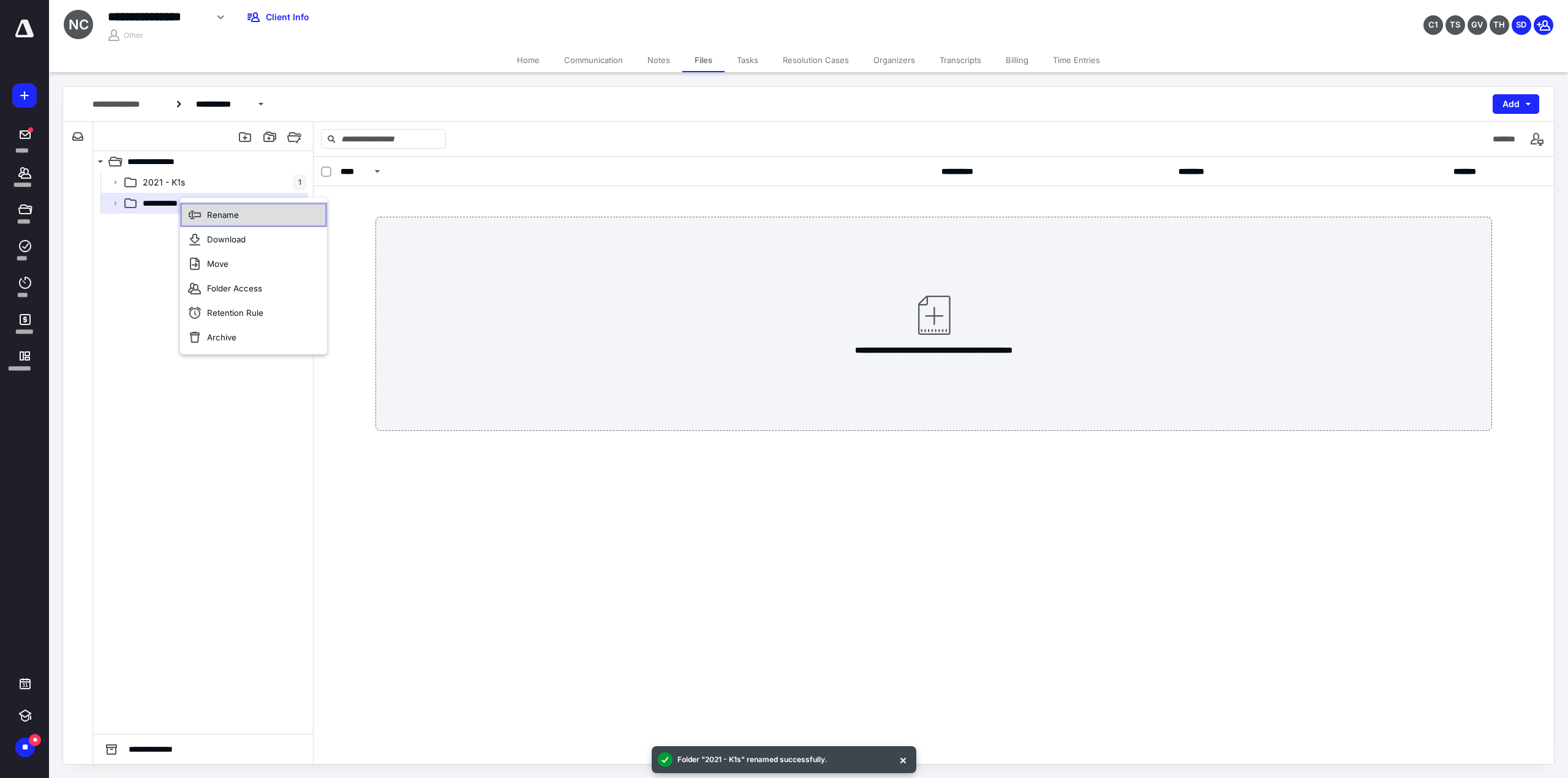 click on "Rename" at bounding box center [254, 215] 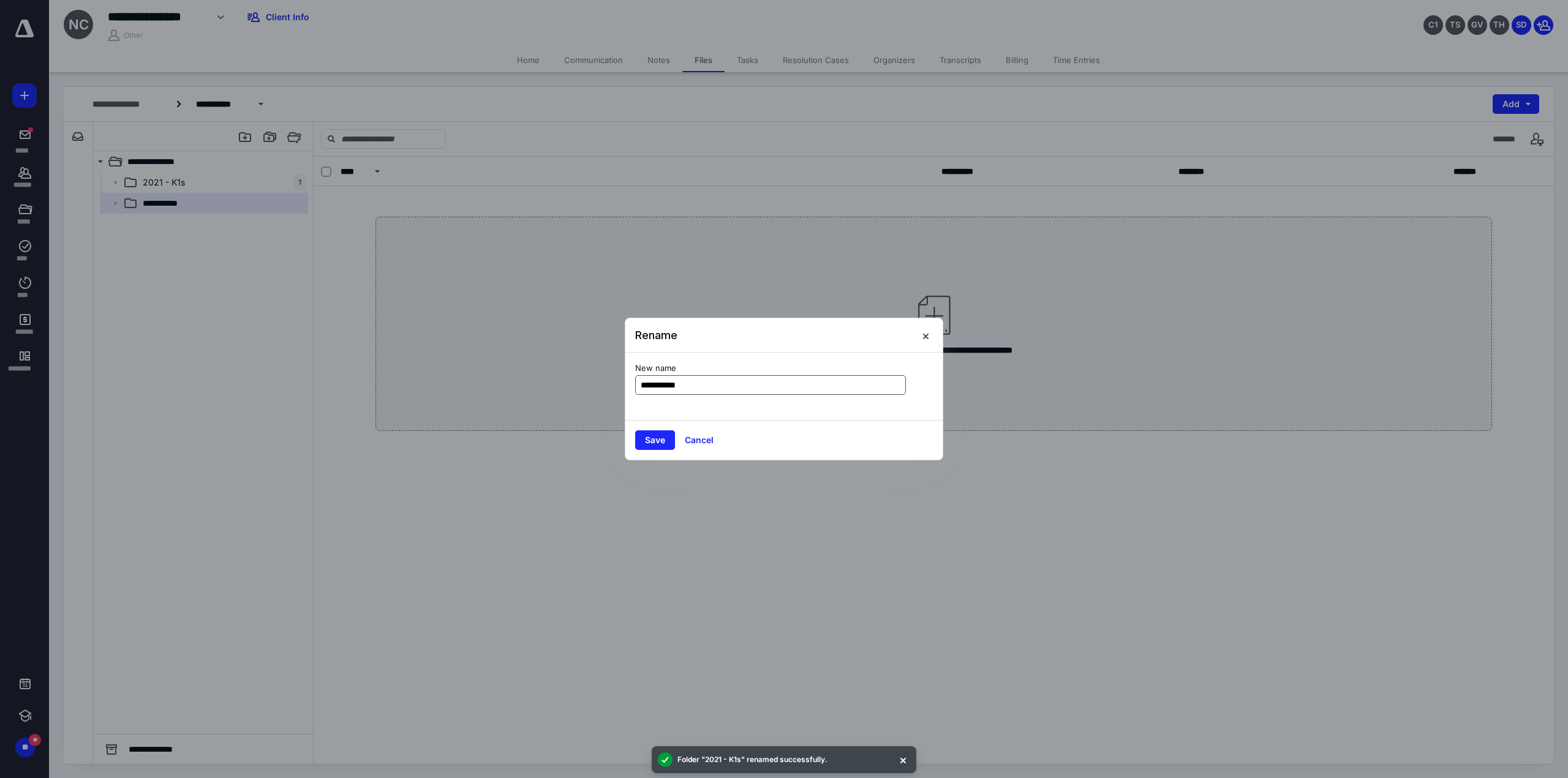click on "**********" at bounding box center [771, 385] 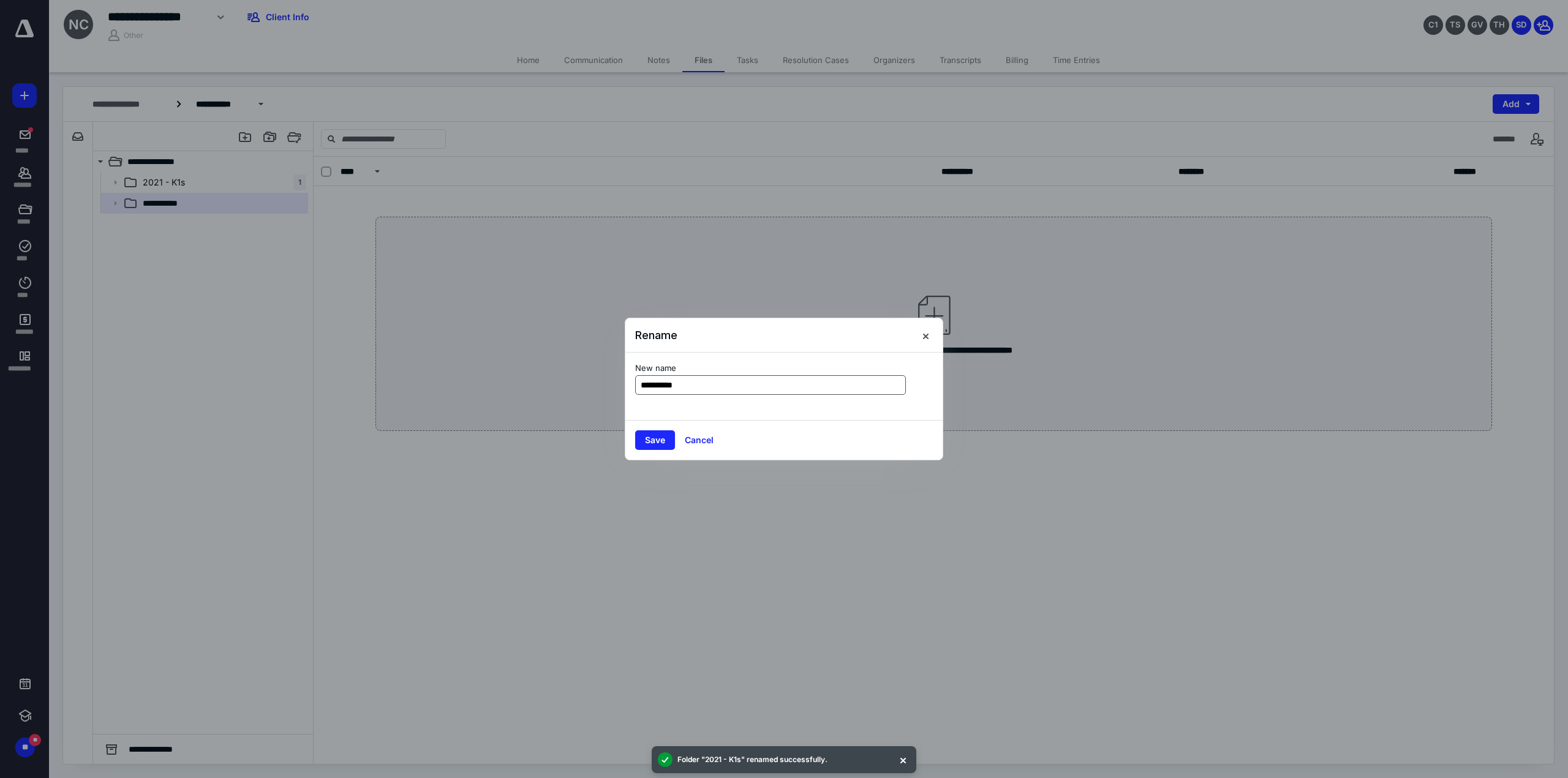 type on "**********" 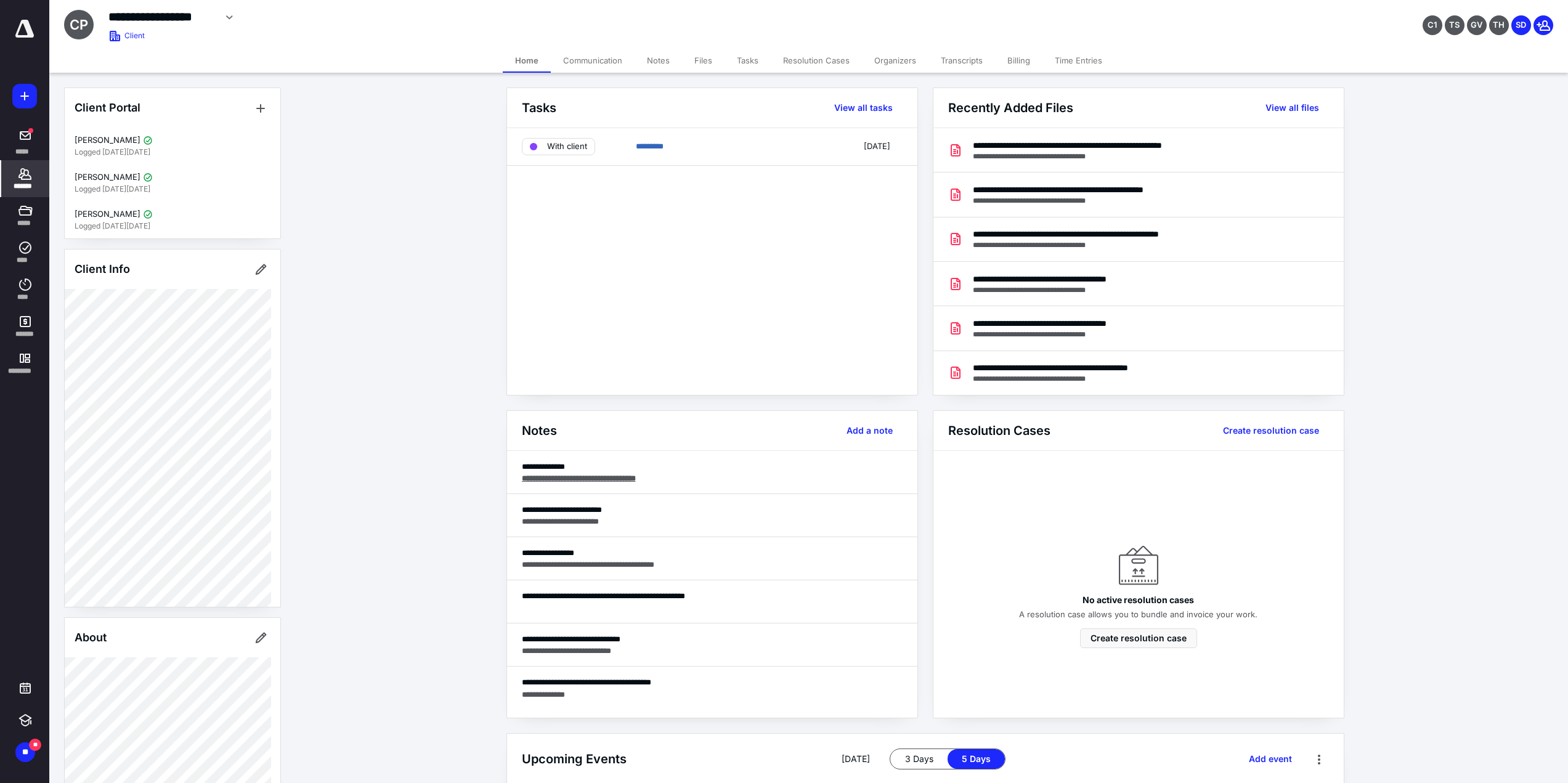 scroll, scrollTop: 0, scrollLeft: 0, axis: both 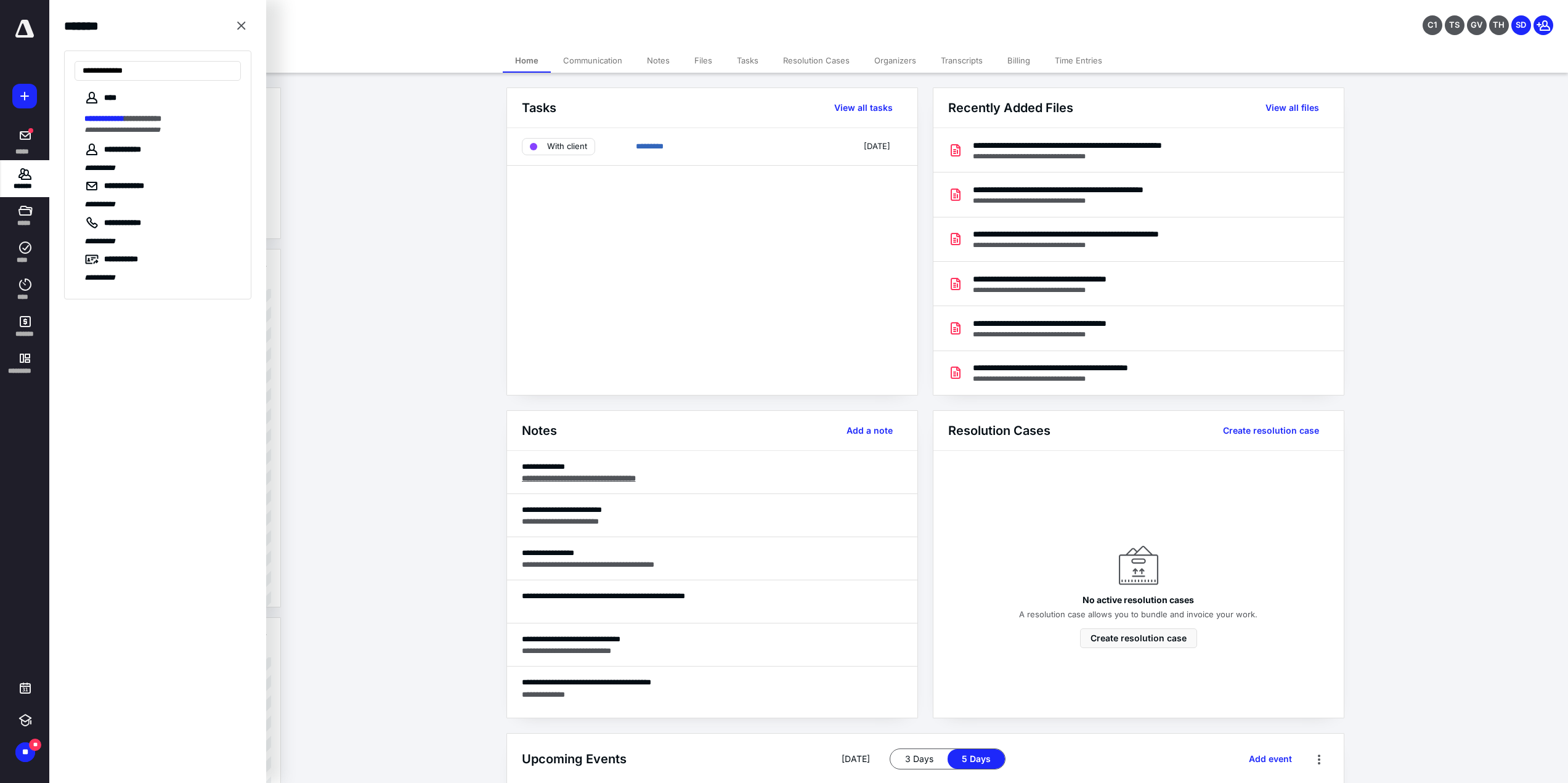 type on "**********" 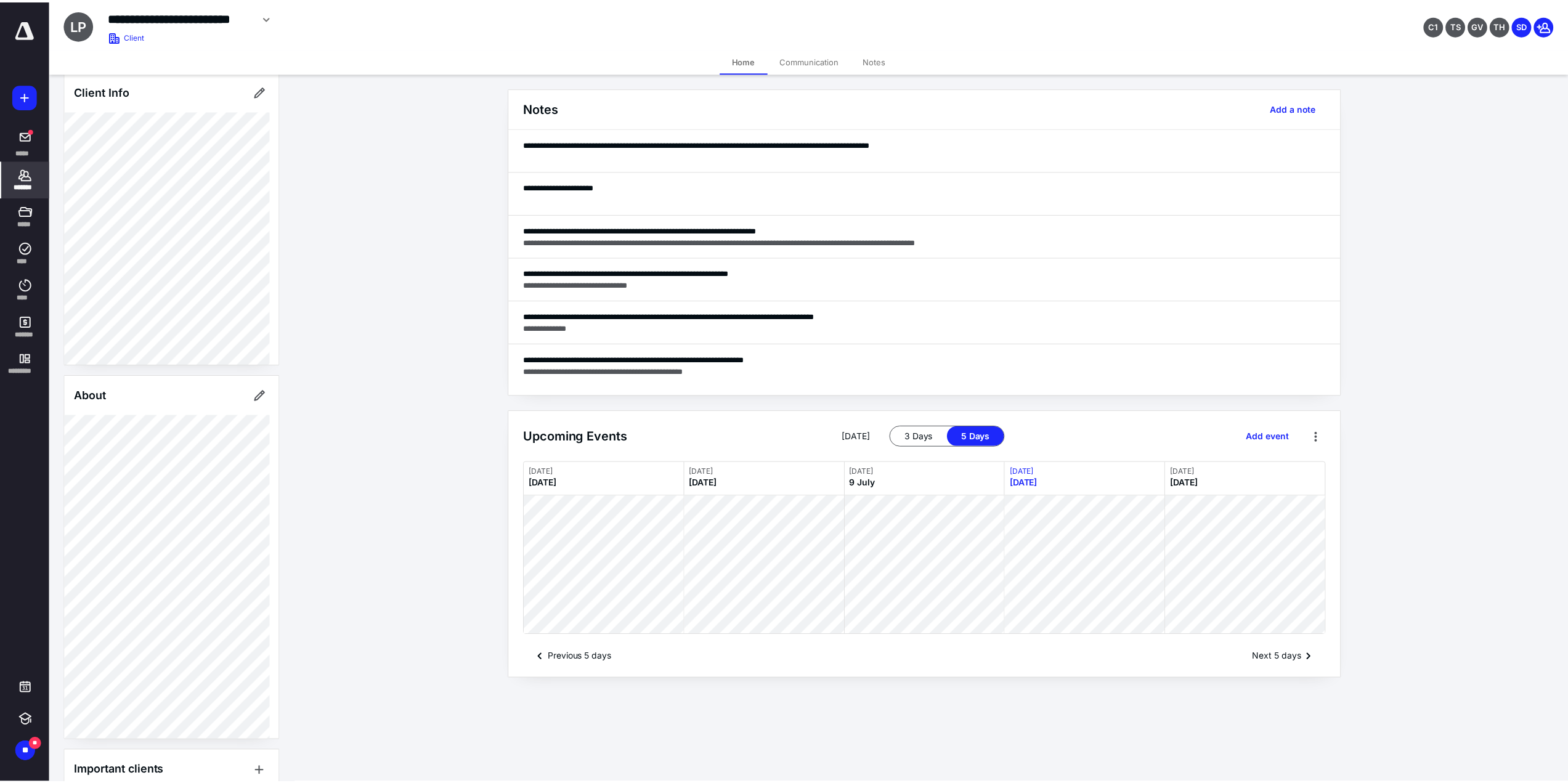 scroll, scrollTop: 0, scrollLeft: 0, axis: both 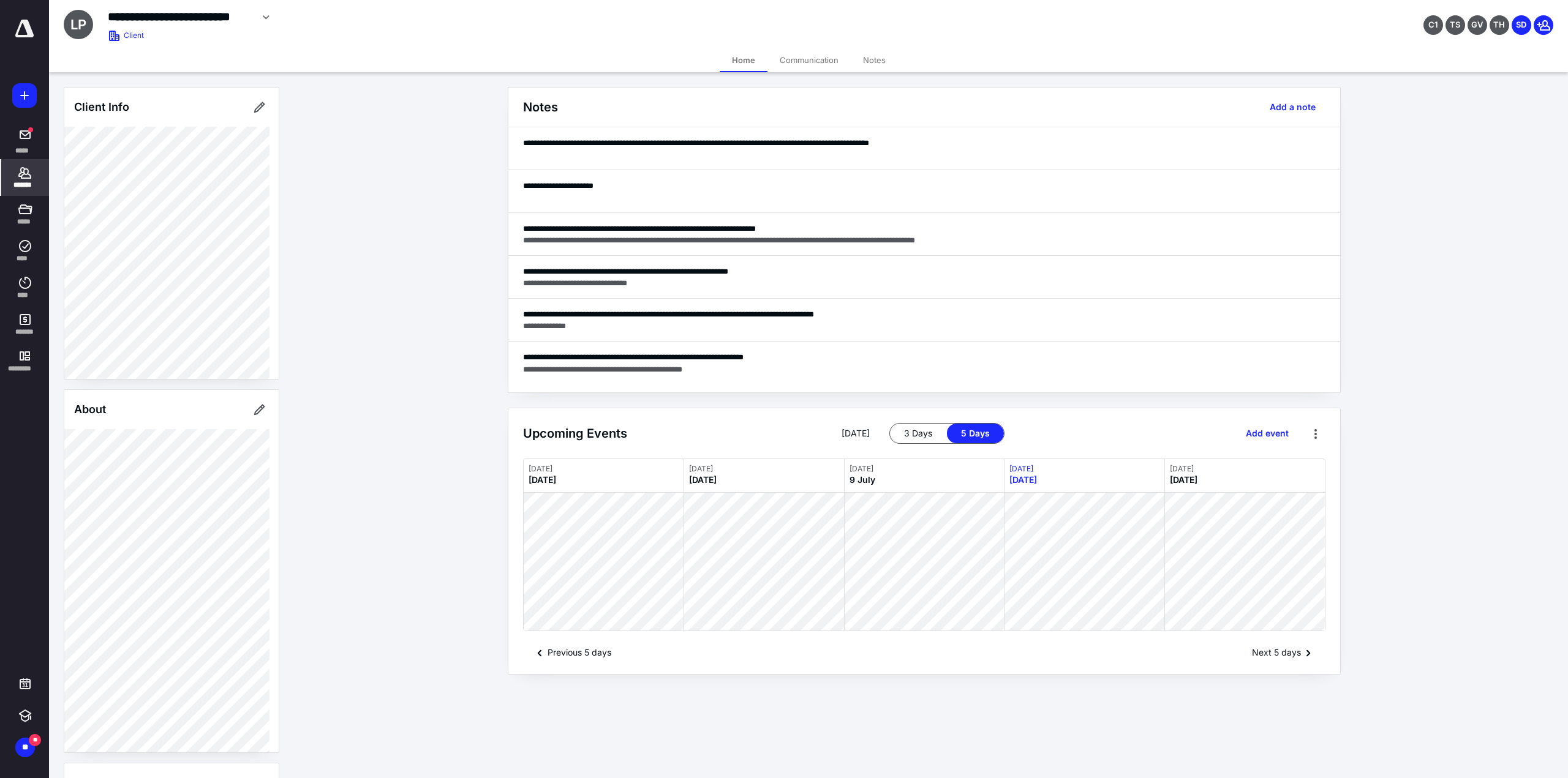 click 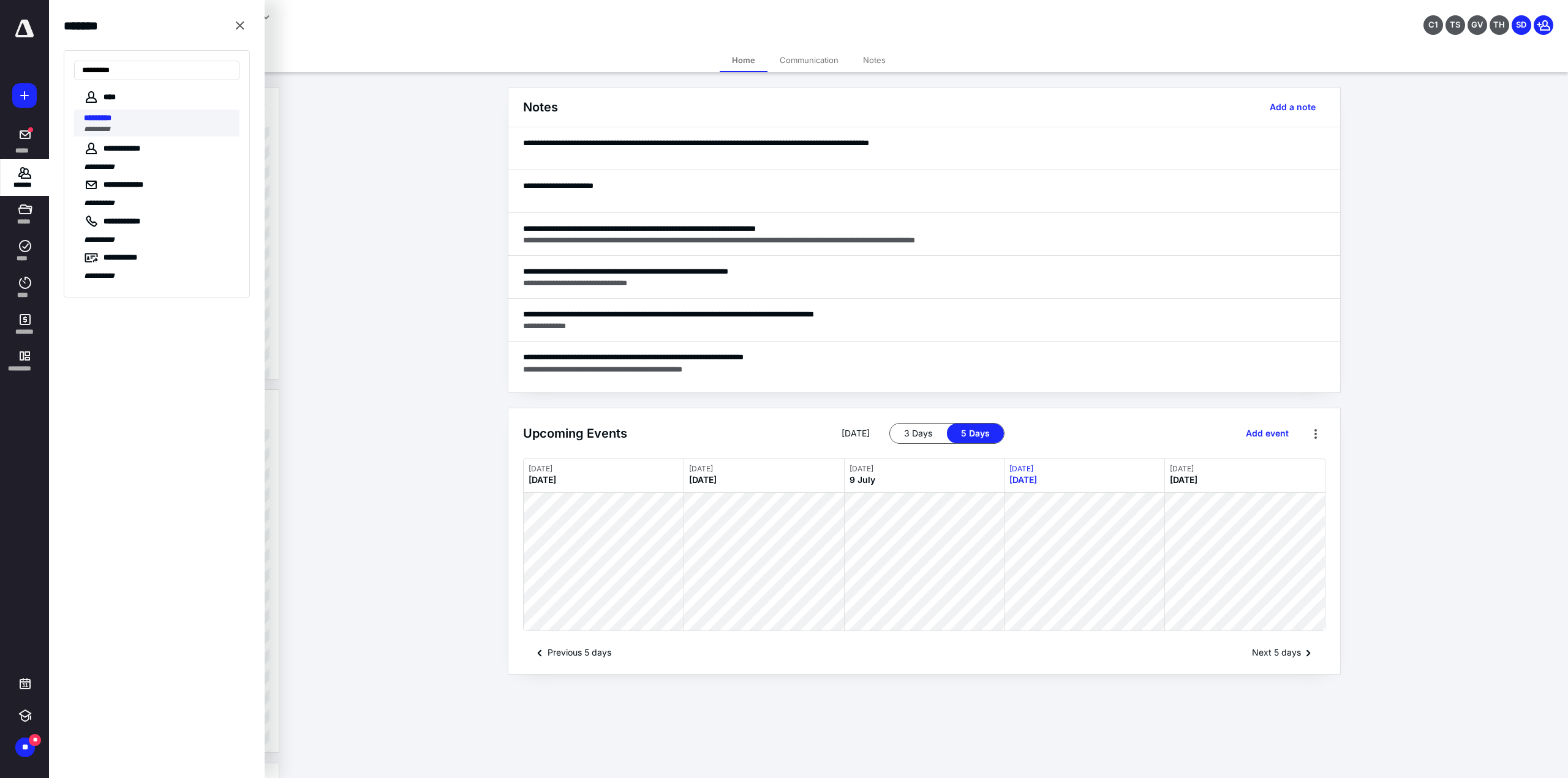 type on "*********" 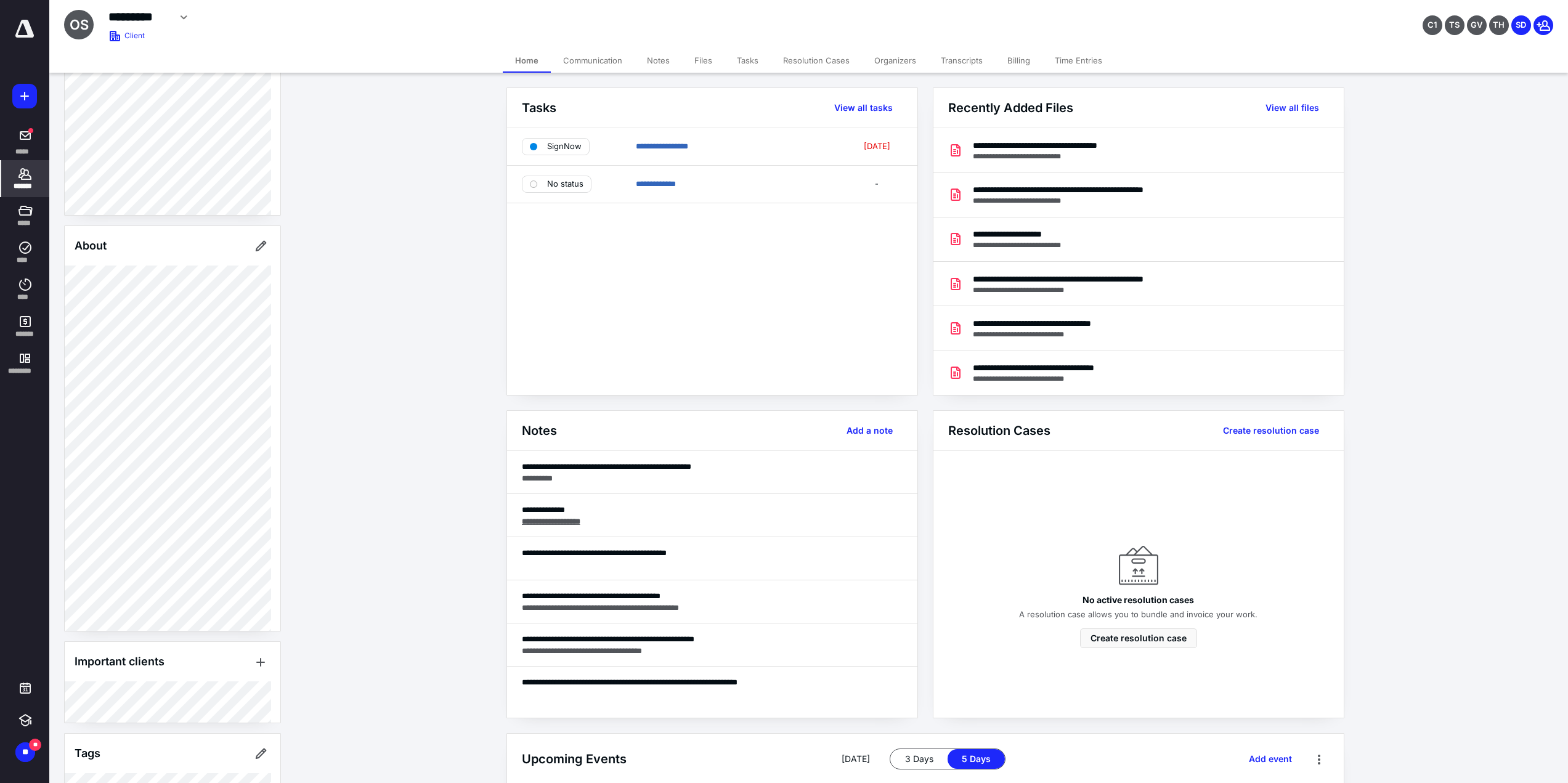 scroll, scrollTop: 0, scrollLeft: 0, axis: both 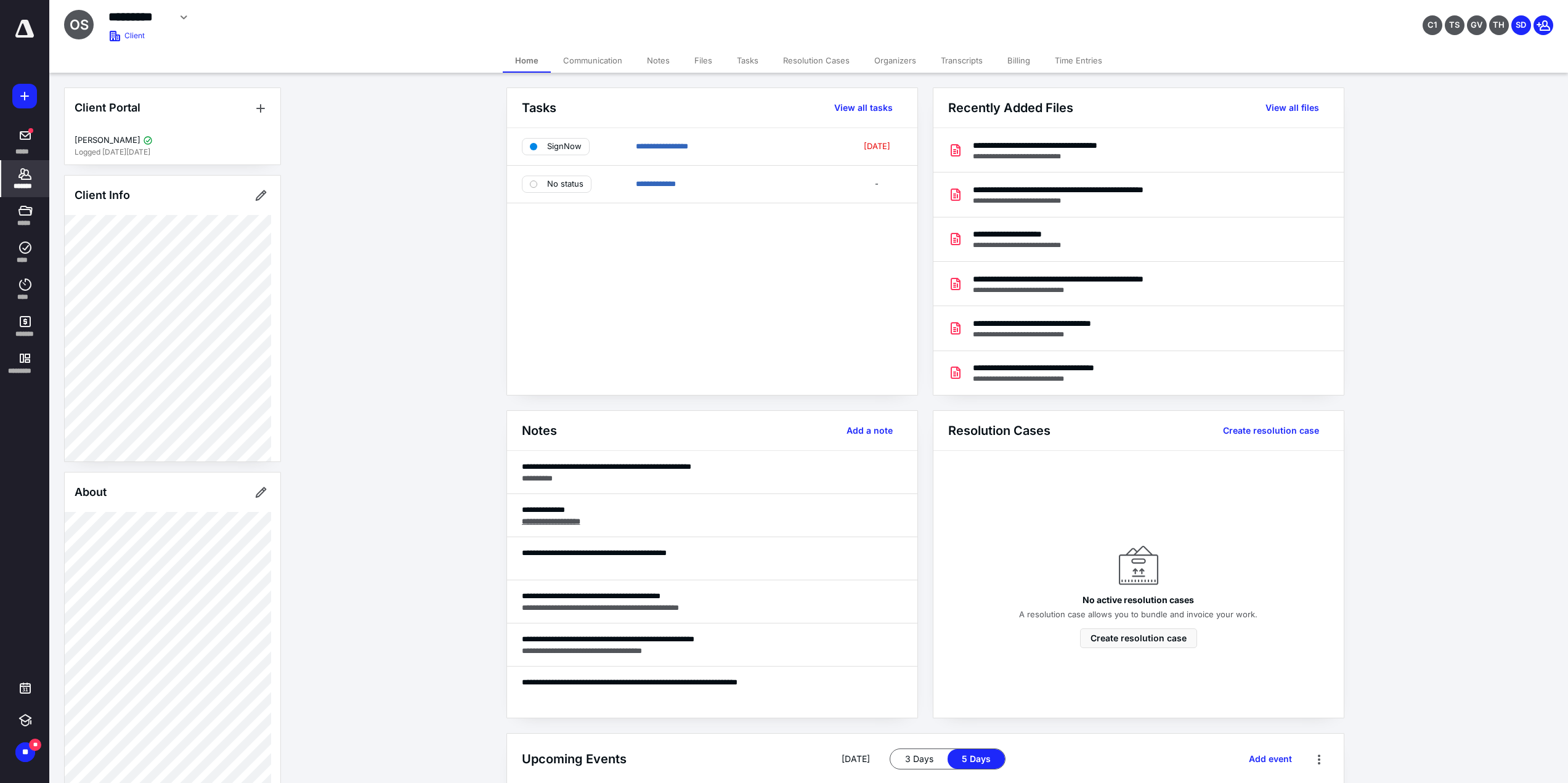 click on "*******" at bounding box center (25, 186) 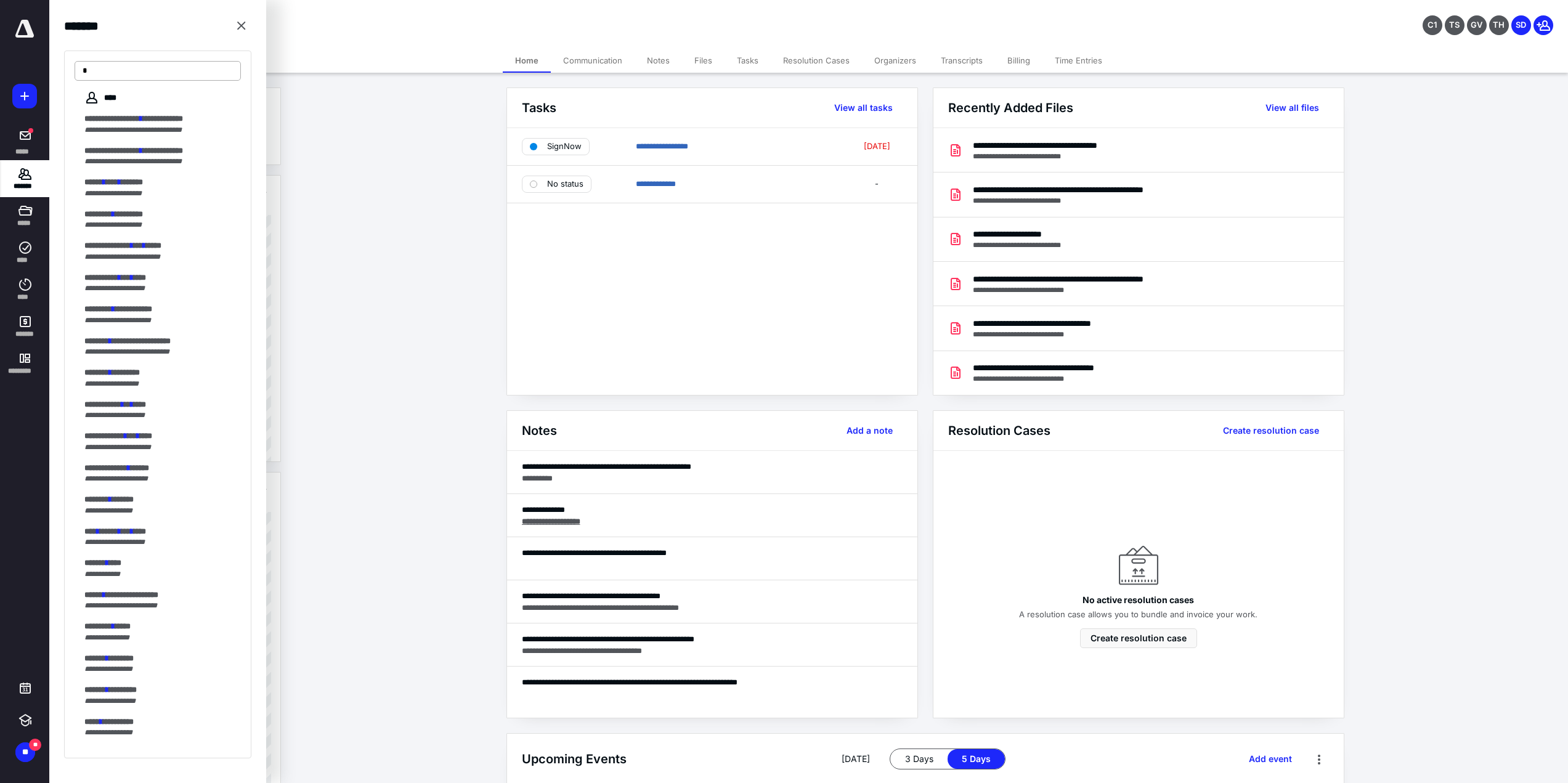 click on "*" at bounding box center (158, 71) 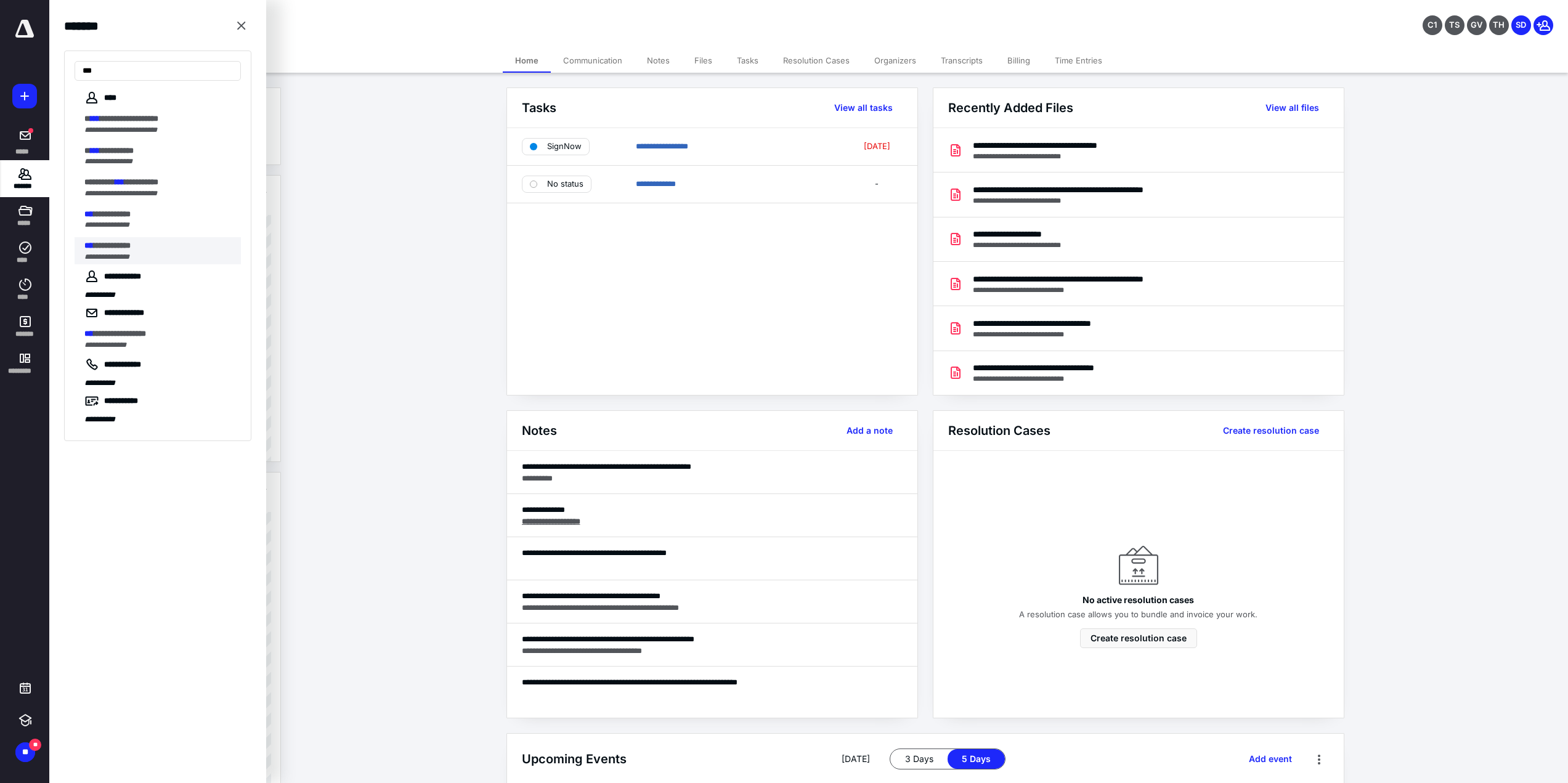 type on "***" 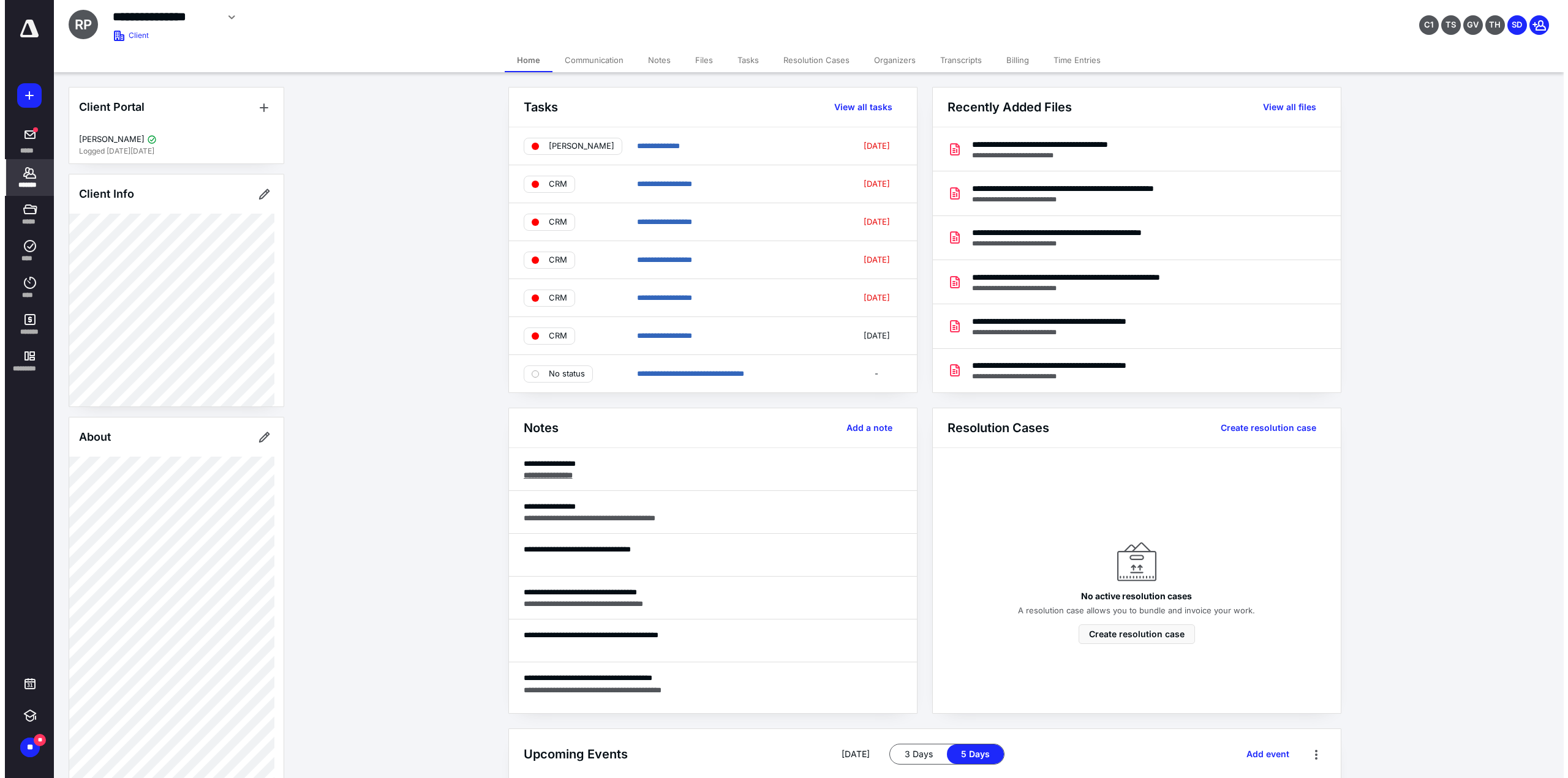 scroll, scrollTop: 531, scrollLeft: 0, axis: vertical 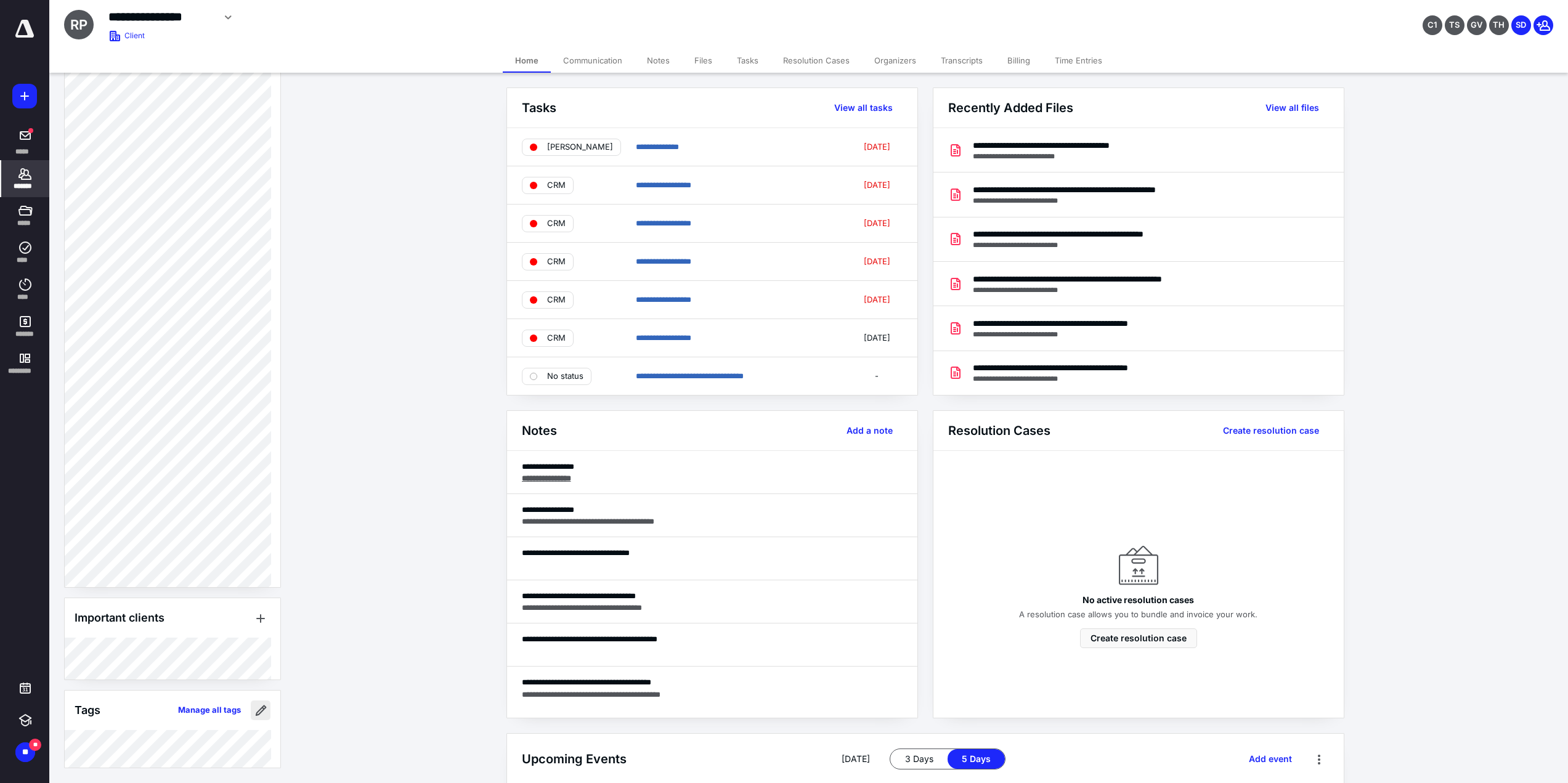 click at bounding box center (261, 710) 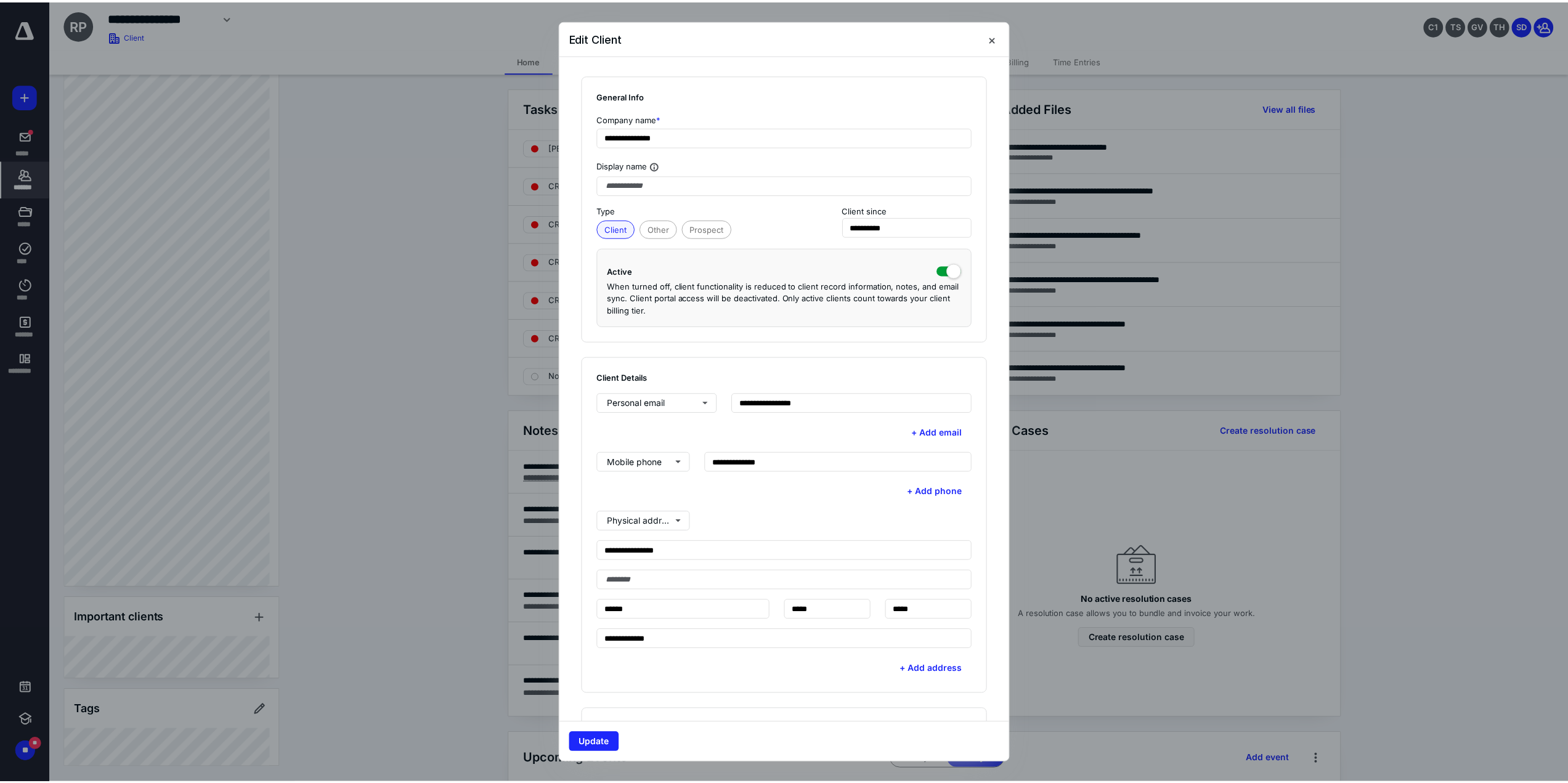 scroll, scrollTop: 965, scrollLeft: 0, axis: vertical 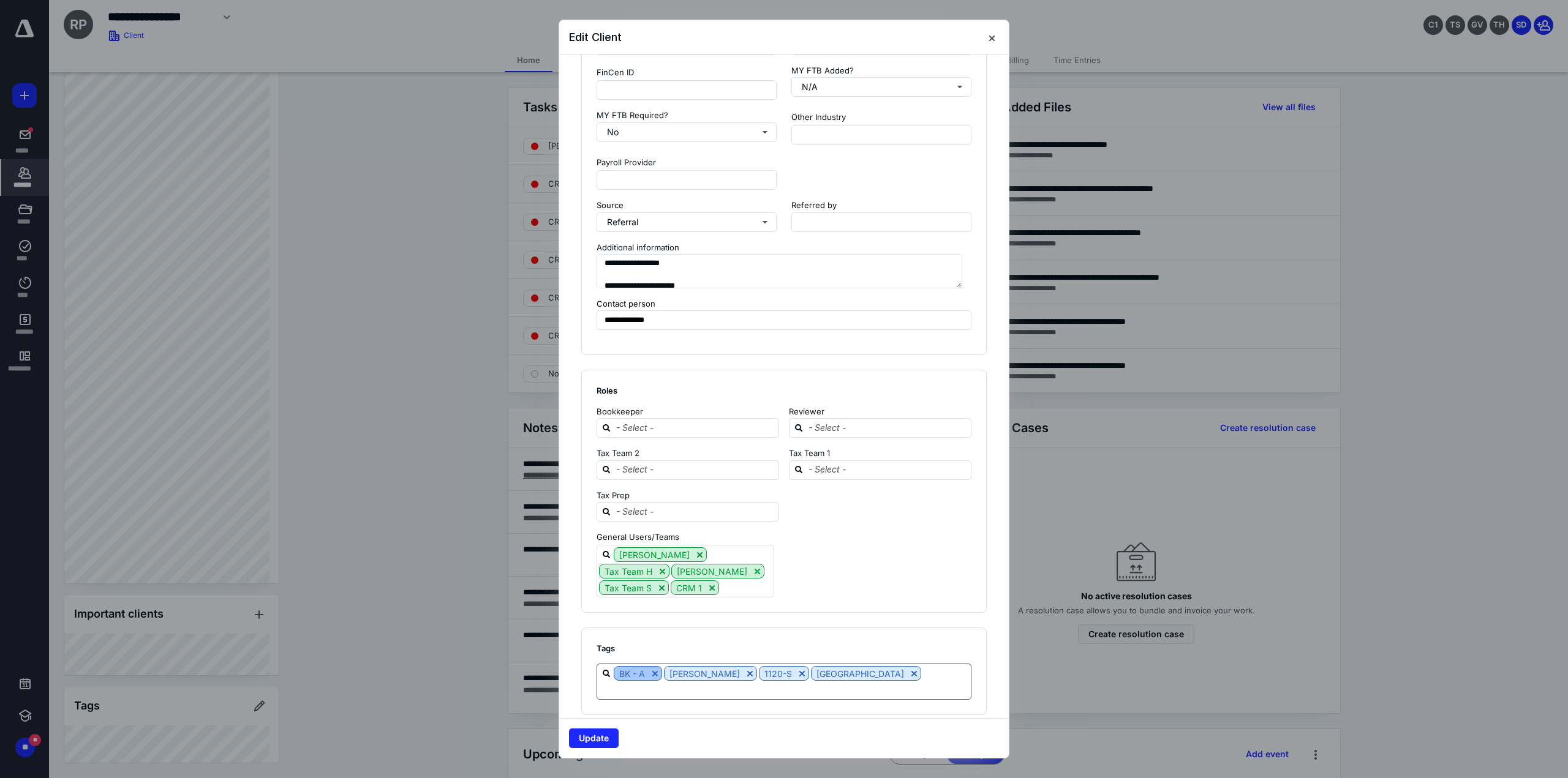 click at bounding box center [655, 673] 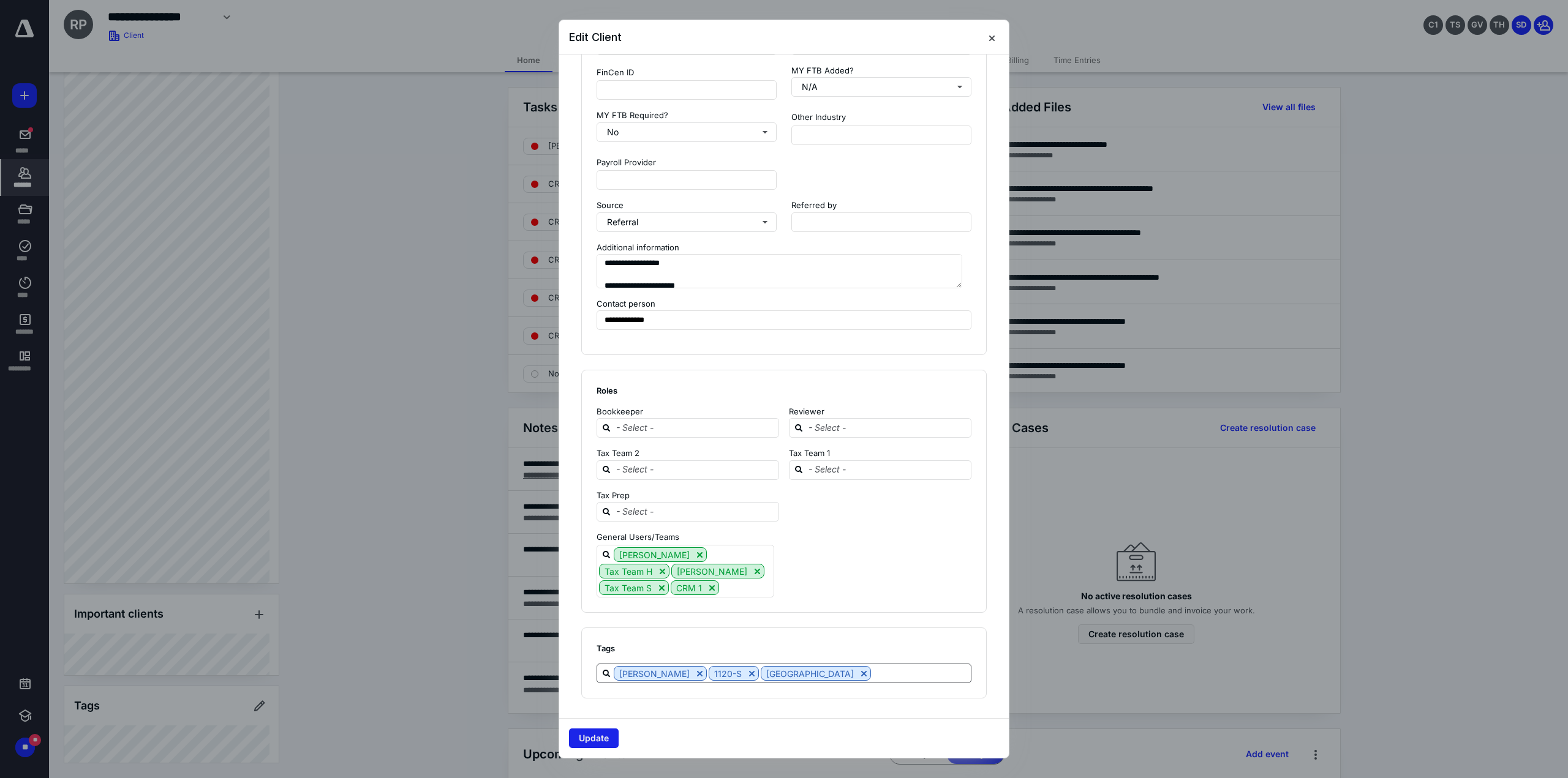 click on "Update" at bounding box center (594, 738) 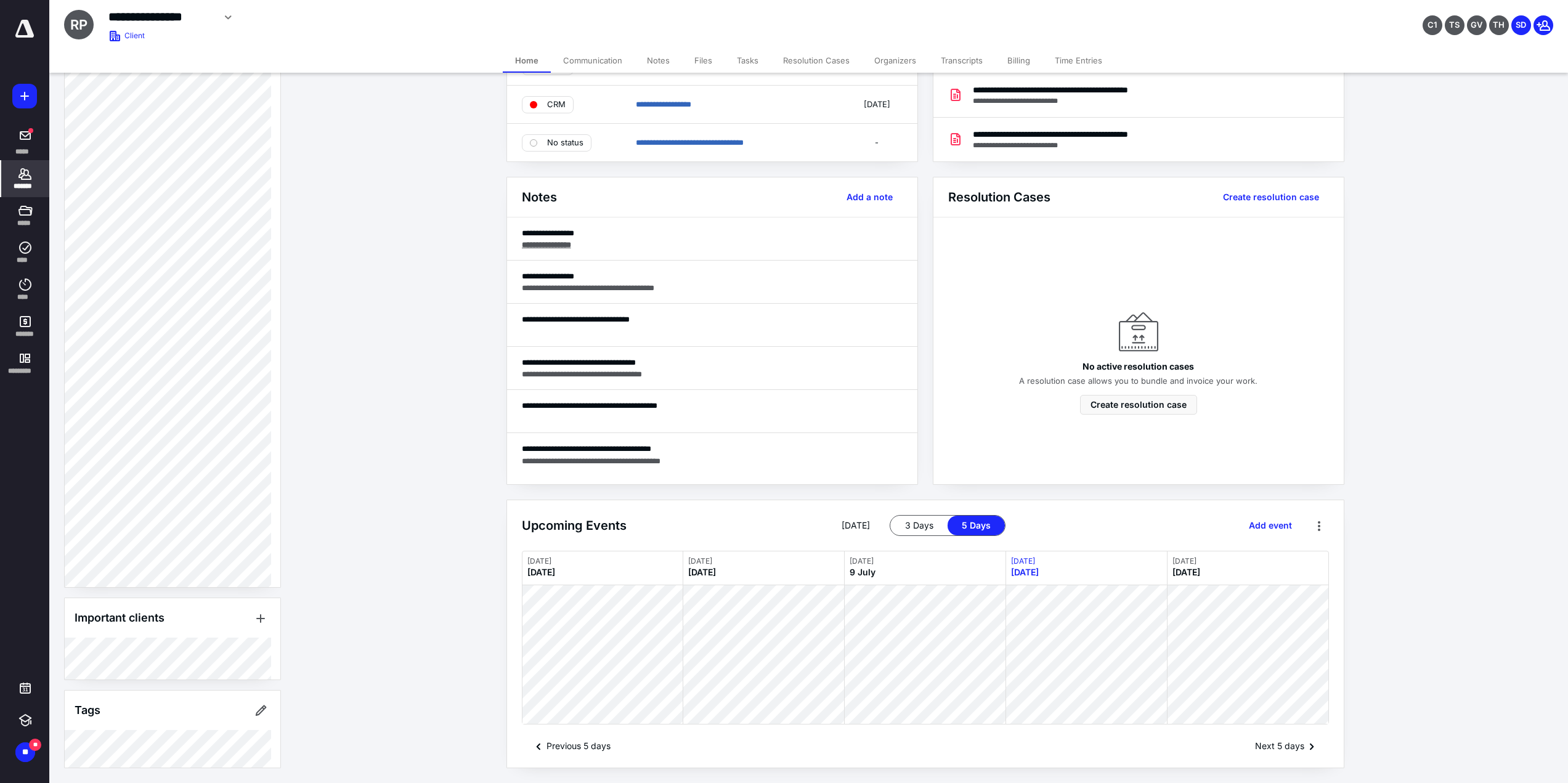 scroll, scrollTop: 0, scrollLeft: 0, axis: both 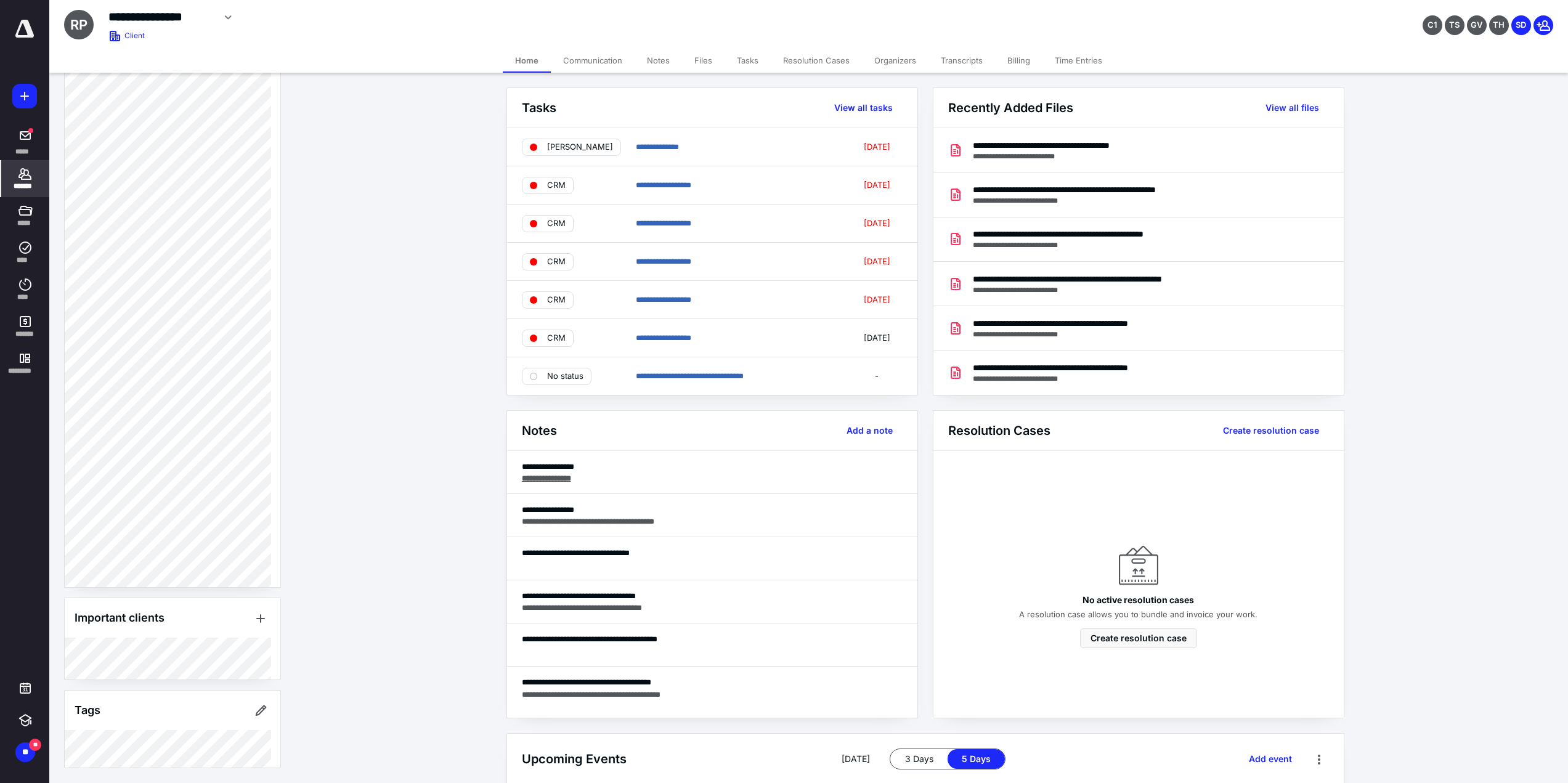 click 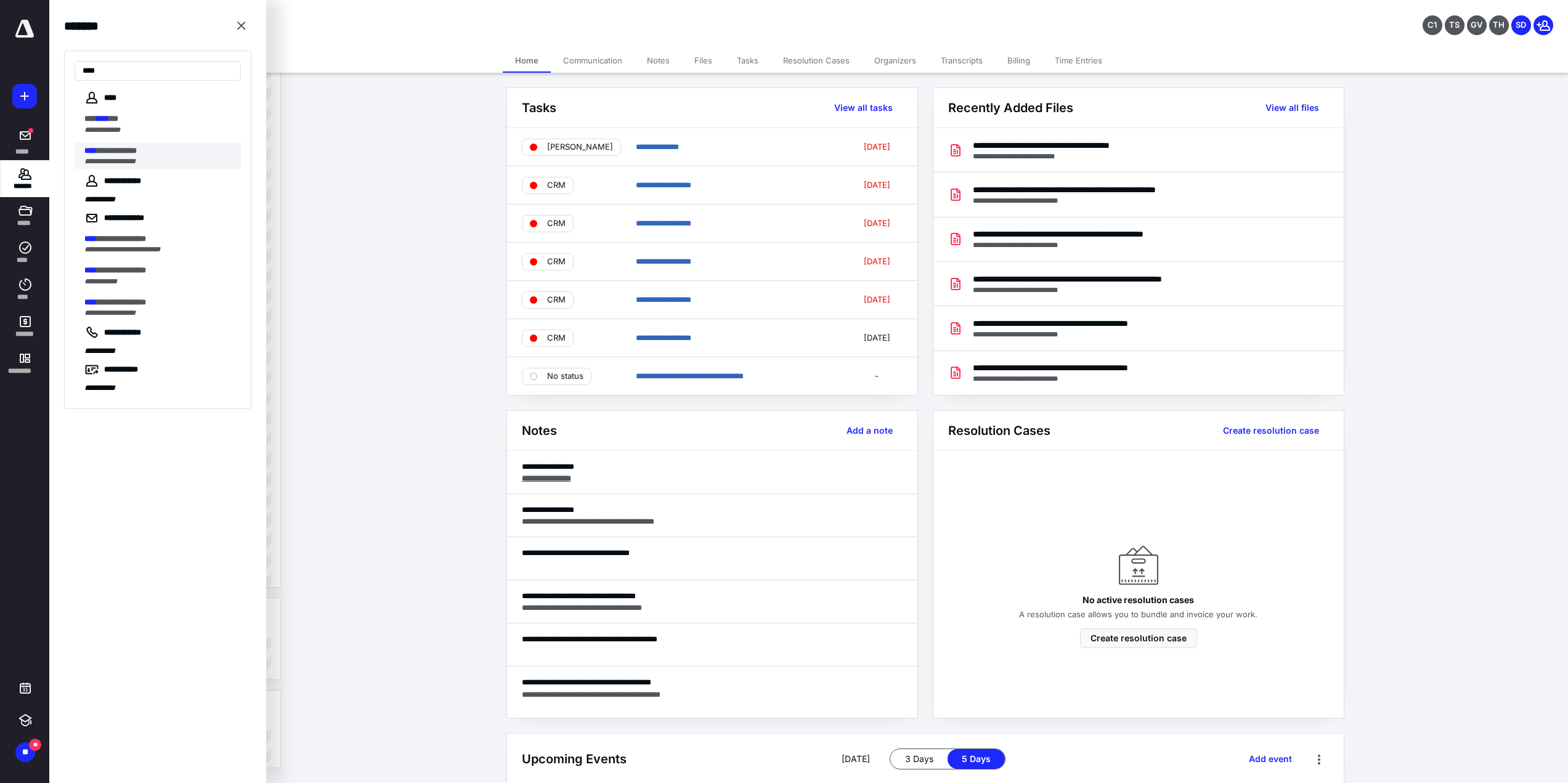 type on "****" 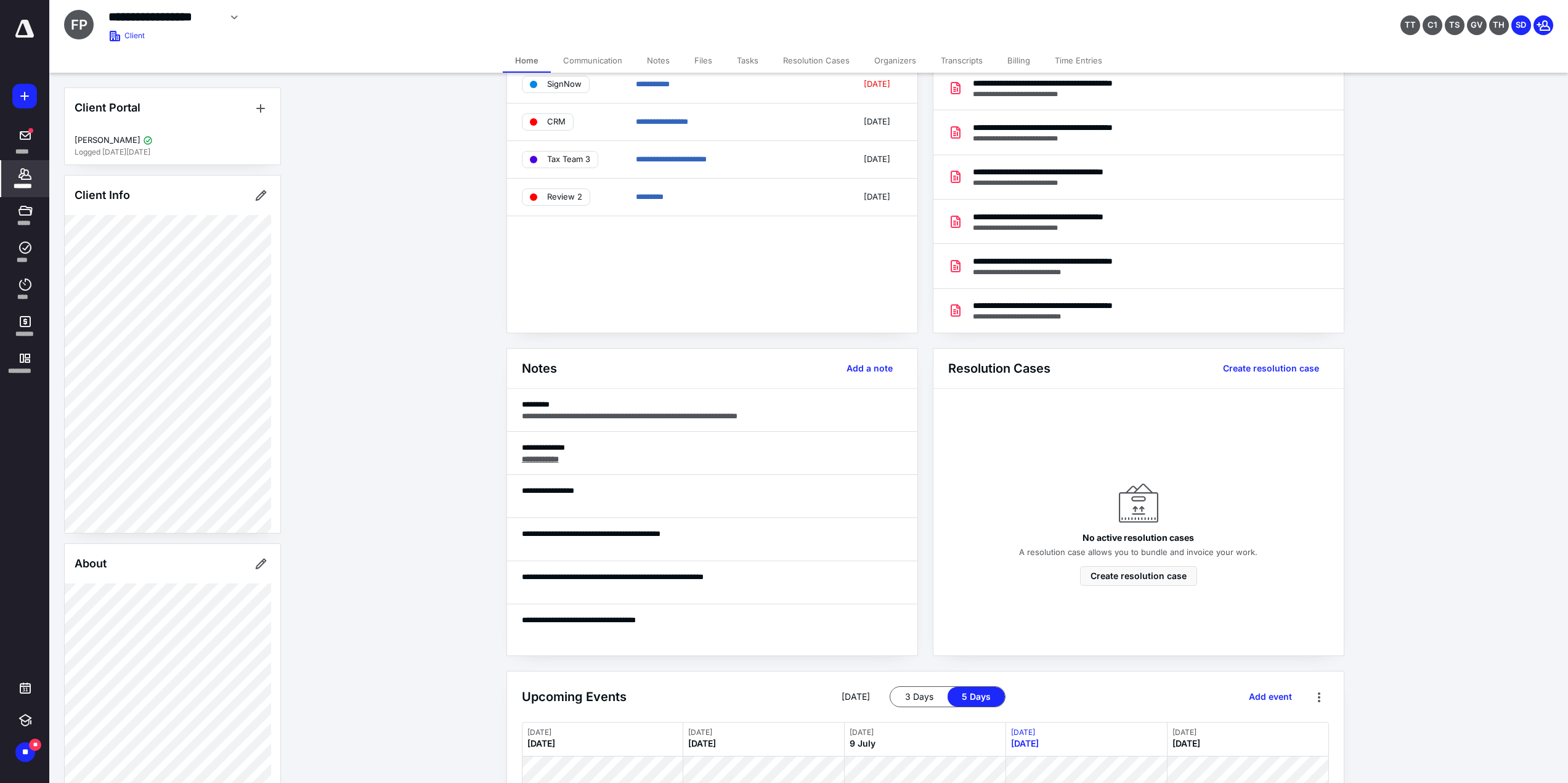 scroll, scrollTop: 62, scrollLeft: 0, axis: vertical 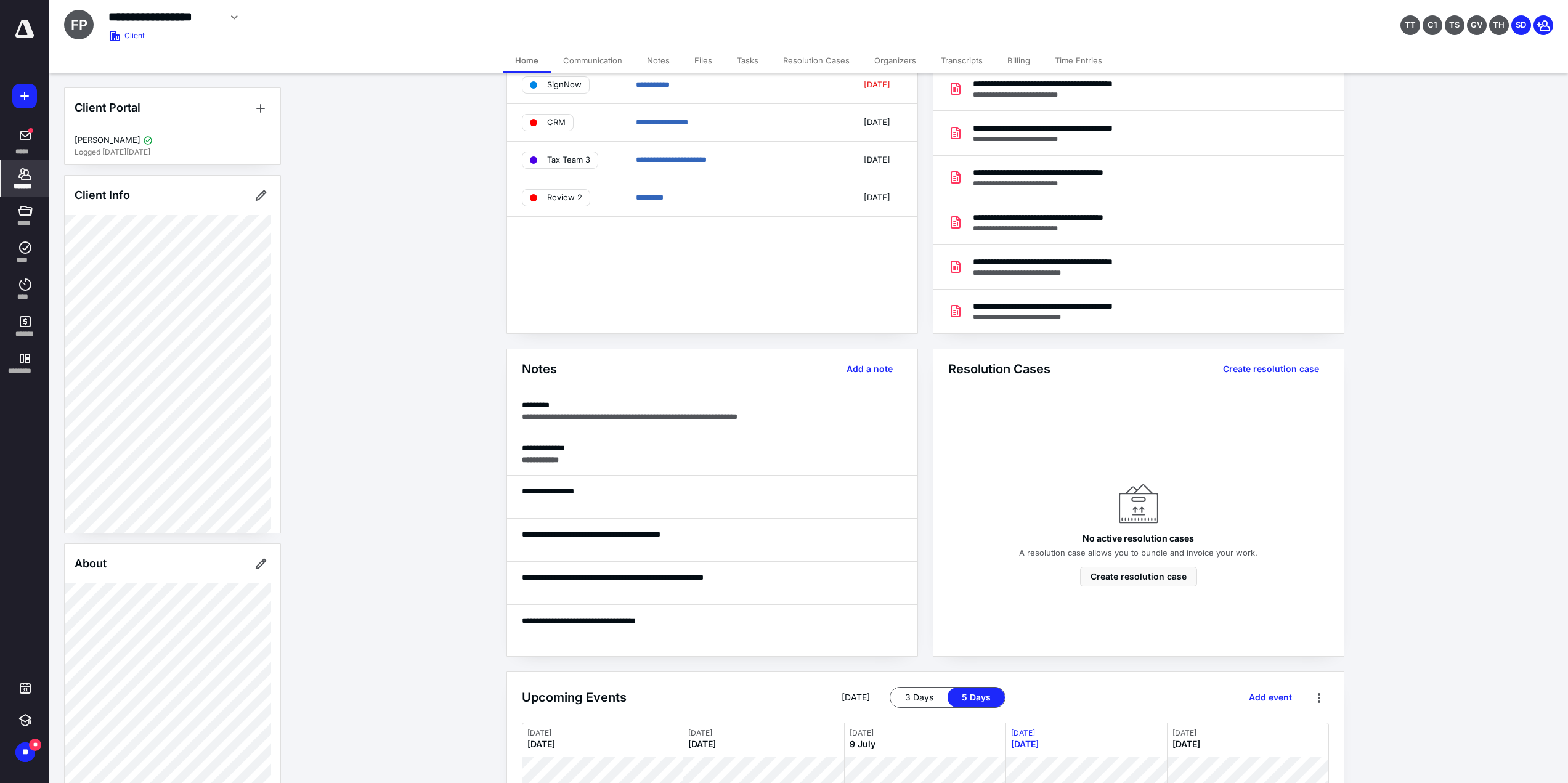 drag, startPoint x: 650, startPoint y: 134, endPoint x: 646, endPoint y: 160, distance: 26.305893 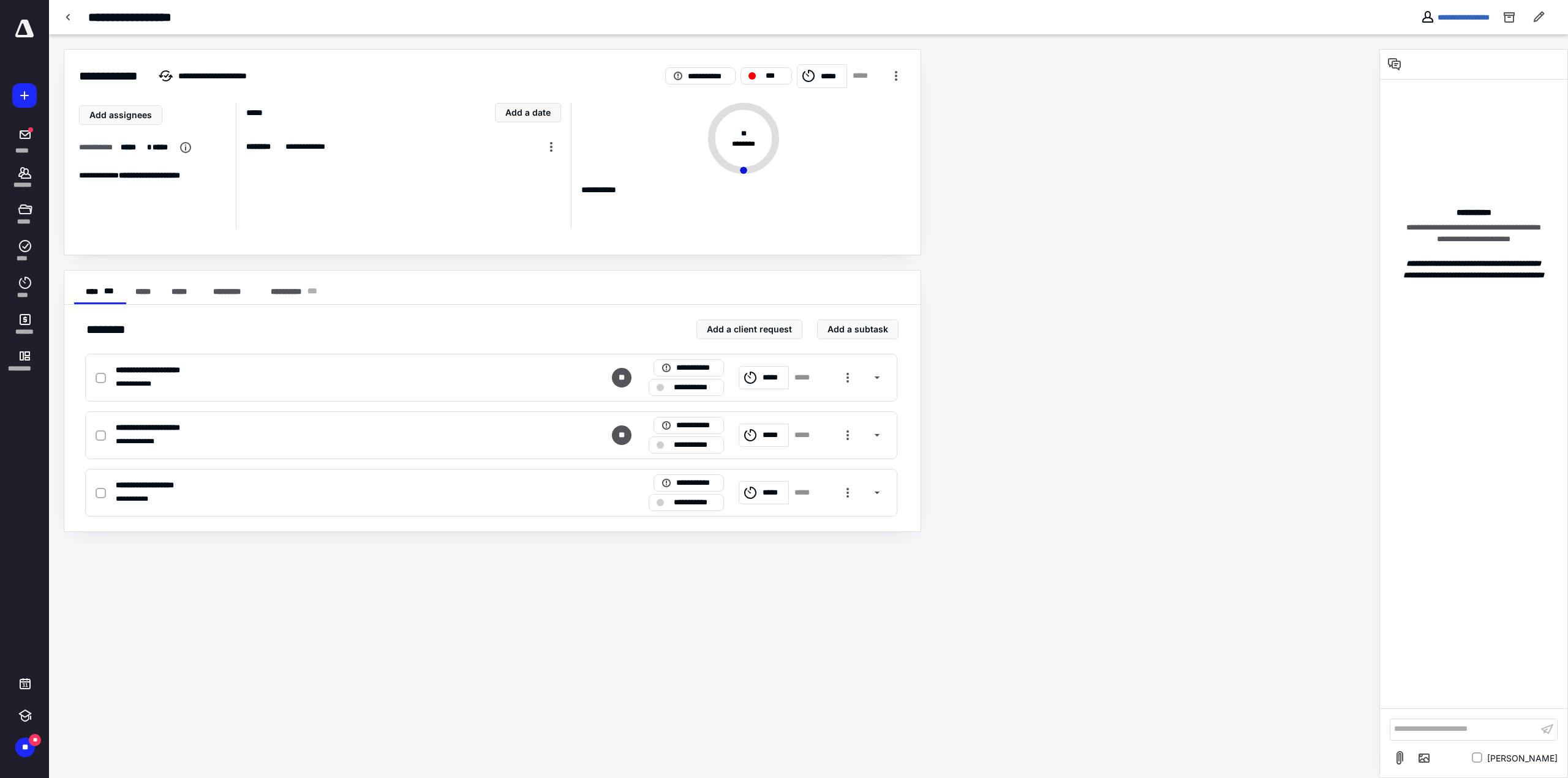 drag, startPoint x: 641, startPoint y: 183, endPoint x: 627, endPoint y: 184, distance: 14.035669 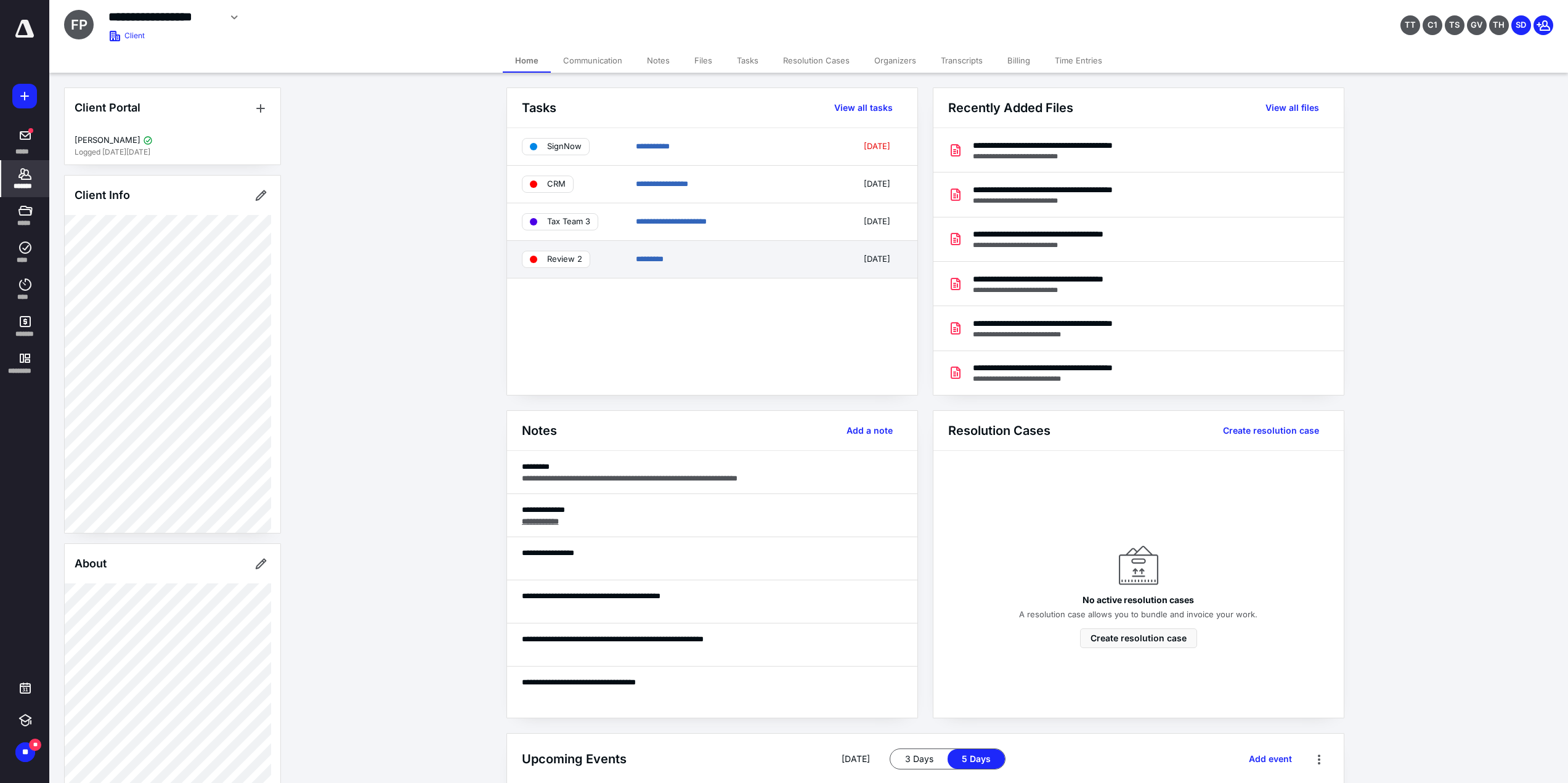 click on "Review 2 ********* 09/15/2025" at bounding box center (712, 259) 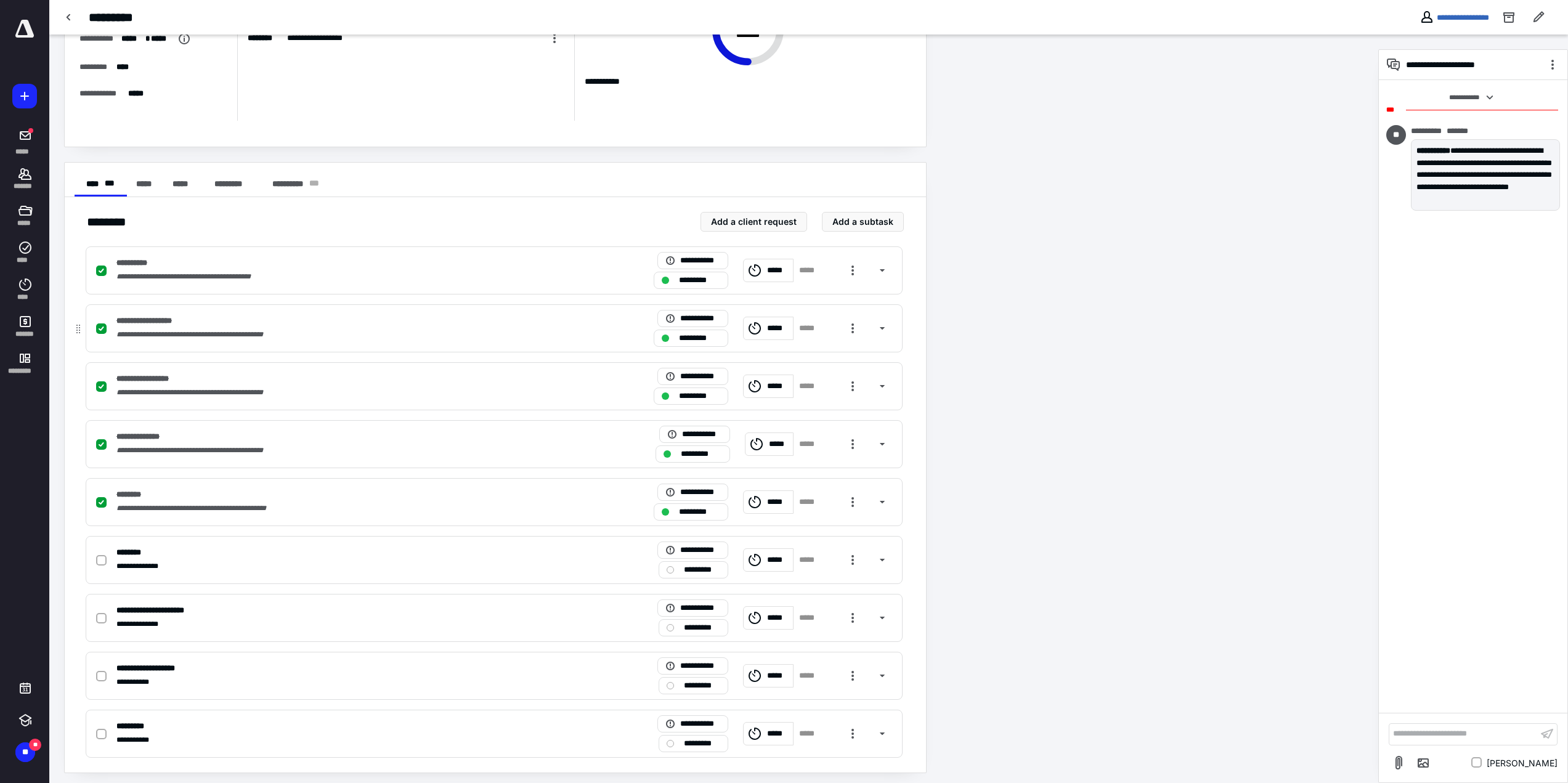 scroll, scrollTop: 115, scrollLeft: 0, axis: vertical 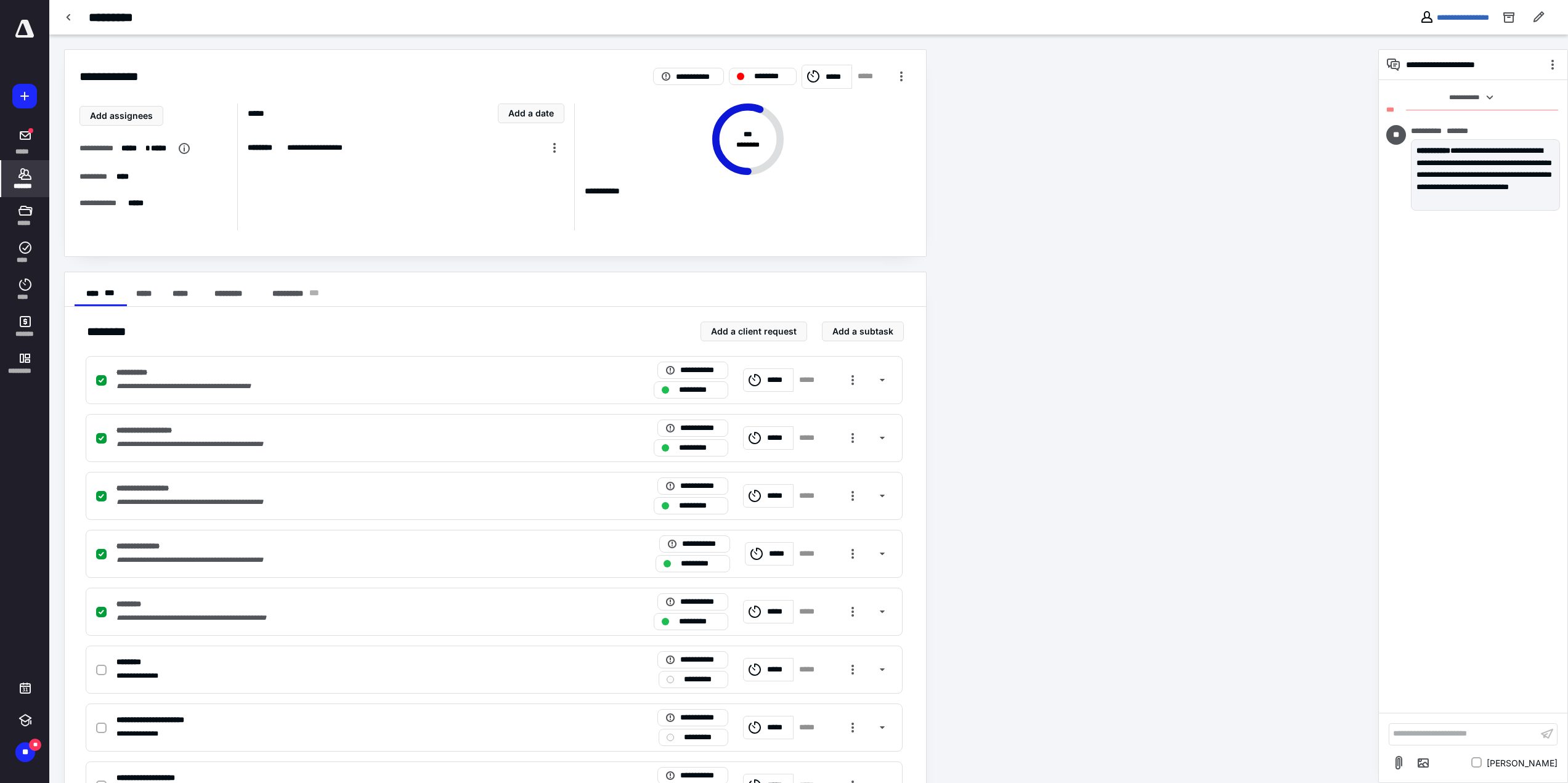 click on "*******" at bounding box center [25, 186] 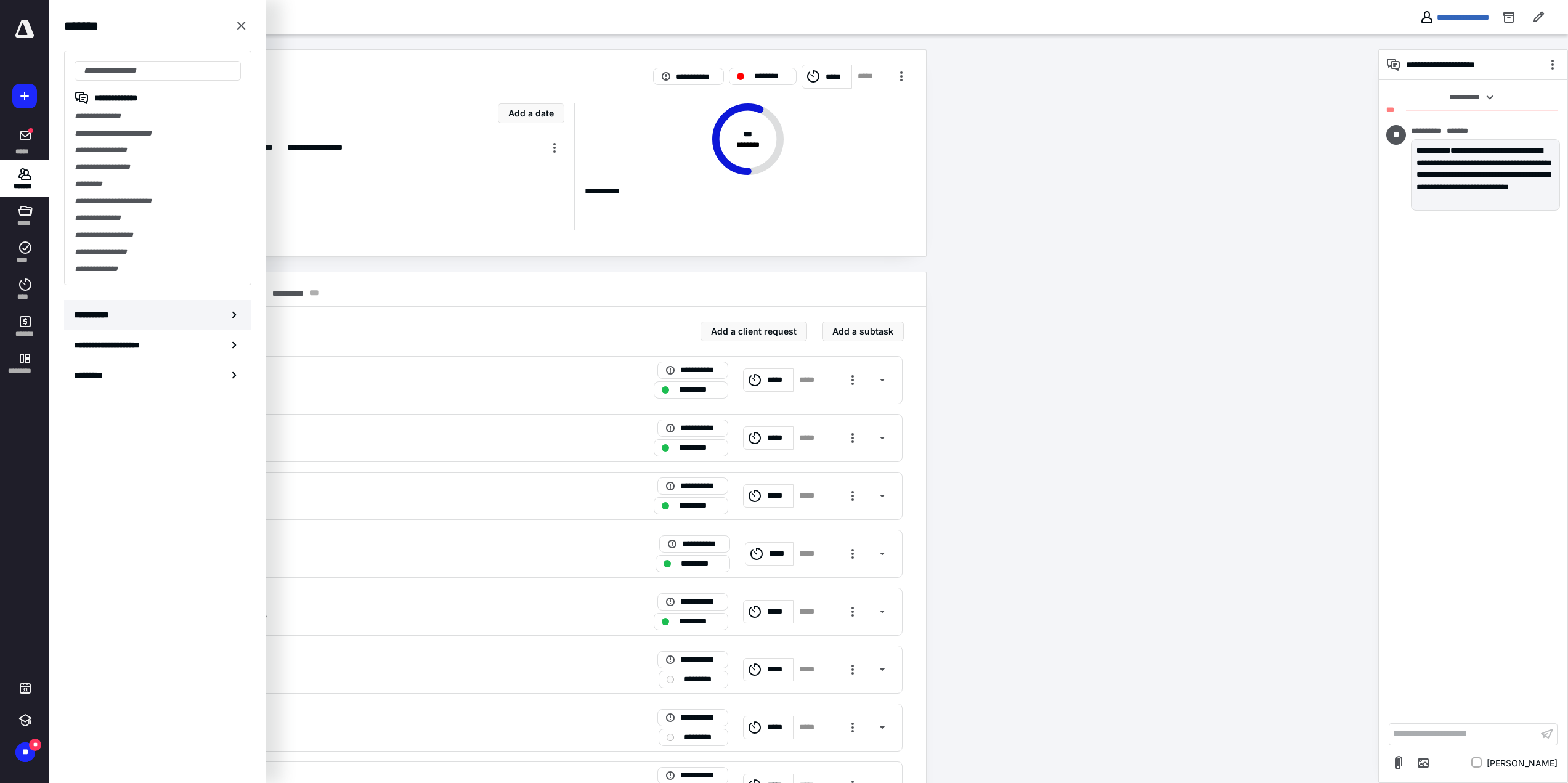 click on "**********" at bounding box center [94, 315] 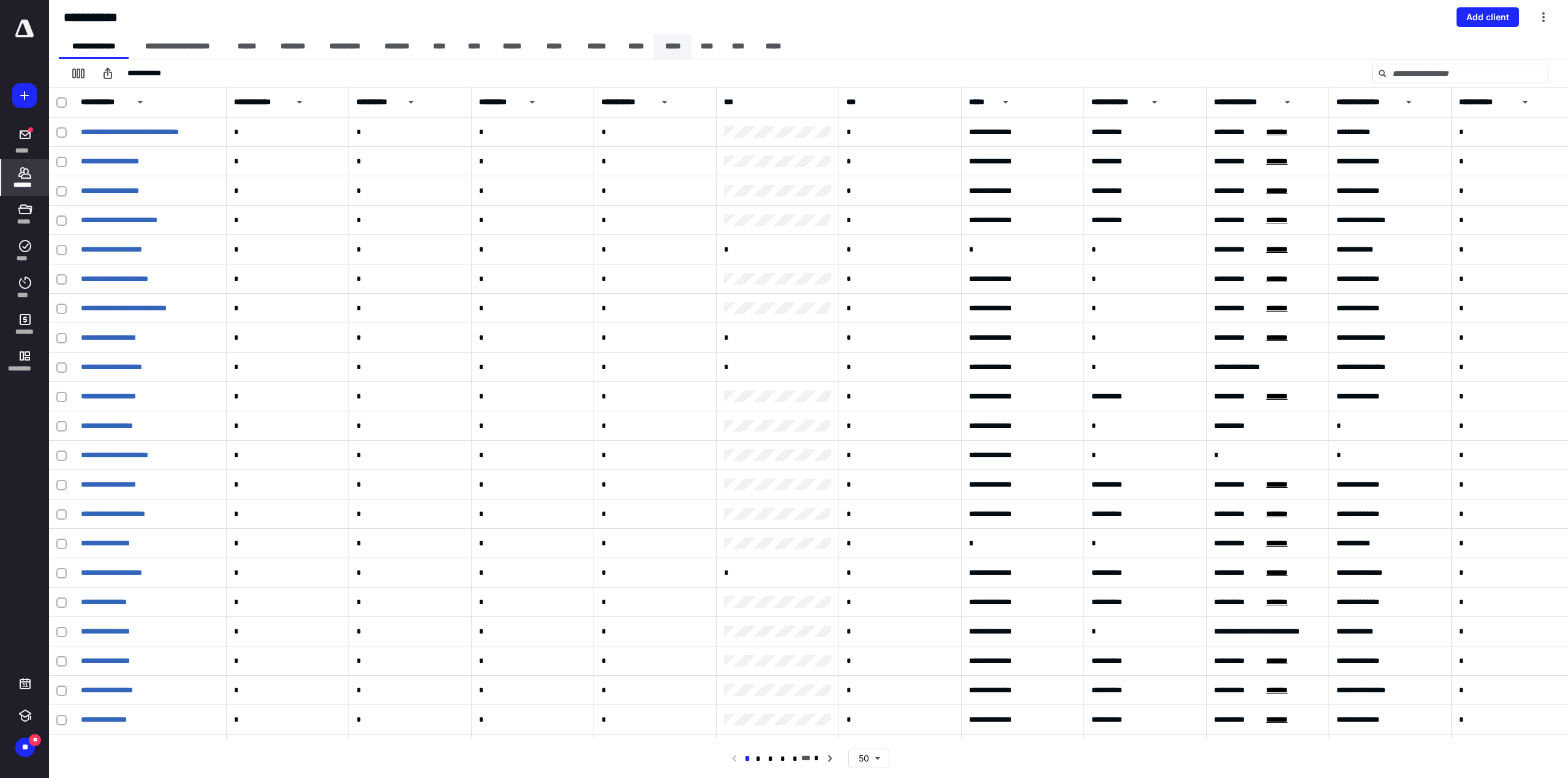 click on "*****" at bounding box center (673, 47) 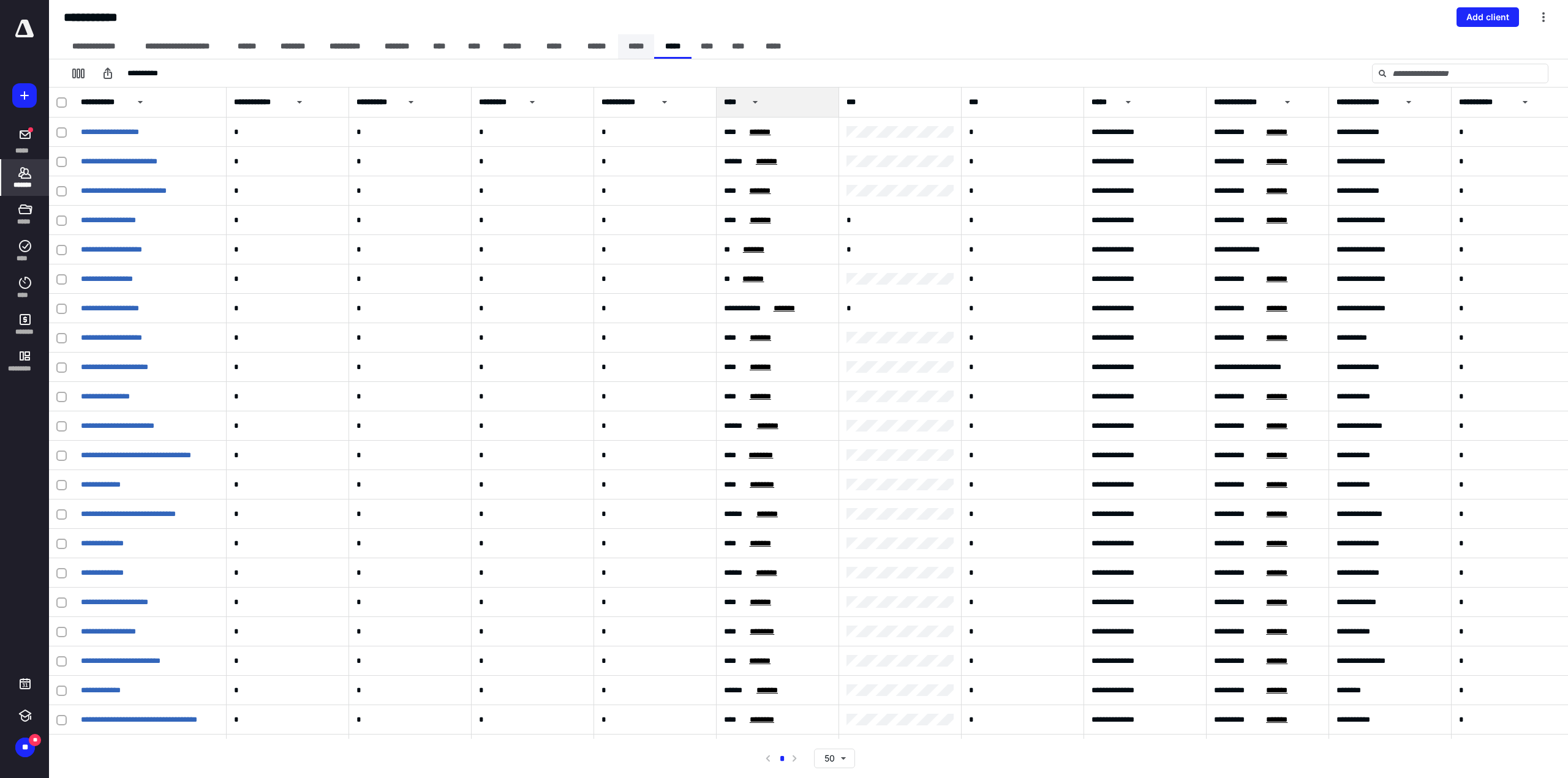 click on "*****" at bounding box center [636, 47] 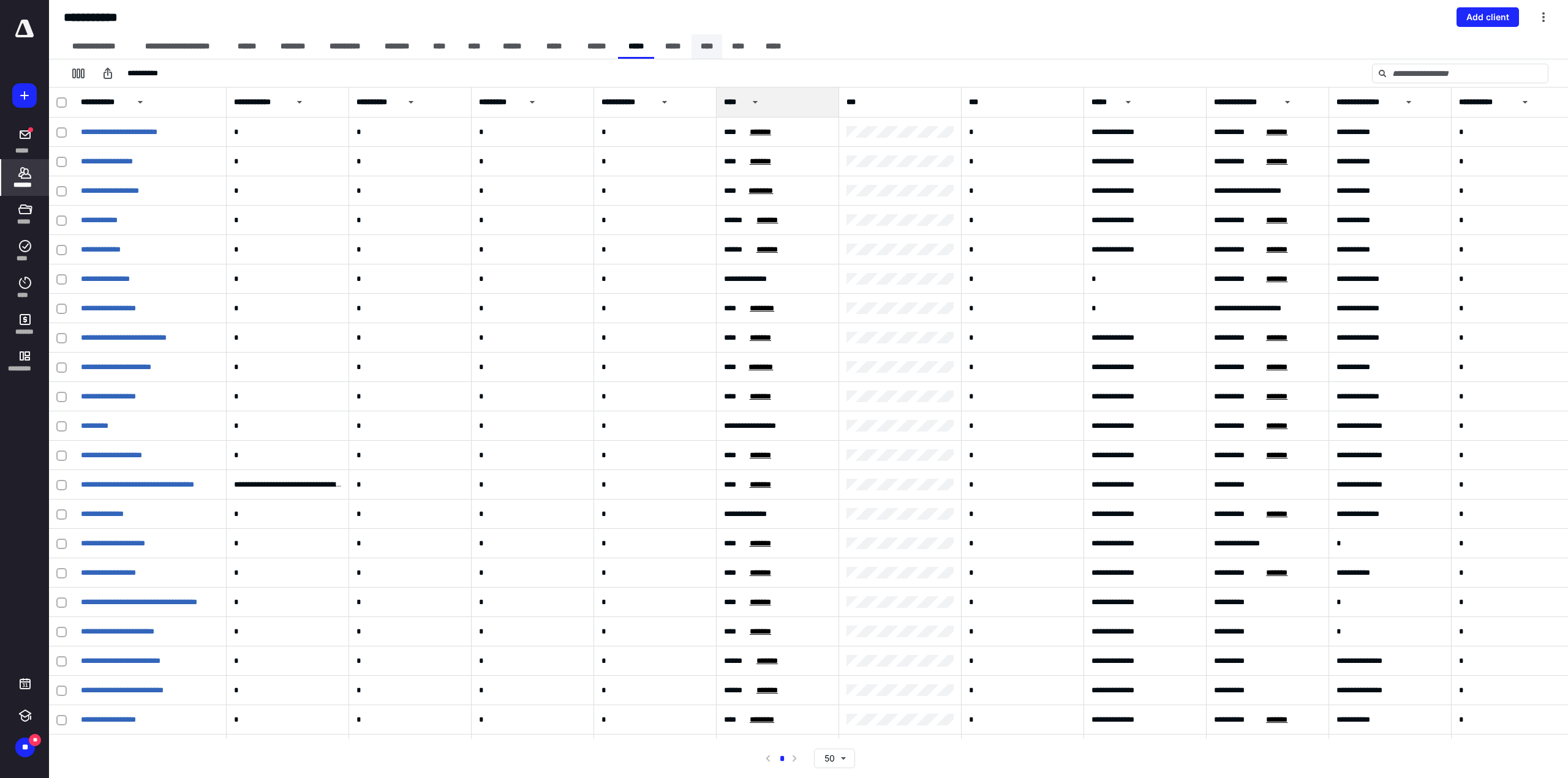 click on "****" at bounding box center [707, 47] 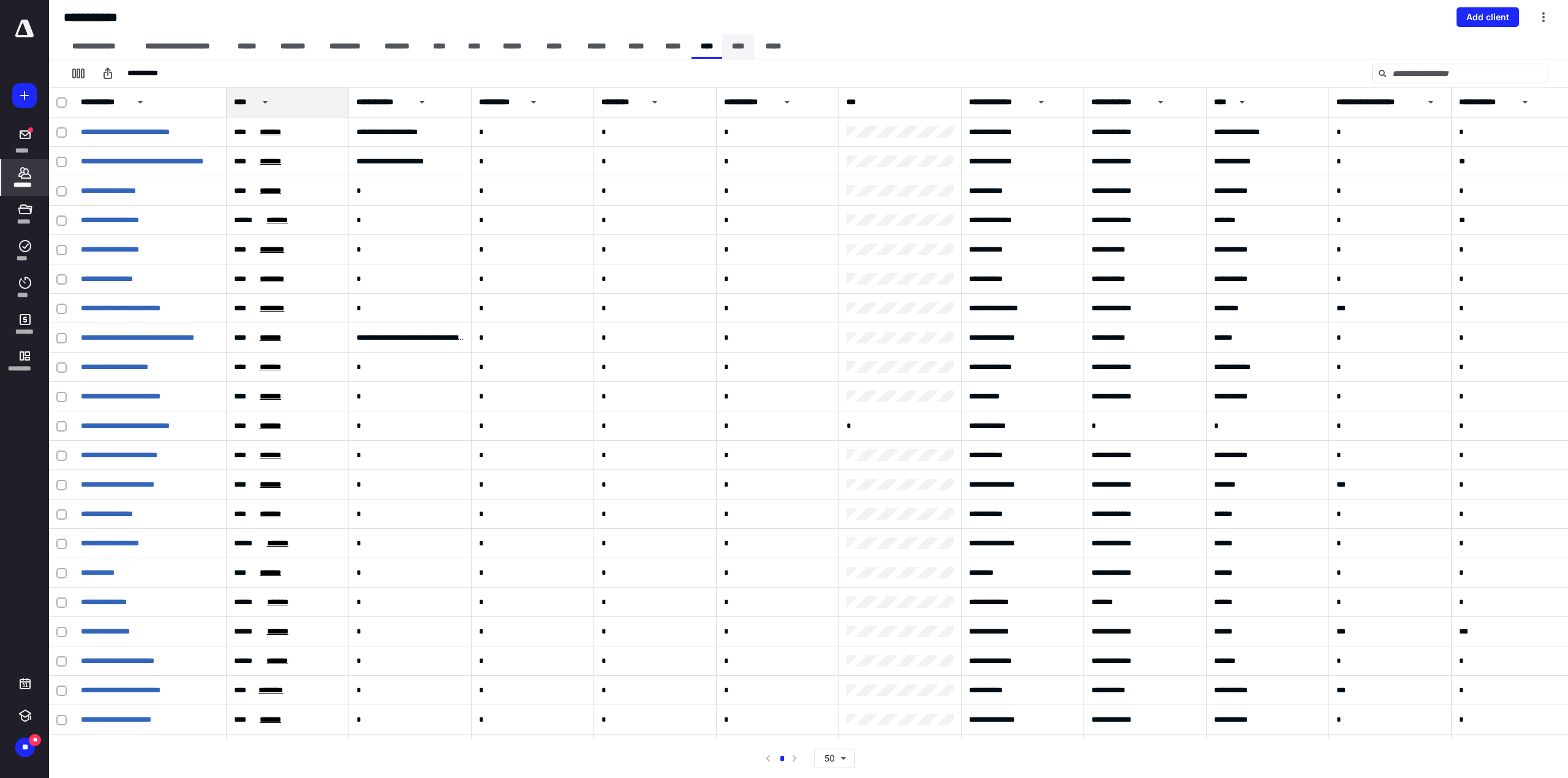 click on "****" at bounding box center (738, 47) 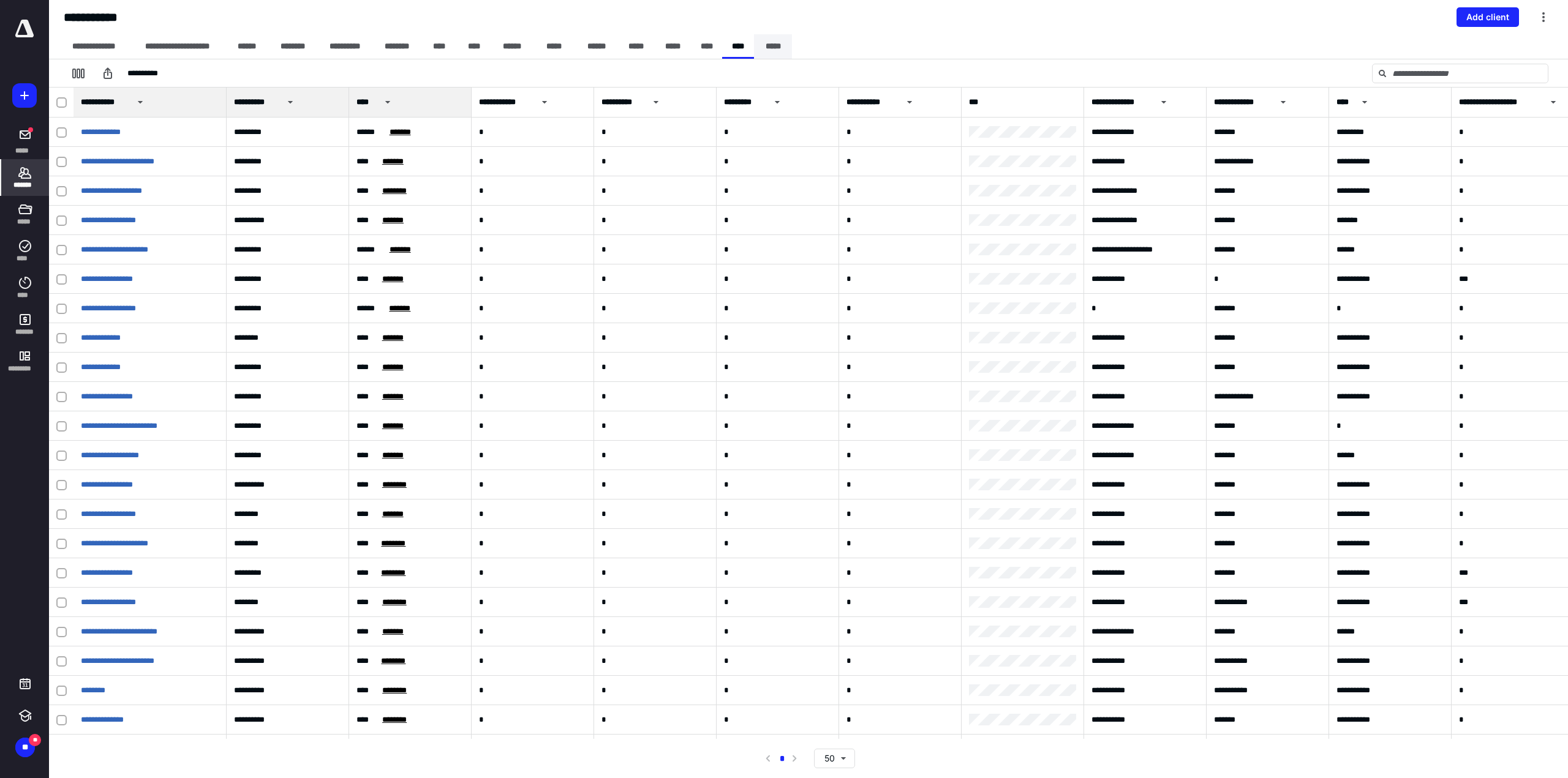 click on "*****" at bounding box center [773, 47] 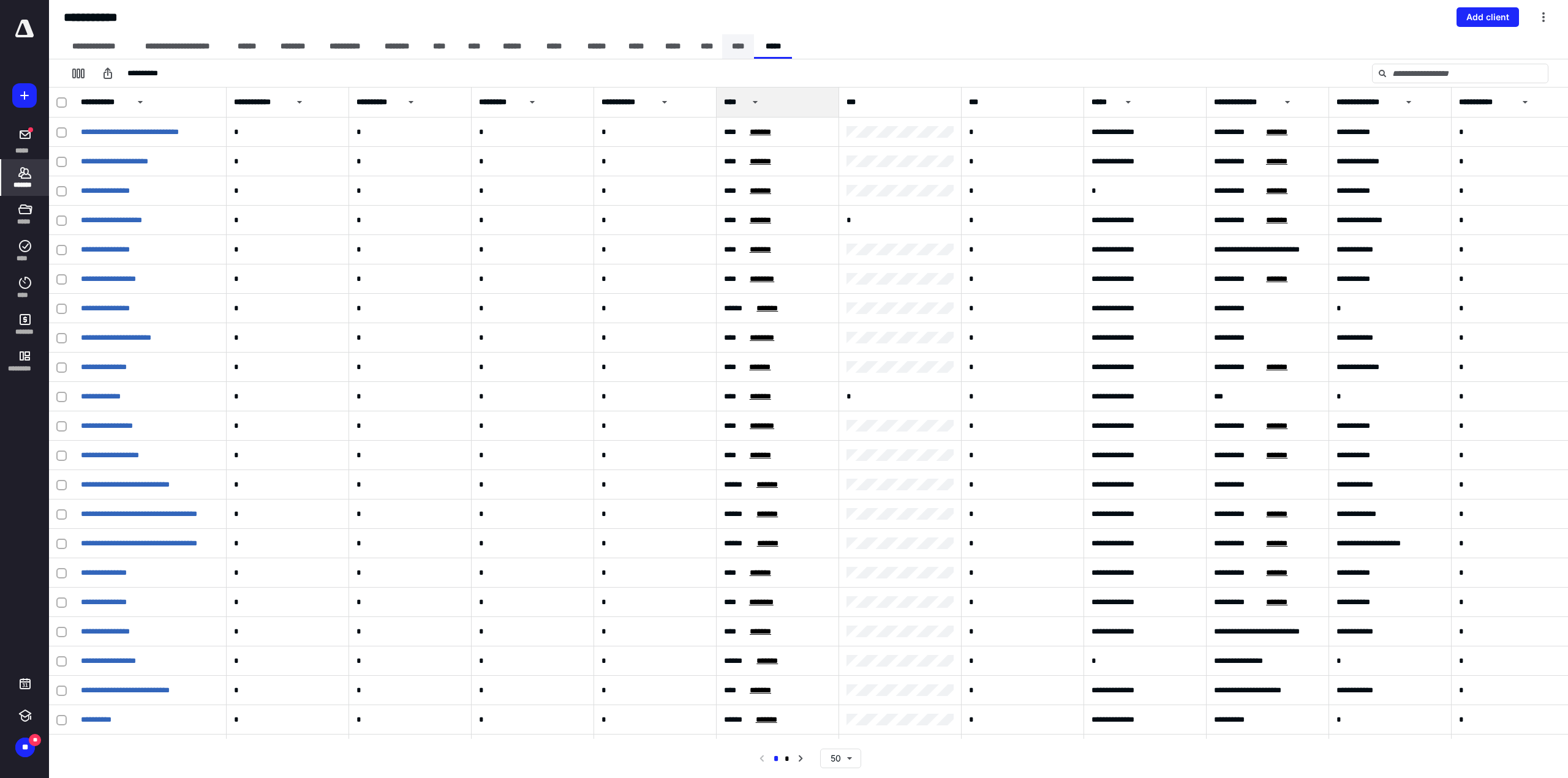 click on "****" at bounding box center (738, 47) 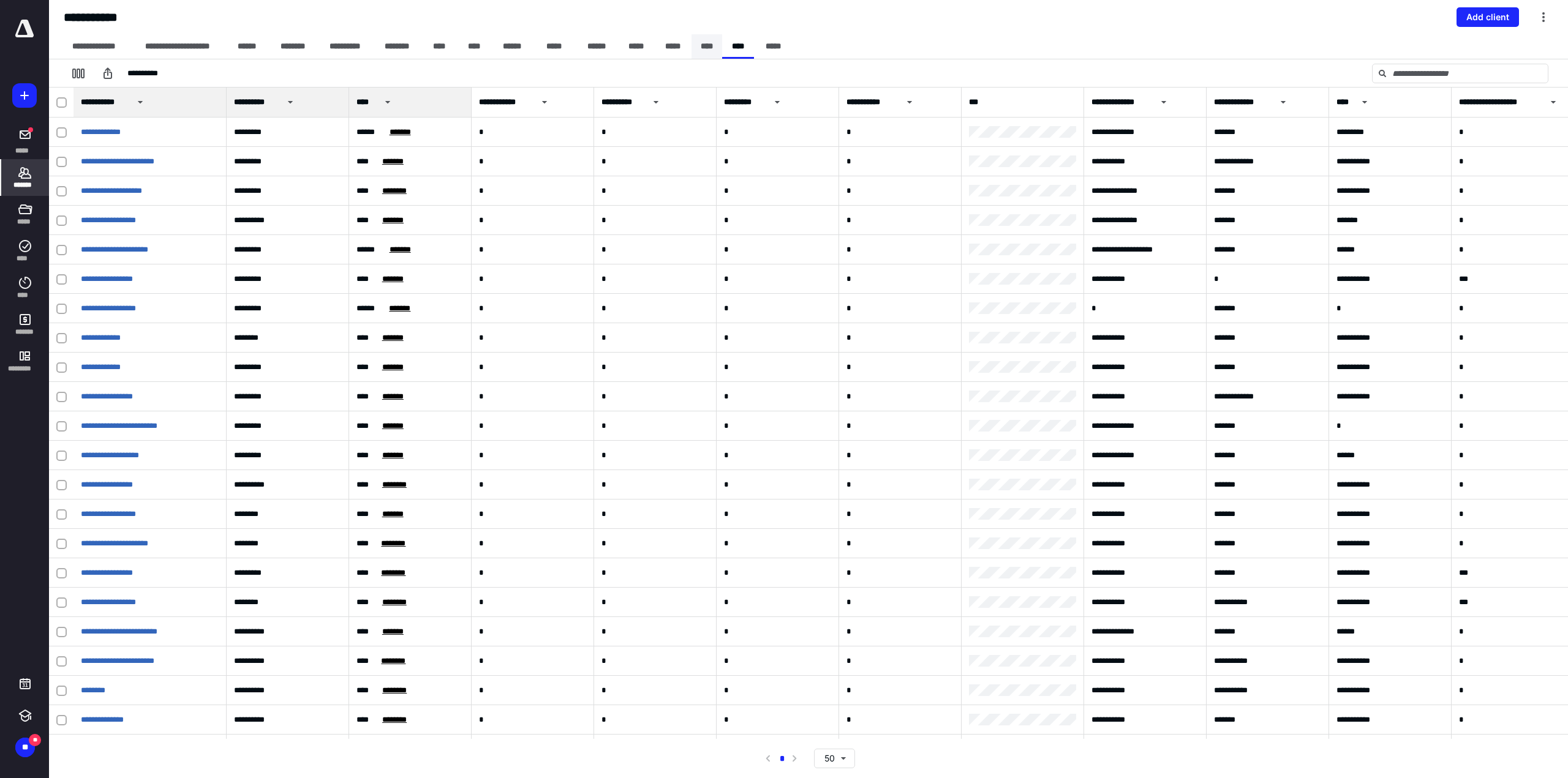 click on "****" at bounding box center [707, 47] 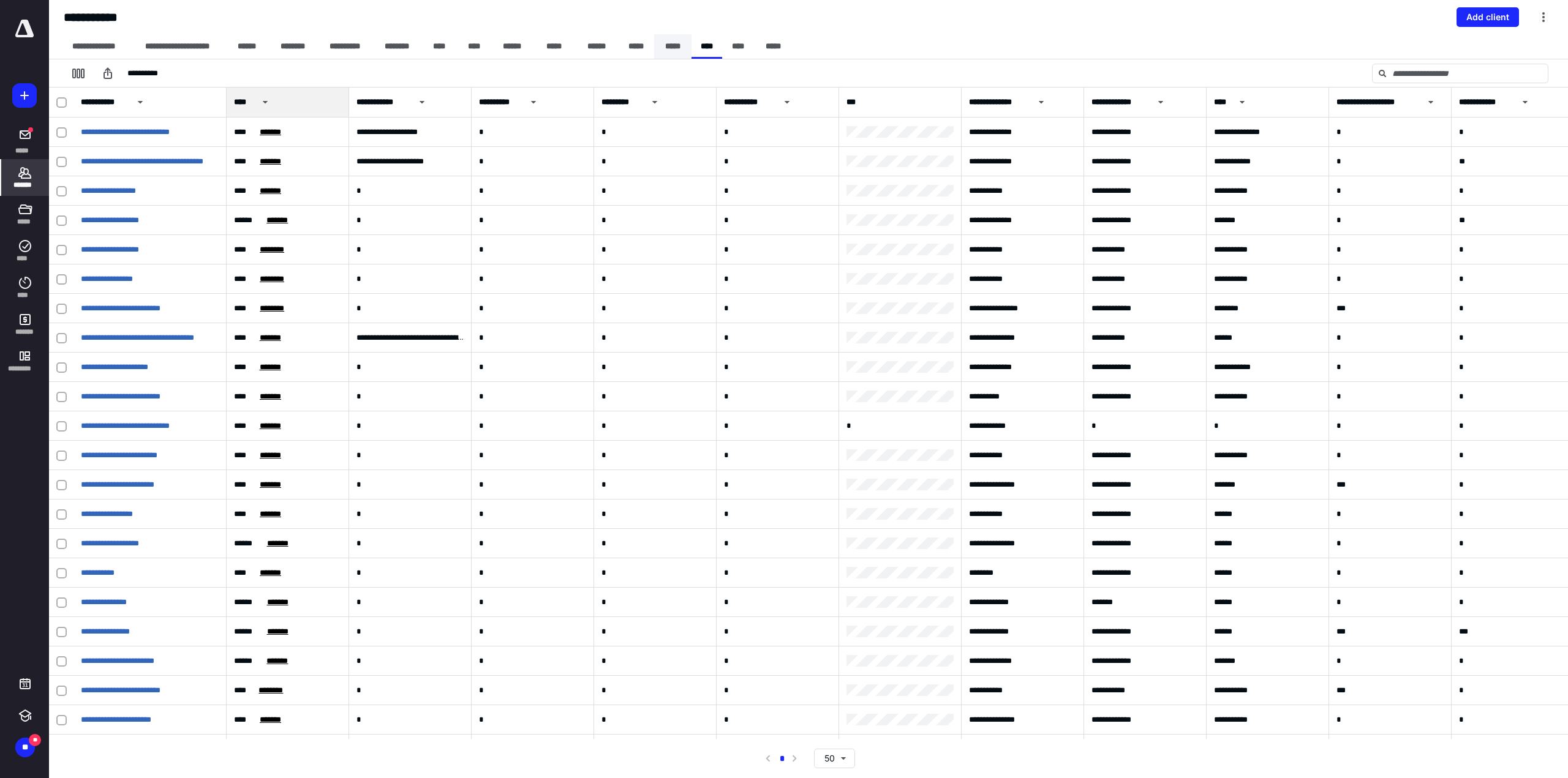 click on "*****" at bounding box center (673, 47) 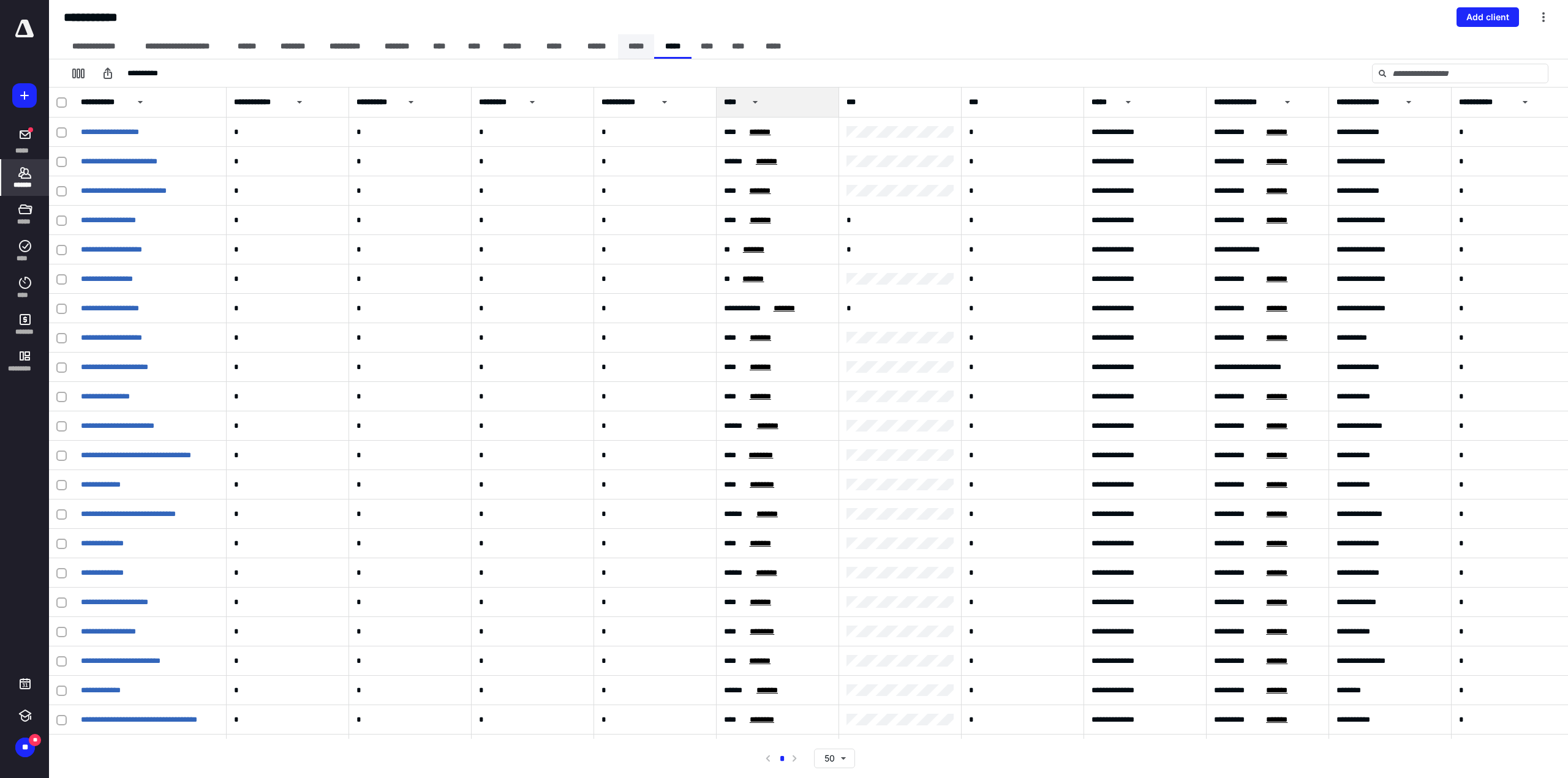 click on "*****" at bounding box center (636, 47) 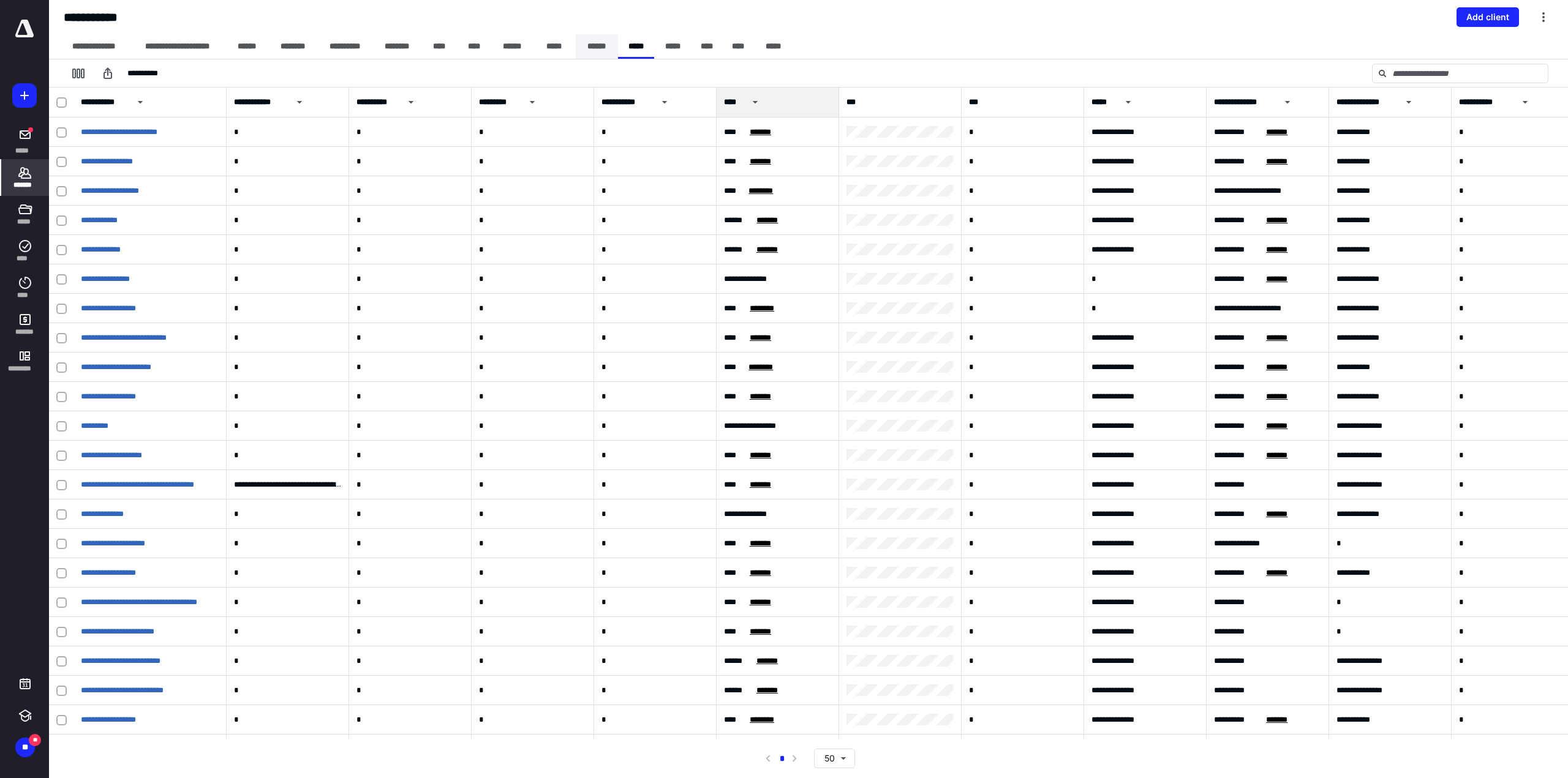 click on "******" at bounding box center [597, 47] 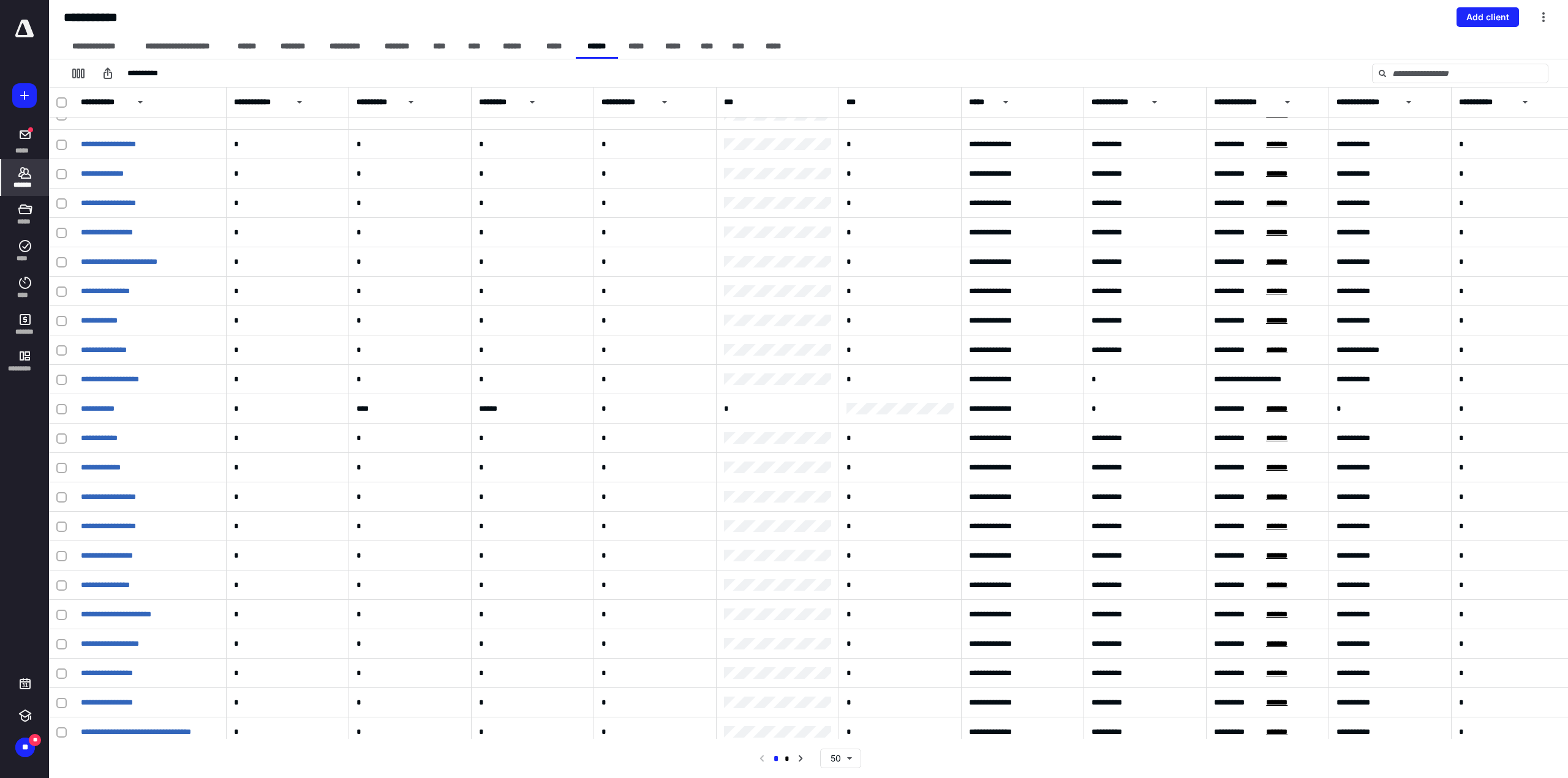 scroll, scrollTop: 0, scrollLeft: 0, axis: both 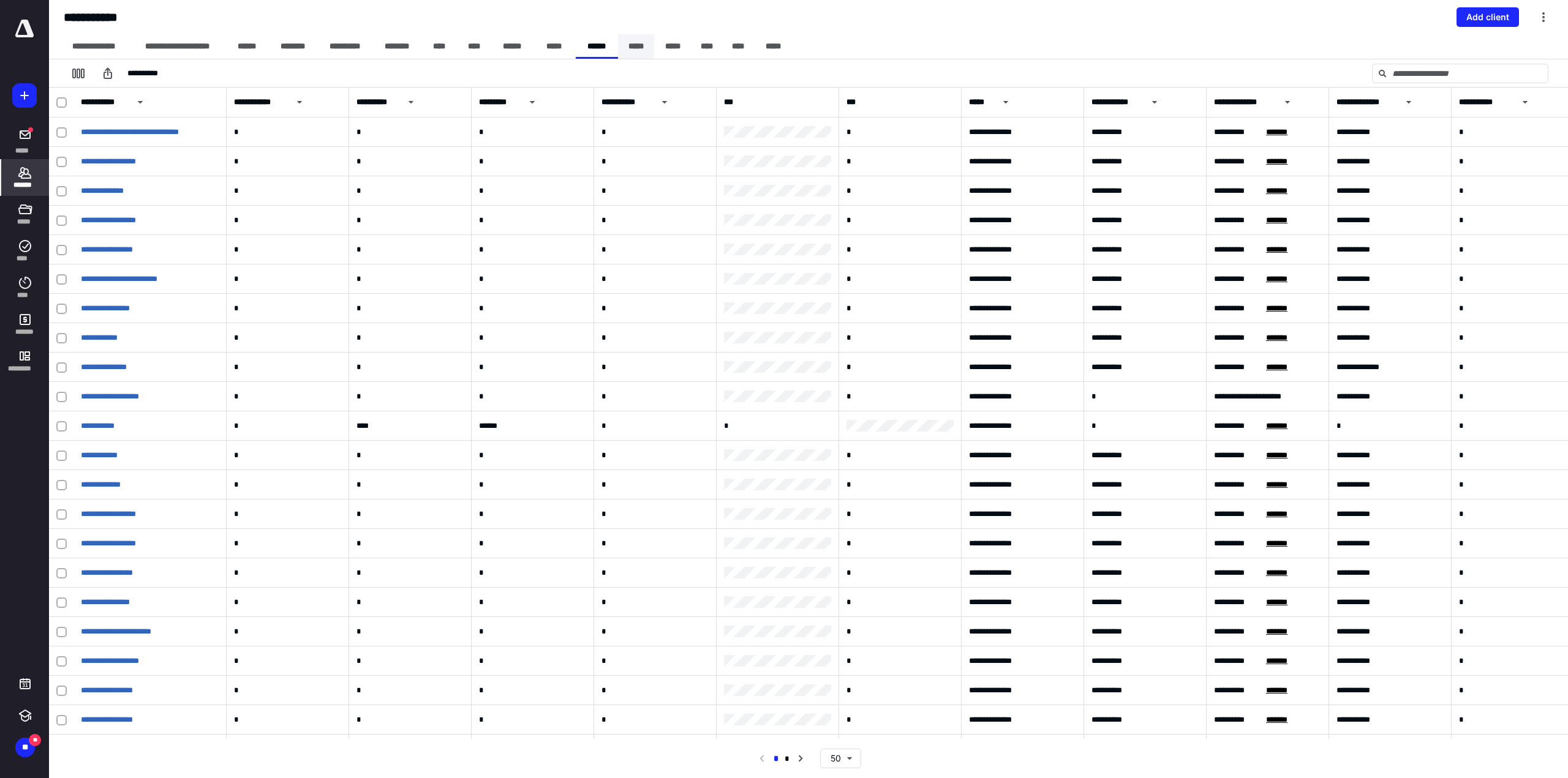click on "*****" at bounding box center [636, 47] 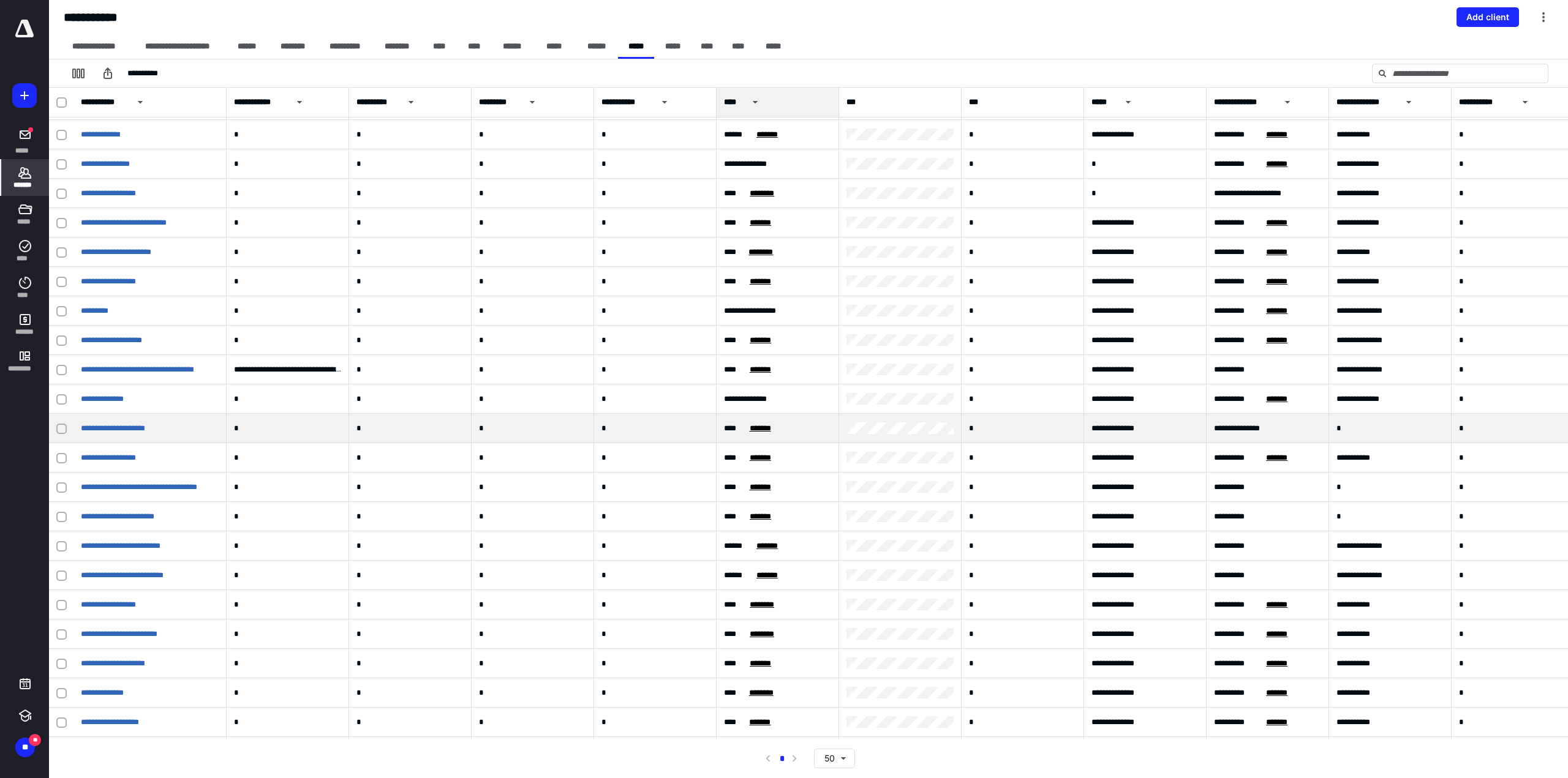 scroll, scrollTop: 269, scrollLeft: 0, axis: vertical 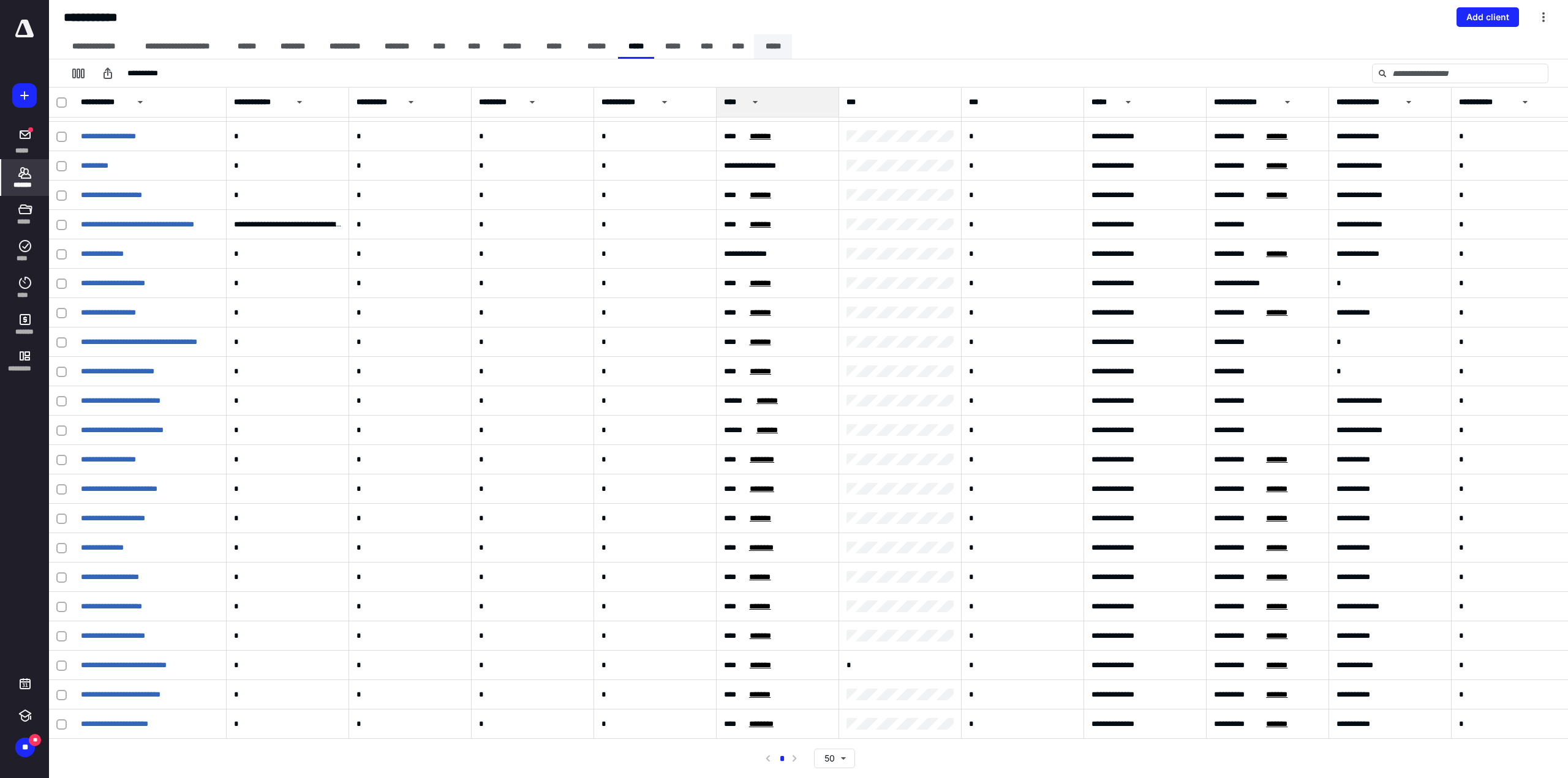 click on "*****" at bounding box center (773, 47) 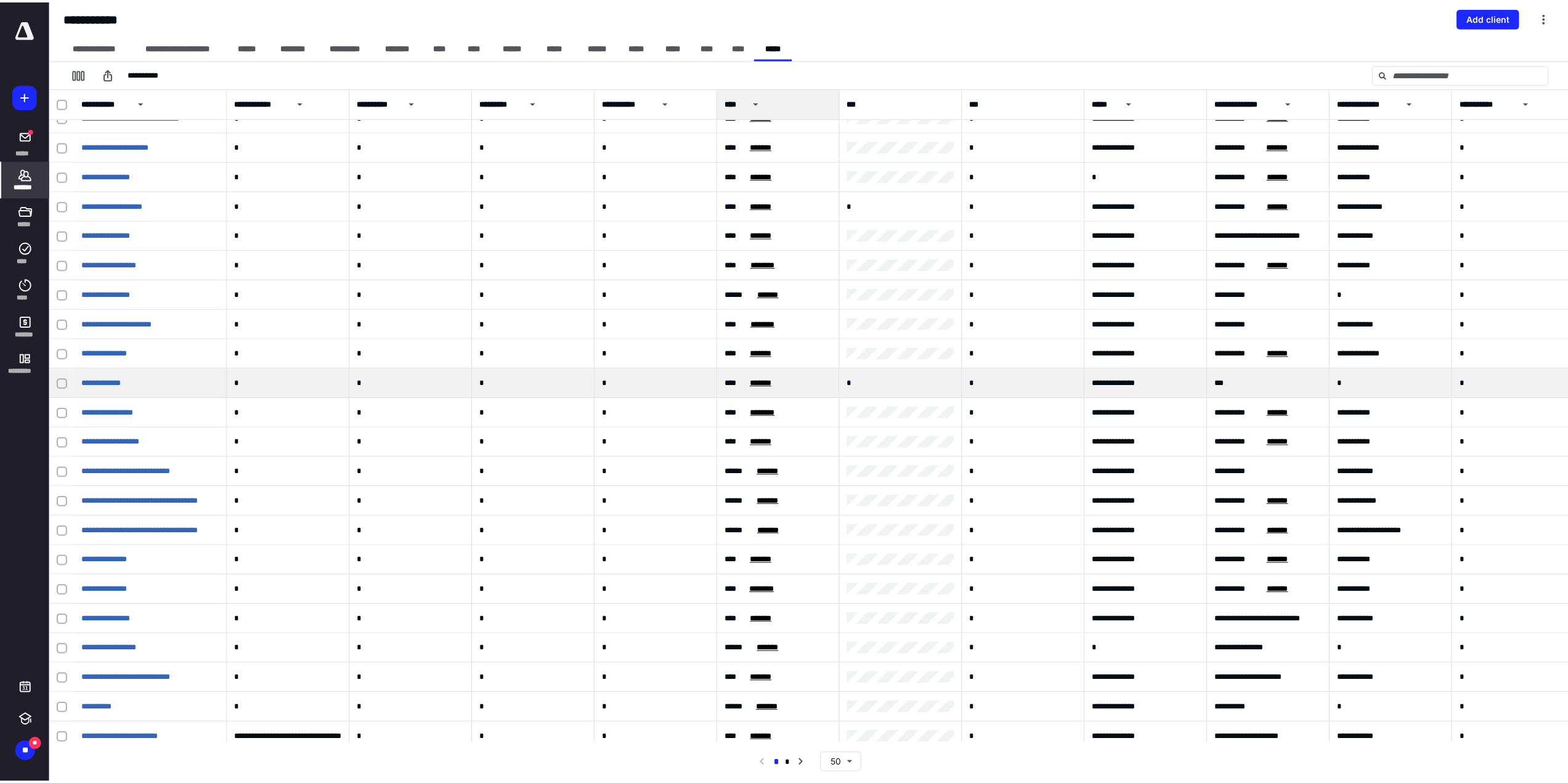scroll, scrollTop: 0, scrollLeft: 0, axis: both 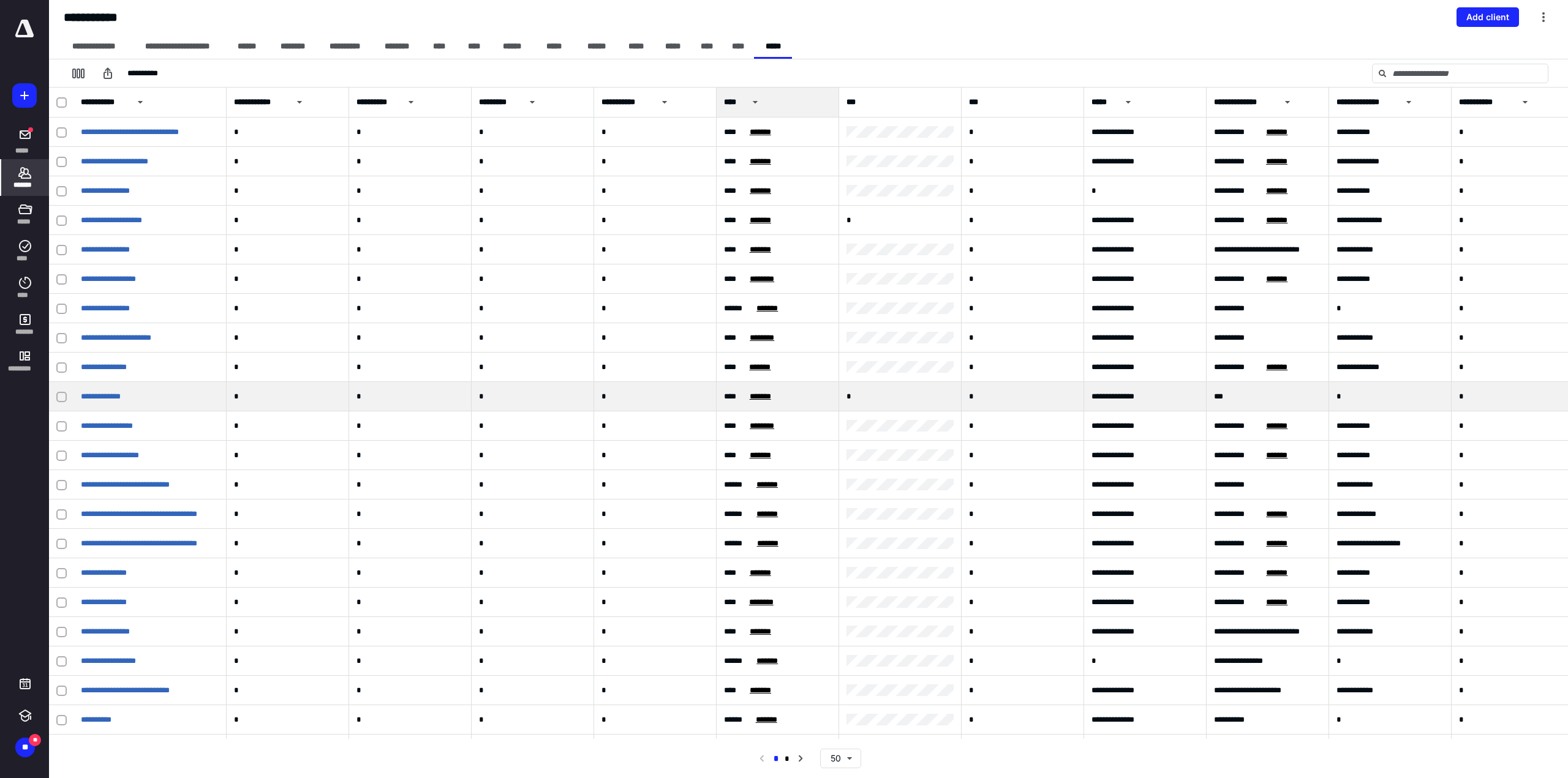 type 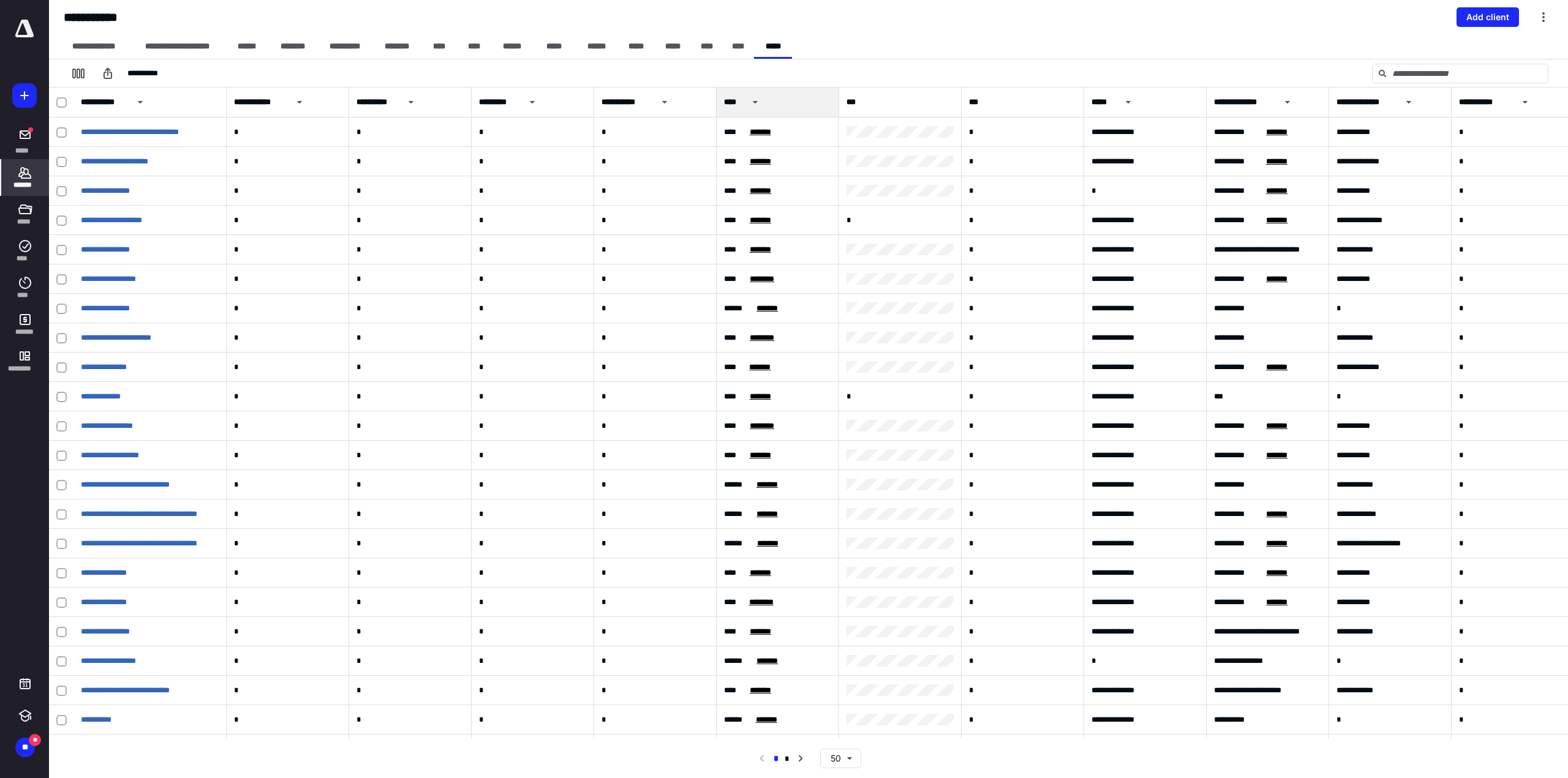 click on "*******" at bounding box center [25, 178] 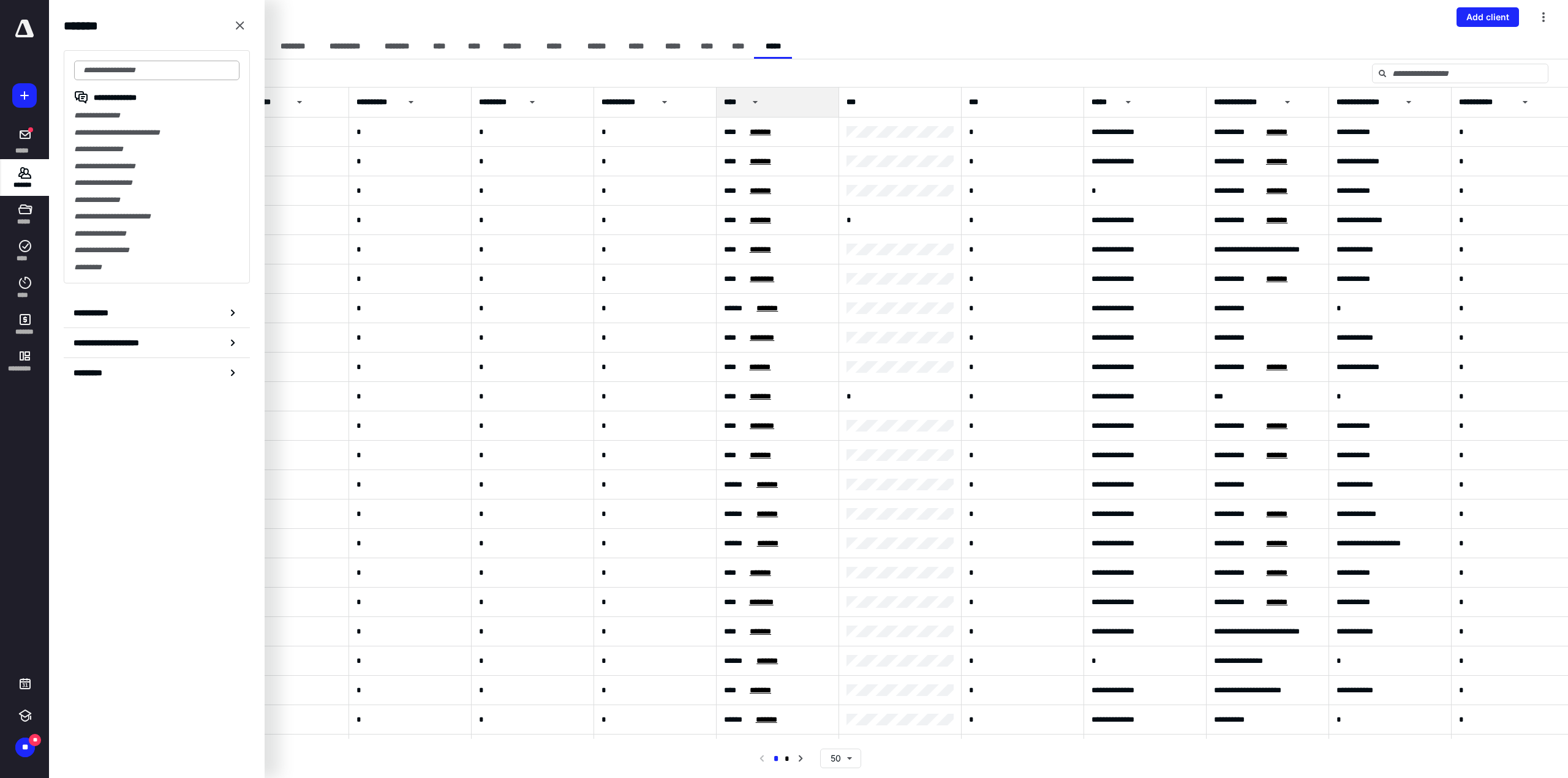 click at bounding box center (157, 70) 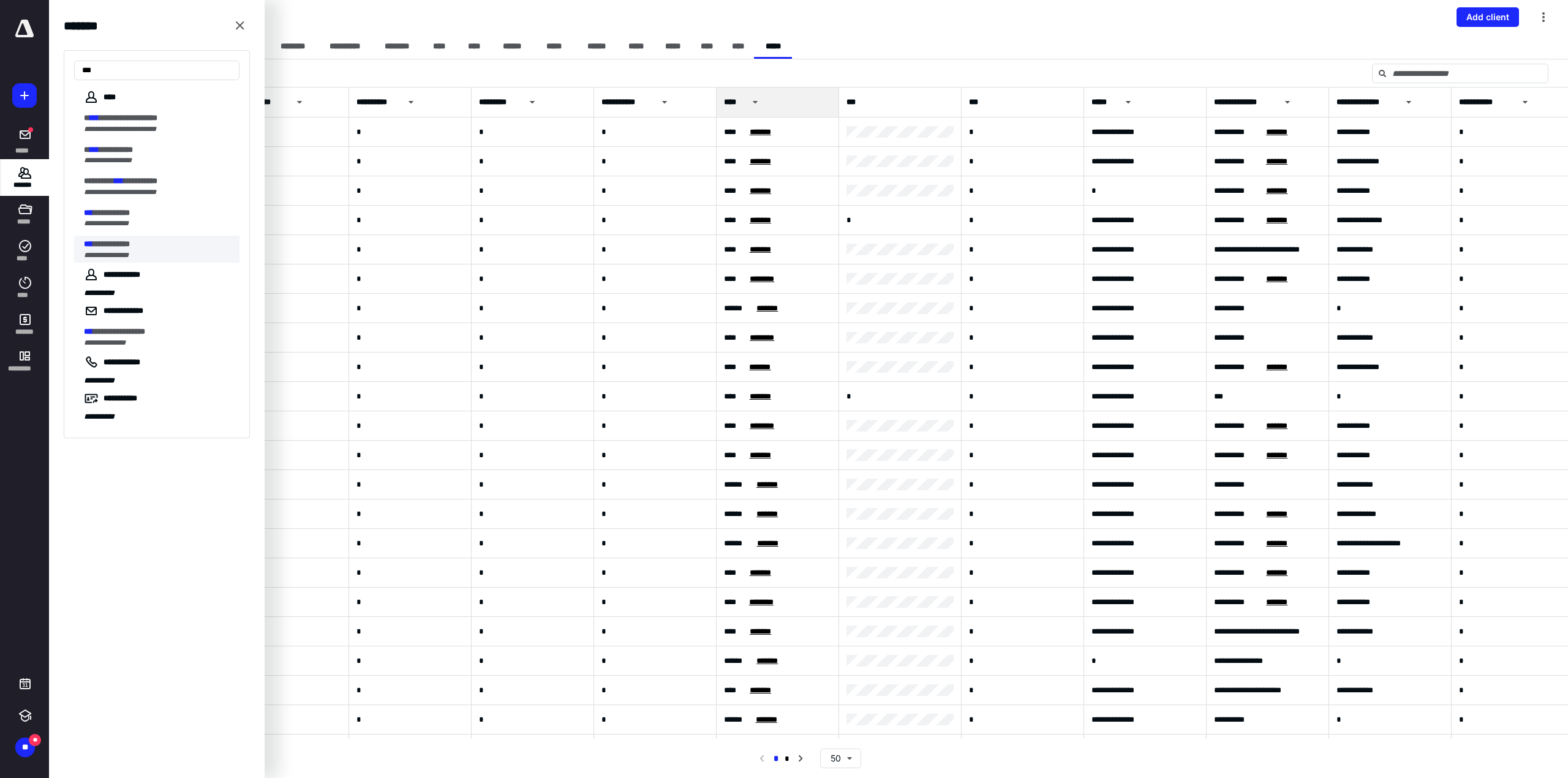 type on "***" 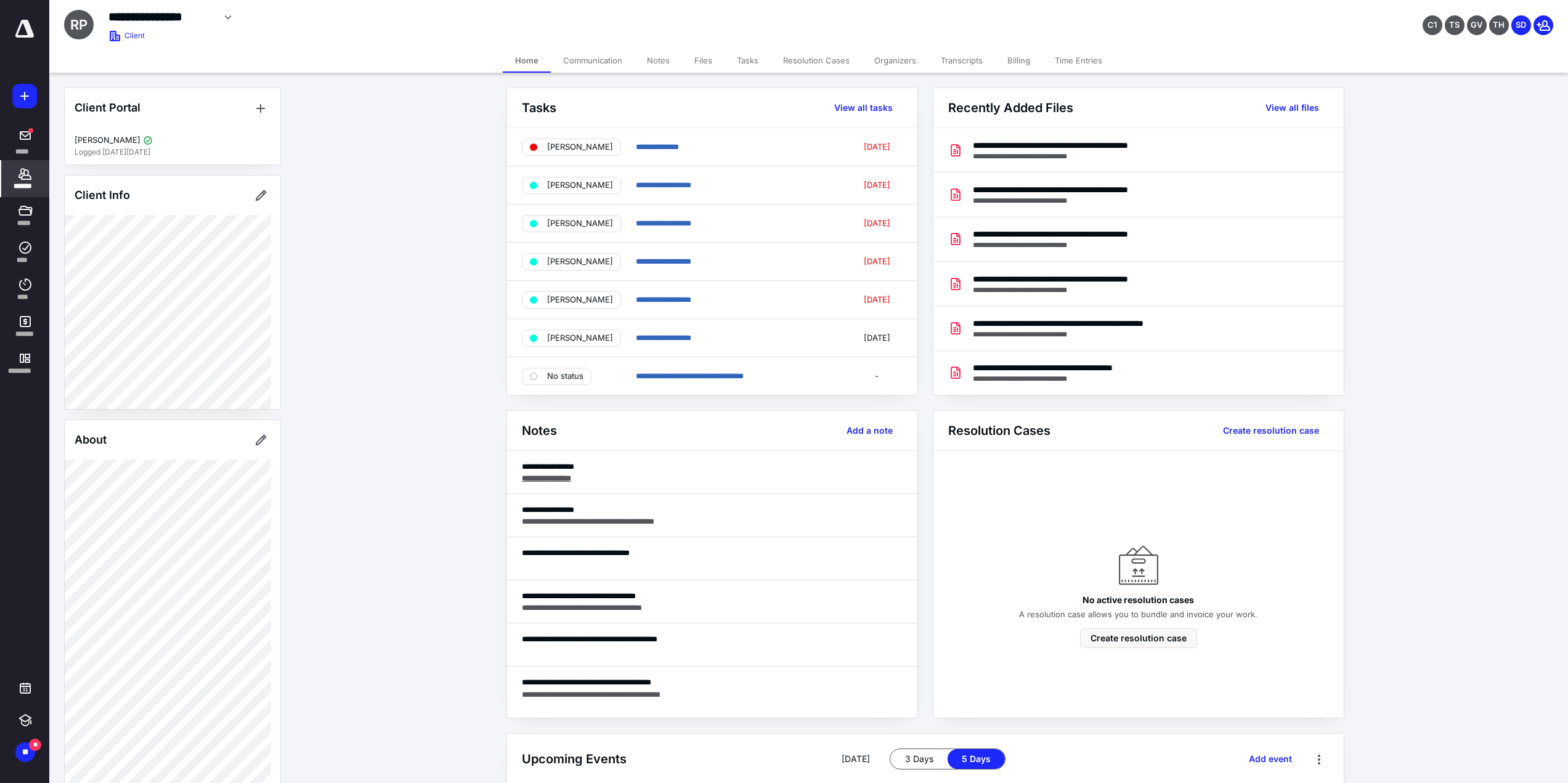 click on "Tasks" at bounding box center (747, 60) 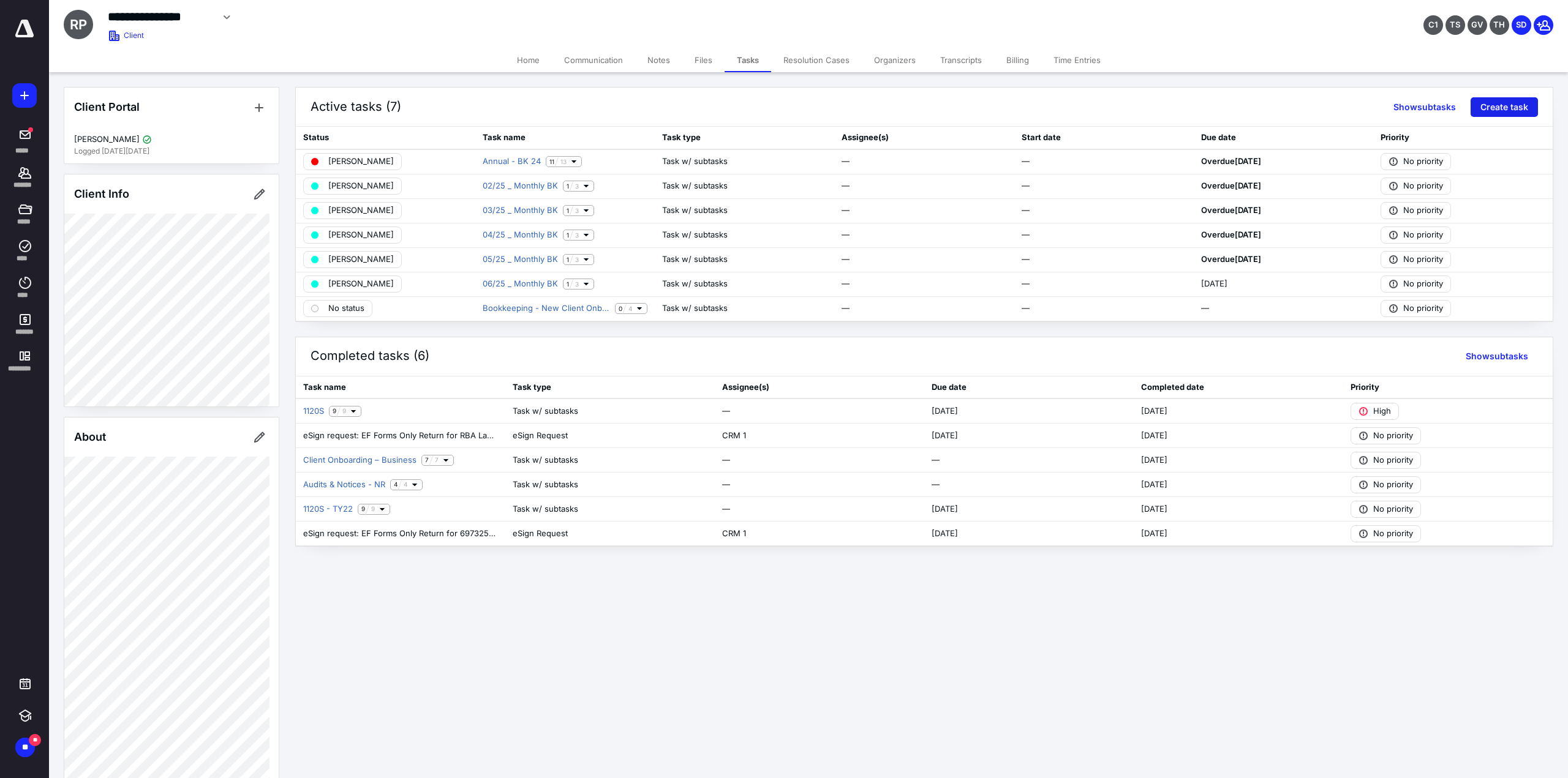 click on "Create task" at bounding box center [1504, 107] 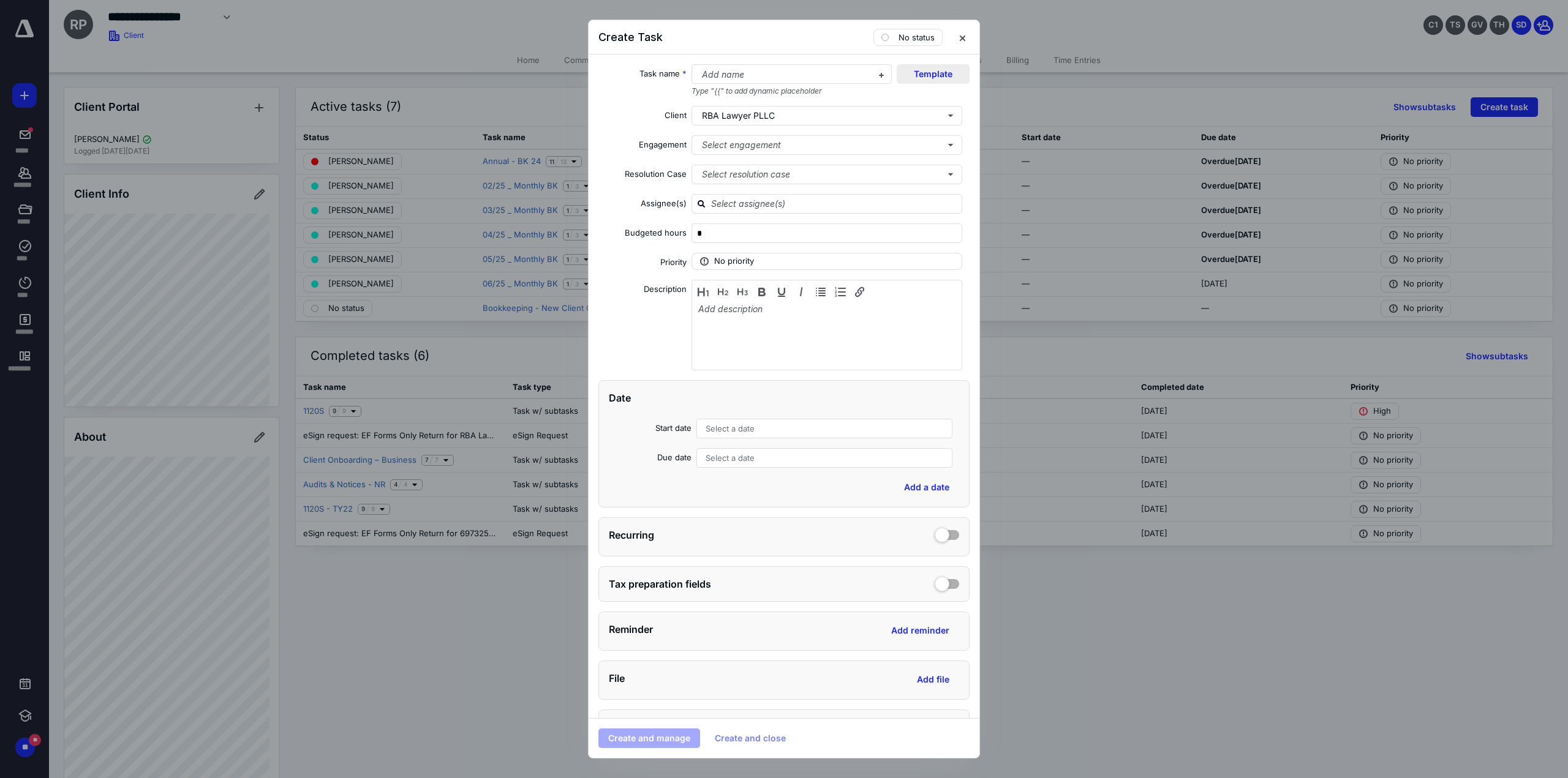 click on "Template" at bounding box center [933, 74] 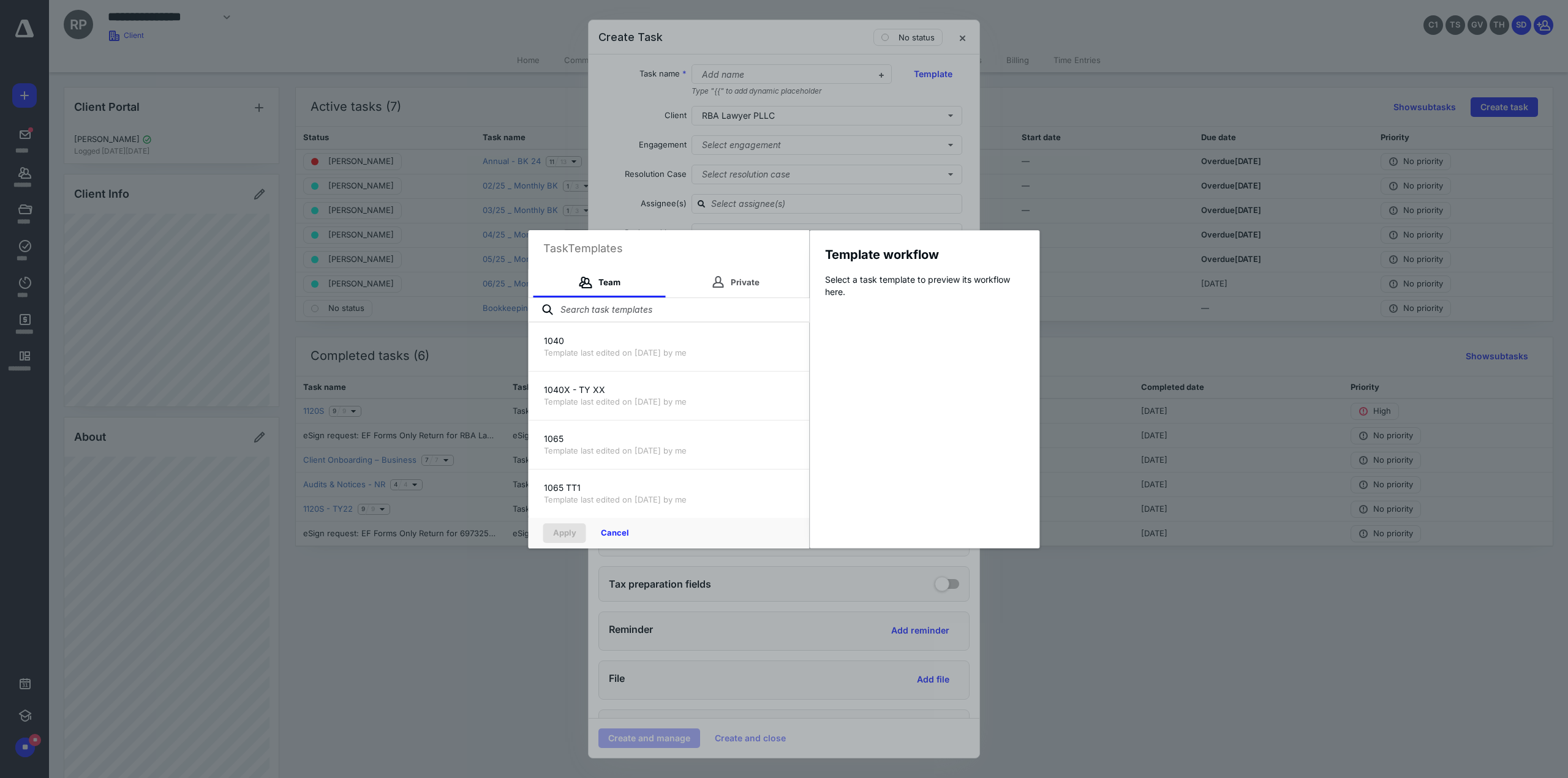 click at bounding box center [669, 310] 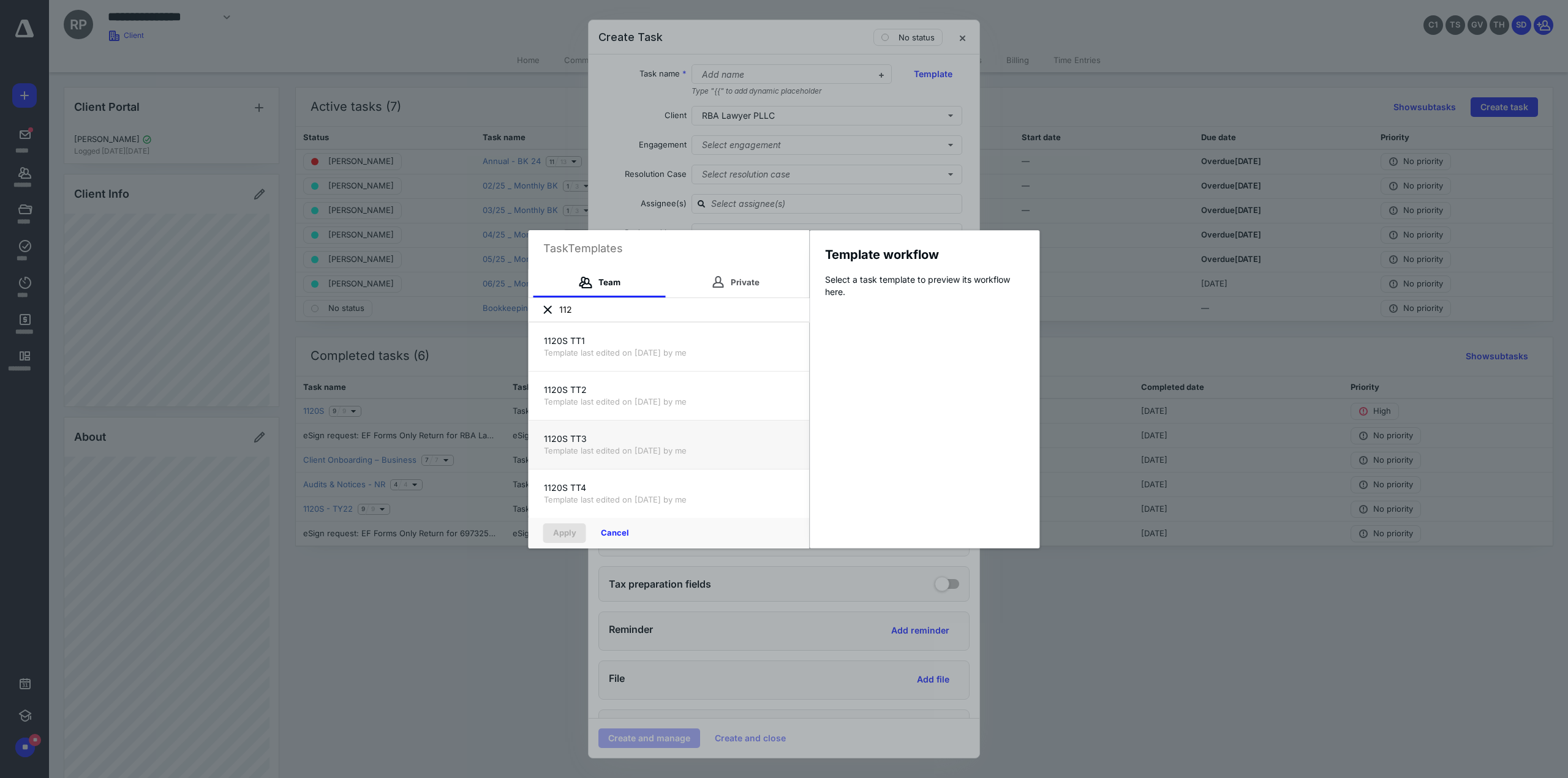 type on "112" 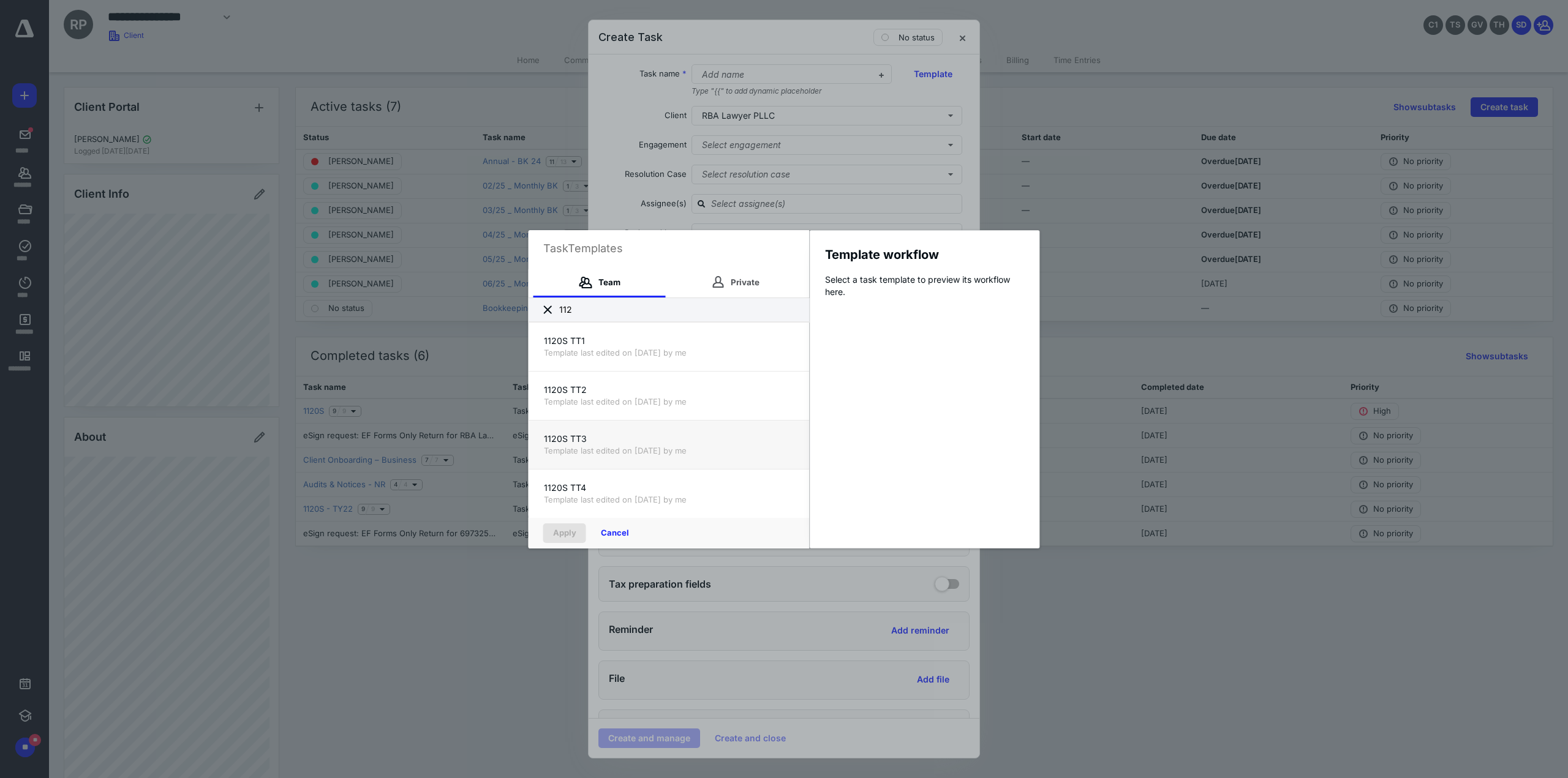 click on "1120S TT3" at bounding box center (669, 439) 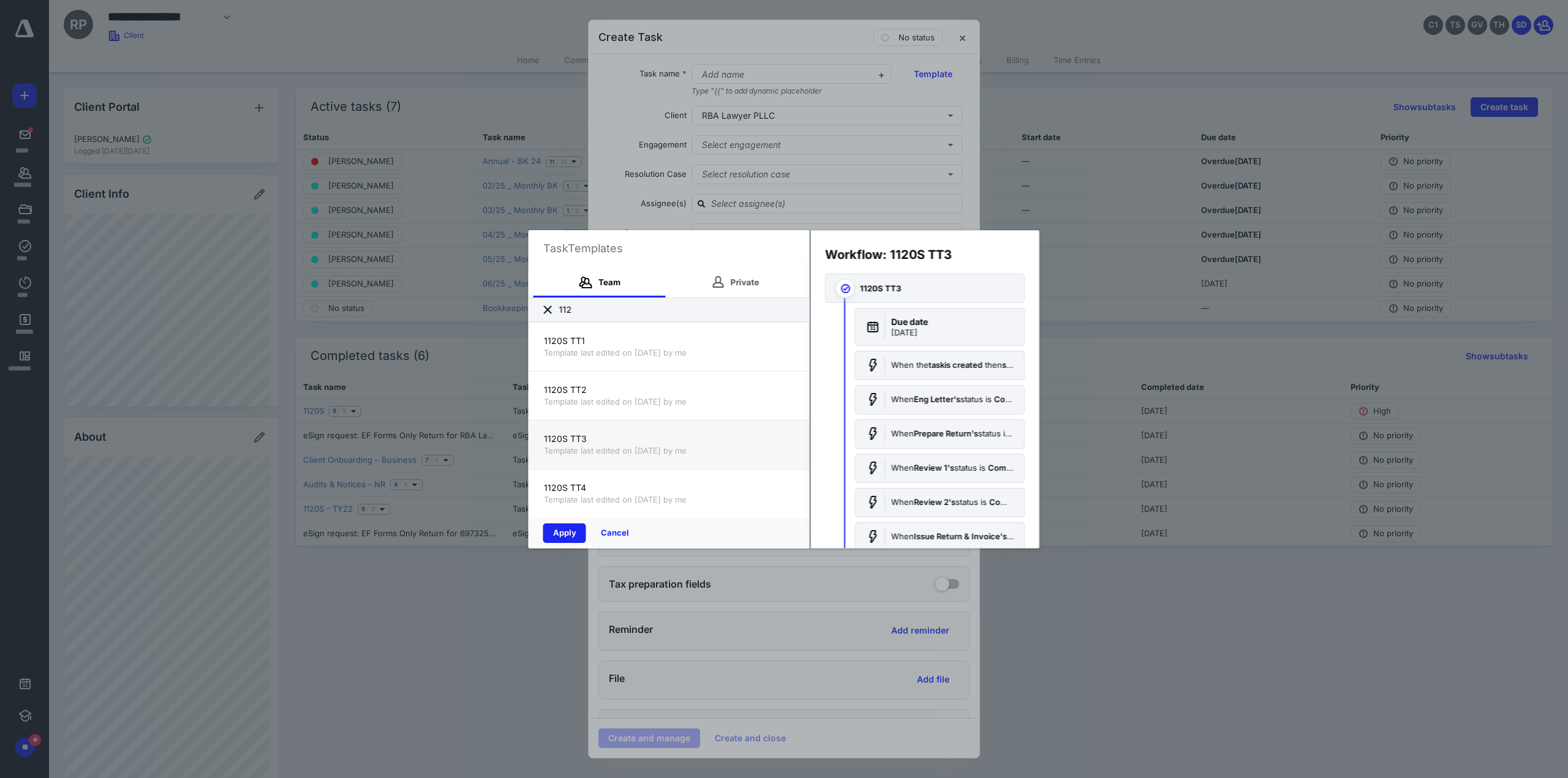 click on "Apply" at bounding box center [565, 533] 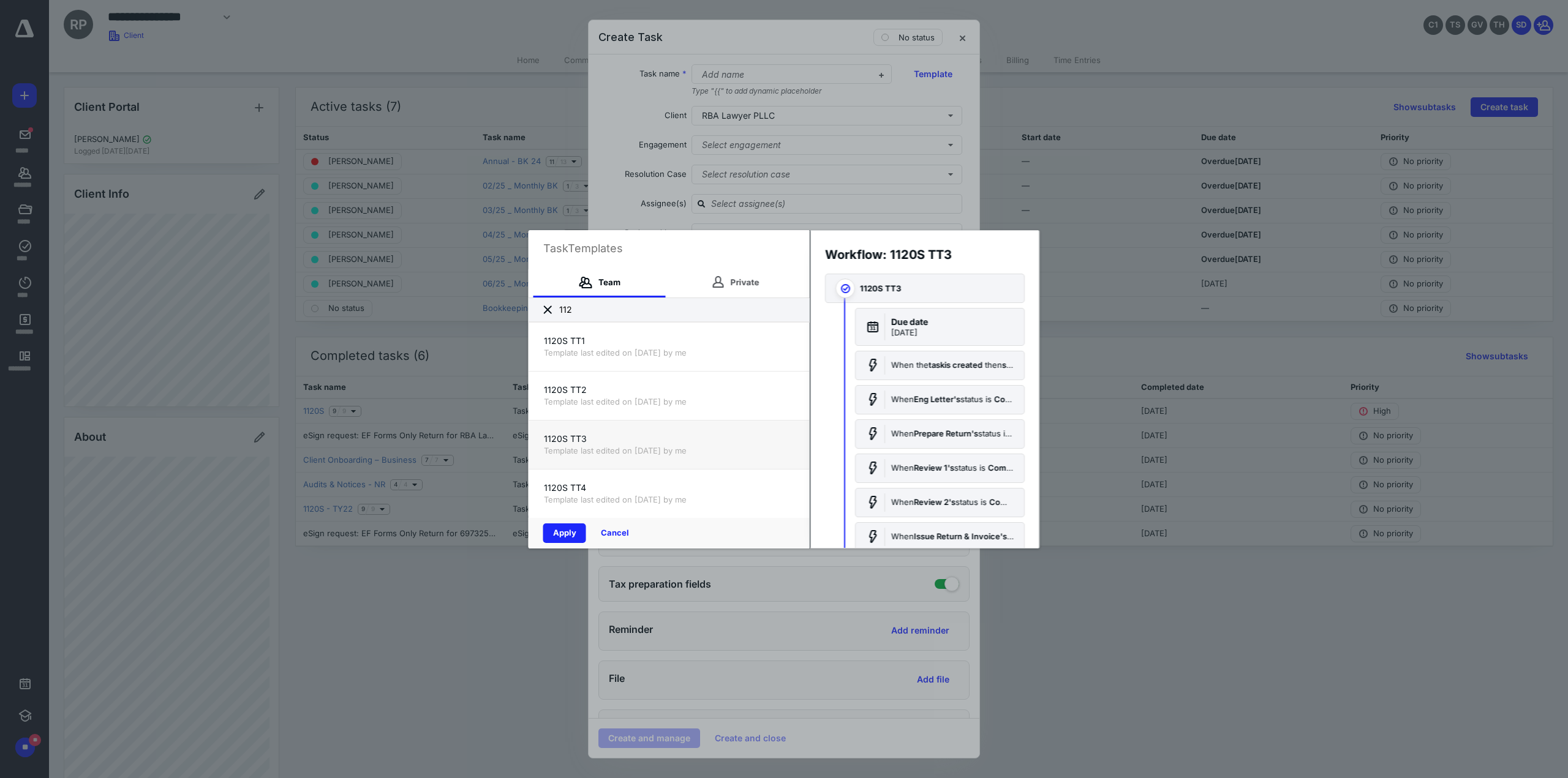 checkbox on "true" 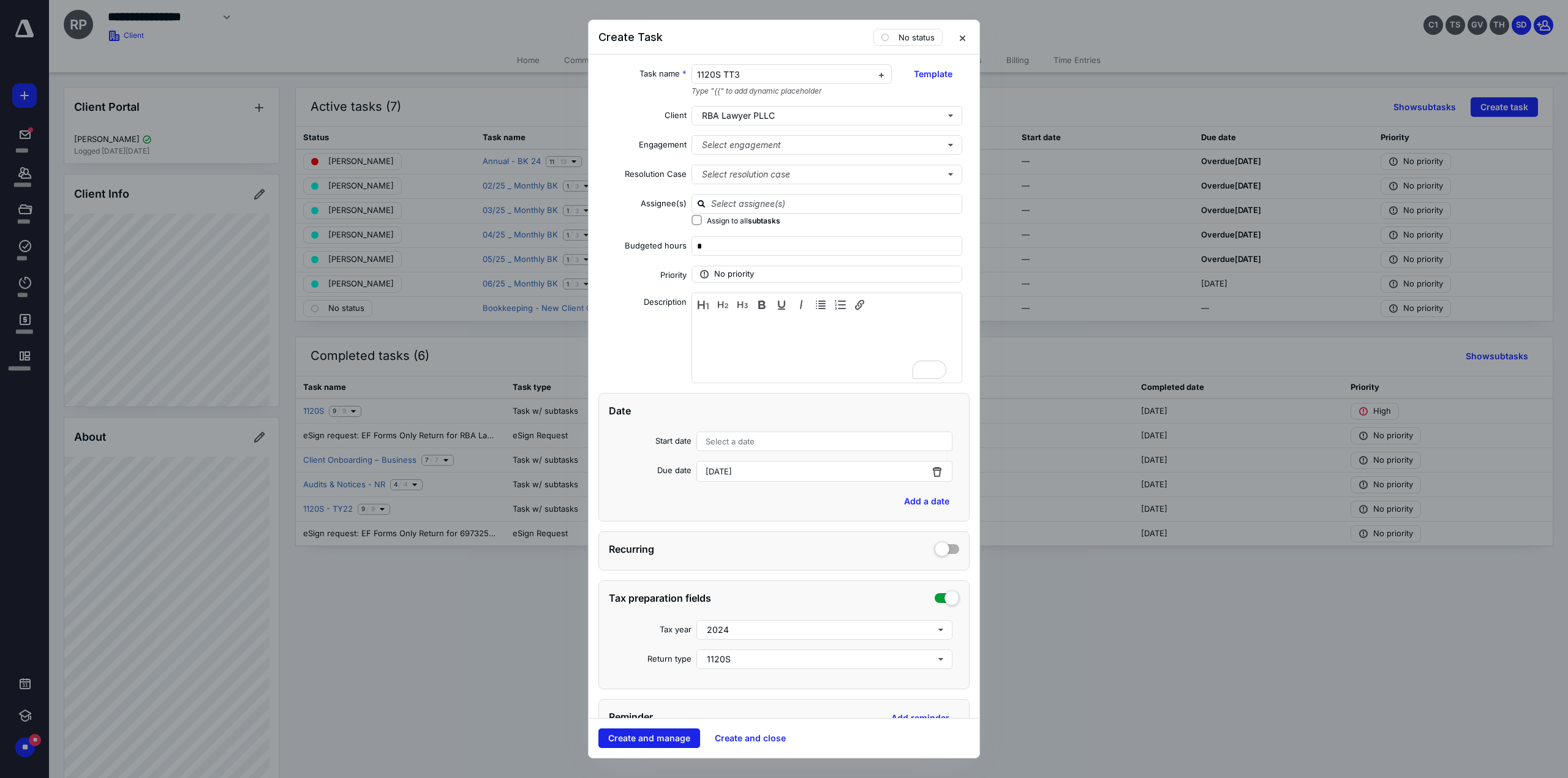 click on "Create and manage" at bounding box center (649, 738) 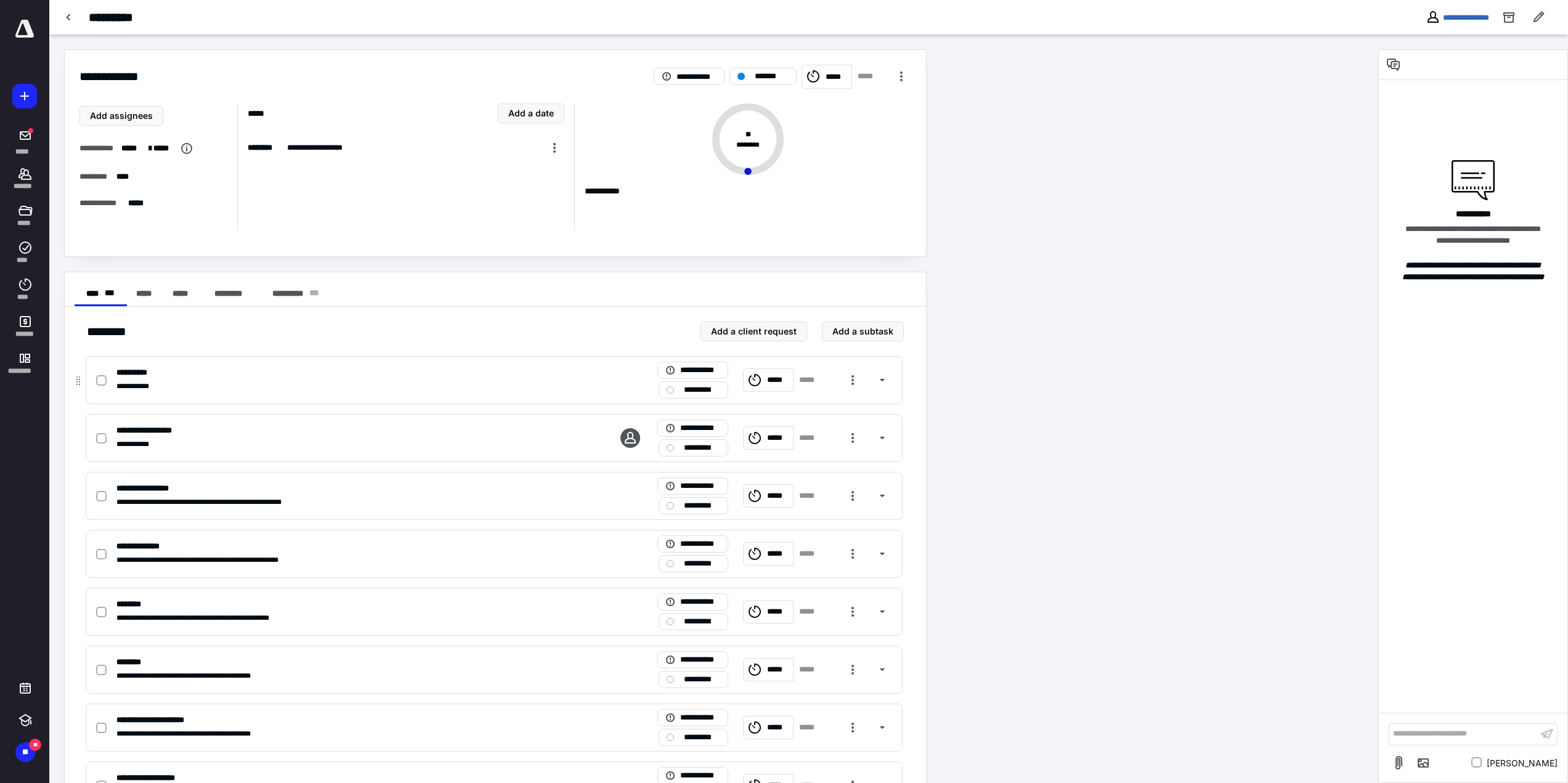 click at bounding box center [104, 380] 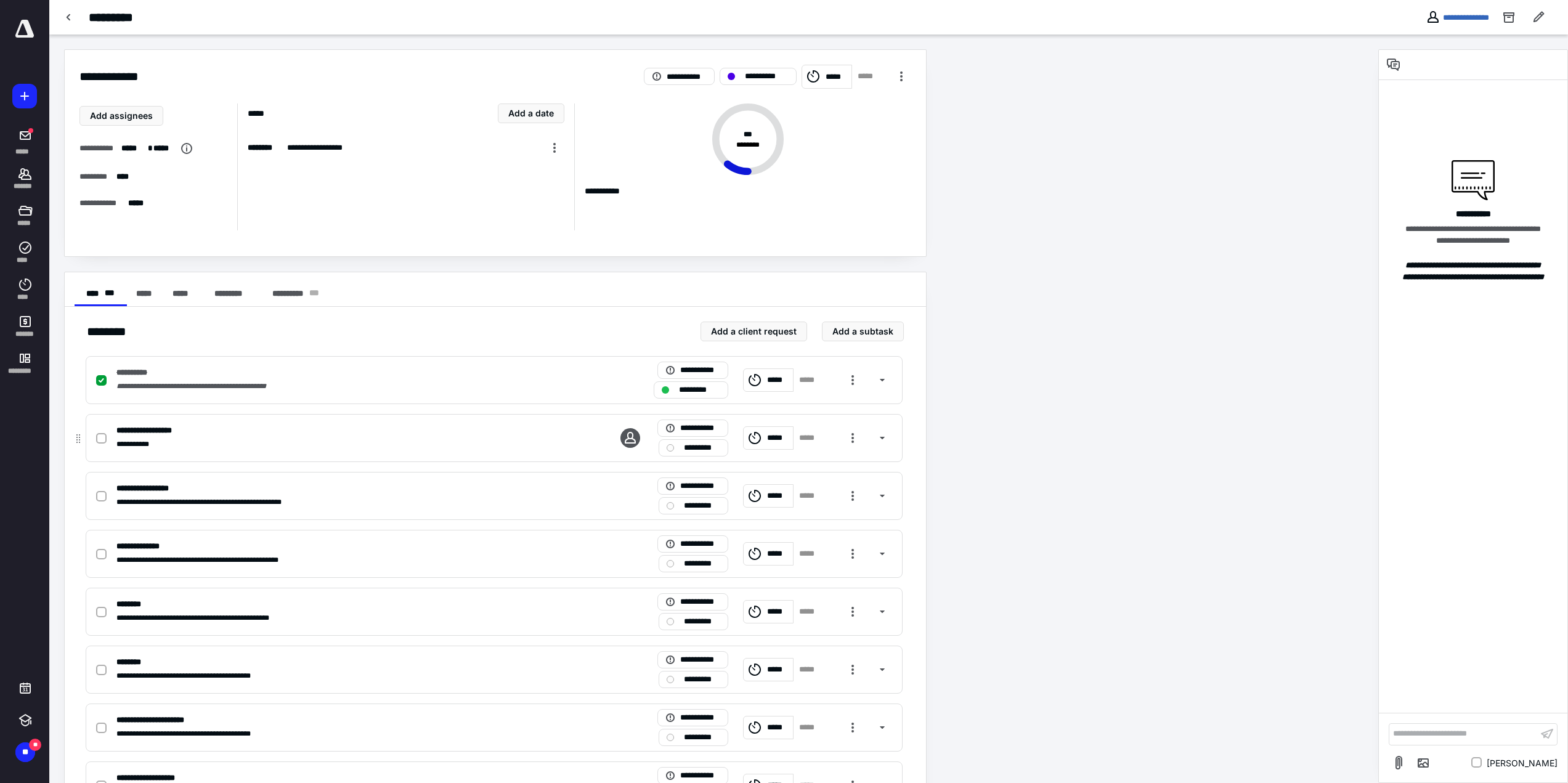 click at bounding box center [101, 439] 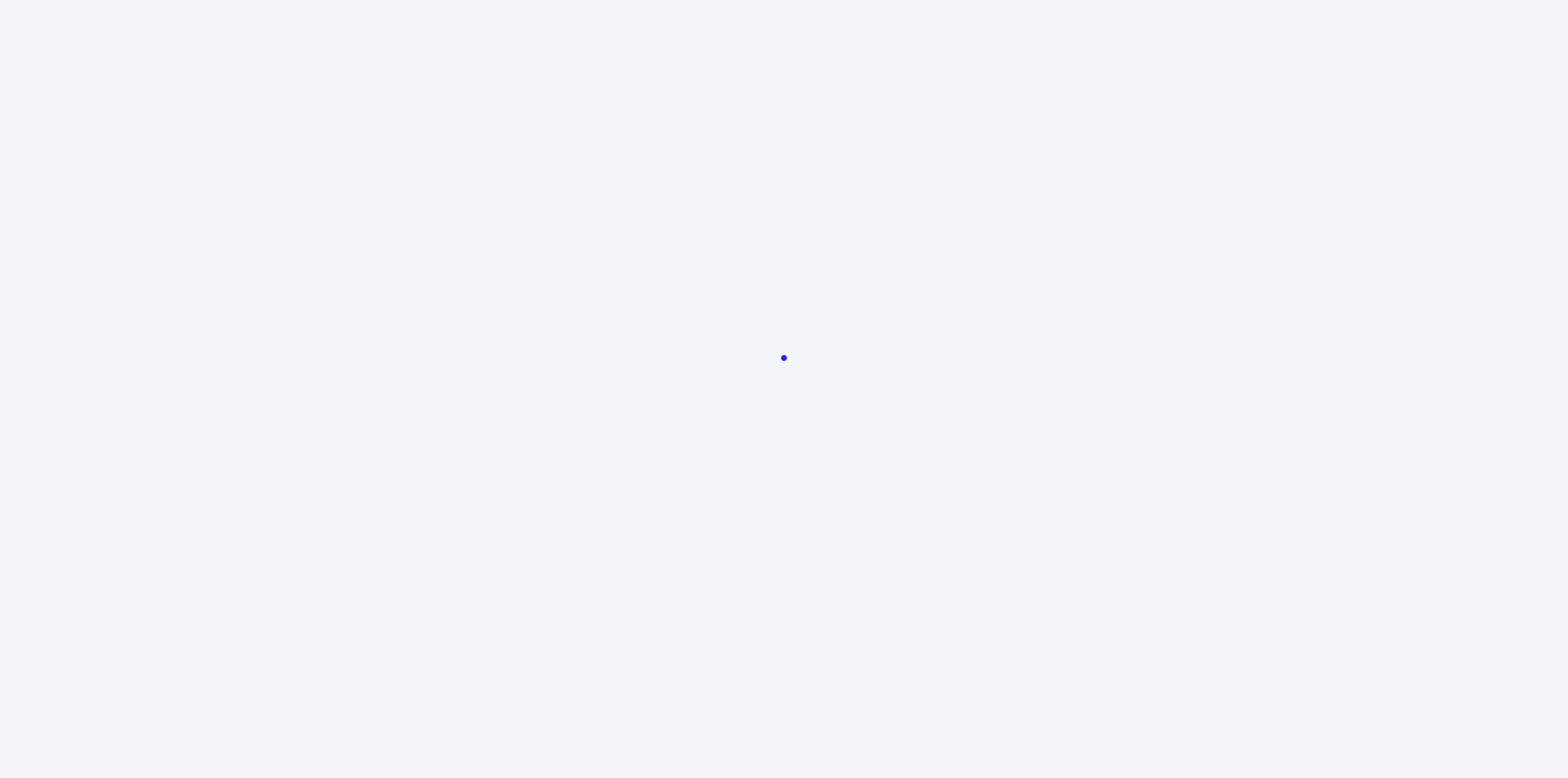 scroll, scrollTop: 0, scrollLeft: 0, axis: both 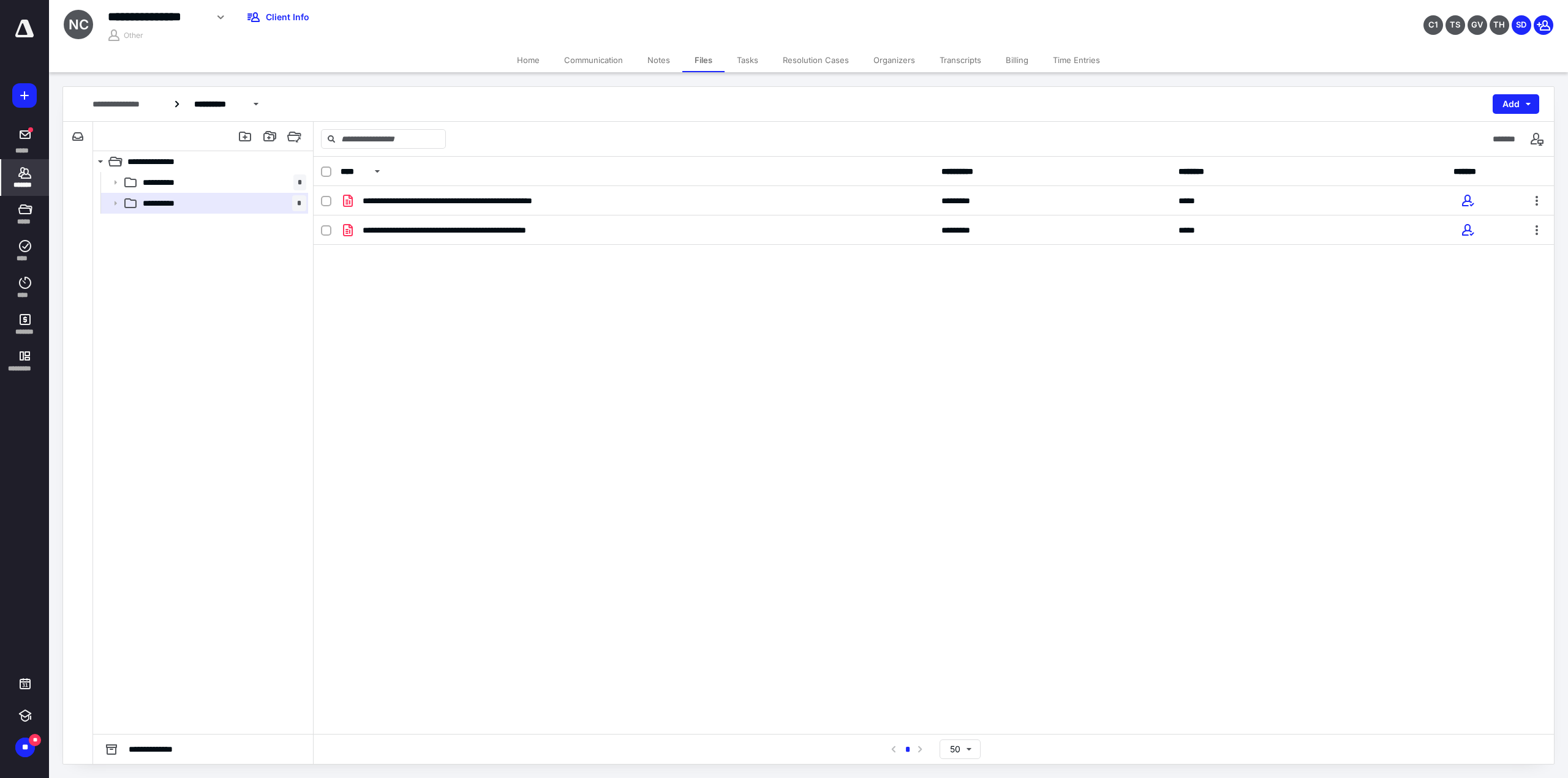 click 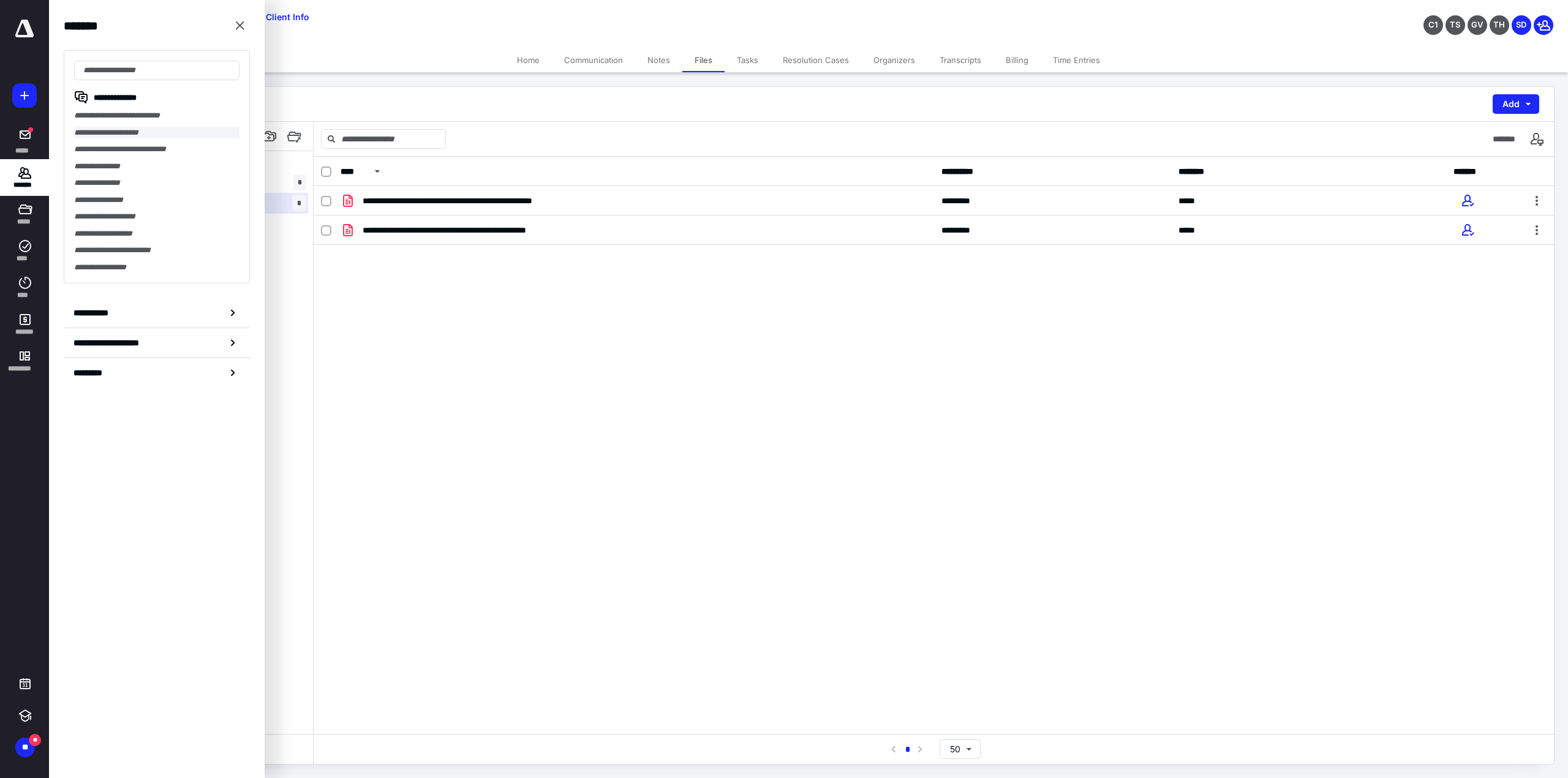 click on "**********" at bounding box center (157, 133) 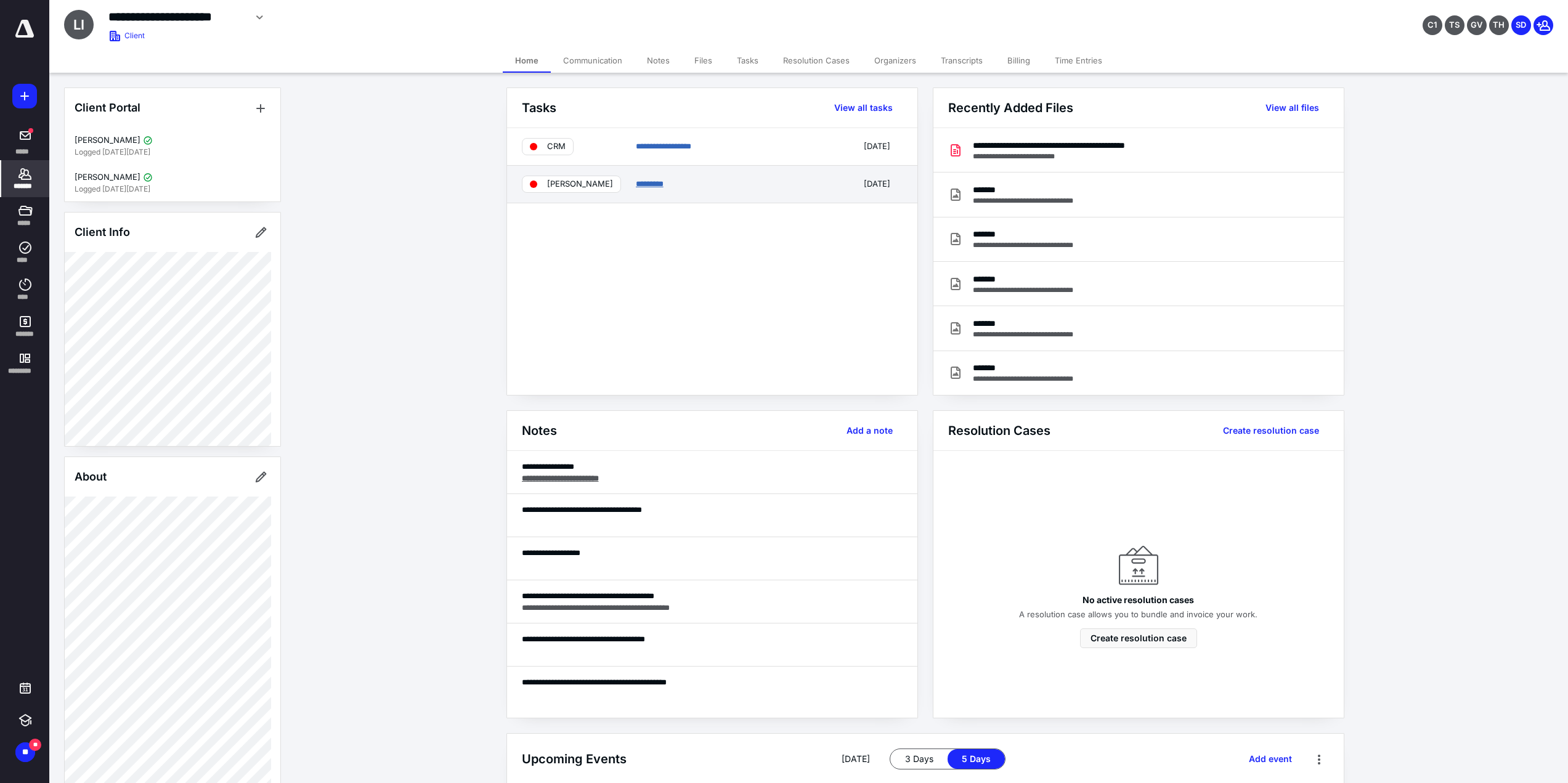 click on "*********" at bounding box center [649, 184] 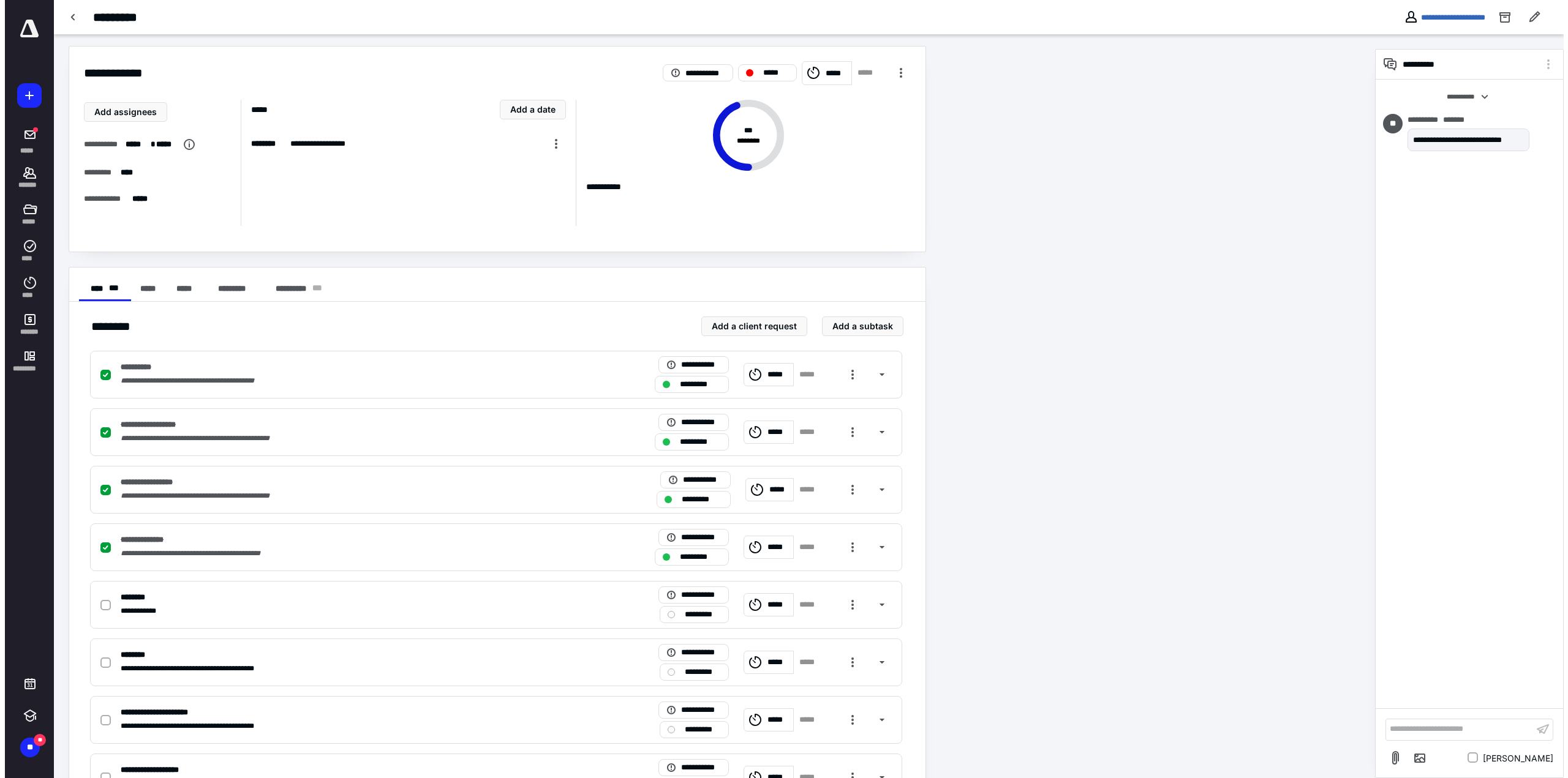 scroll, scrollTop: 0, scrollLeft: 0, axis: both 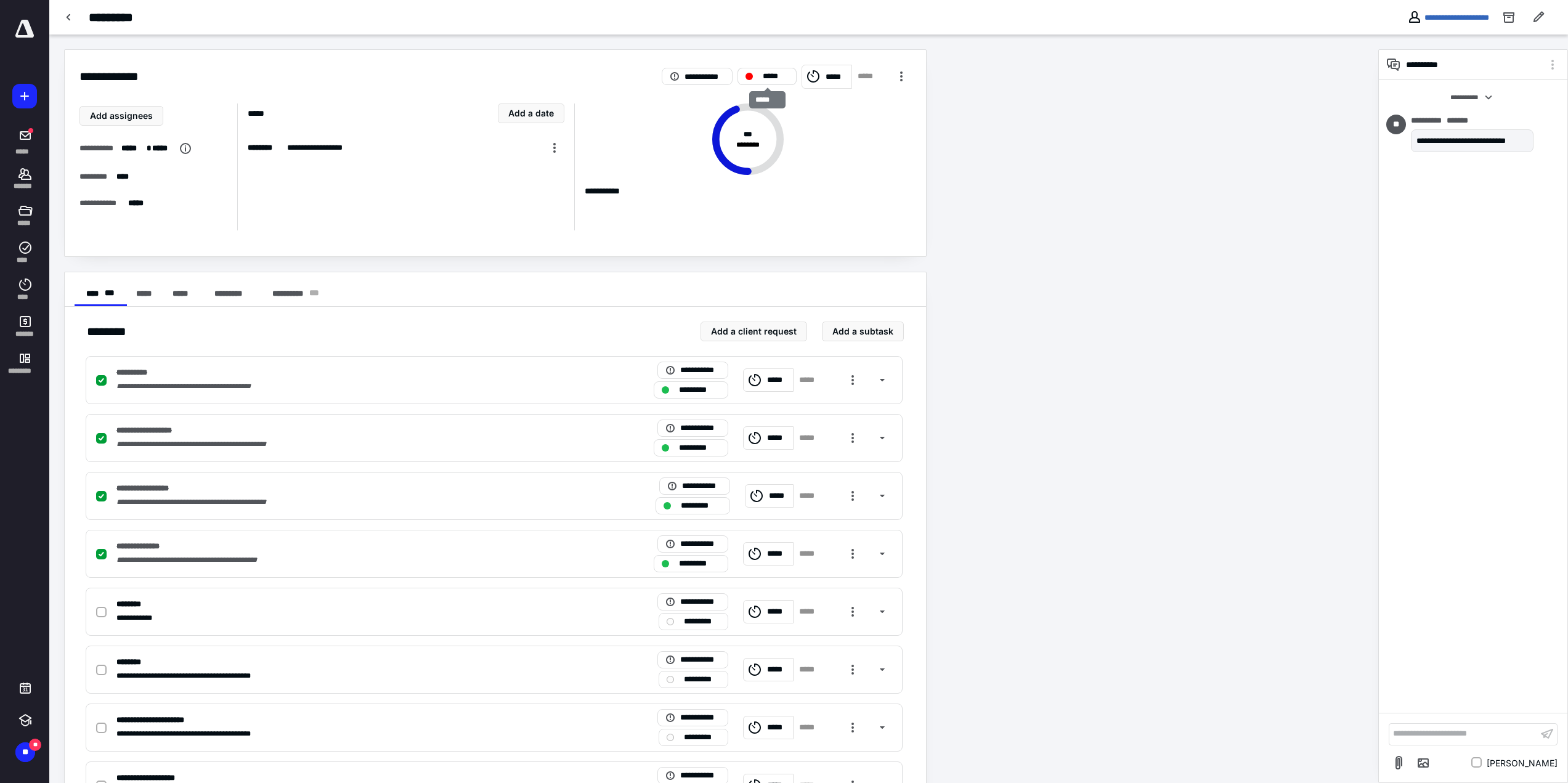 click on "*****" at bounding box center (776, 76) 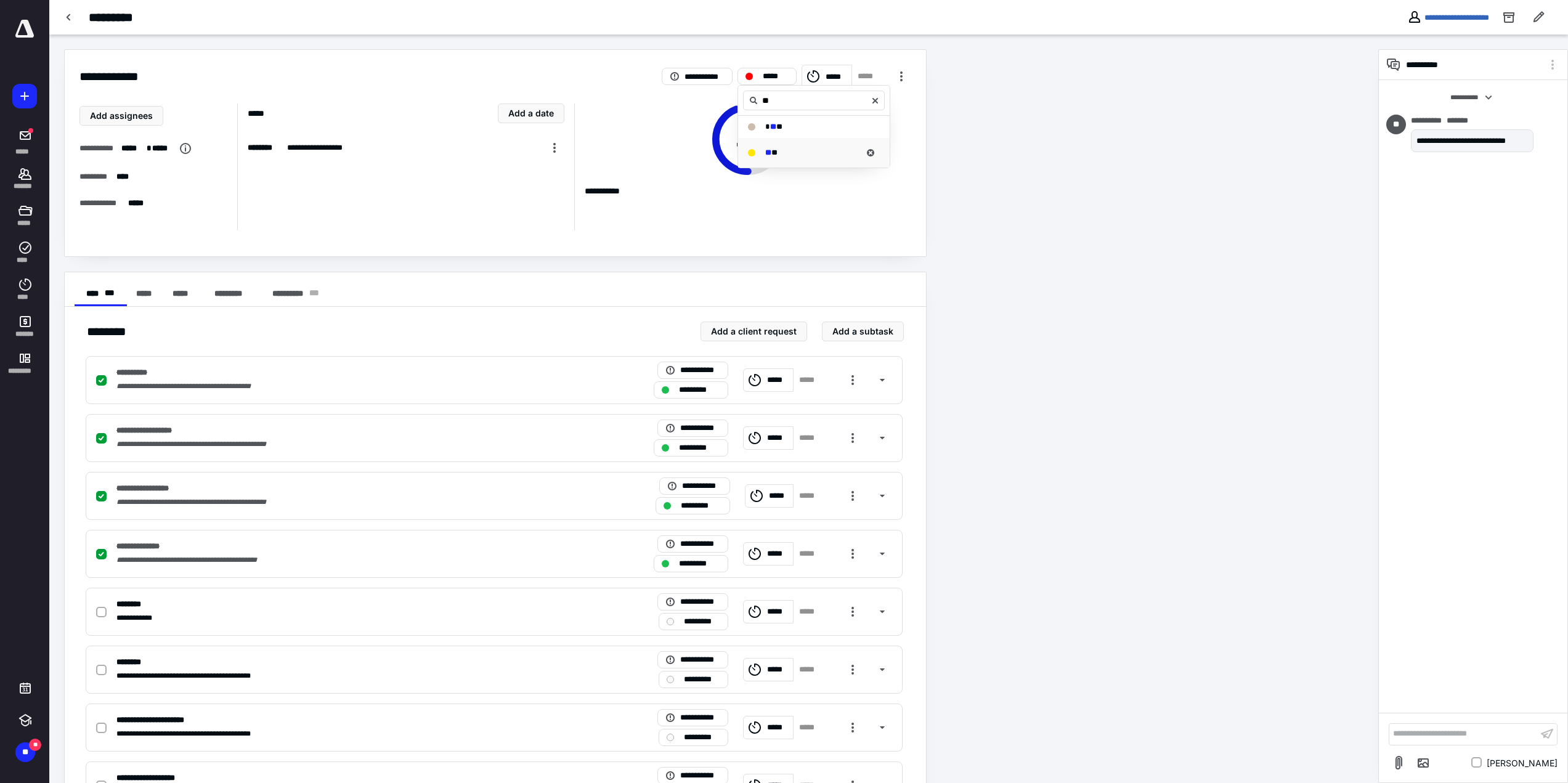 type on "**" 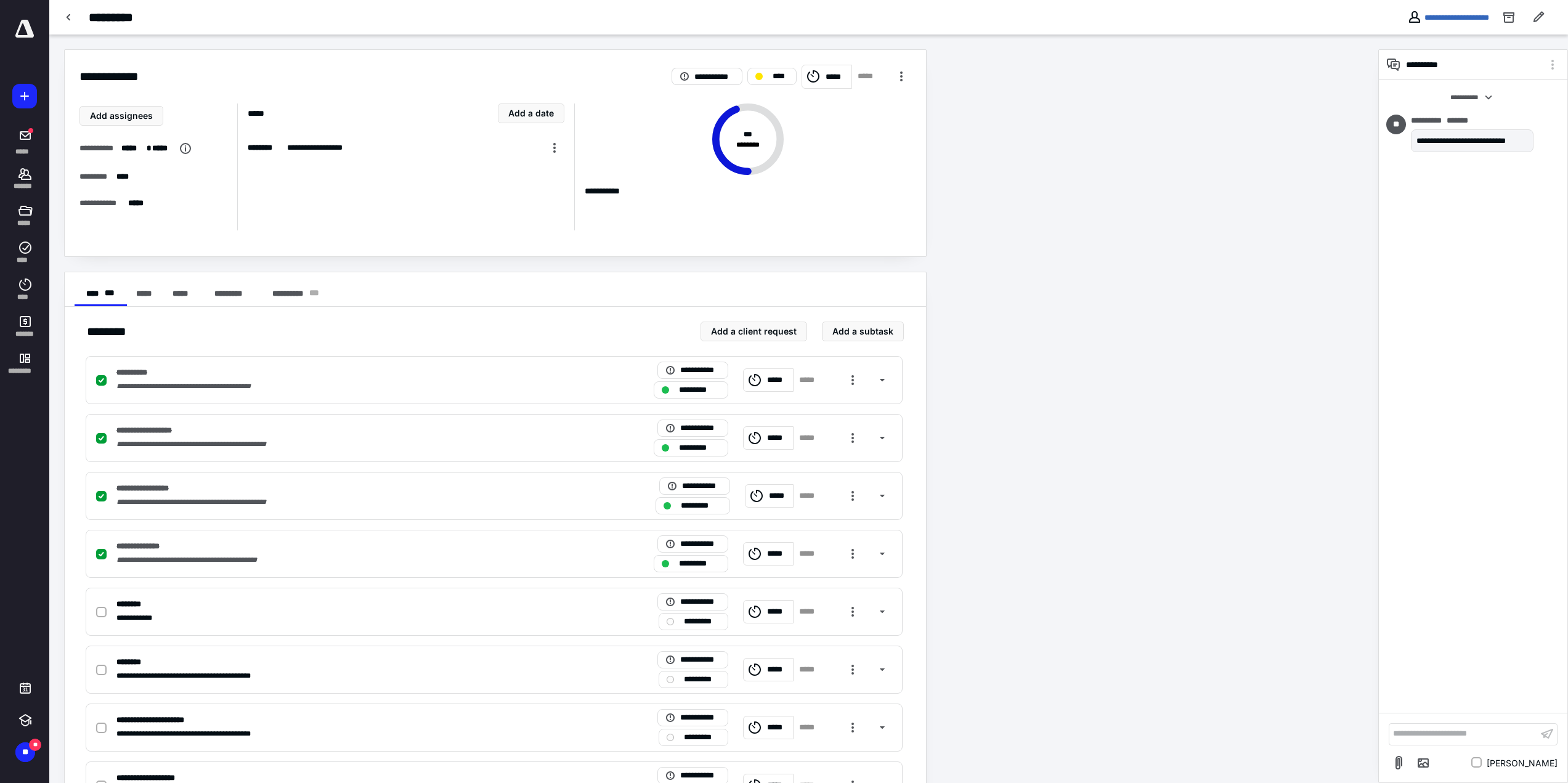 click on "**********" at bounding box center [714, 77] 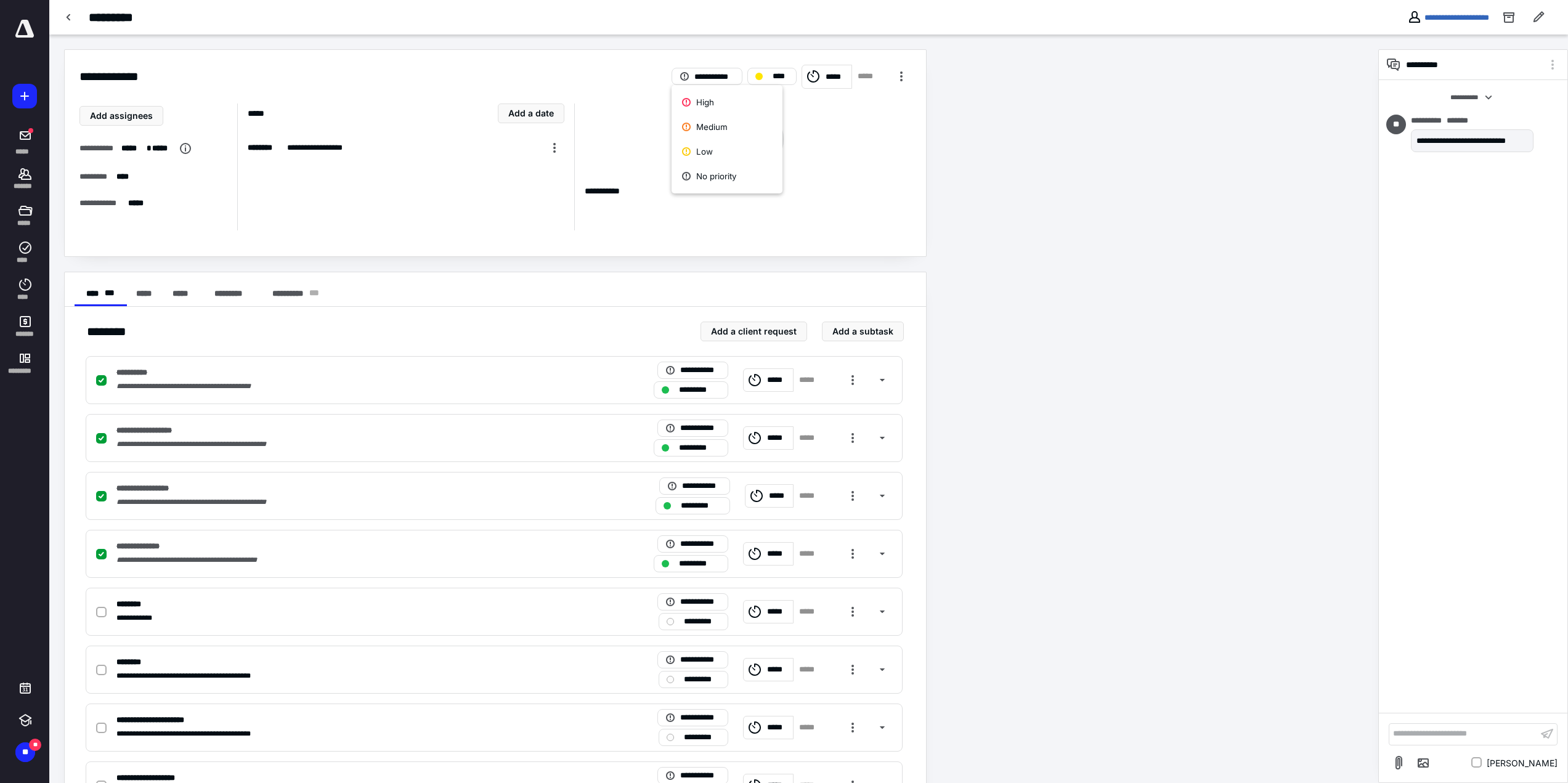 click on "High" at bounding box center (727, 102) 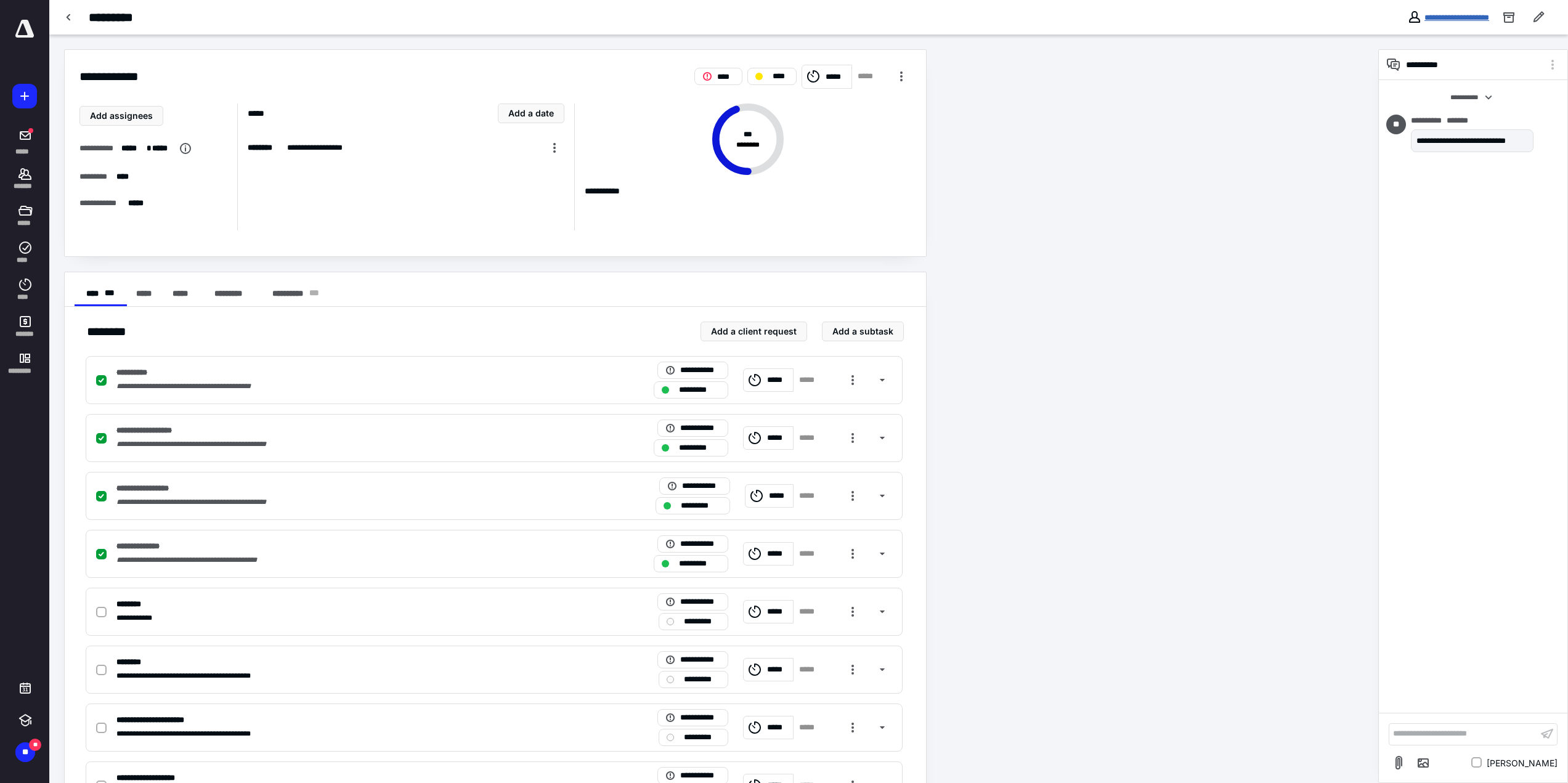 click on "**********" at bounding box center (1456, 17) 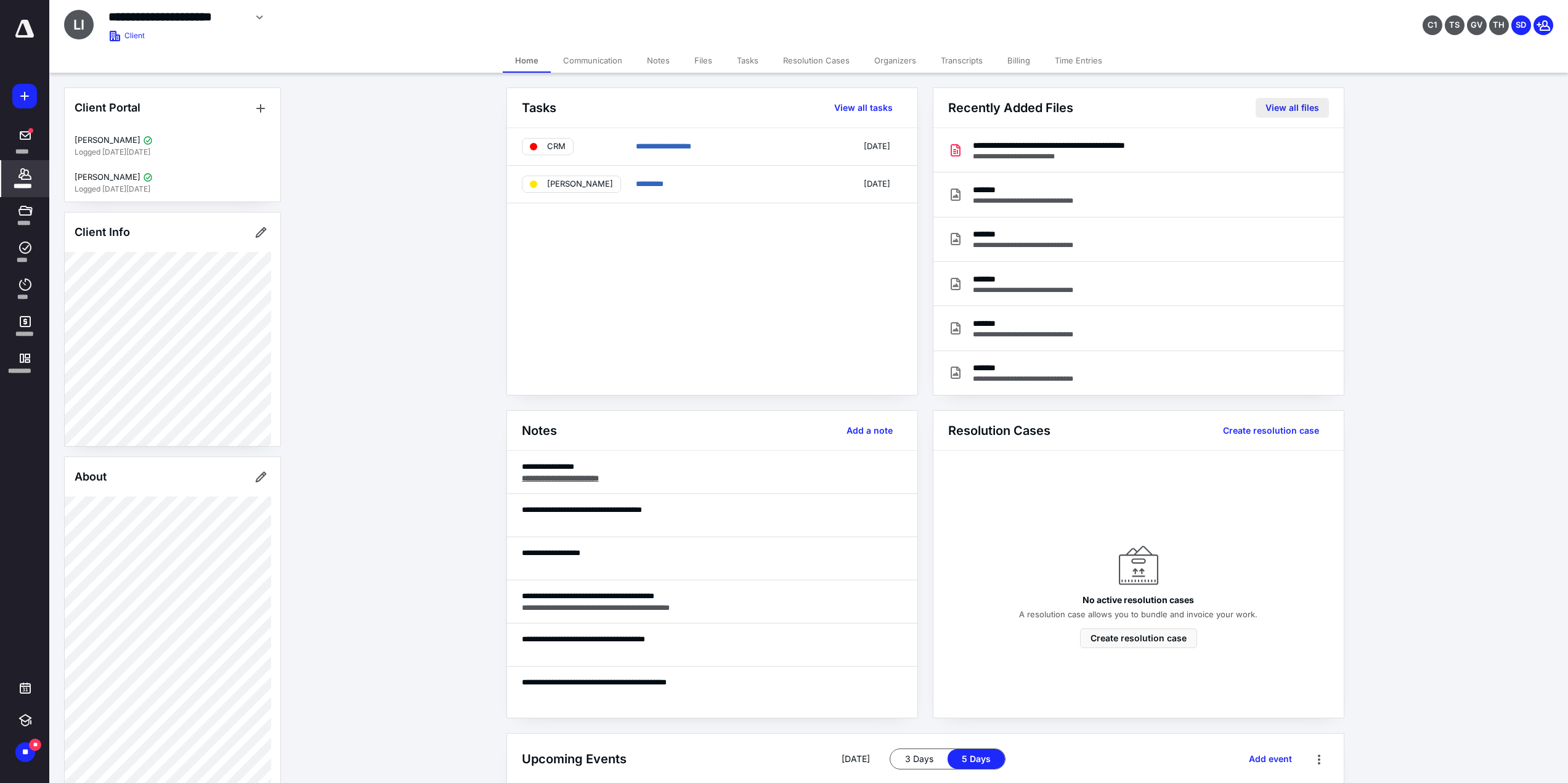 click on "View all files" at bounding box center [1292, 108] 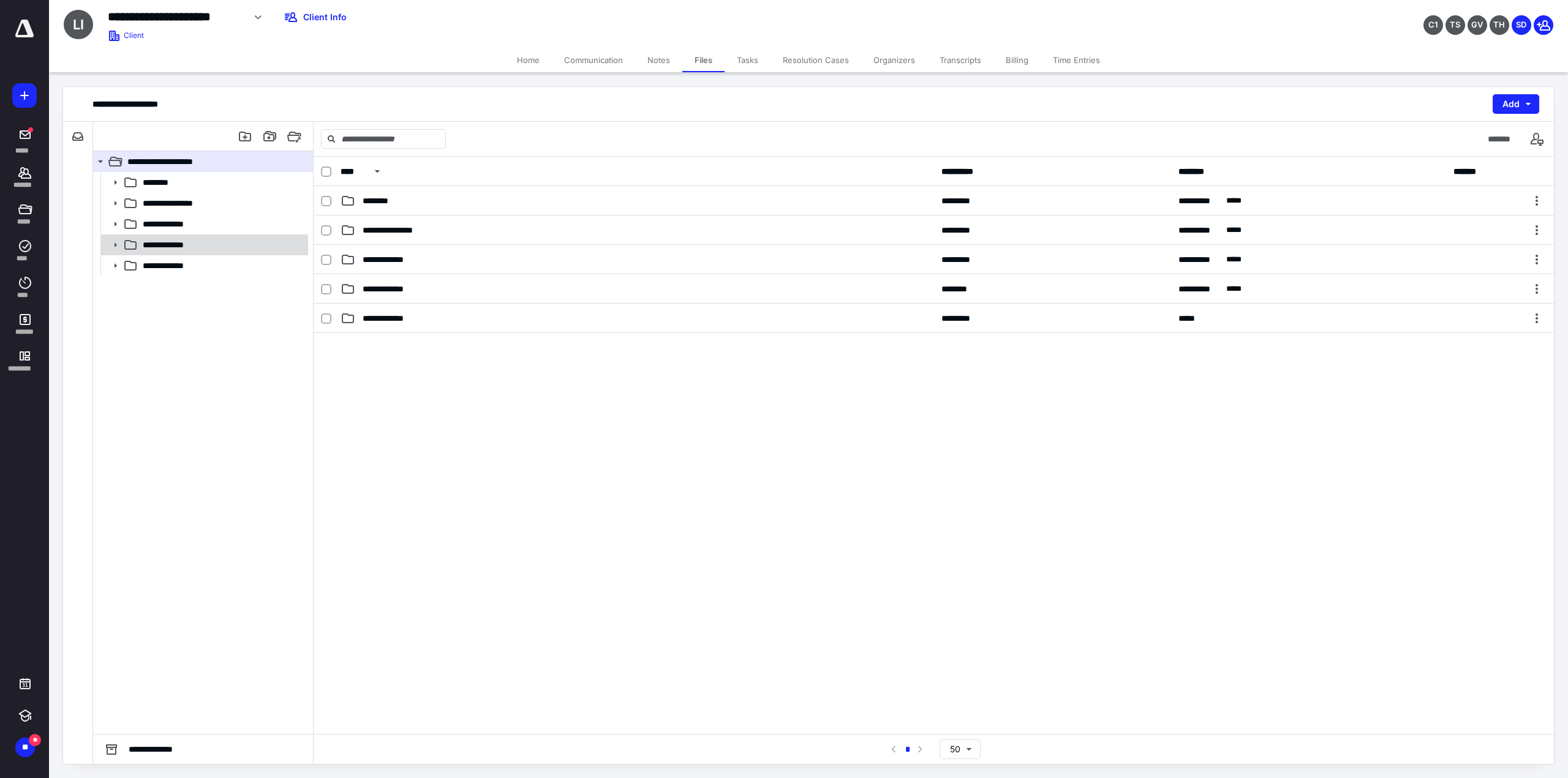 click 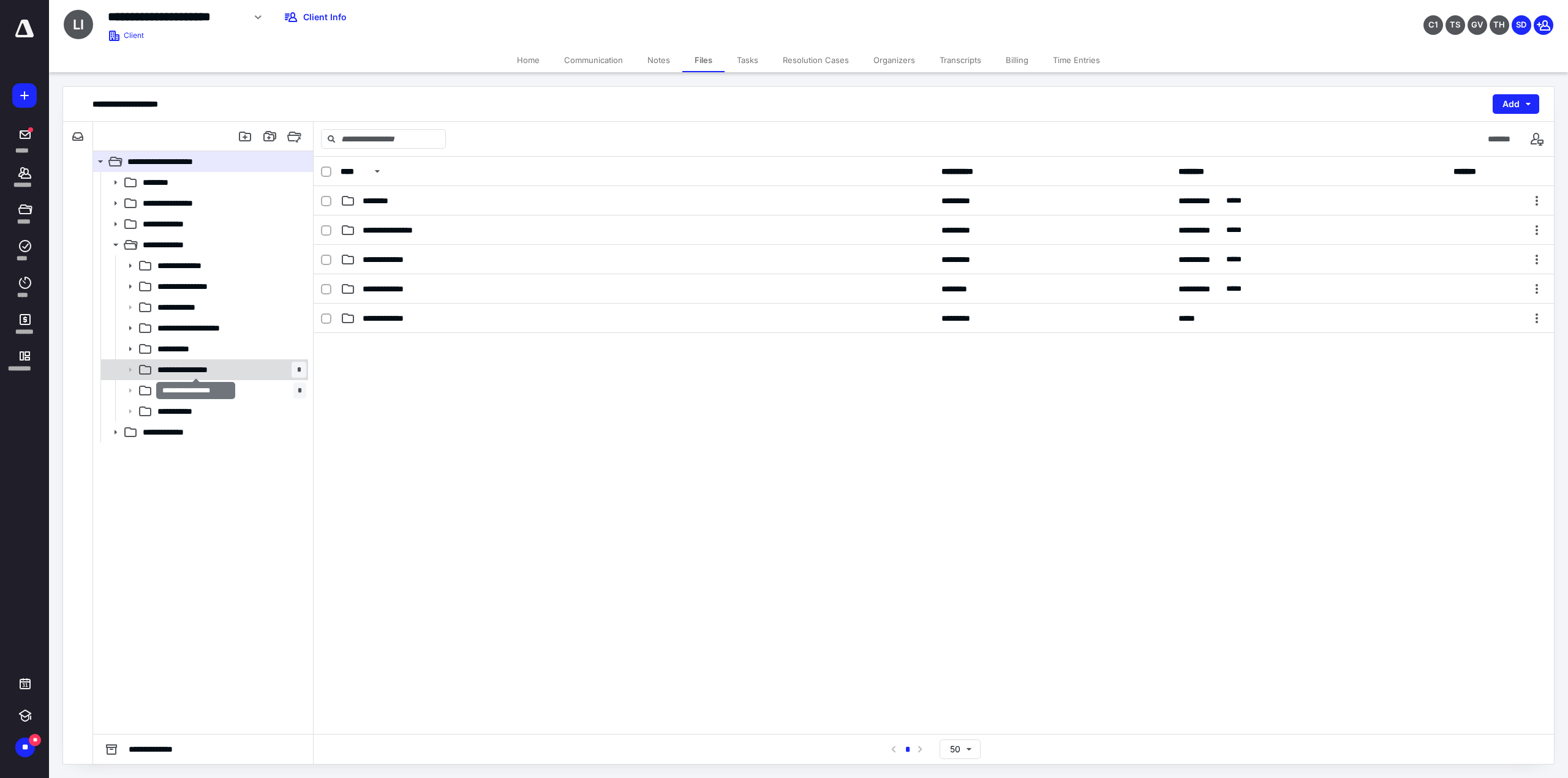 click on "**********" at bounding box center [196, 370] 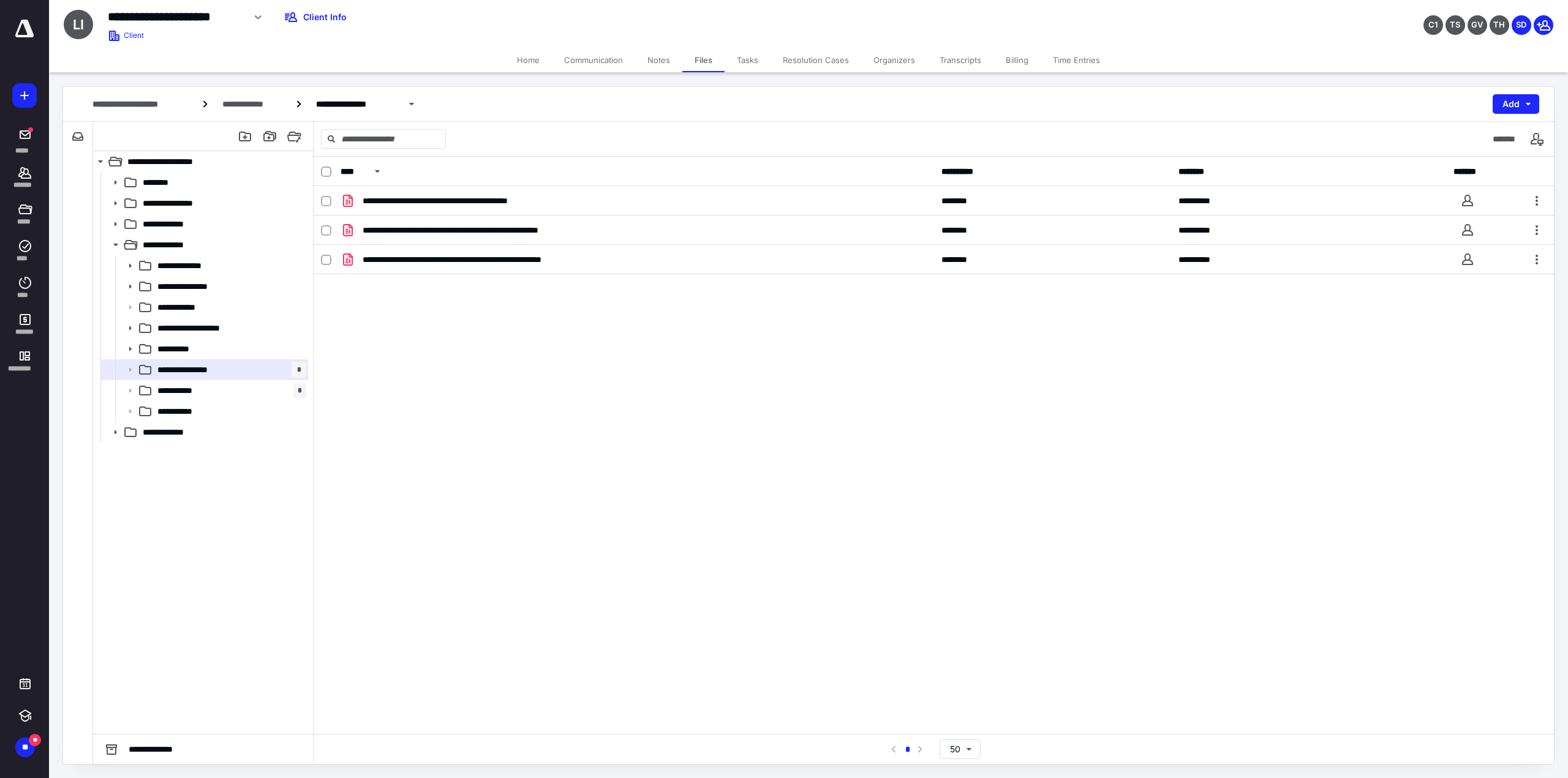 click at bounding box center (24, 29) 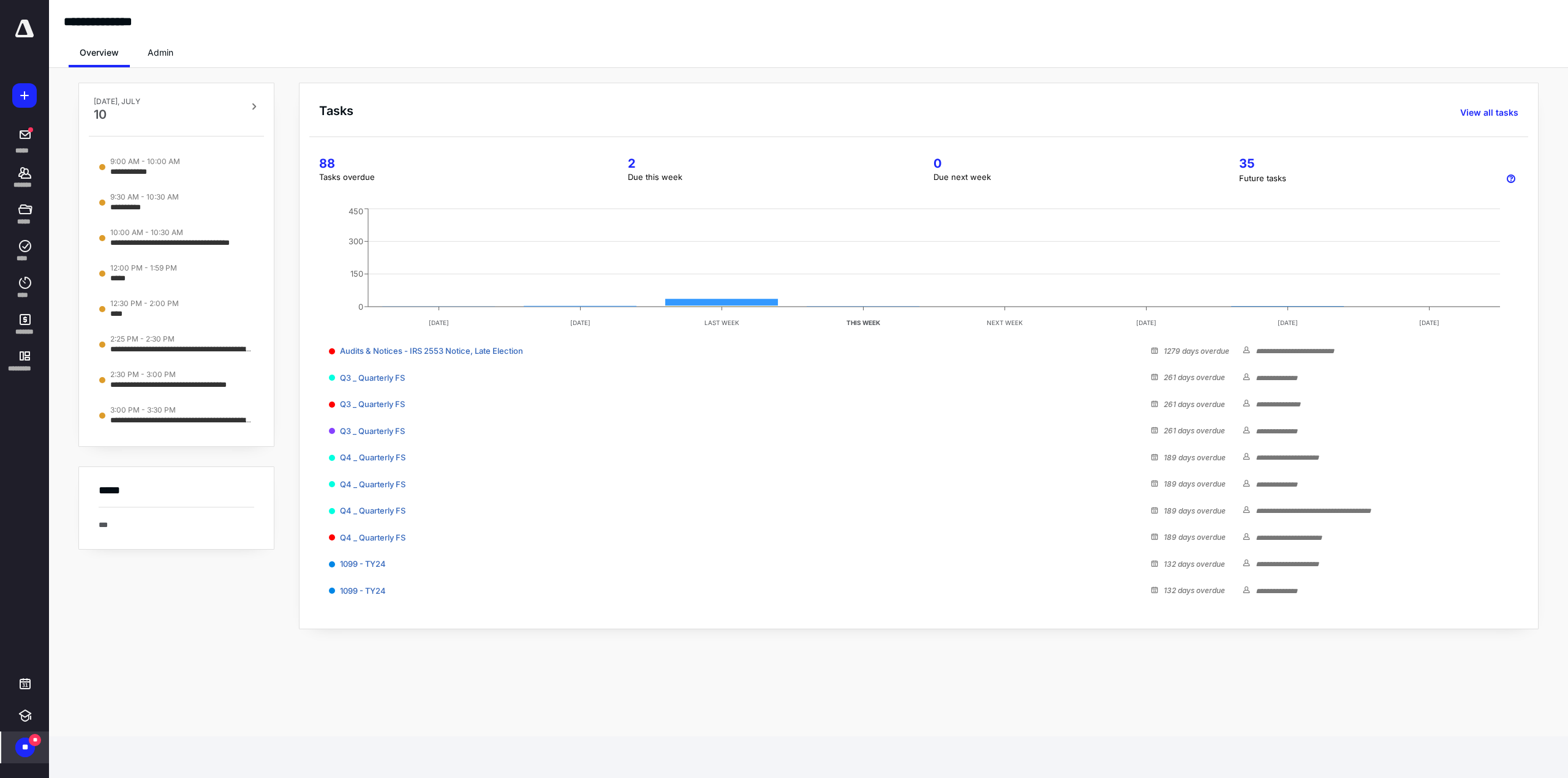 click on "**" at bounding box center (25, 747) 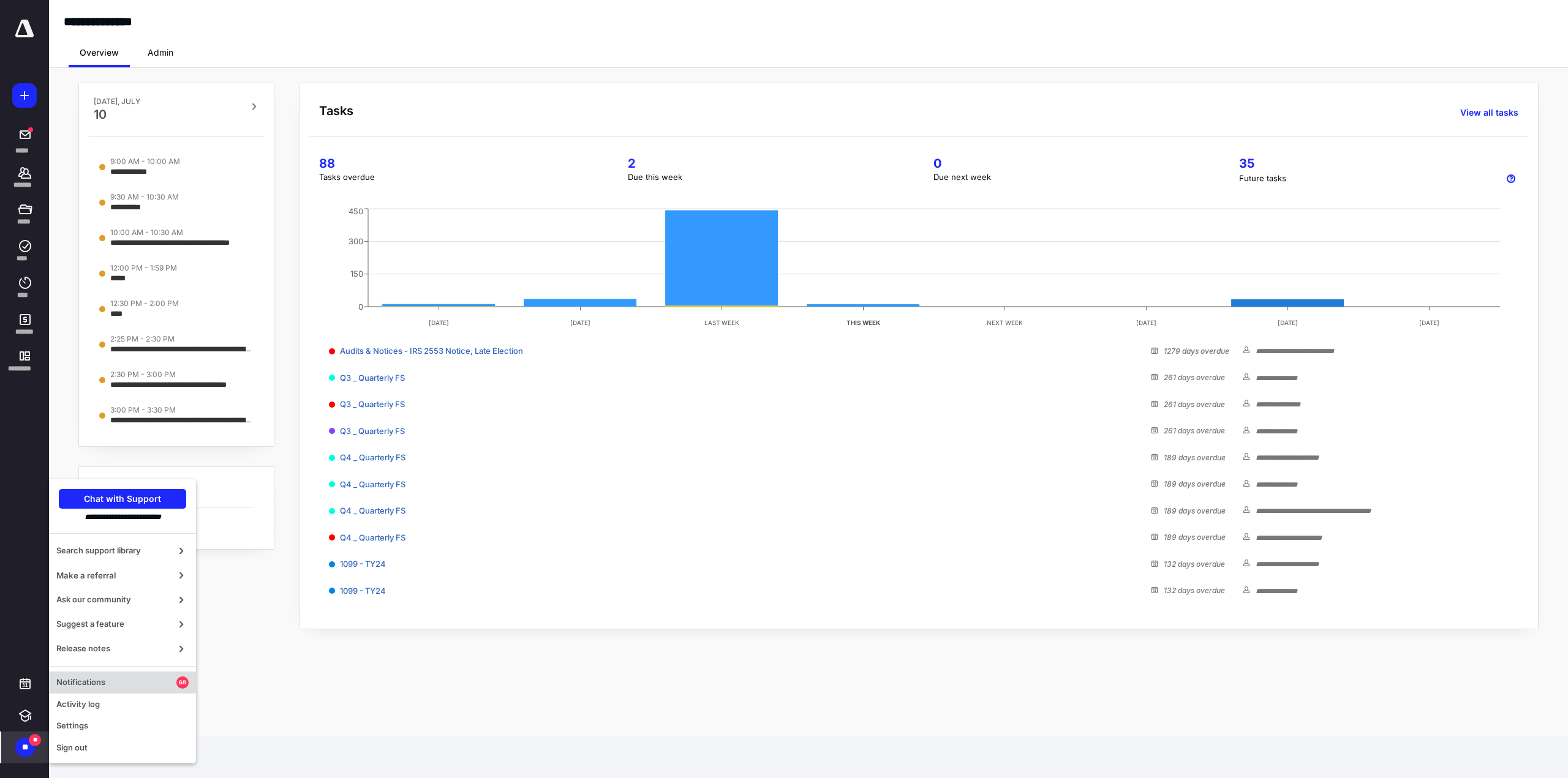 click on "Notifications" at bounding box center (116, 683) 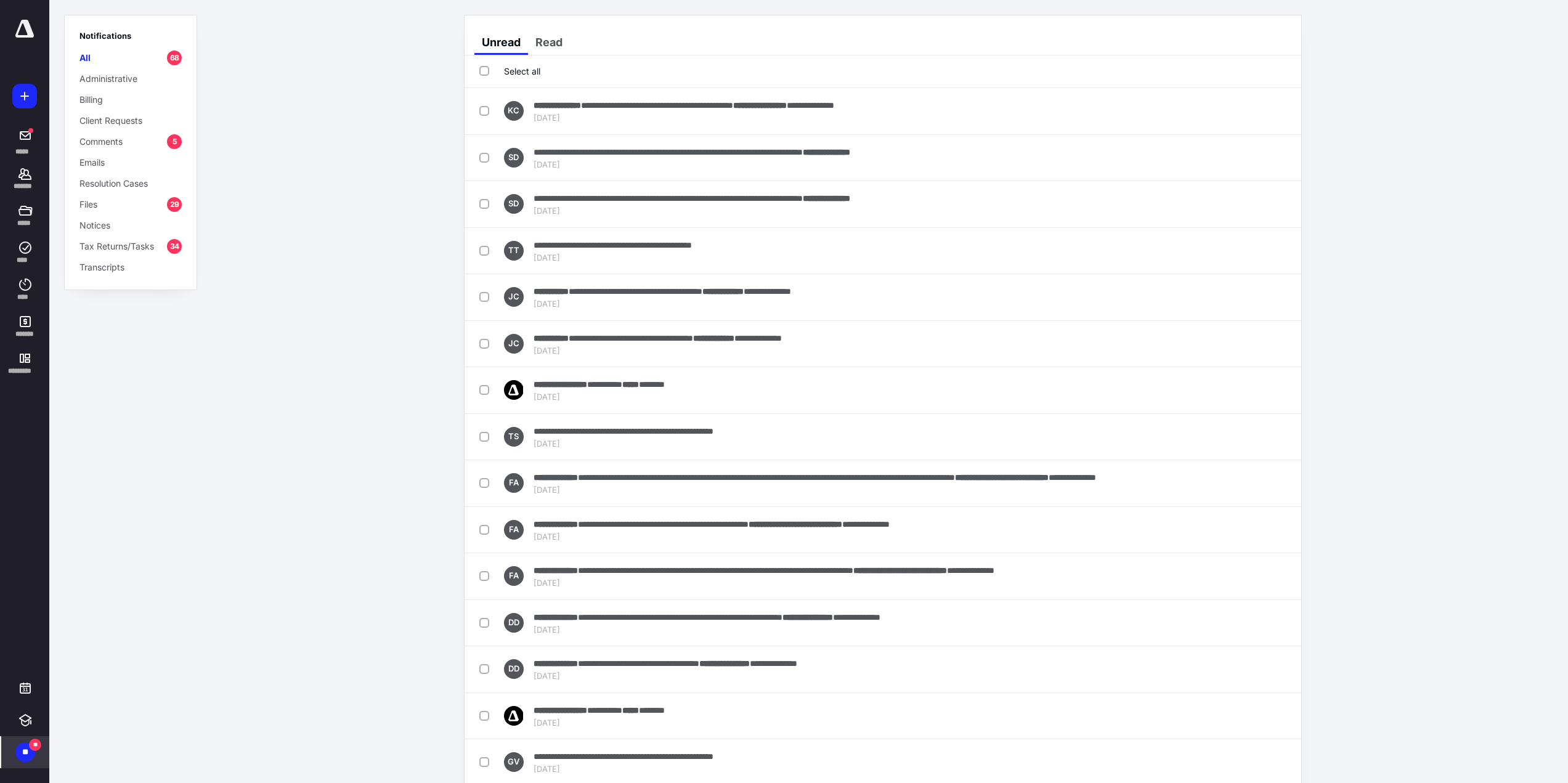 click on "Notifications All 68 Administrative Billing Client Requests Comments 5 Emails Resolution Cases Files 29 Notices Tax Returns/Tasks 34 Transcripts" at bounding box center (131, 152) 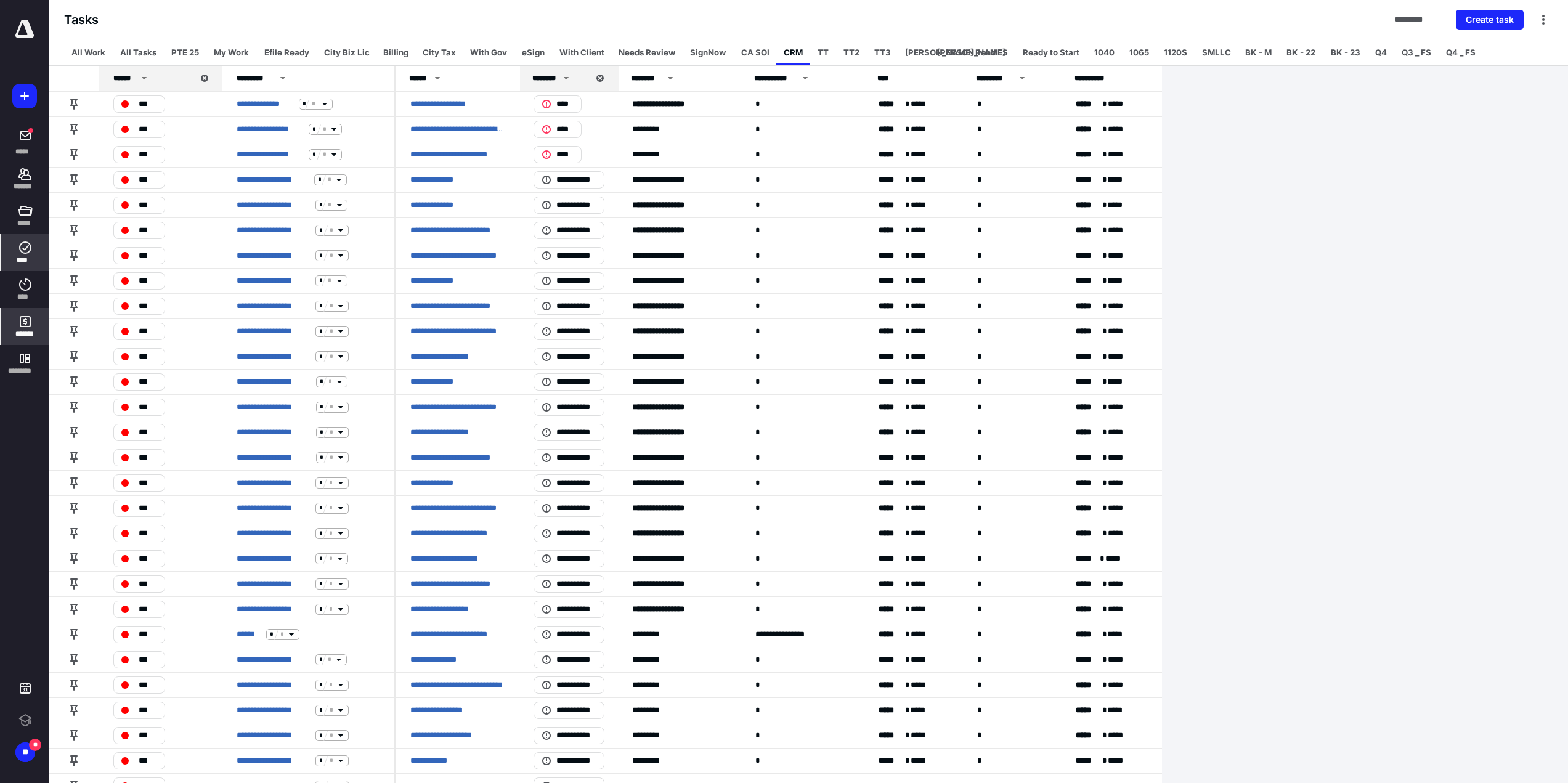scroll, scrollTop: 0, scrollLeft: 0, axis: both 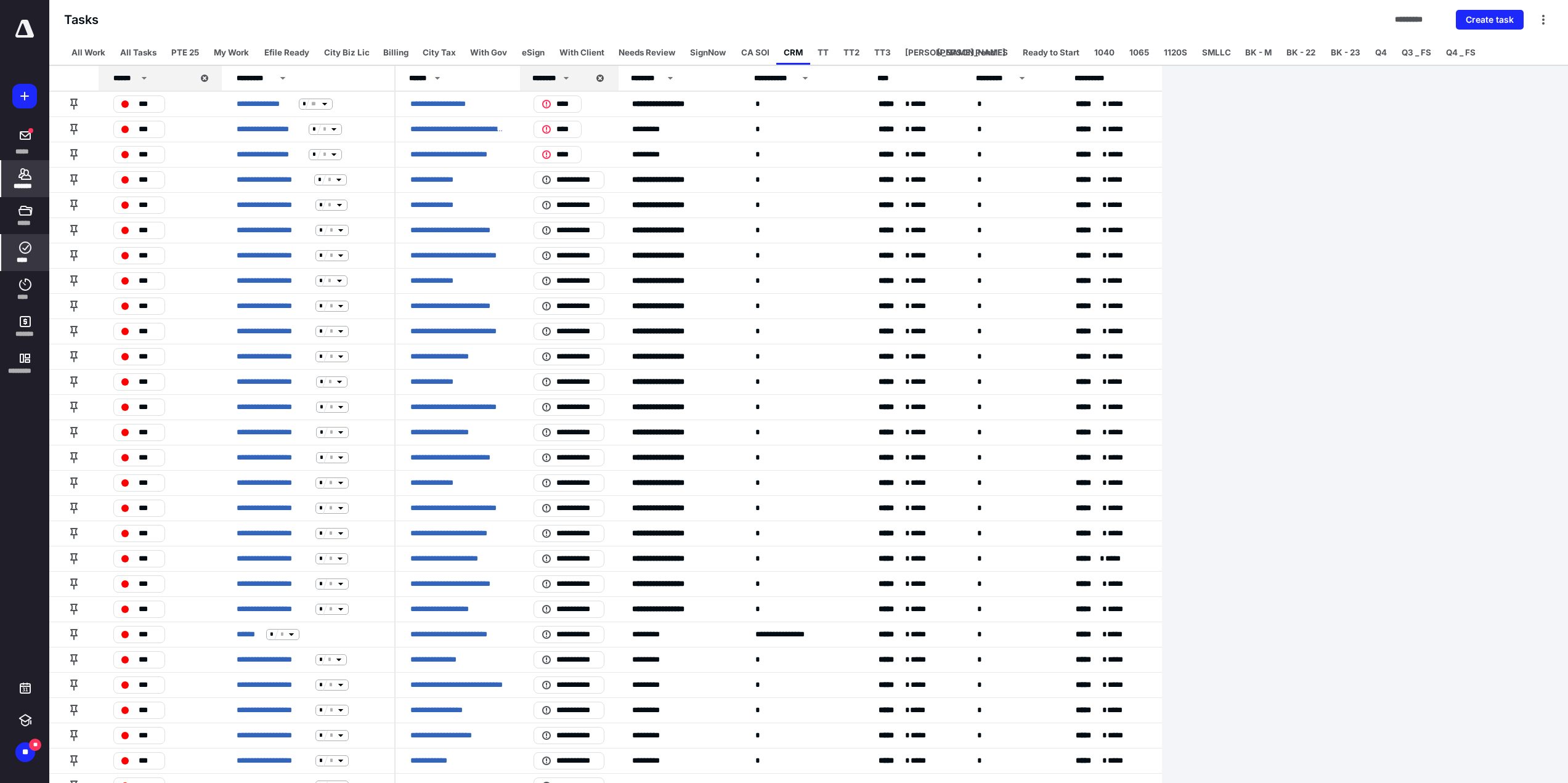click on "*******" at bounding box center (25, 186) 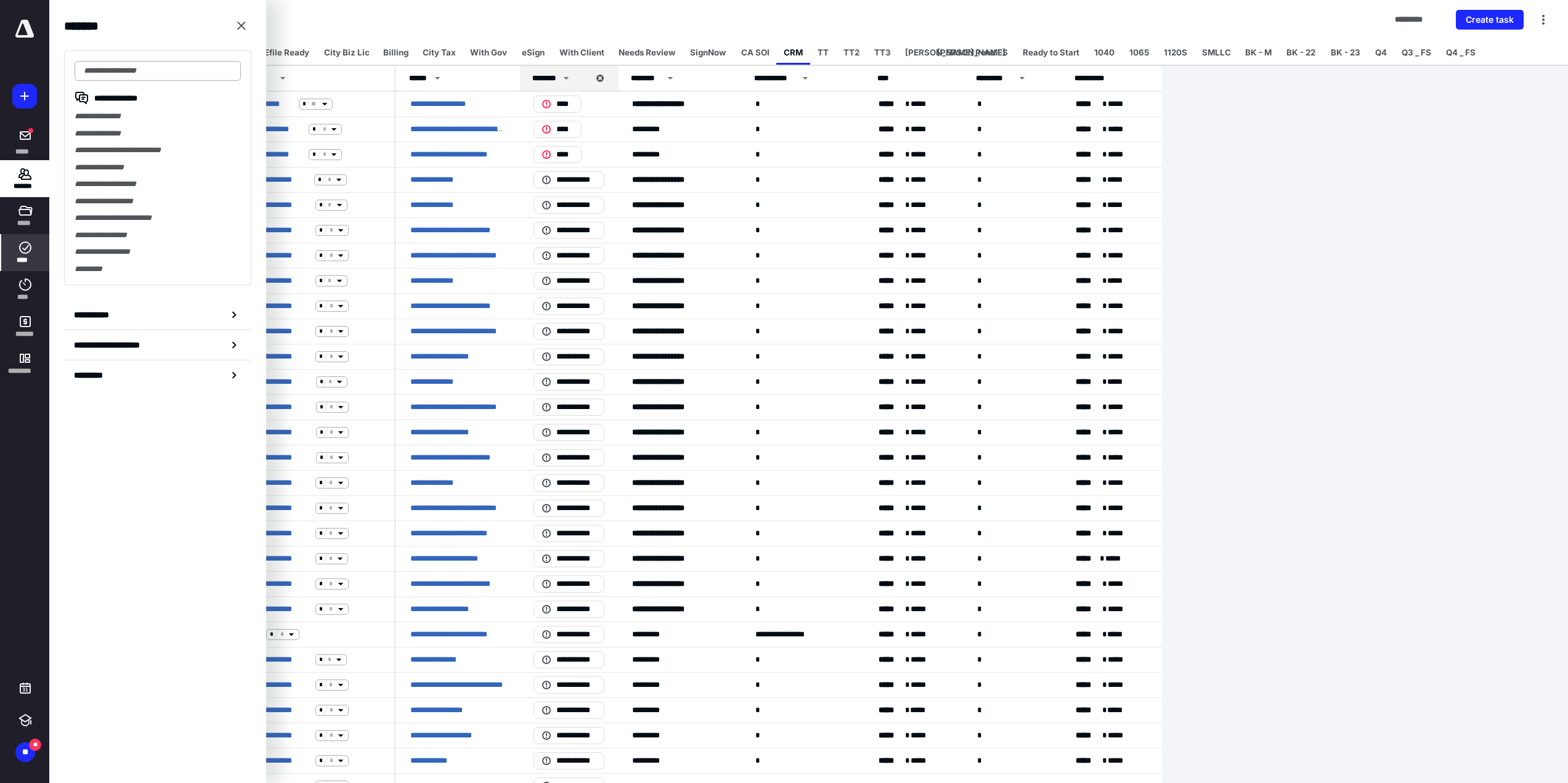 click at bounding box center [158, 71] 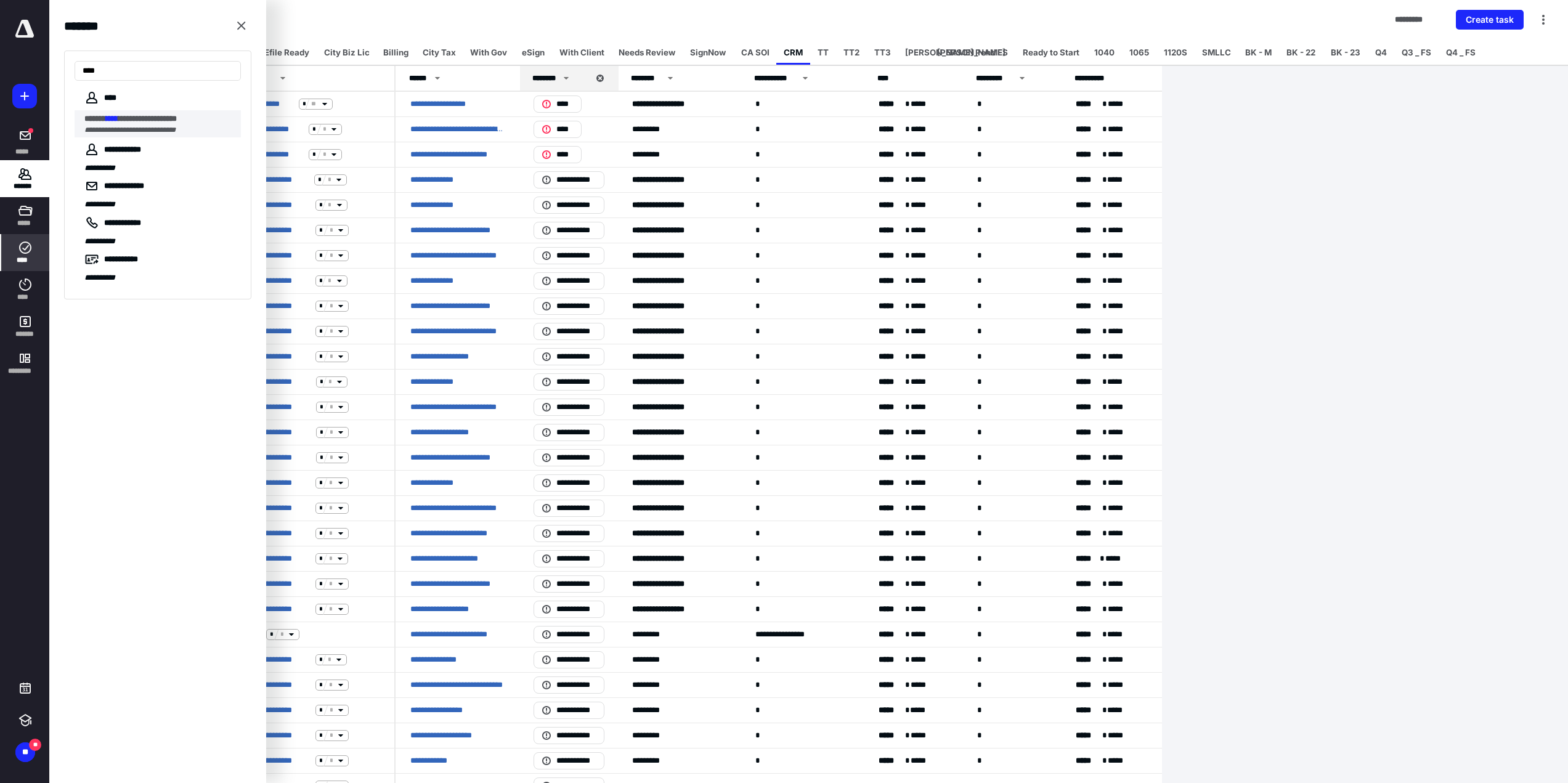 type on "****" 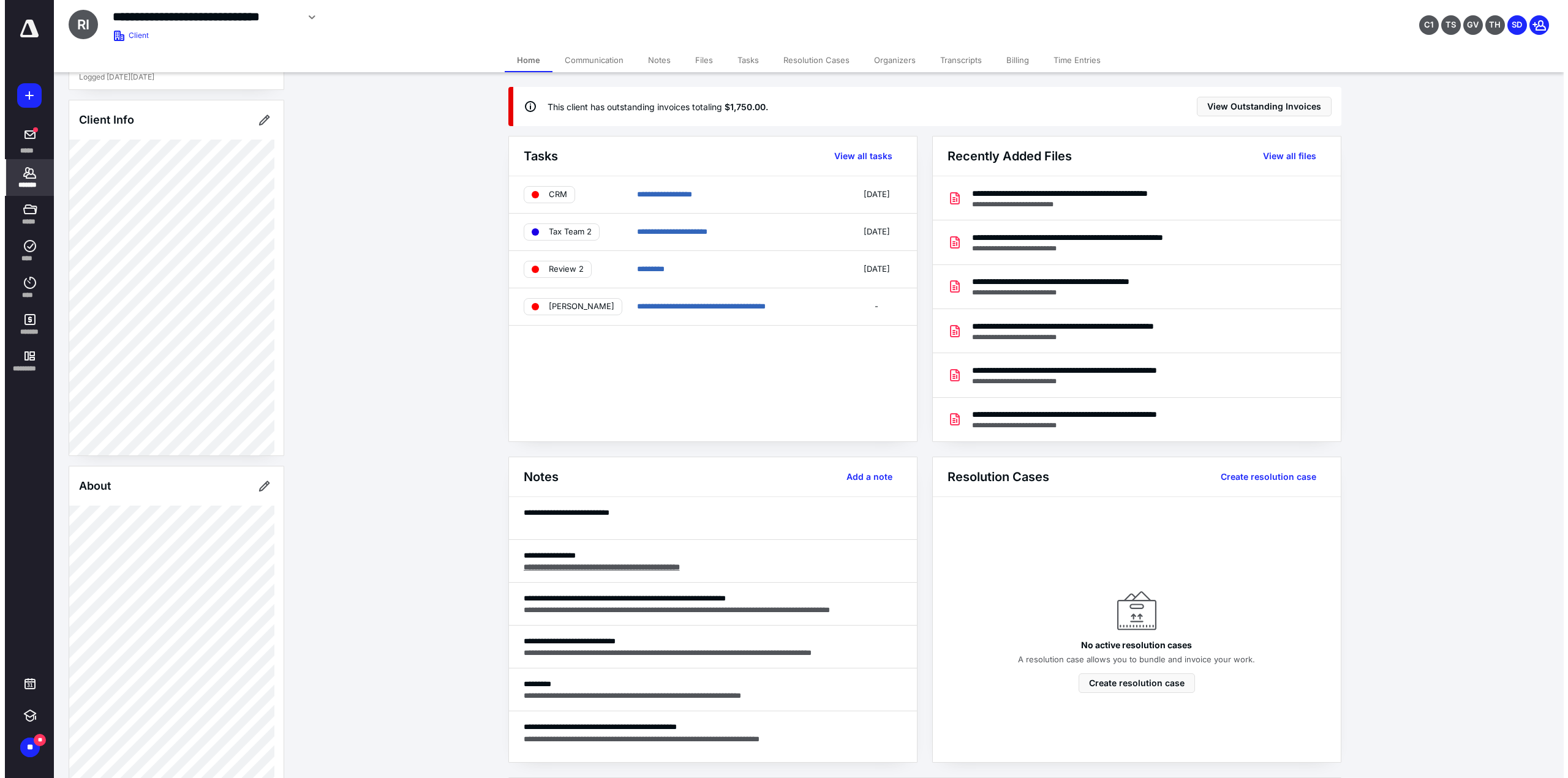 scroll, scrollTop: 0, scrollLeft: 0, axis: both 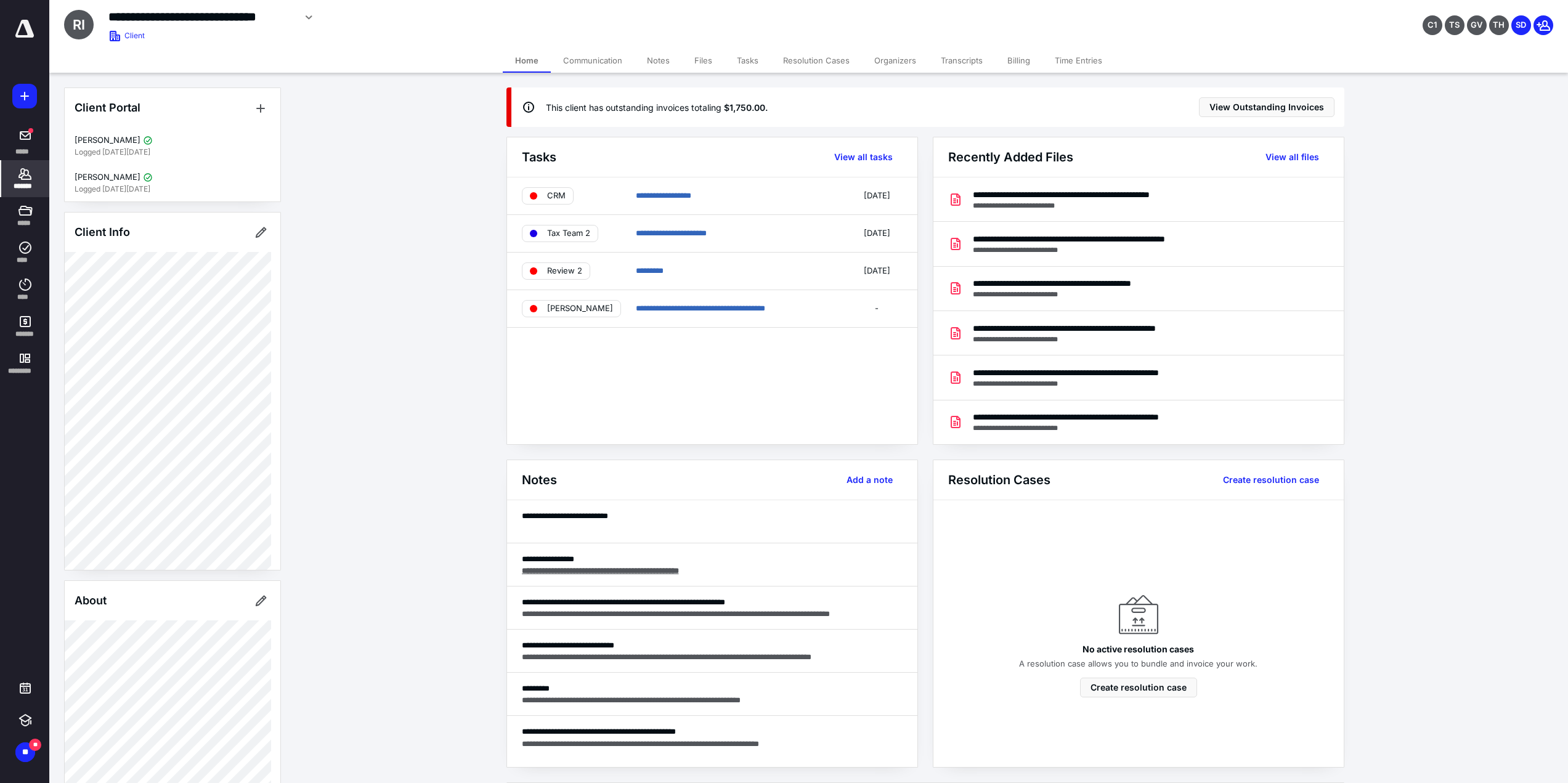 click on "*******" at bounding box center (25, 179) 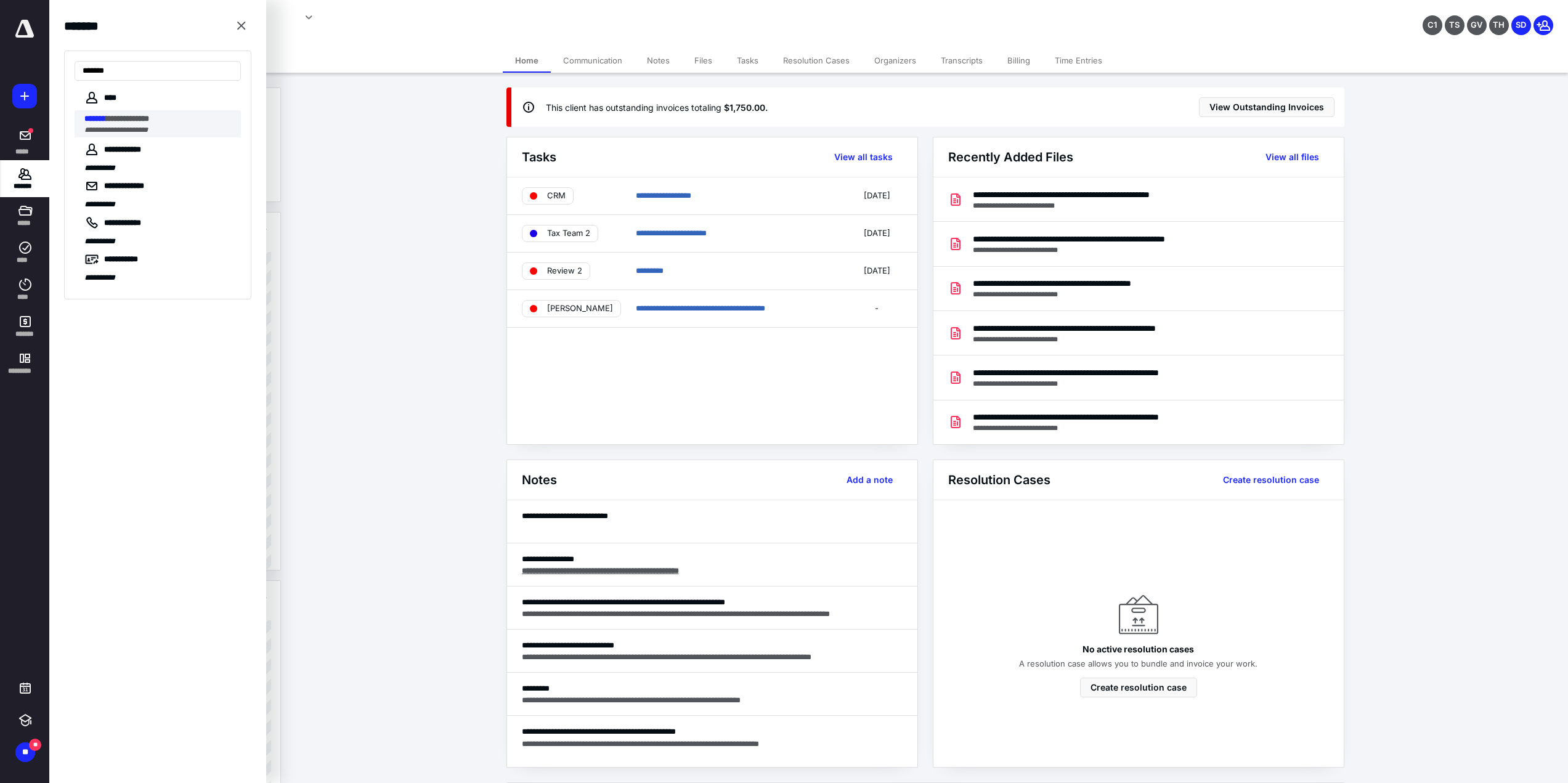 type on "*******" 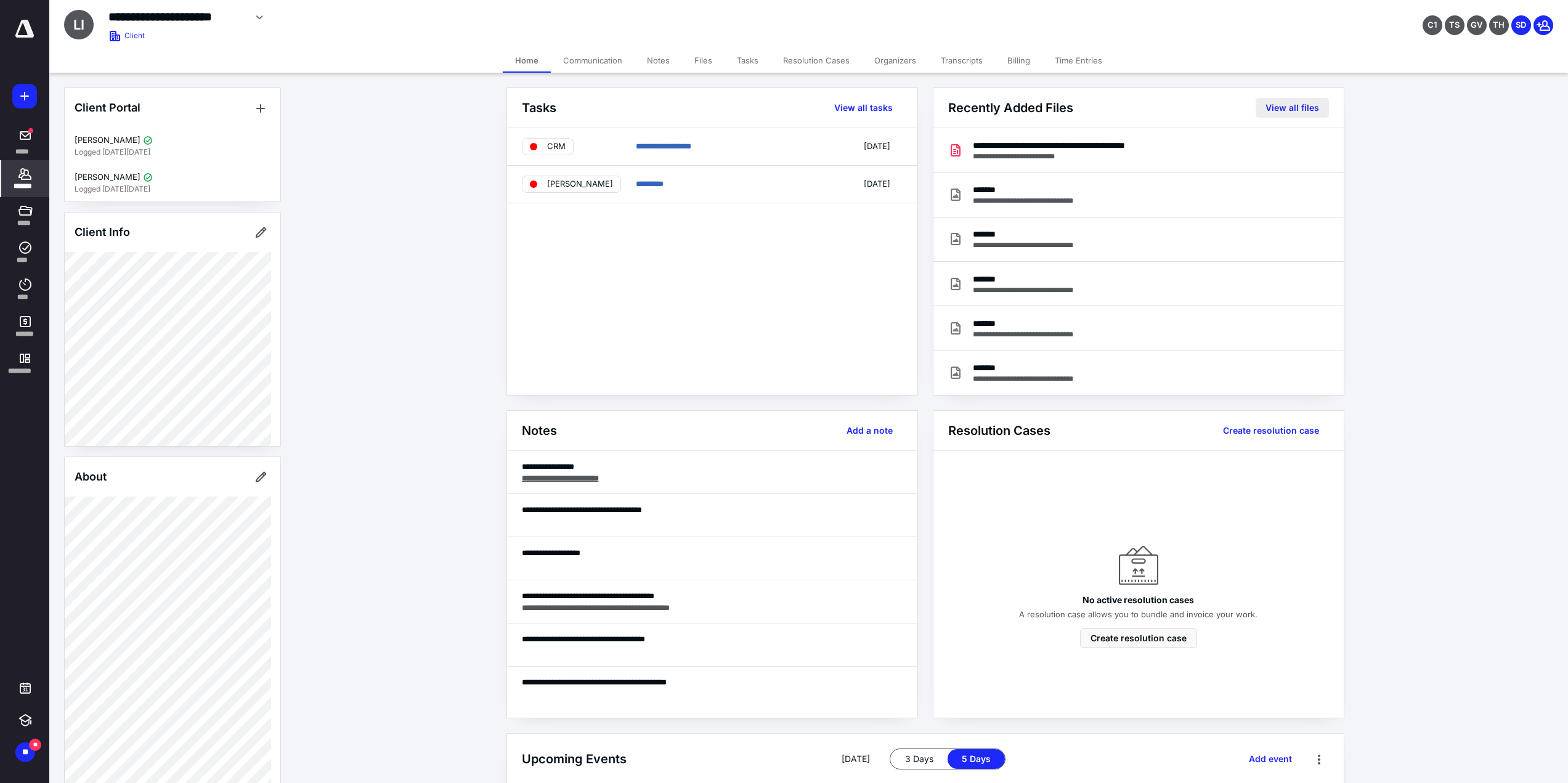 click on "View all files" at bounding box center (1292, 108) 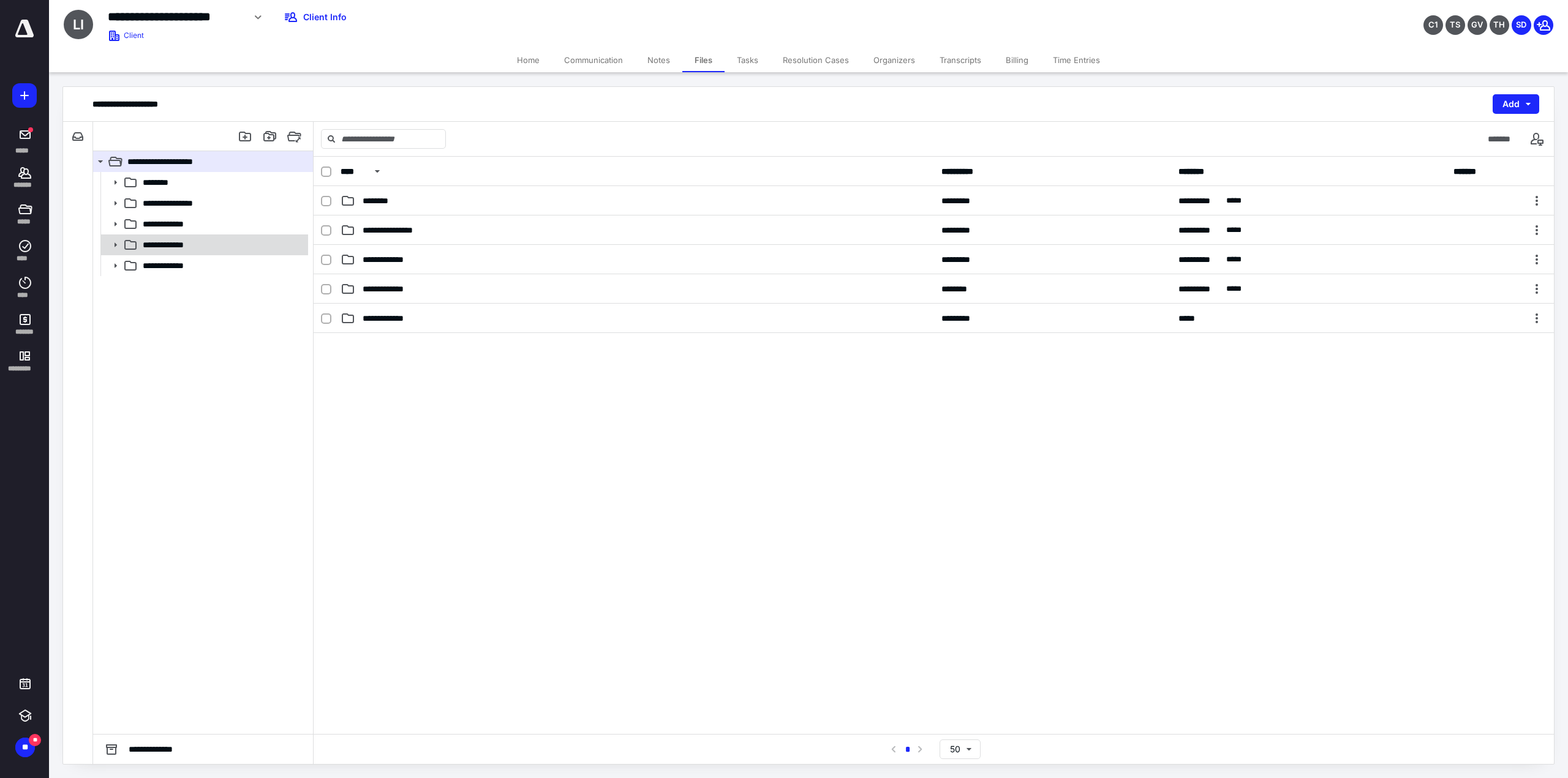click 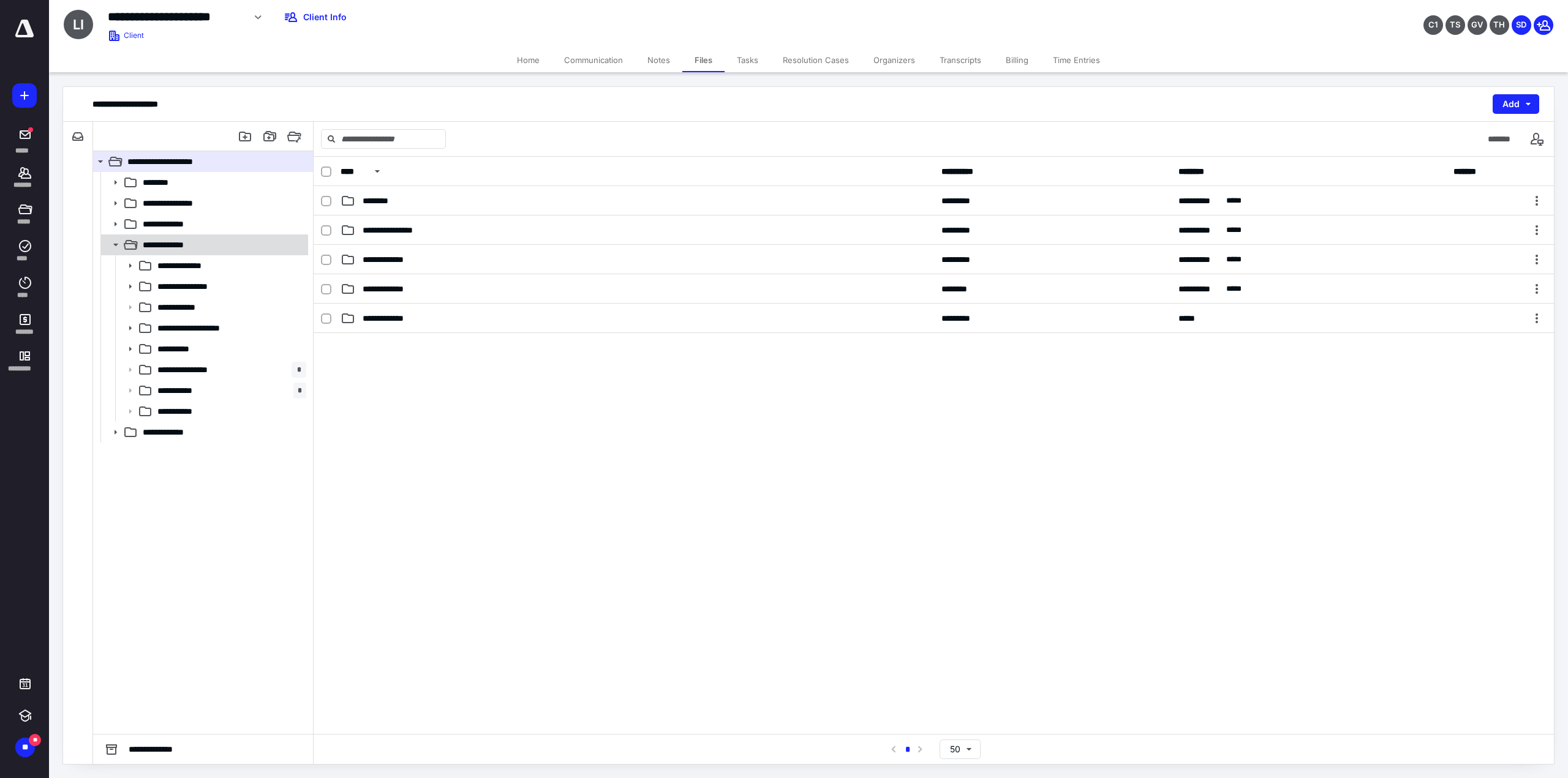 click 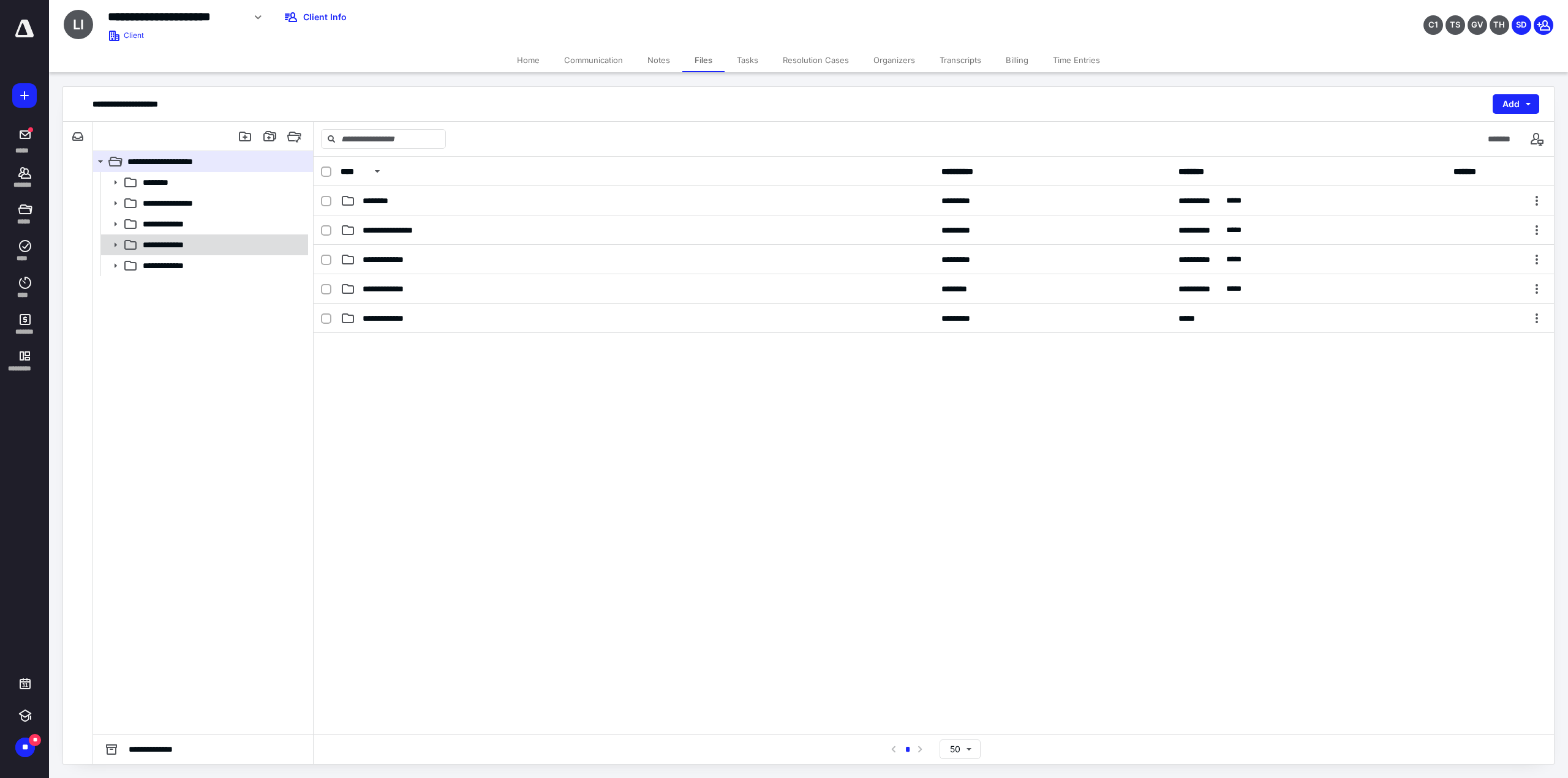 click 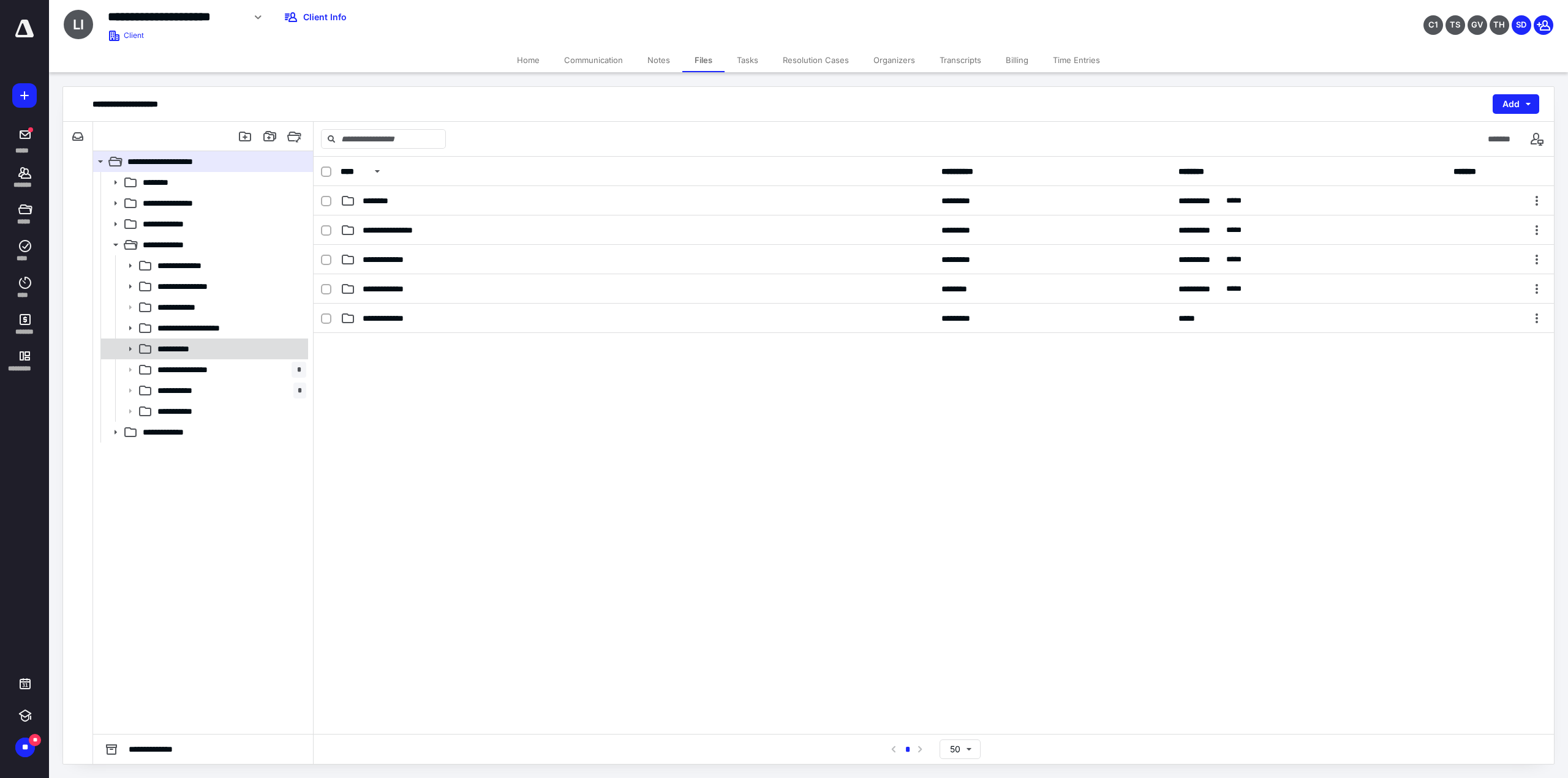 click on "**********" at bounding box center [178, 349] 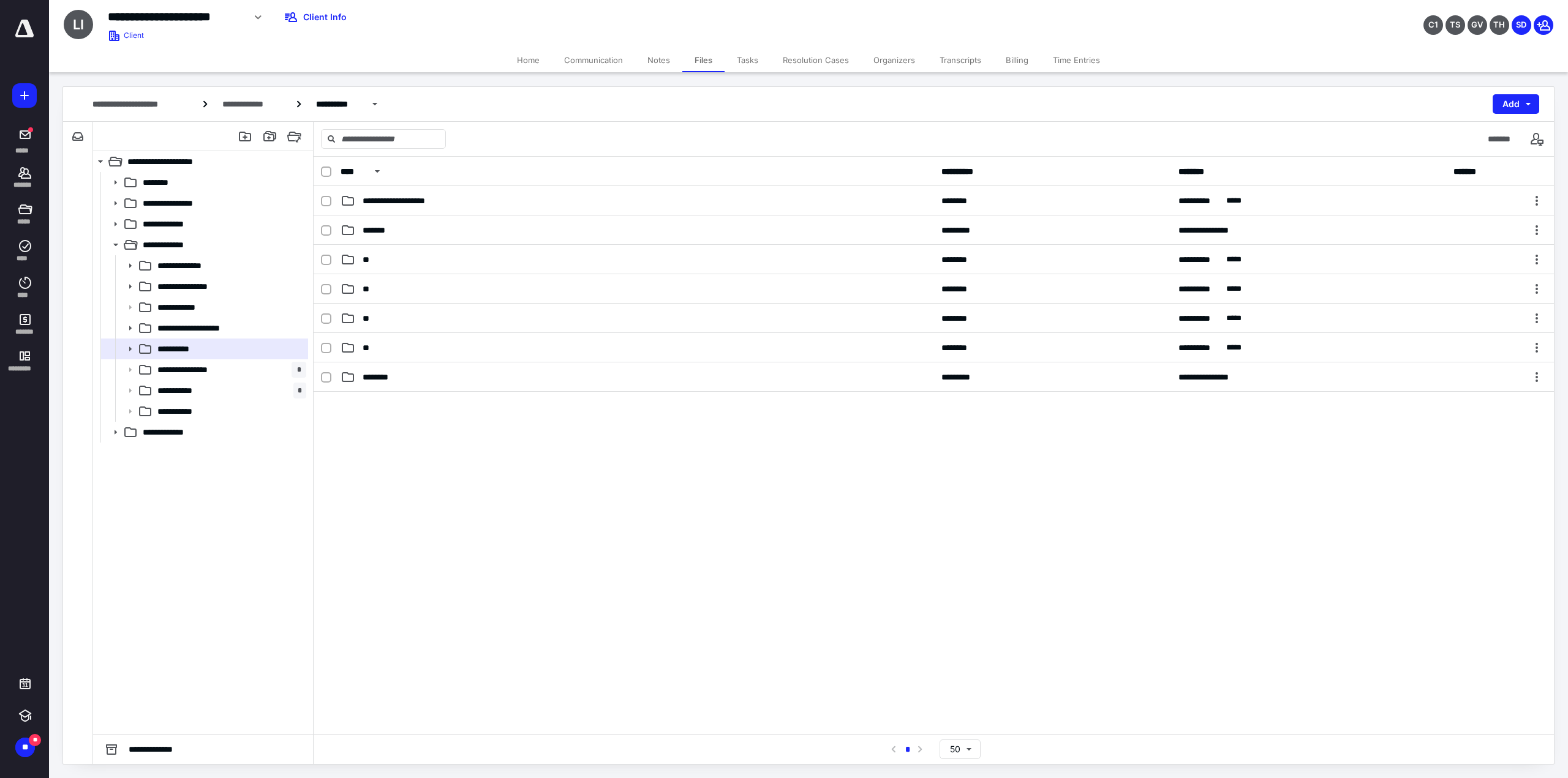 click on "**********" at bounding box center (196, 370) 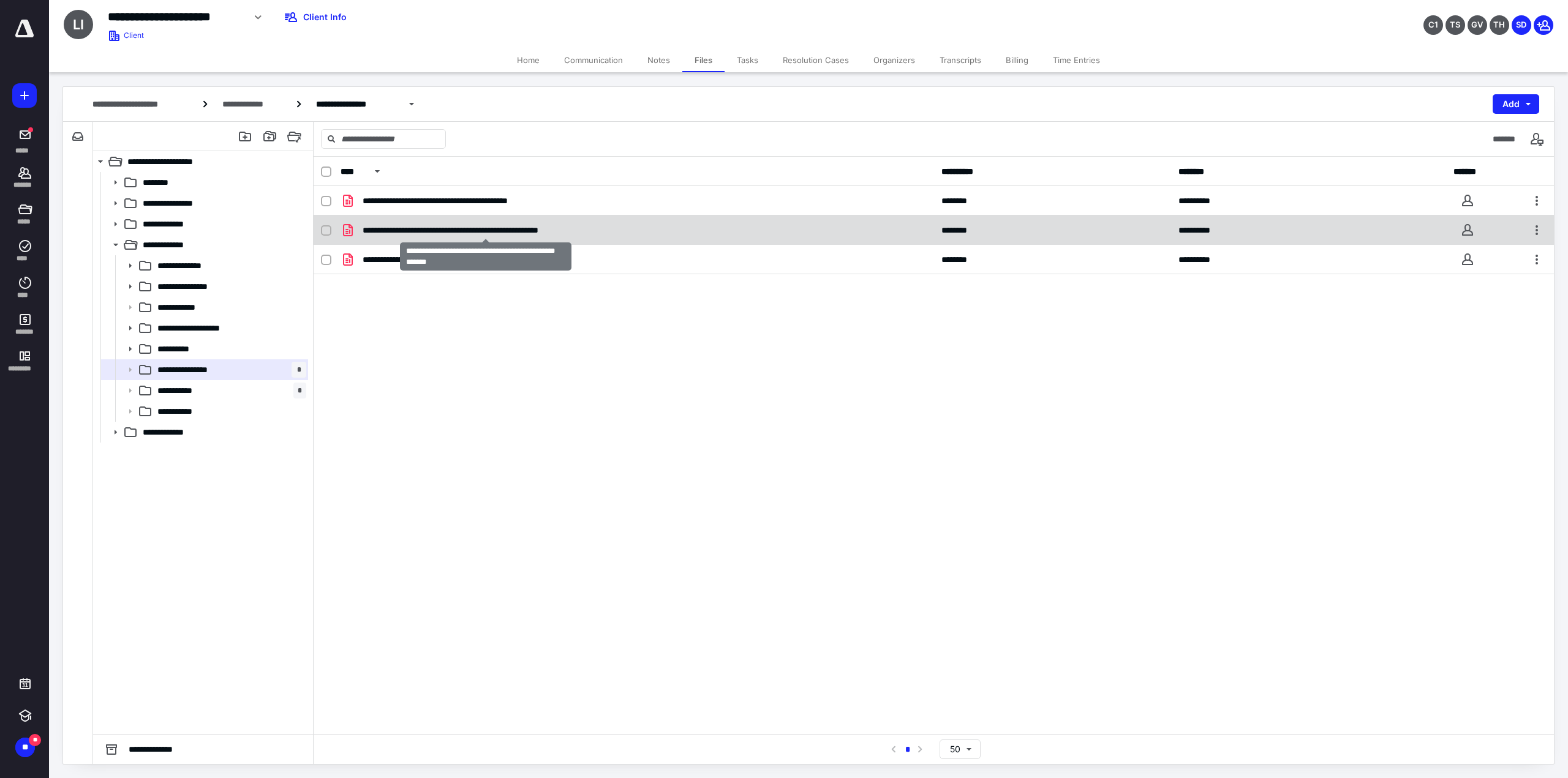 click on "**********" at bounding box center (486, 230) 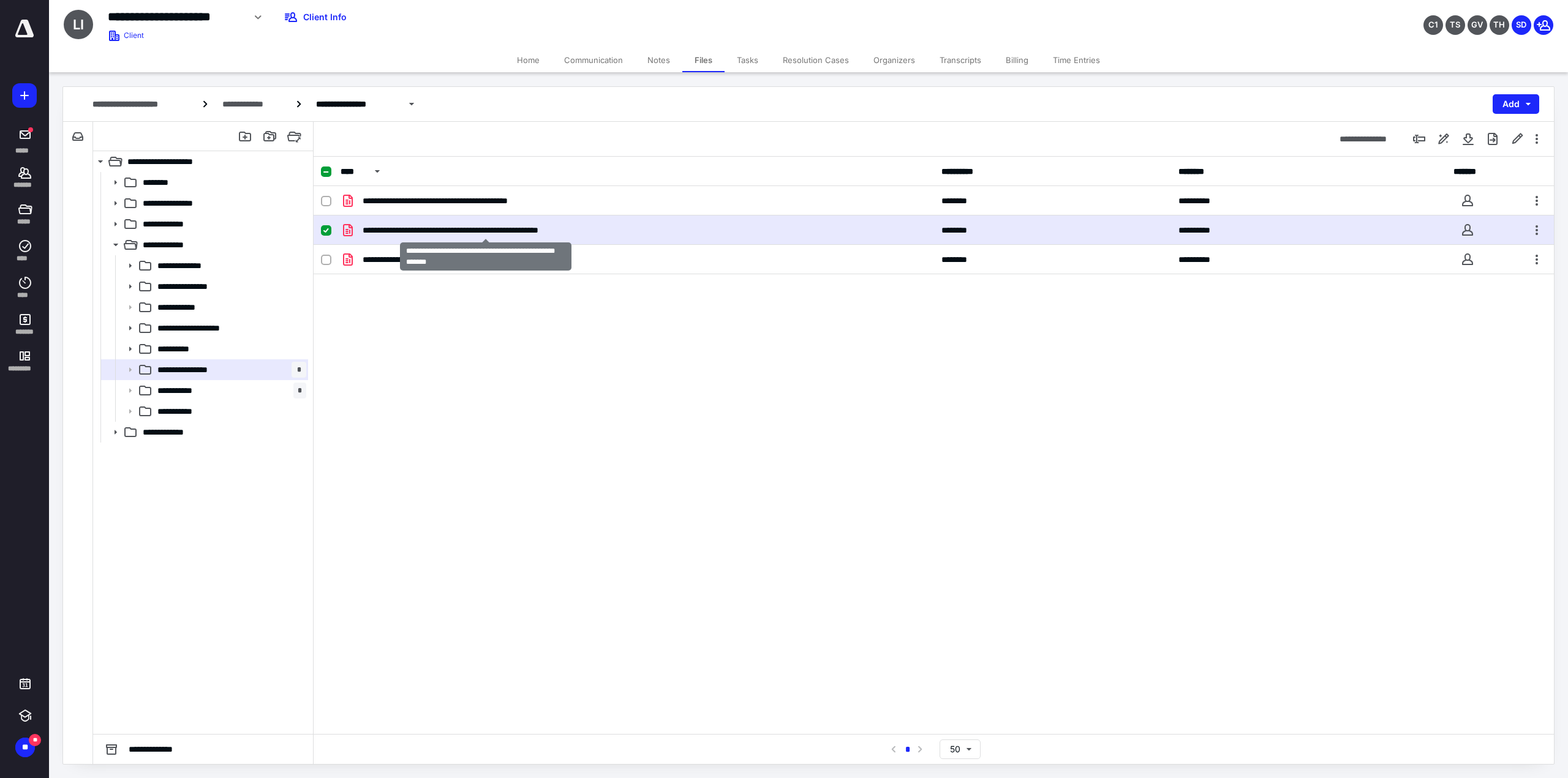 click on "**********" at bounding box center (486, 230) 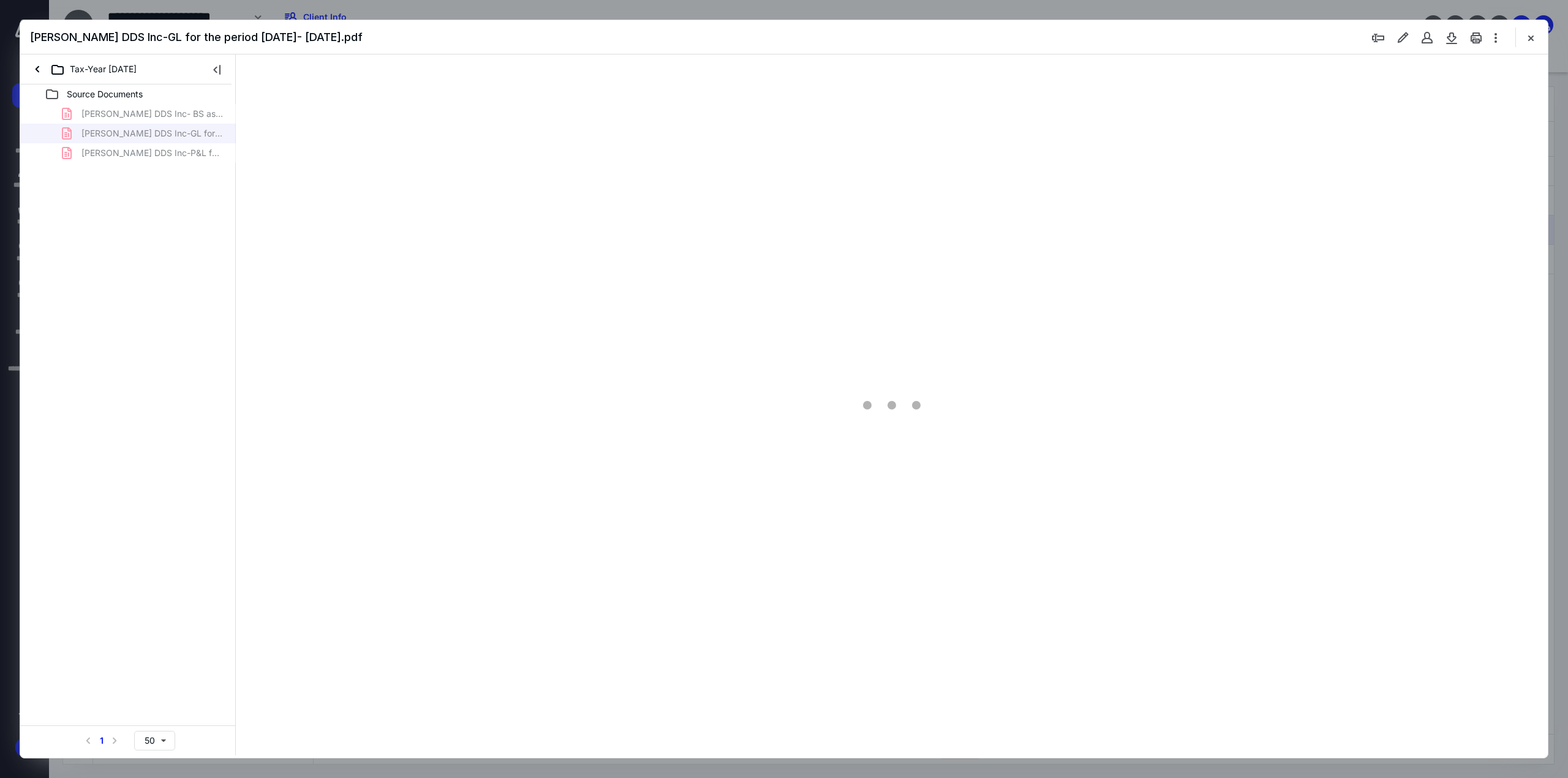 scroll, scrollTop: 0, scrollLeft: 0, axis: both 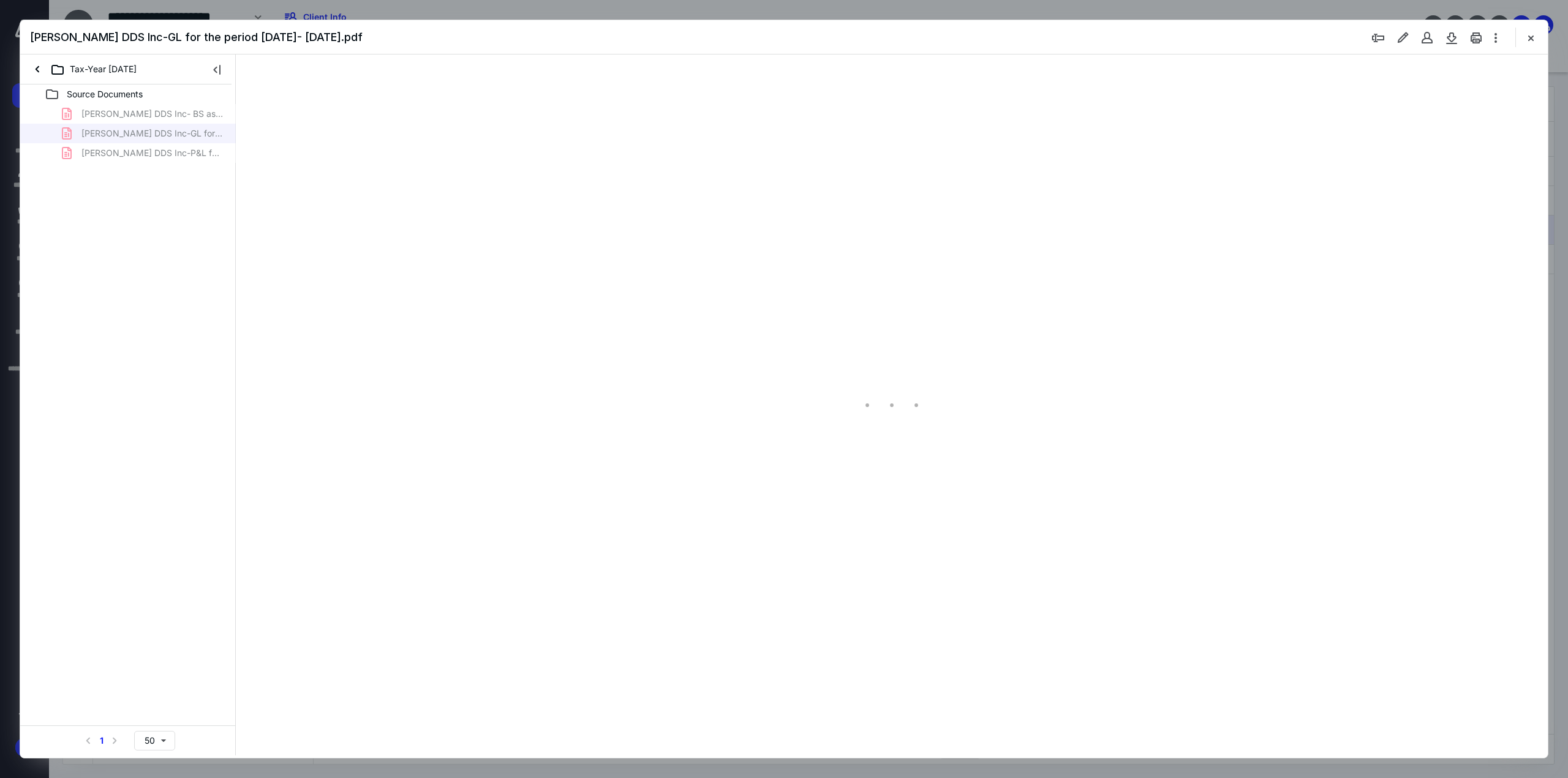 type on "173" 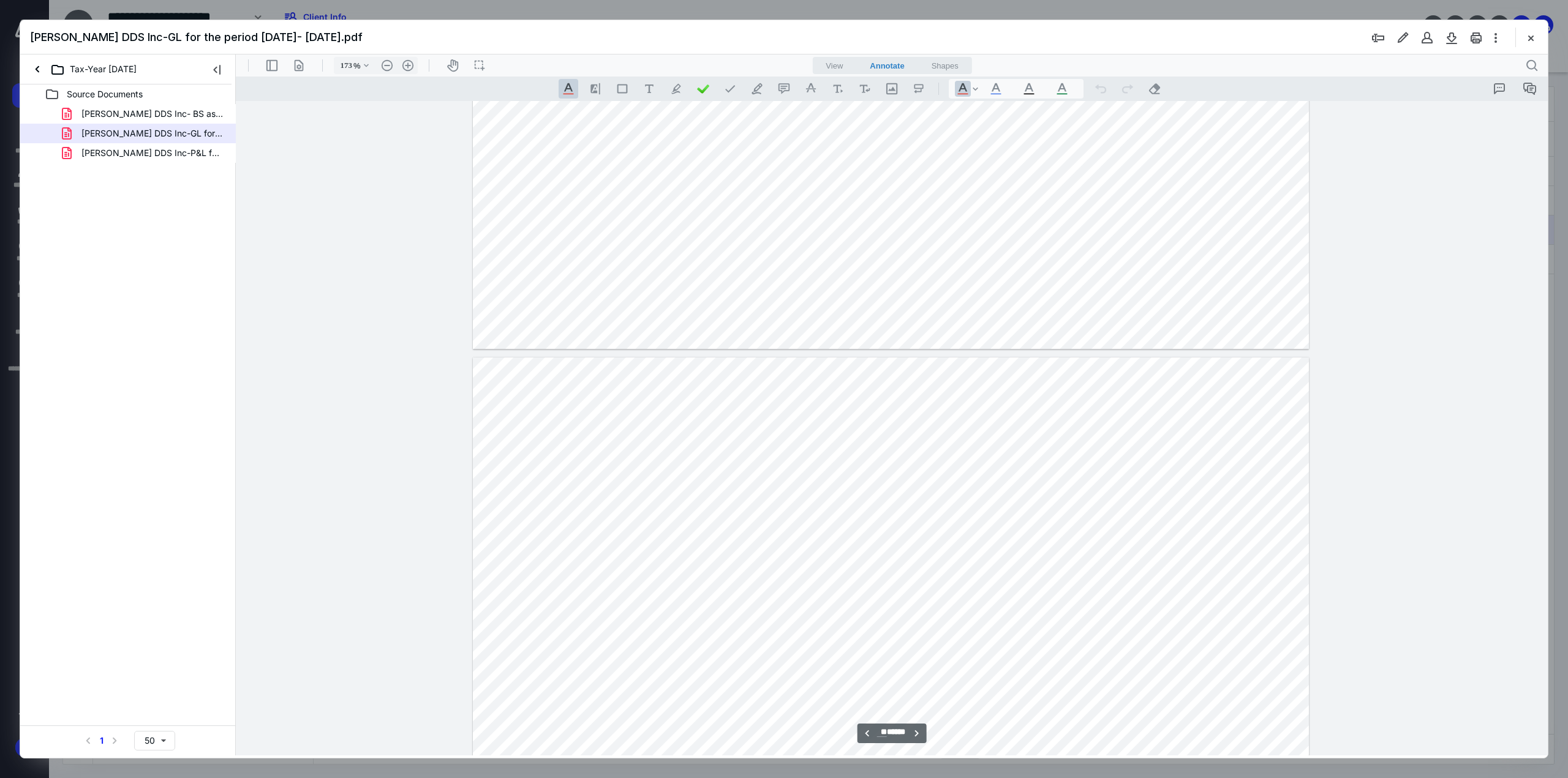 scroll, scrollTop: 37033, scrollLeft: 0, axis: vertical 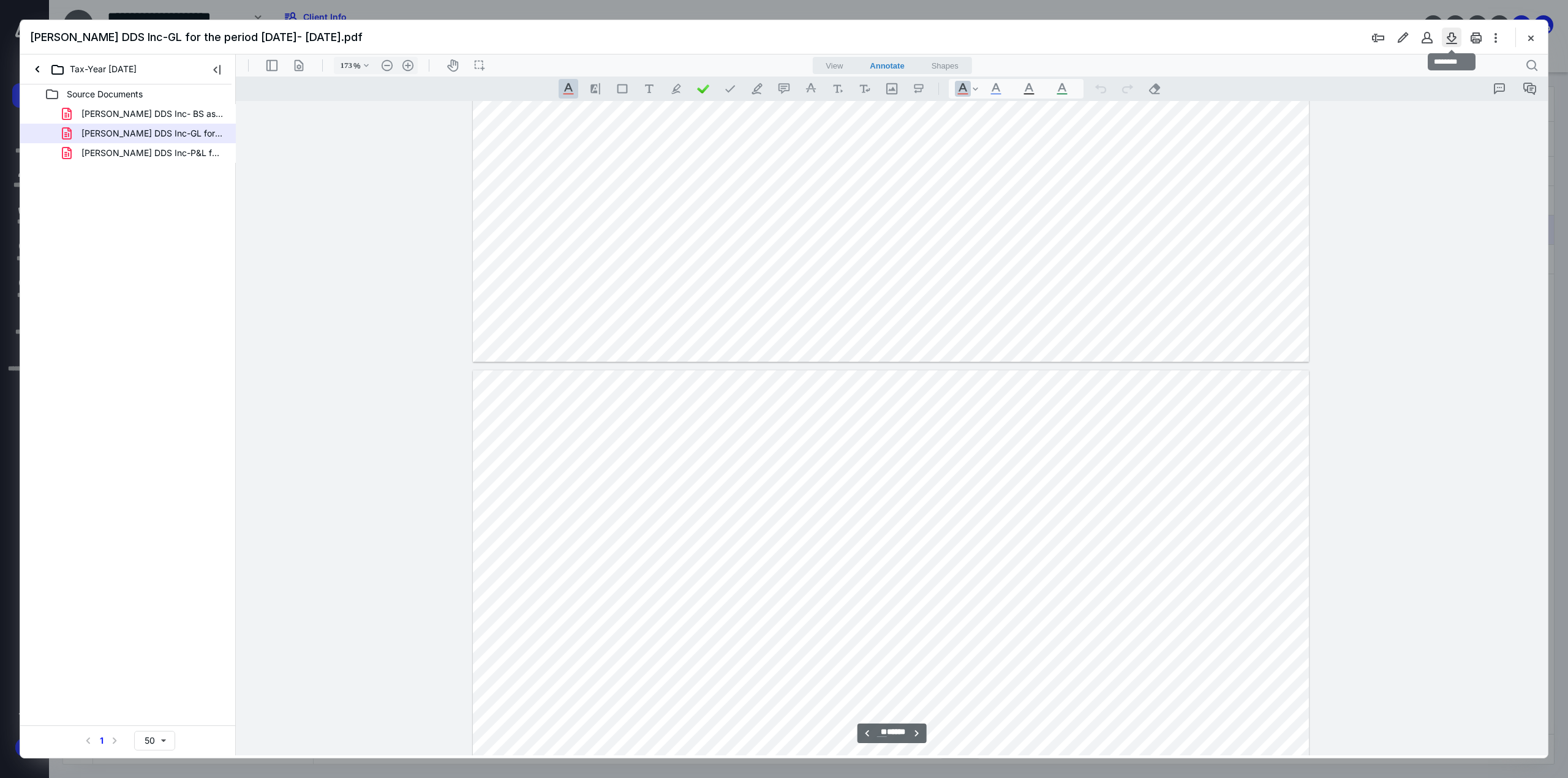 click at bounding box center (1452, 37) 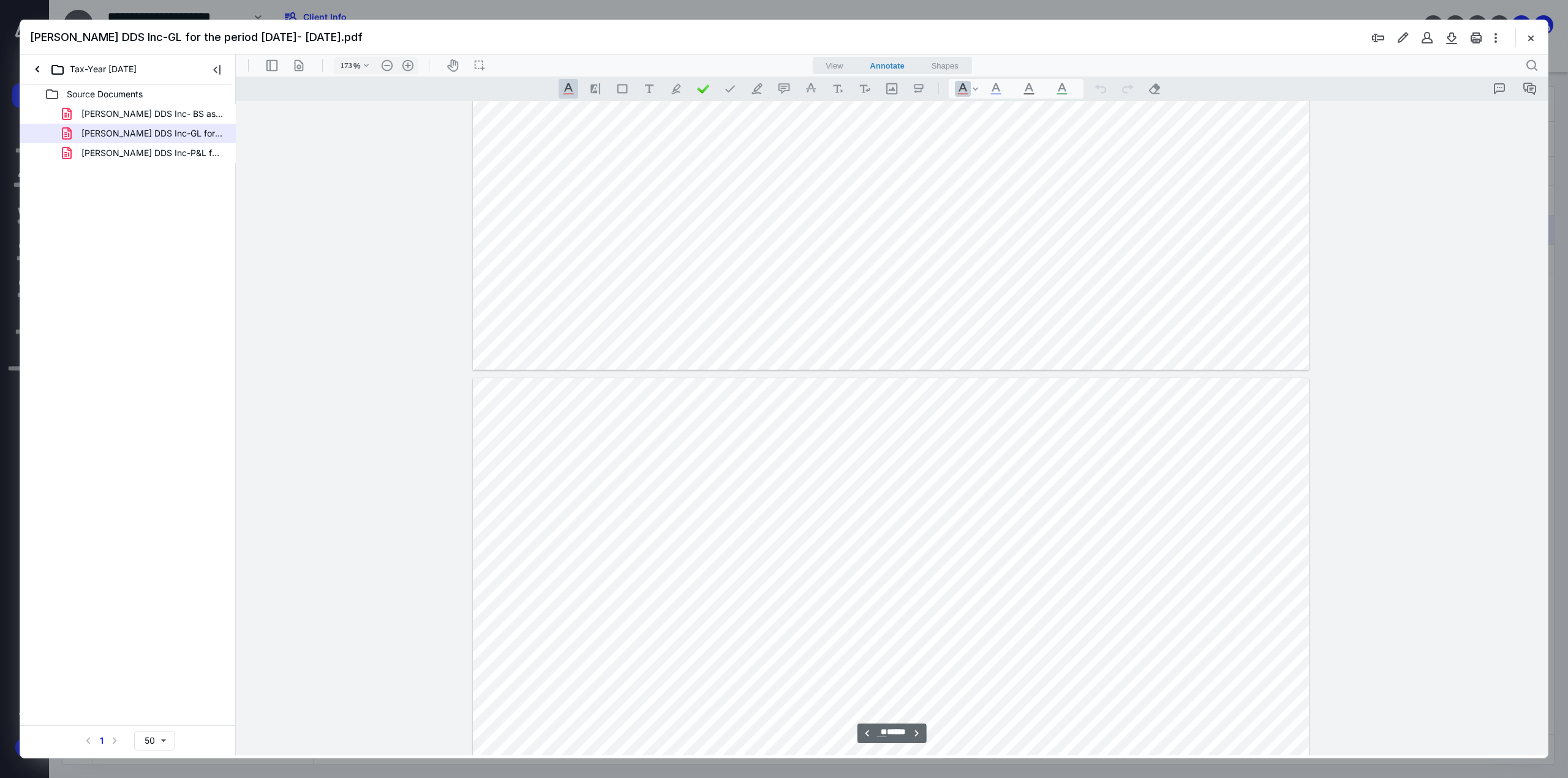 type on "**" 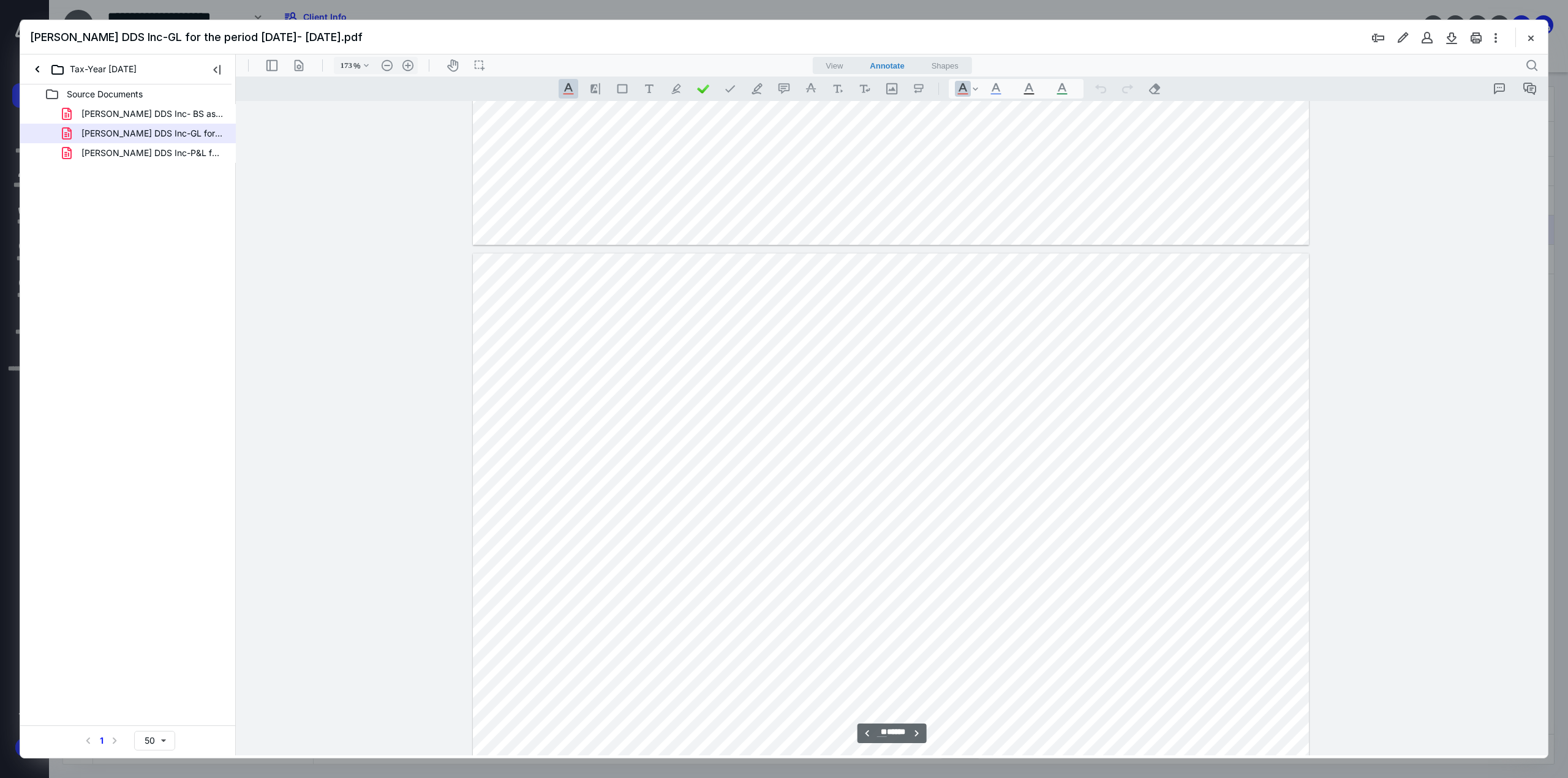 scroll, scrollTop: 34523, scrollLeft: 0, axis: vertical 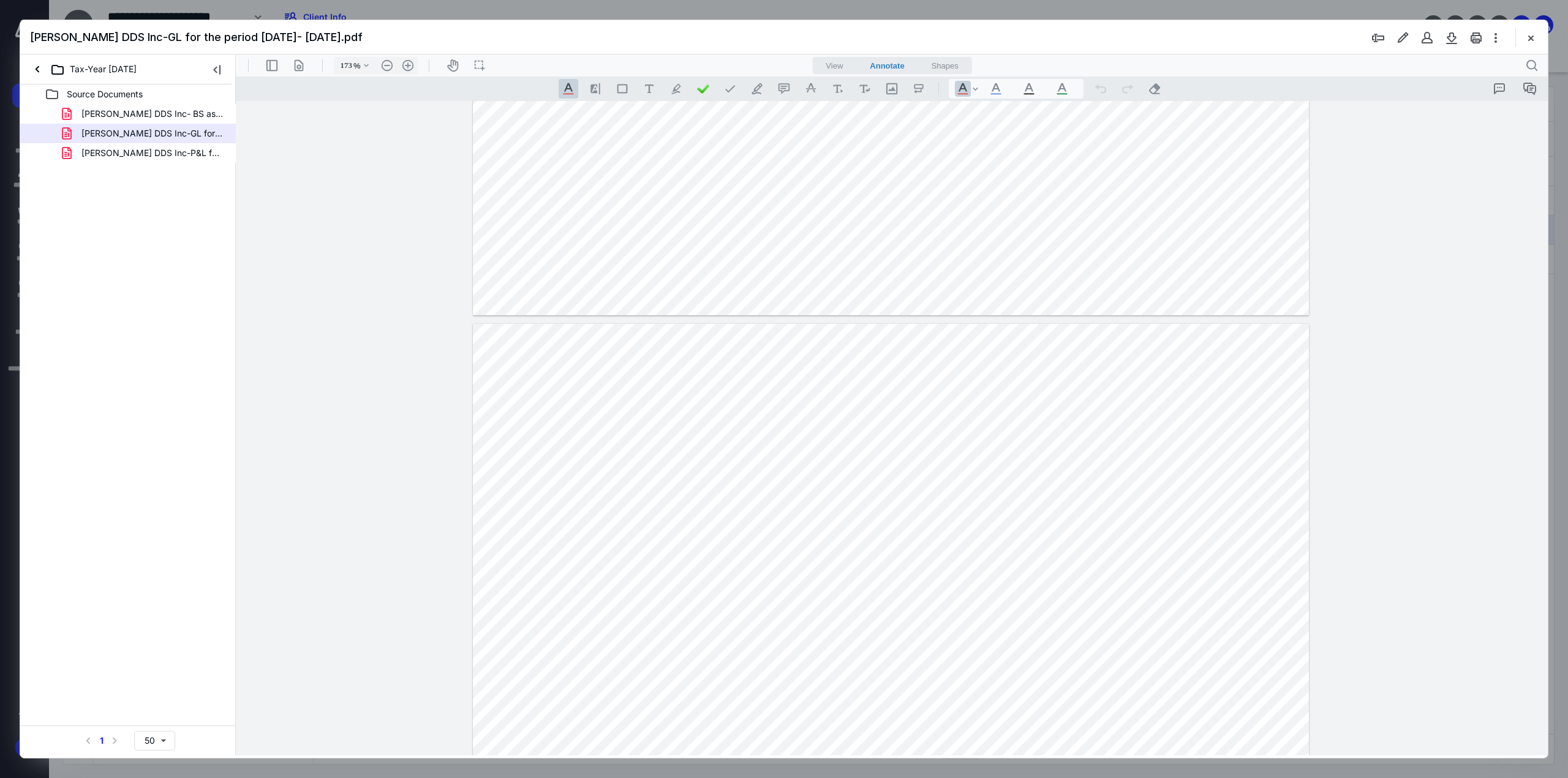 type 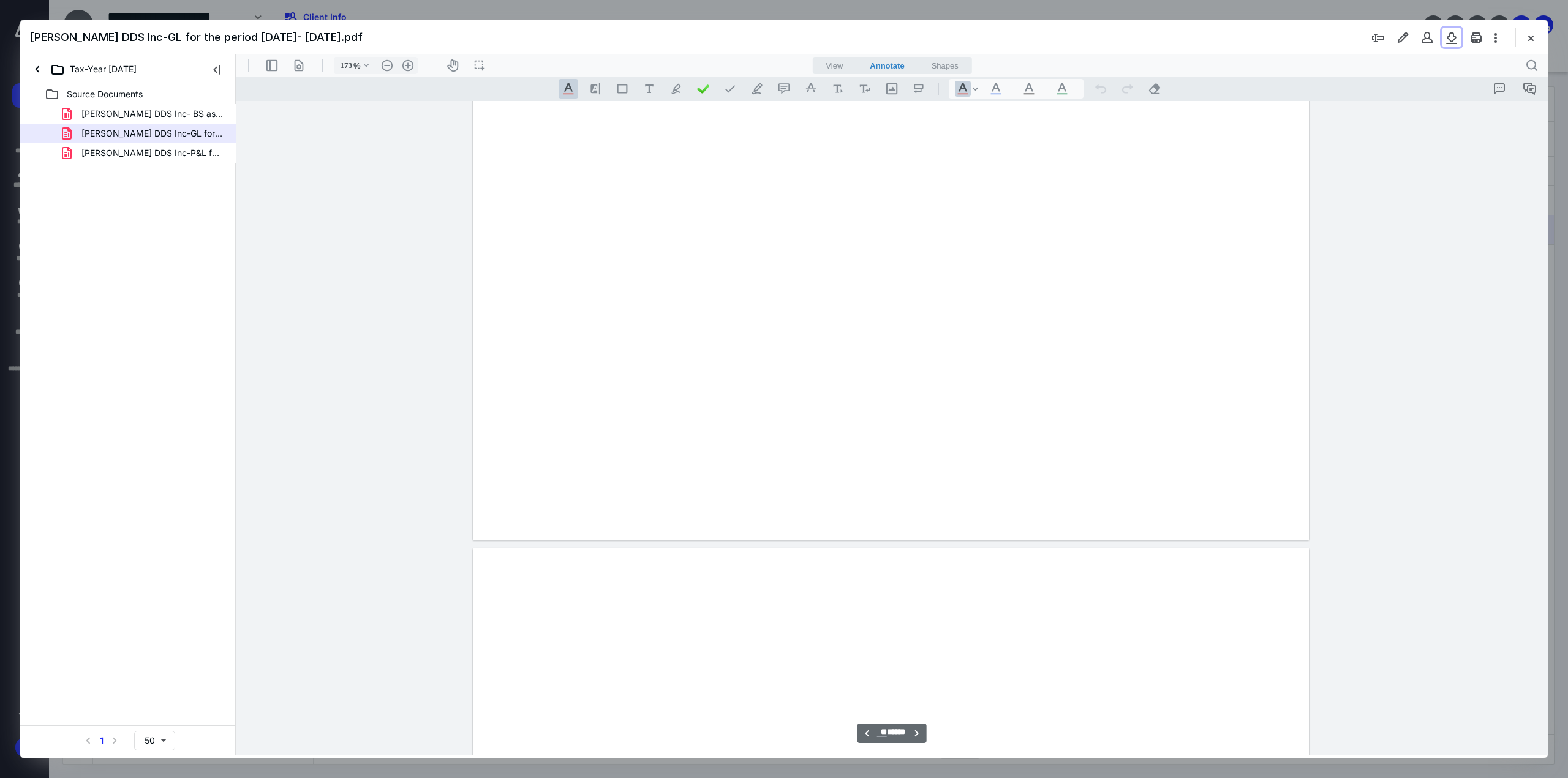 type on "**" 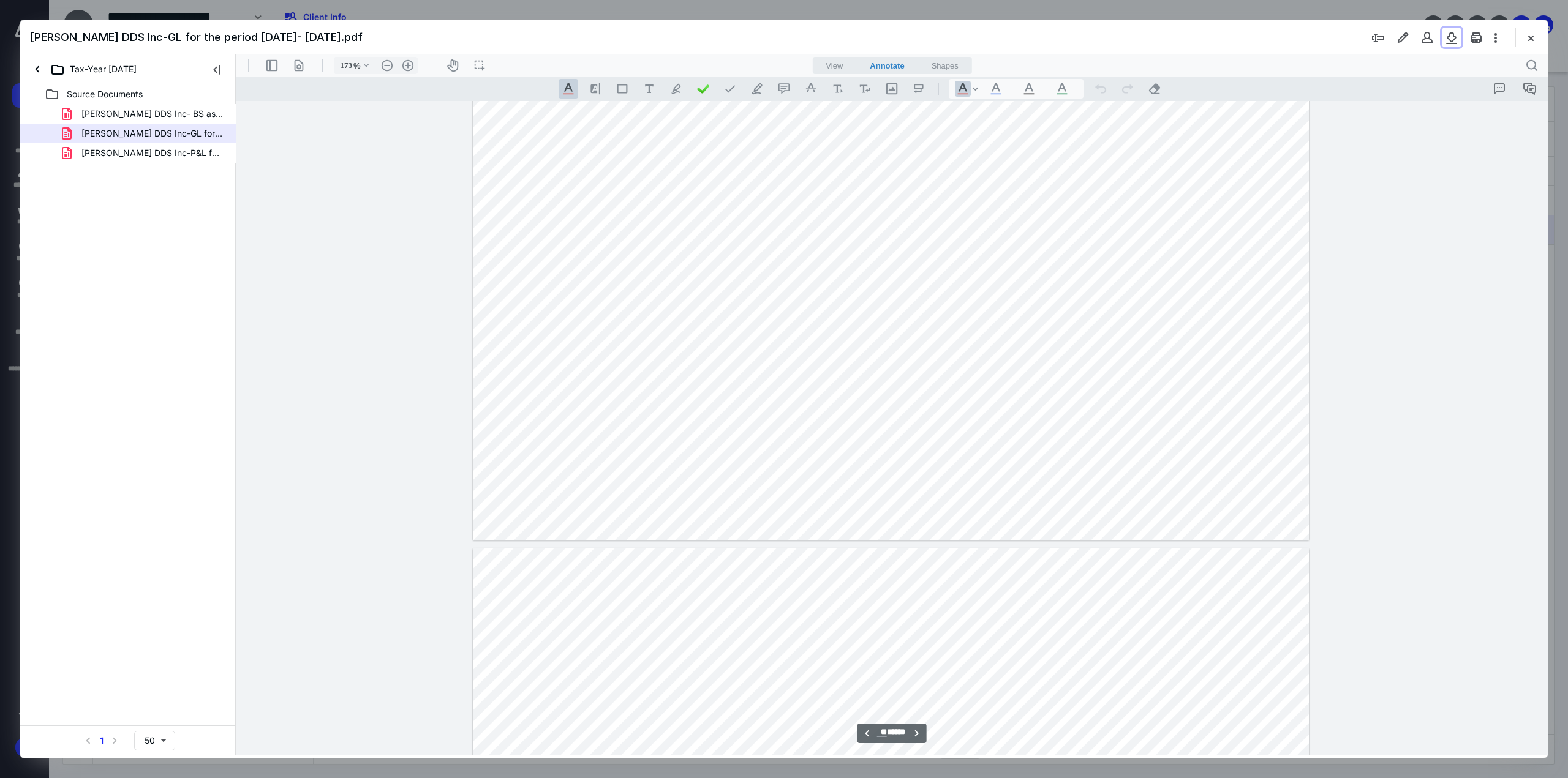 scroll, scrollTop: 40706, scrollLeft: 0, axis: vertical 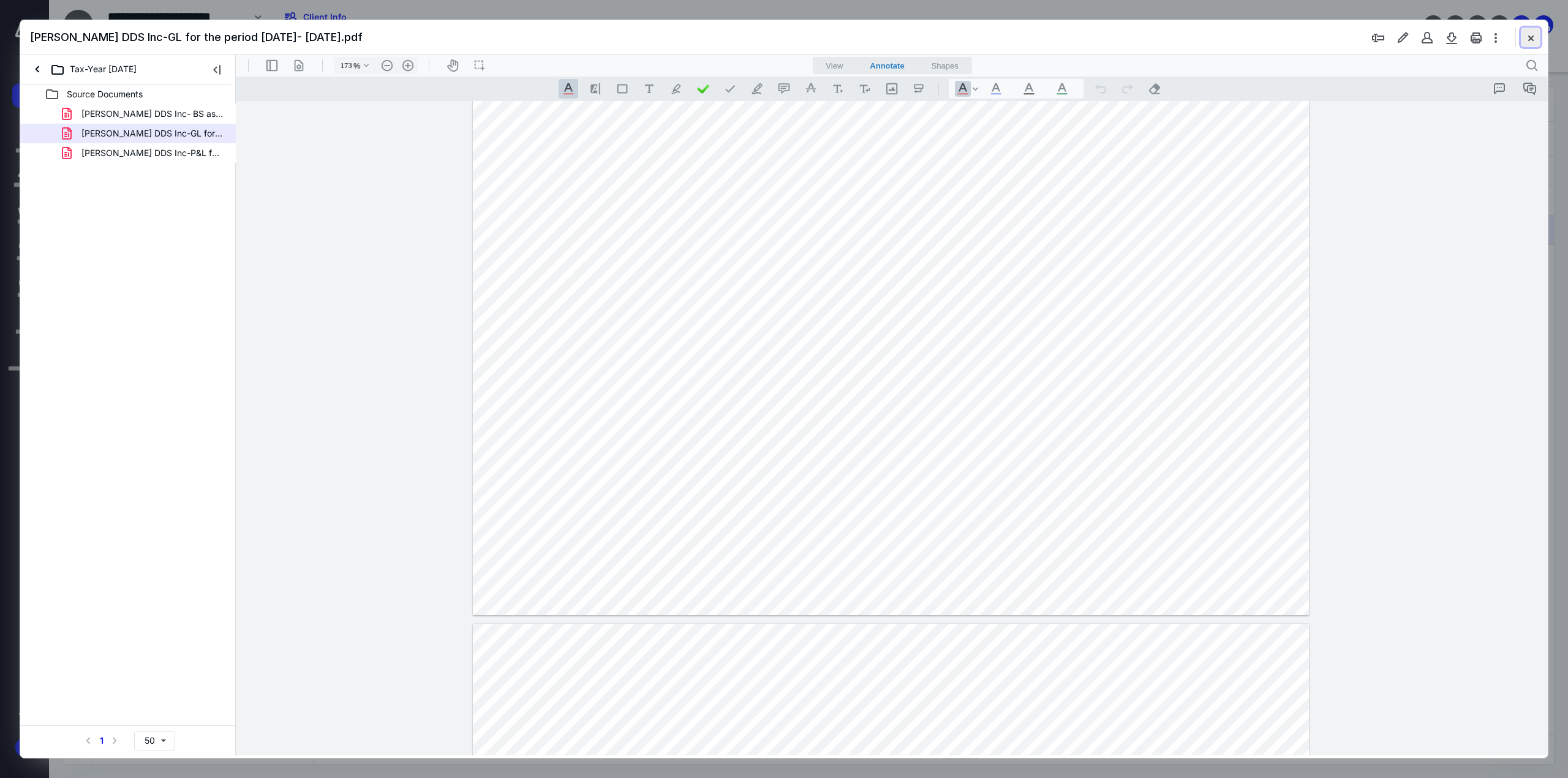 click at bounding box center (1531, 37) 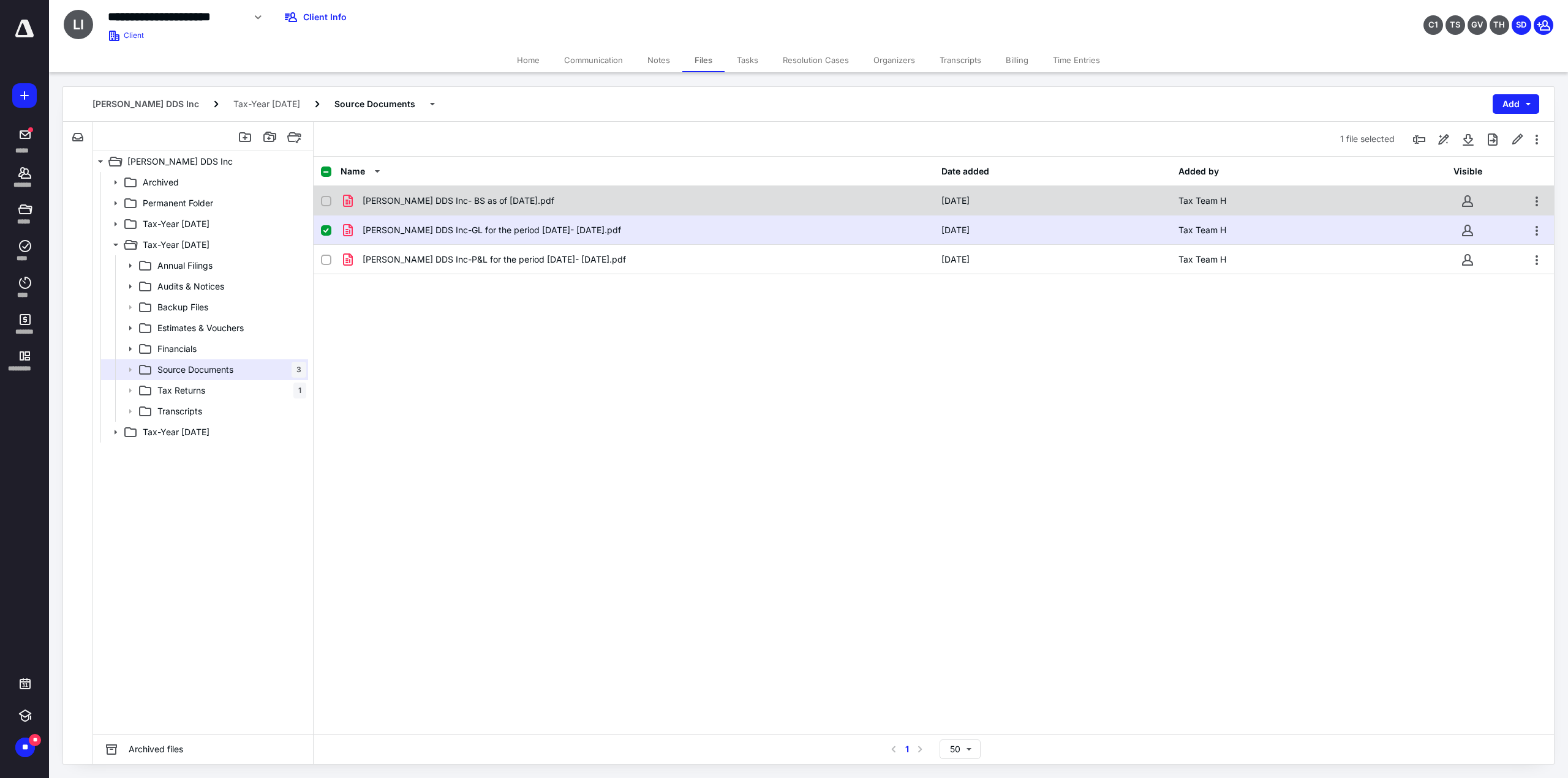 click on "Lynwood Safai DDS Inc- BS as of Dec 31,2024.pdf" at bounding box center (458, 201) 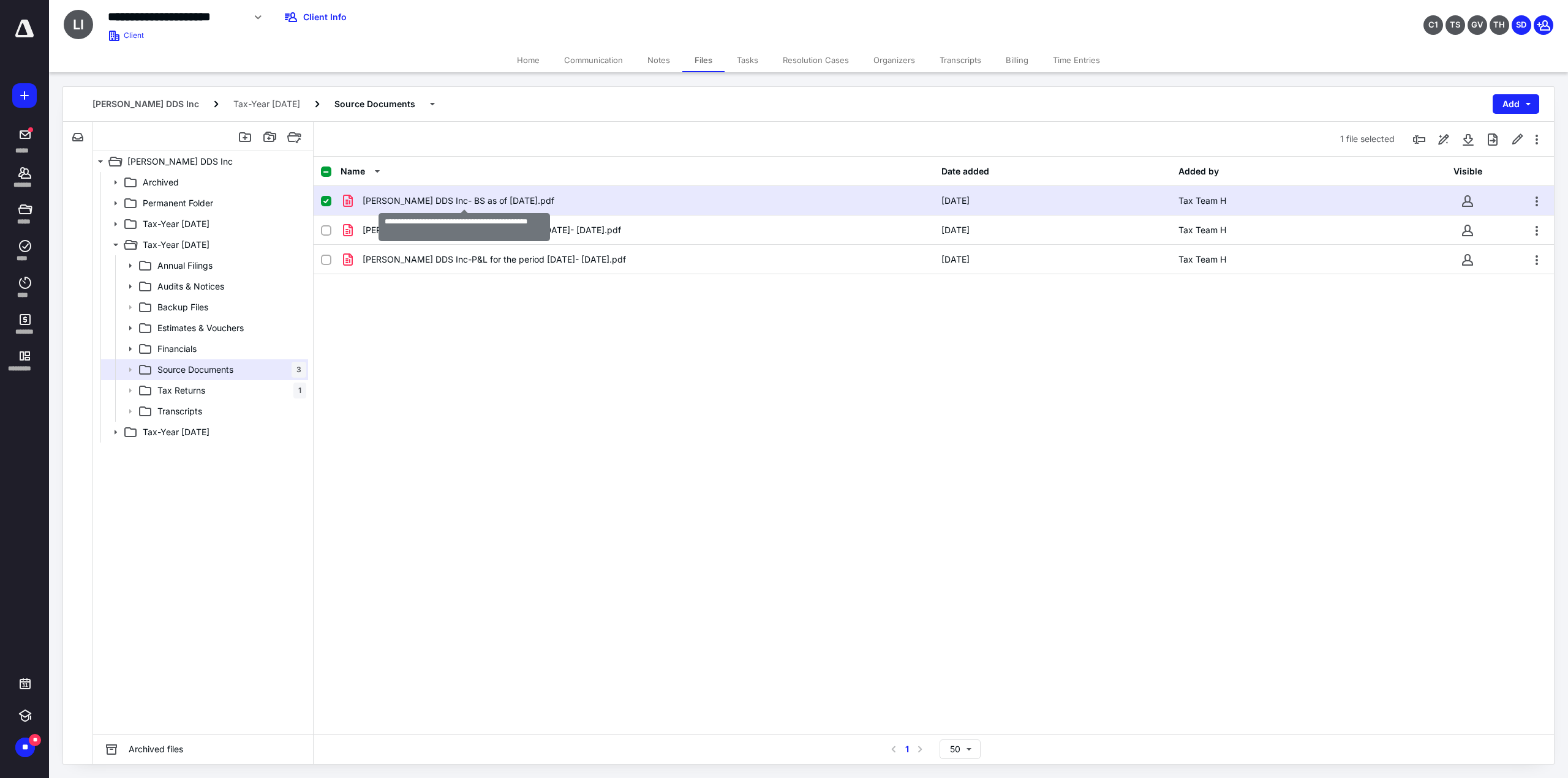 click on "Lynwood Safai DDS Inc- BS as of Dec 31,2024.pdf" at bounding box center [458, 201] 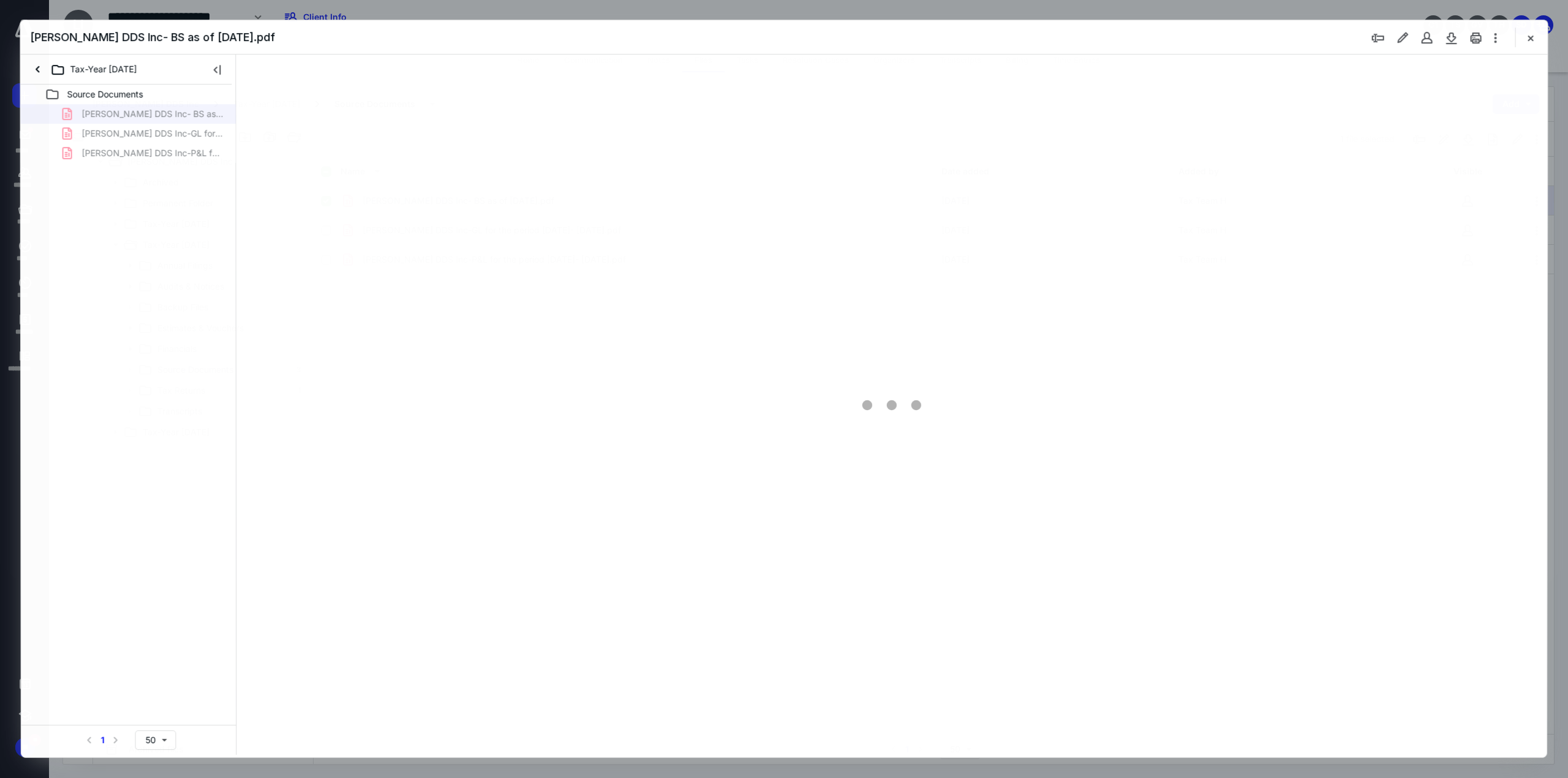 scroll, scrollTop: 0, scrollLeft: 0, axis: both 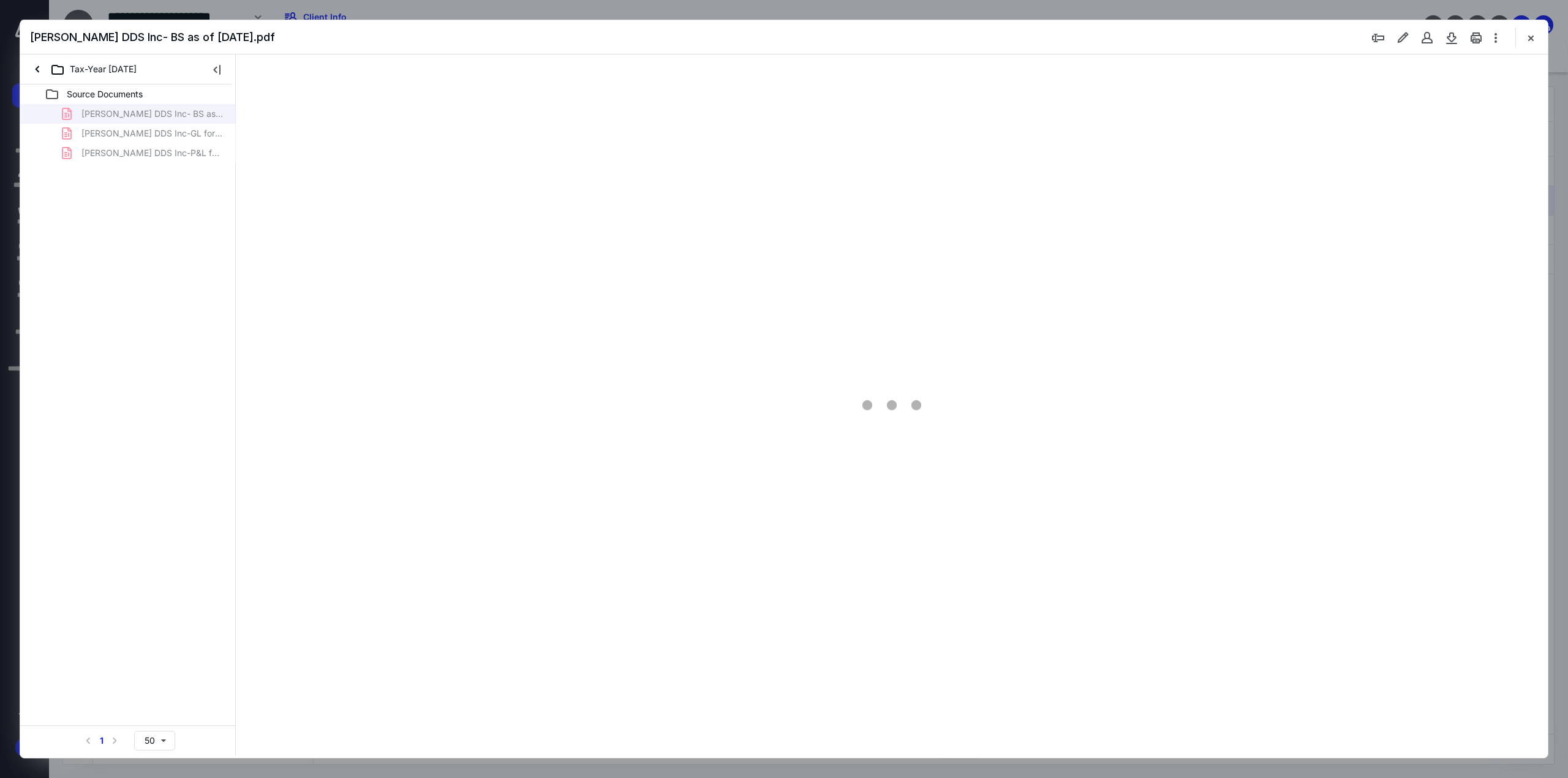type on "134" 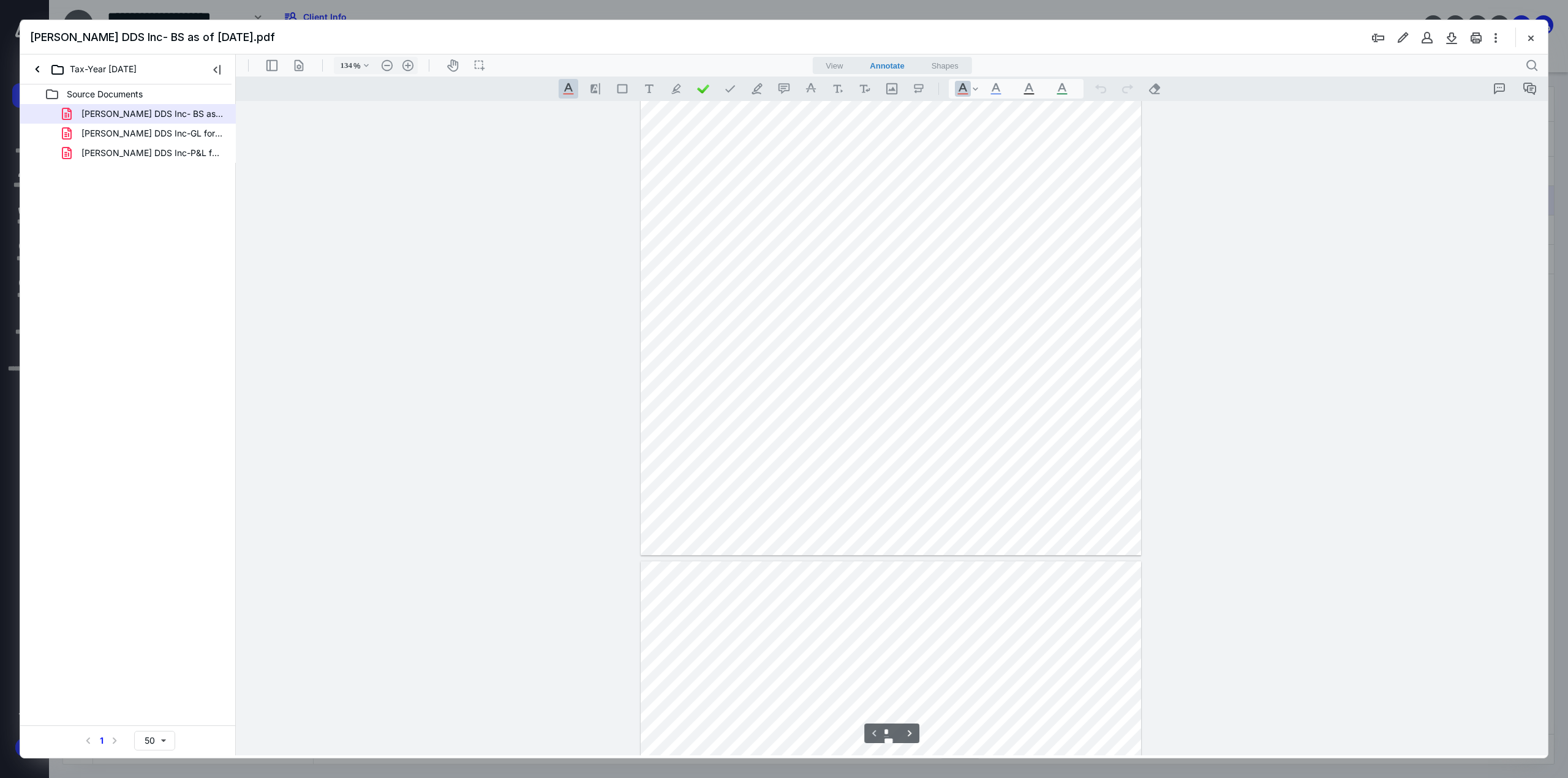 type on "*" 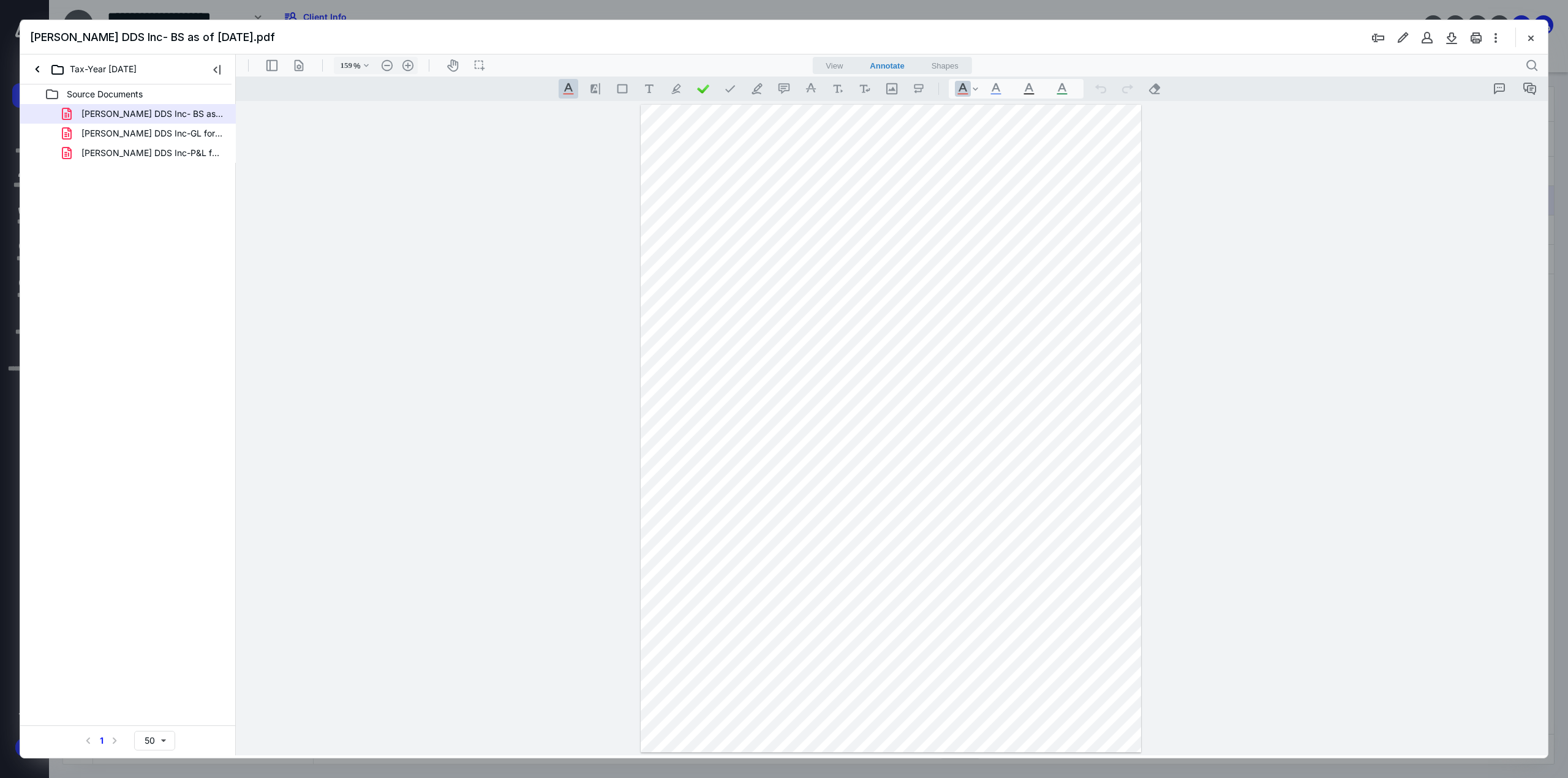 type on "209" 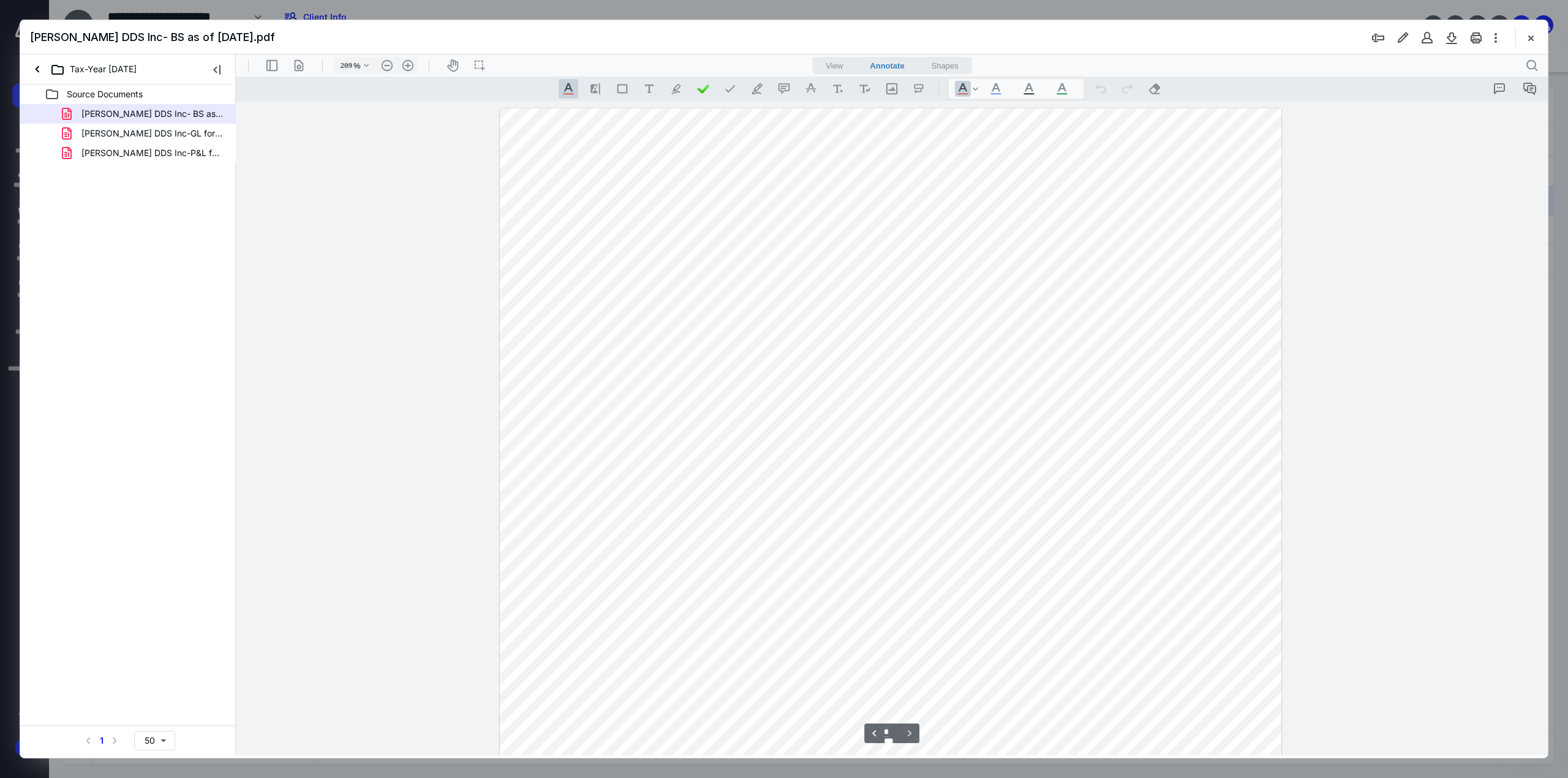 scroll, scrollTop: 1014, scrollLeft: 0, axis: vertical 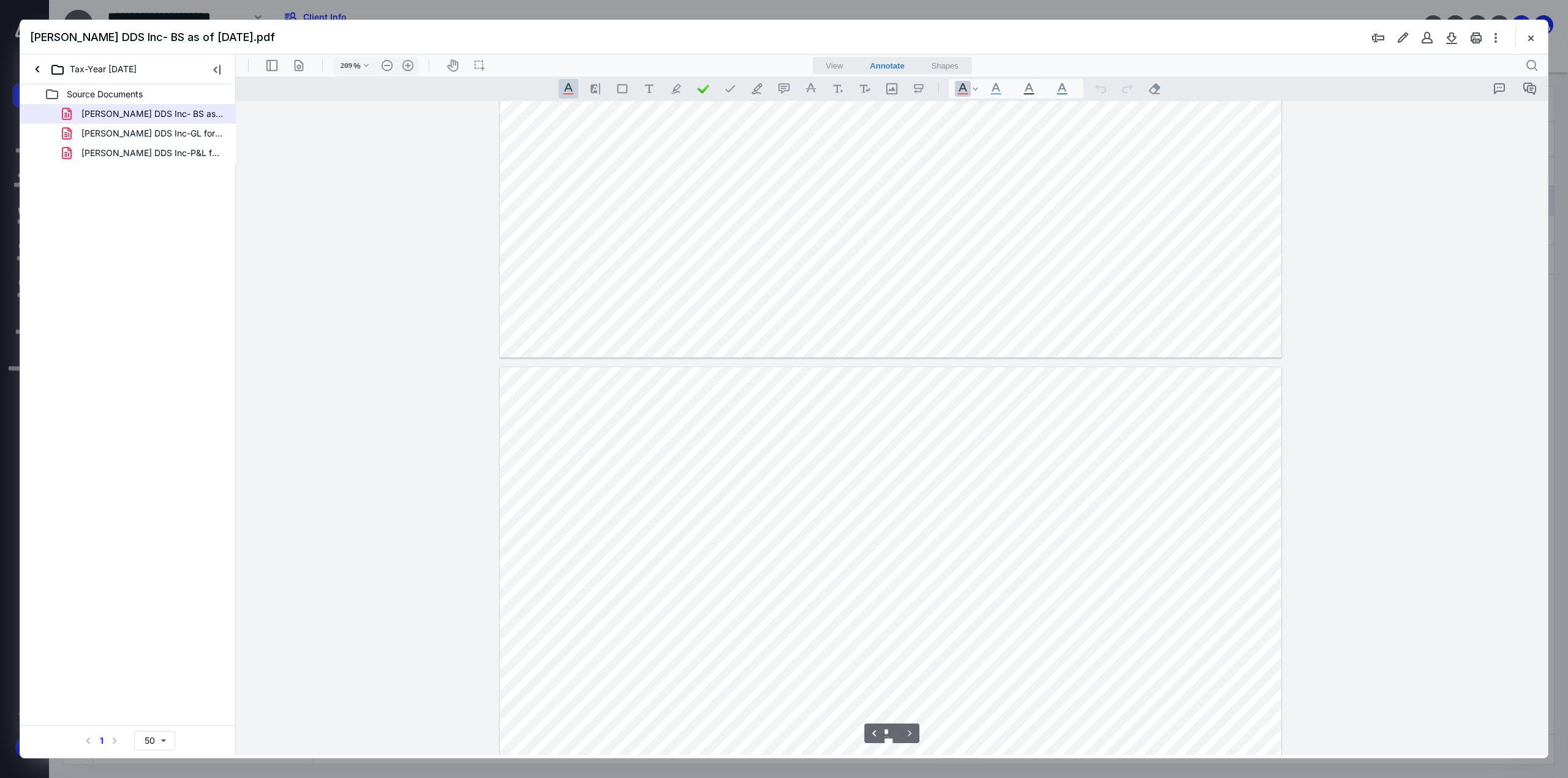 type on "*" 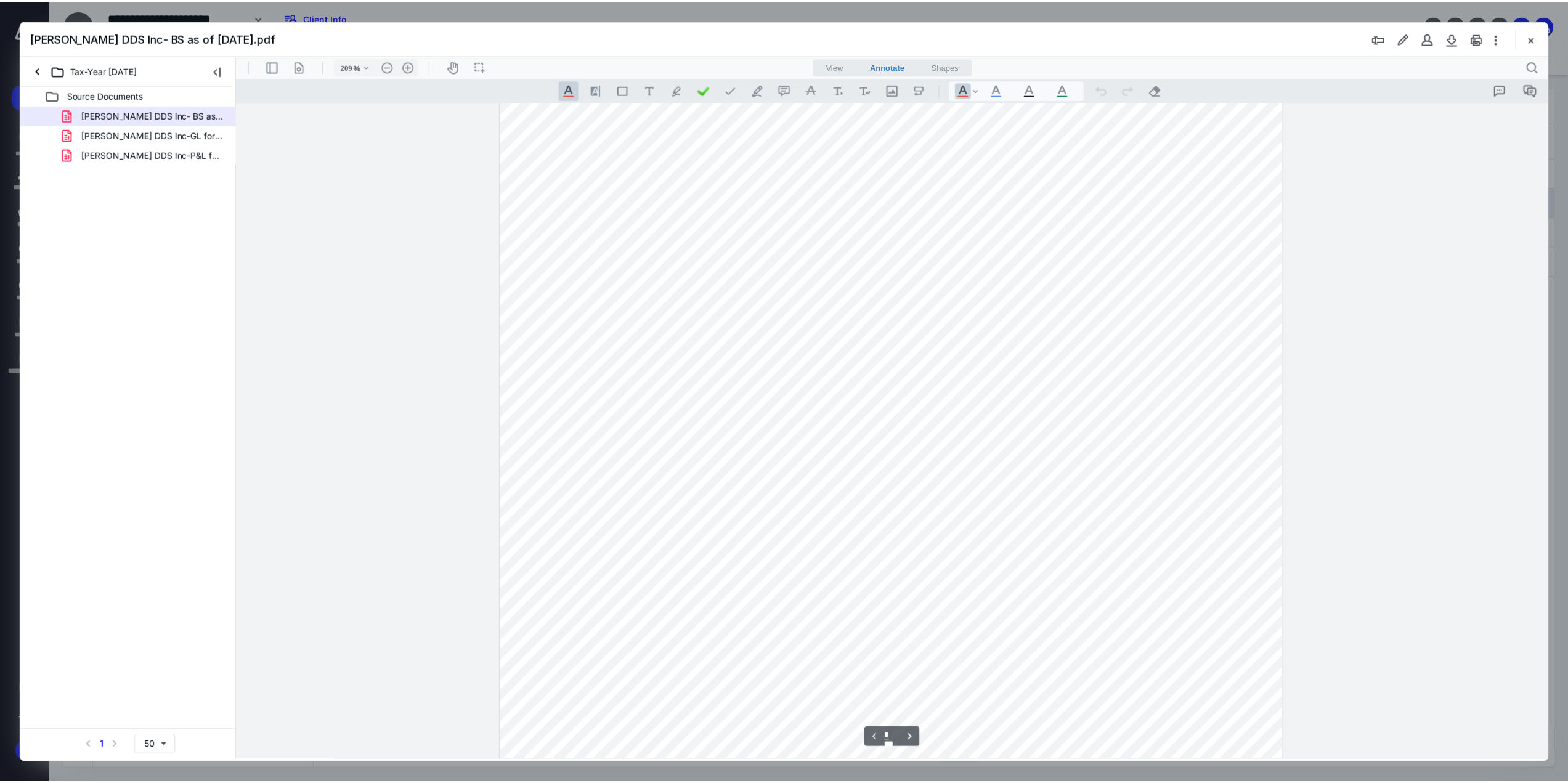 scroll, scrollTop: 0, scrollLeft: 0, axis: both 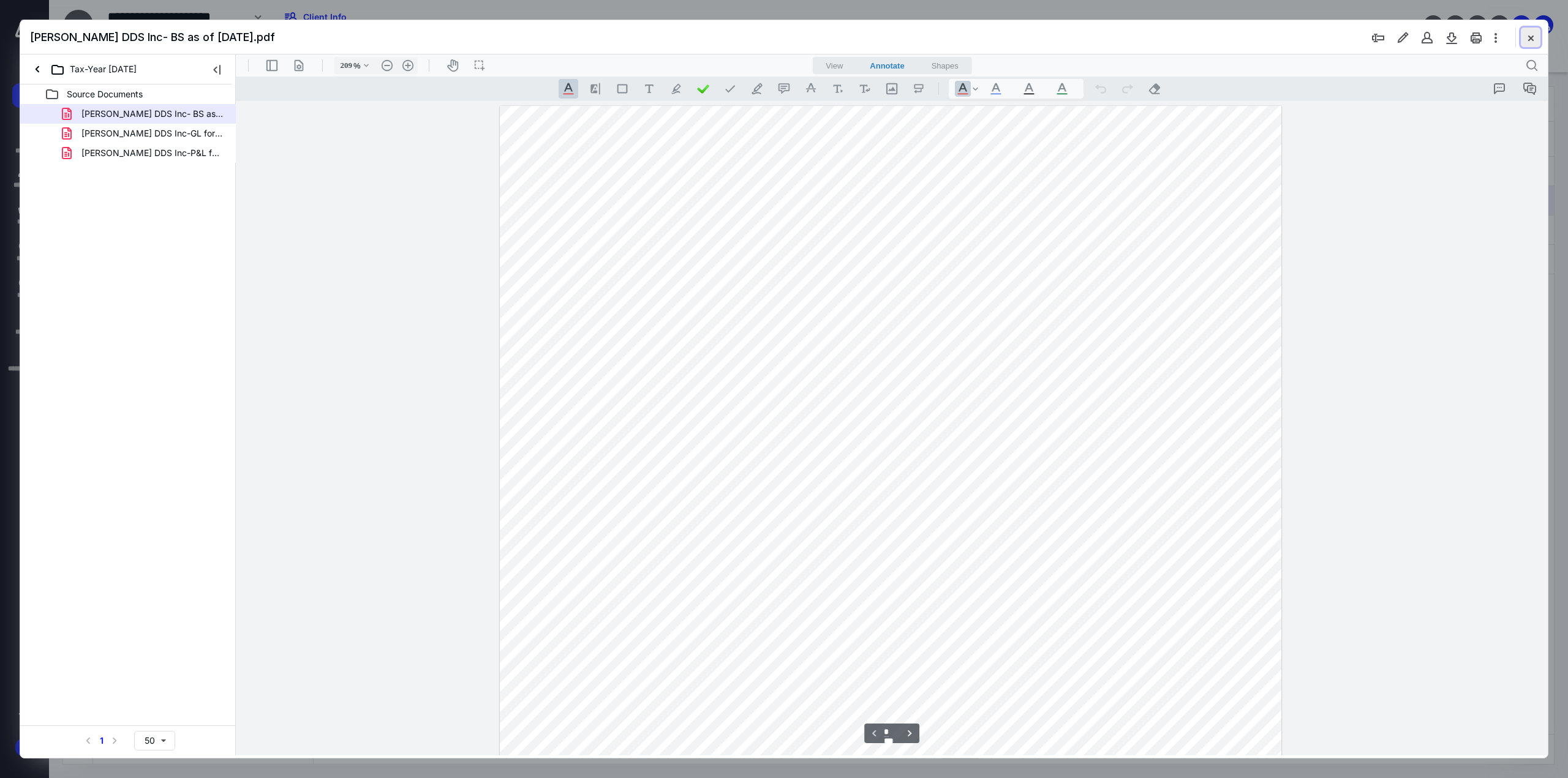 click at bounding box center [1531, 37] 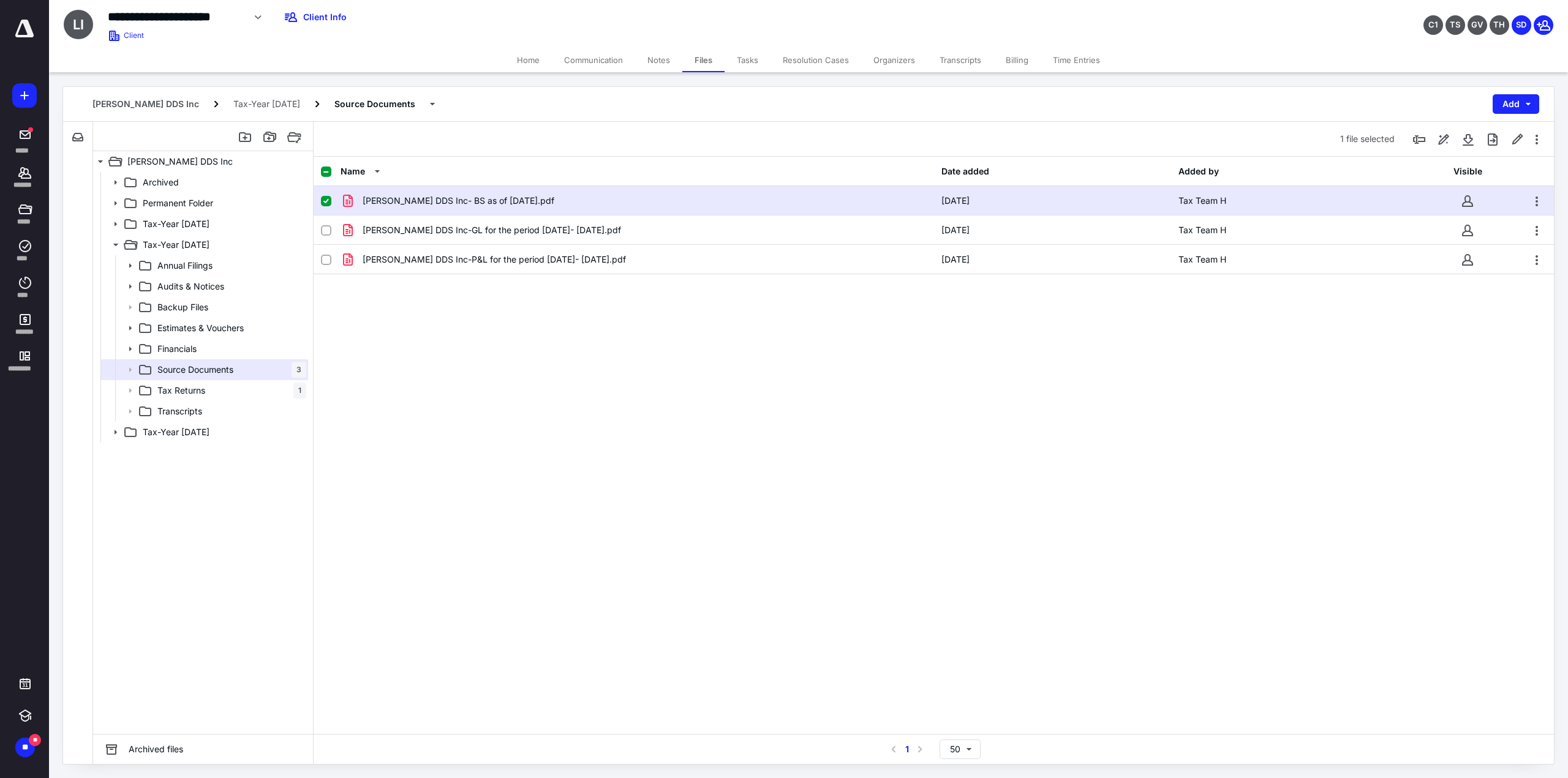 click on "Home" at bounding box center (528, 60) 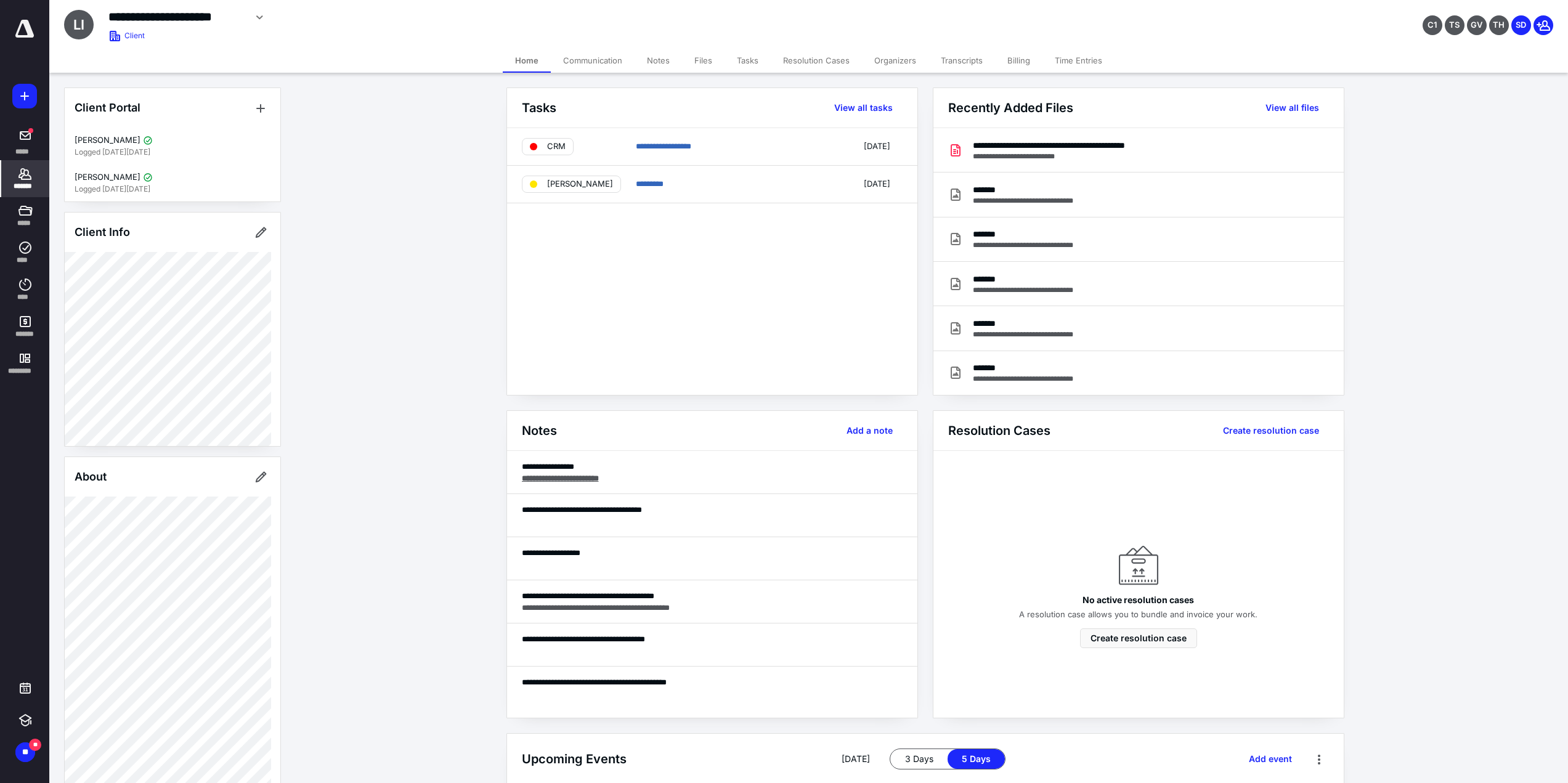 scroll, scrollTop: 397, scrollLeft: 0, axis: vertical 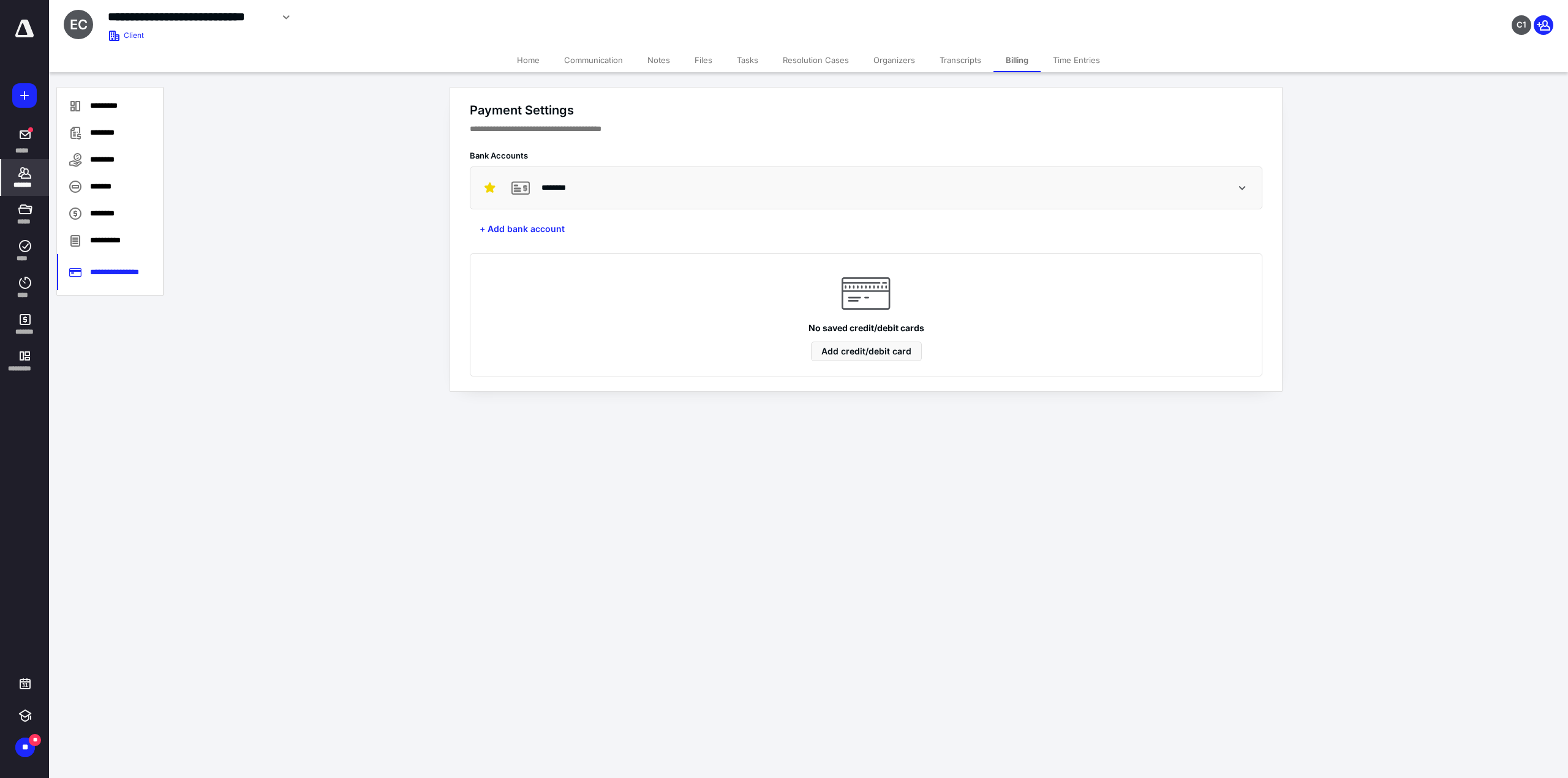 click on "********" at bounding box center [110, 133] 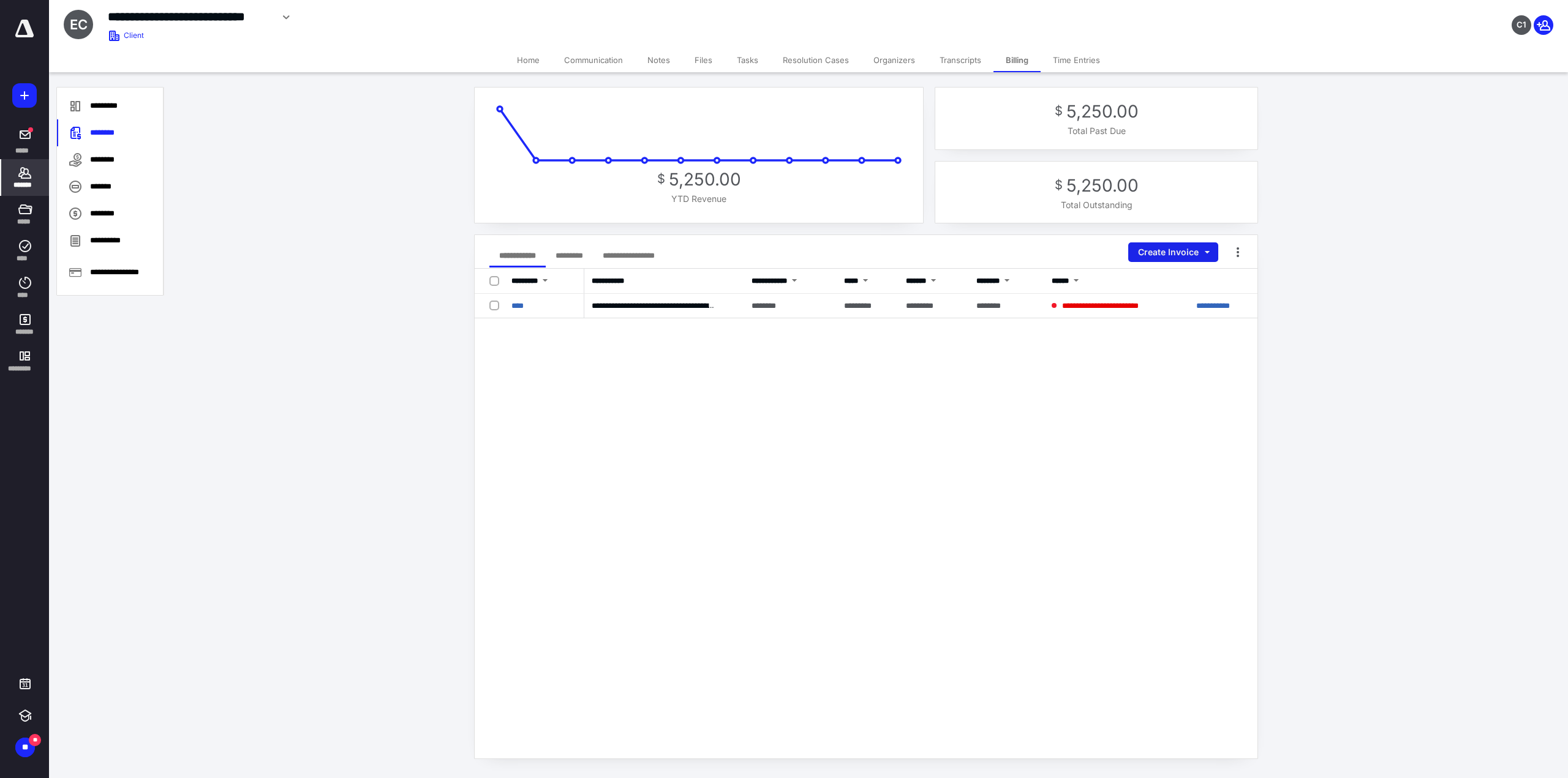 click on "Create Invoice" at bounding box center (1173, 252) 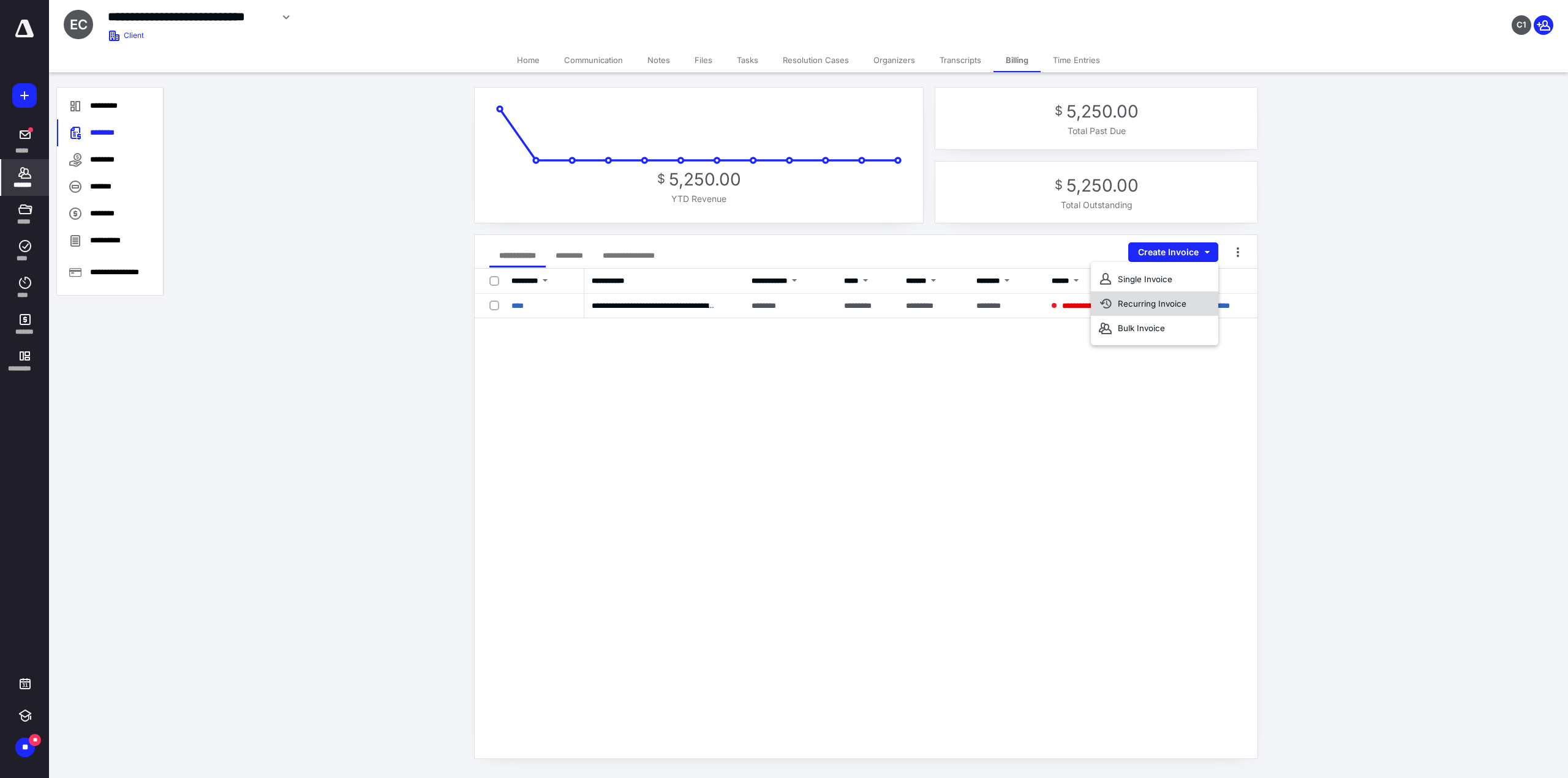 click on "Recurring Invoice" at bounding box center (1155, 304) 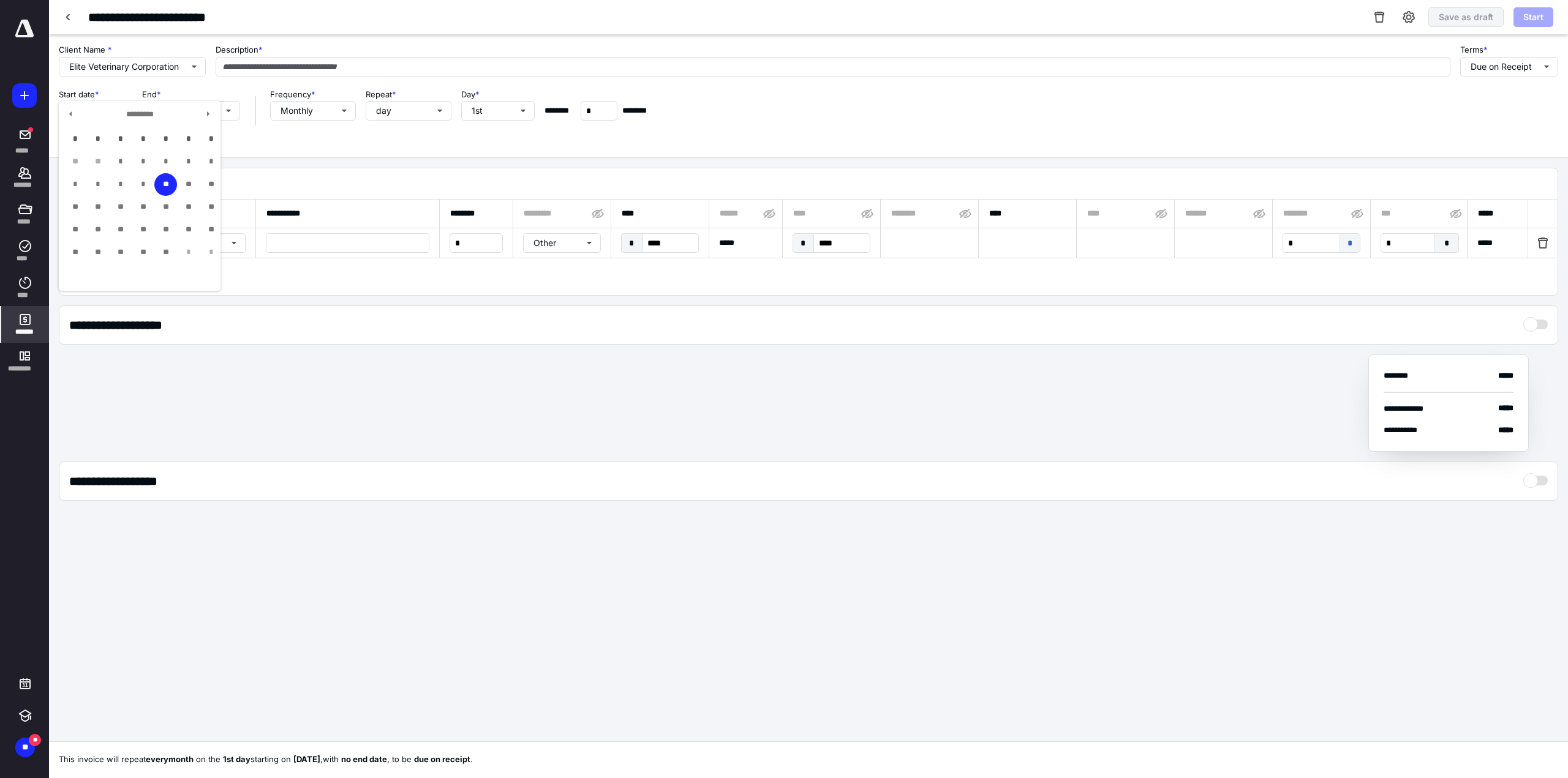 click on "**********" at bounding box center [96, 111] 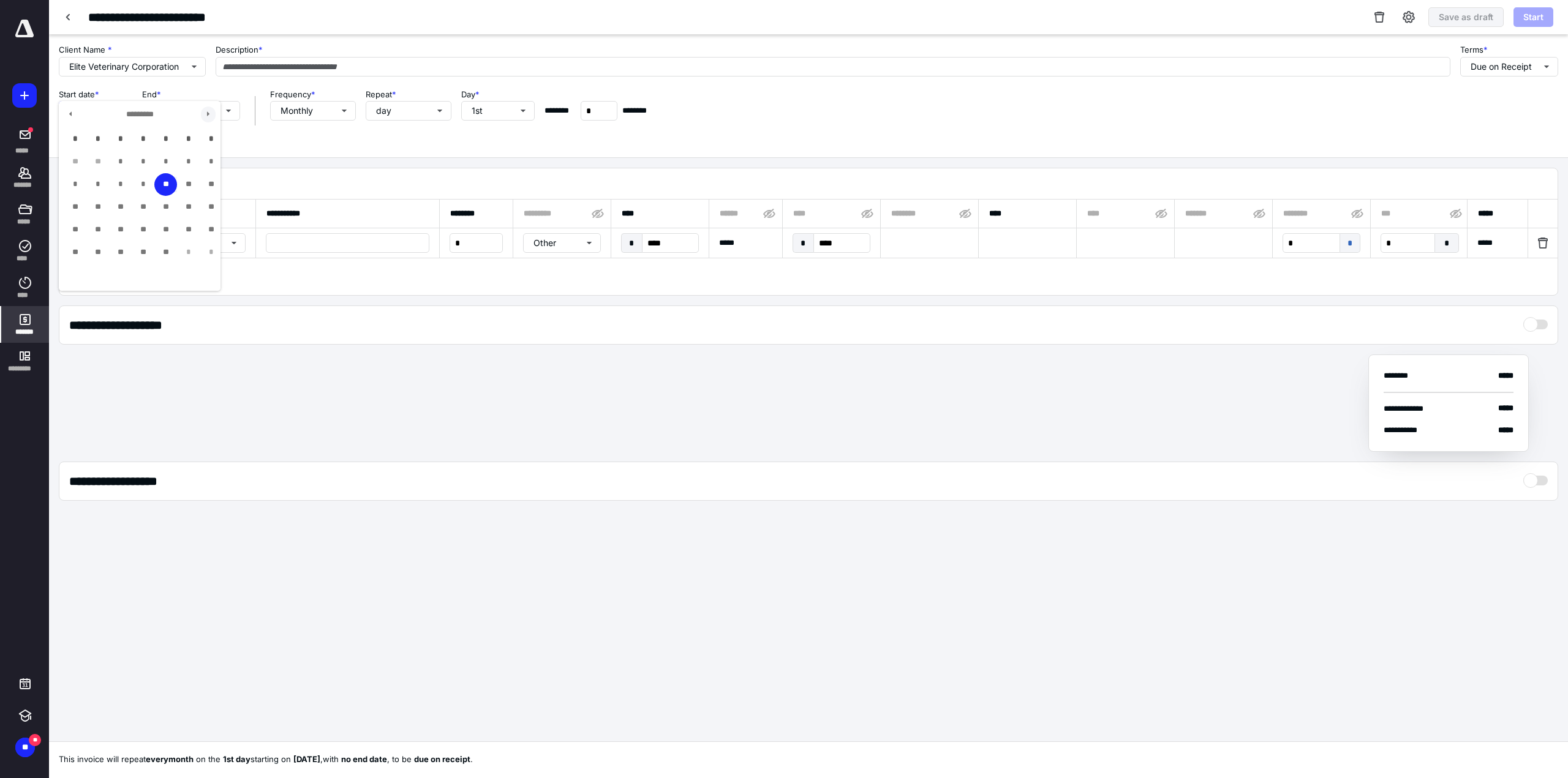 click at bounding box center (208, 114) 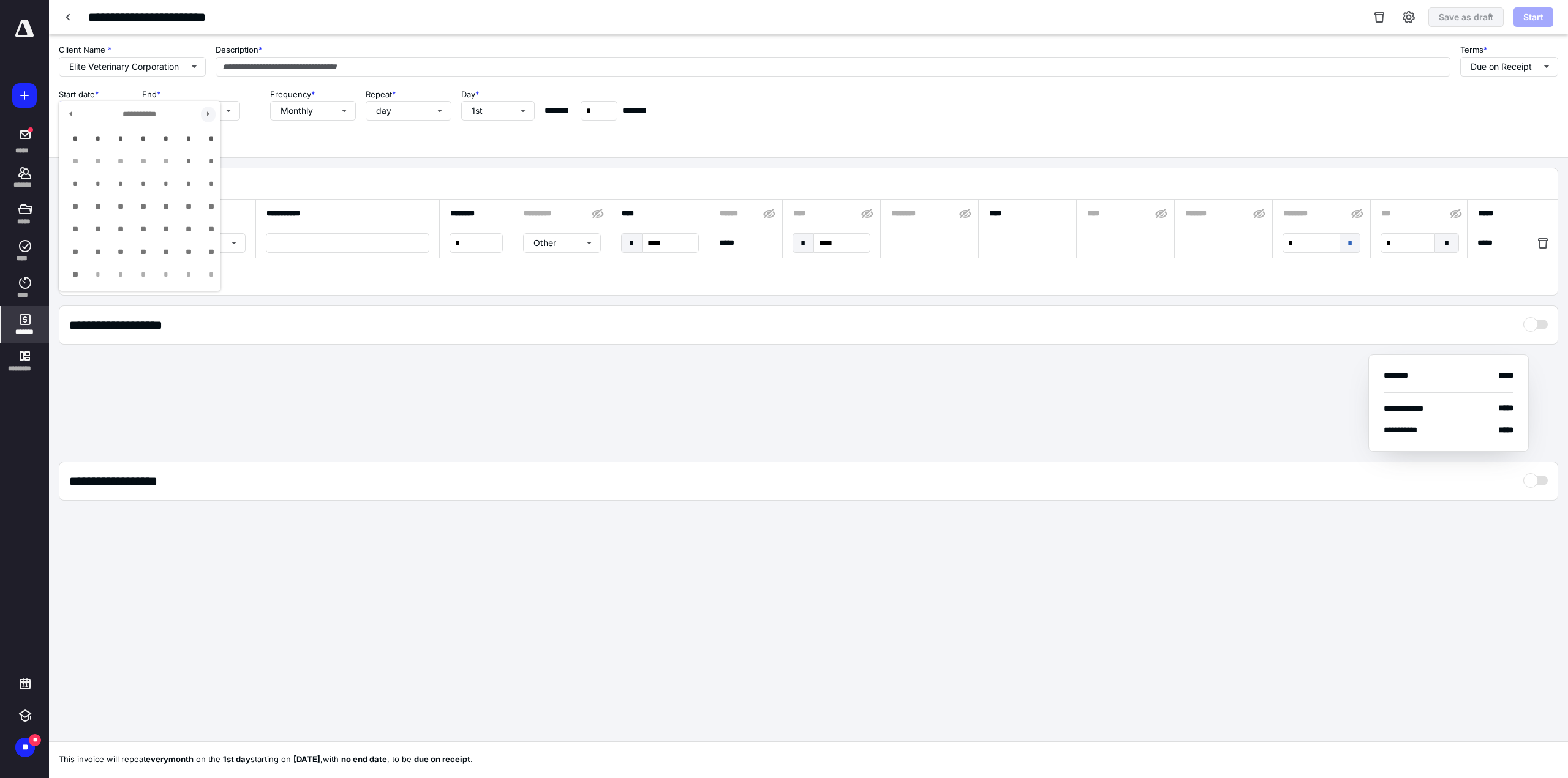click at bounding box center [208, 114] 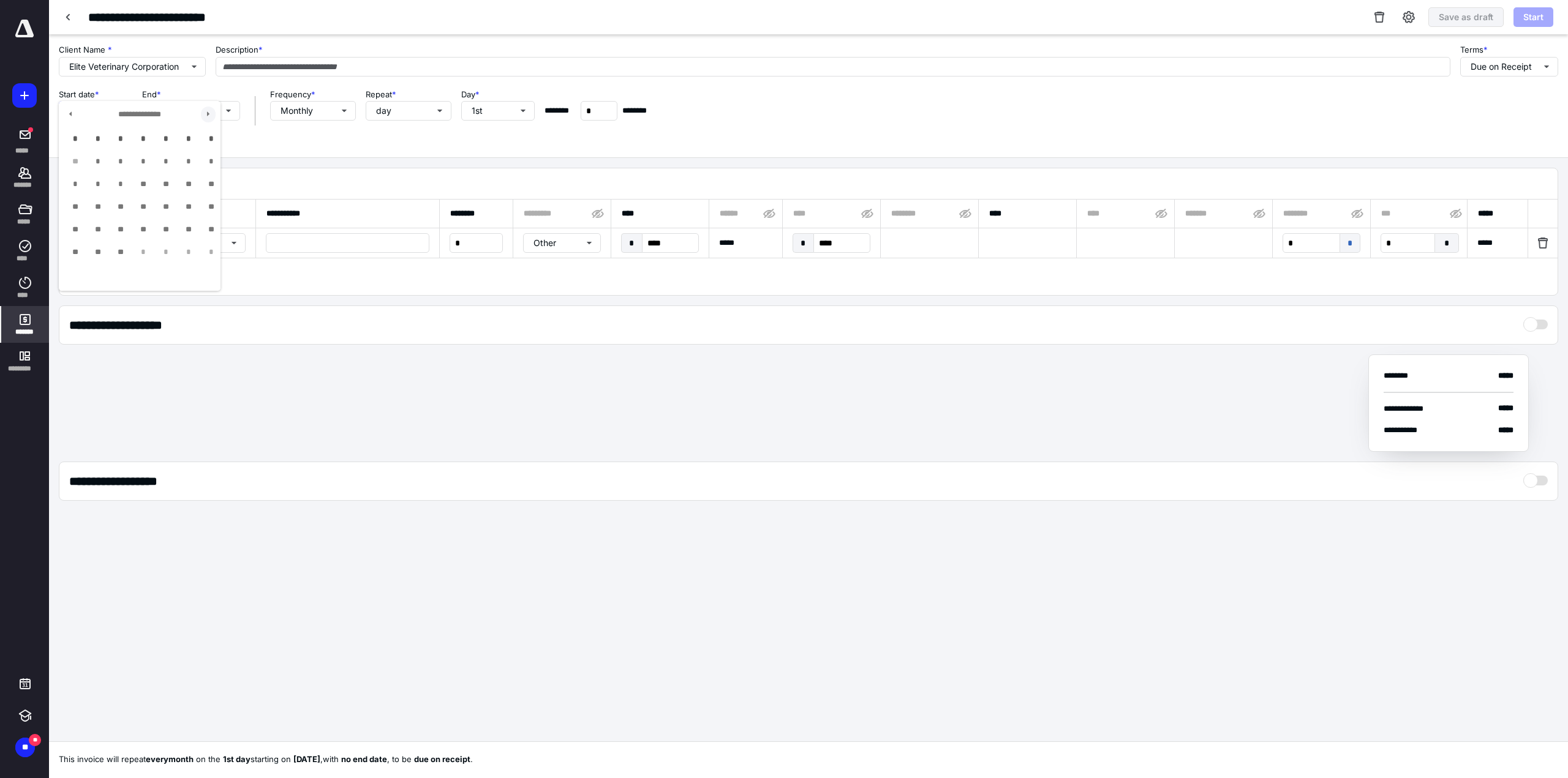 click at bounding box center (208, 114) 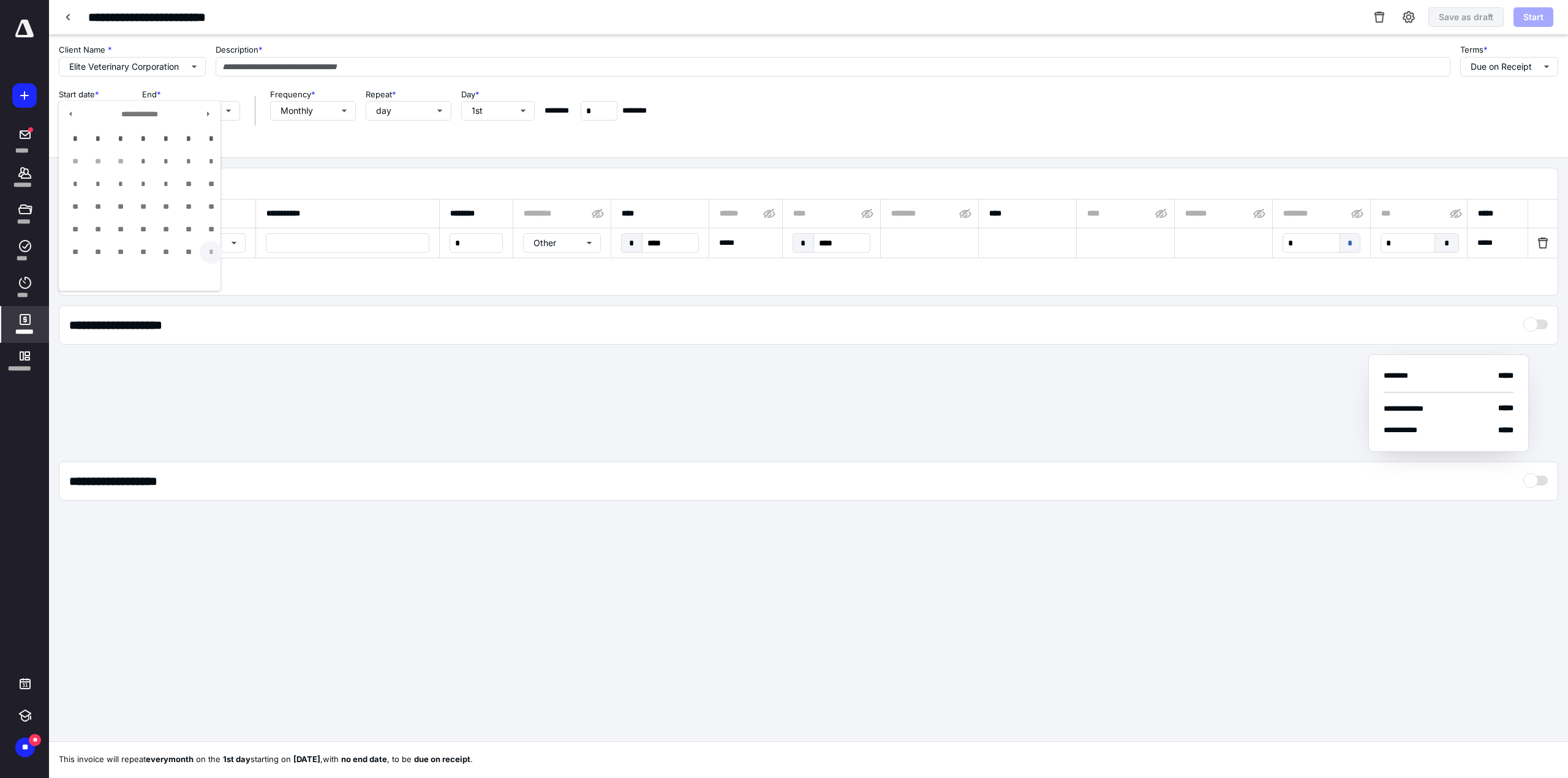 click on "*" at bounding box center (211, 252) 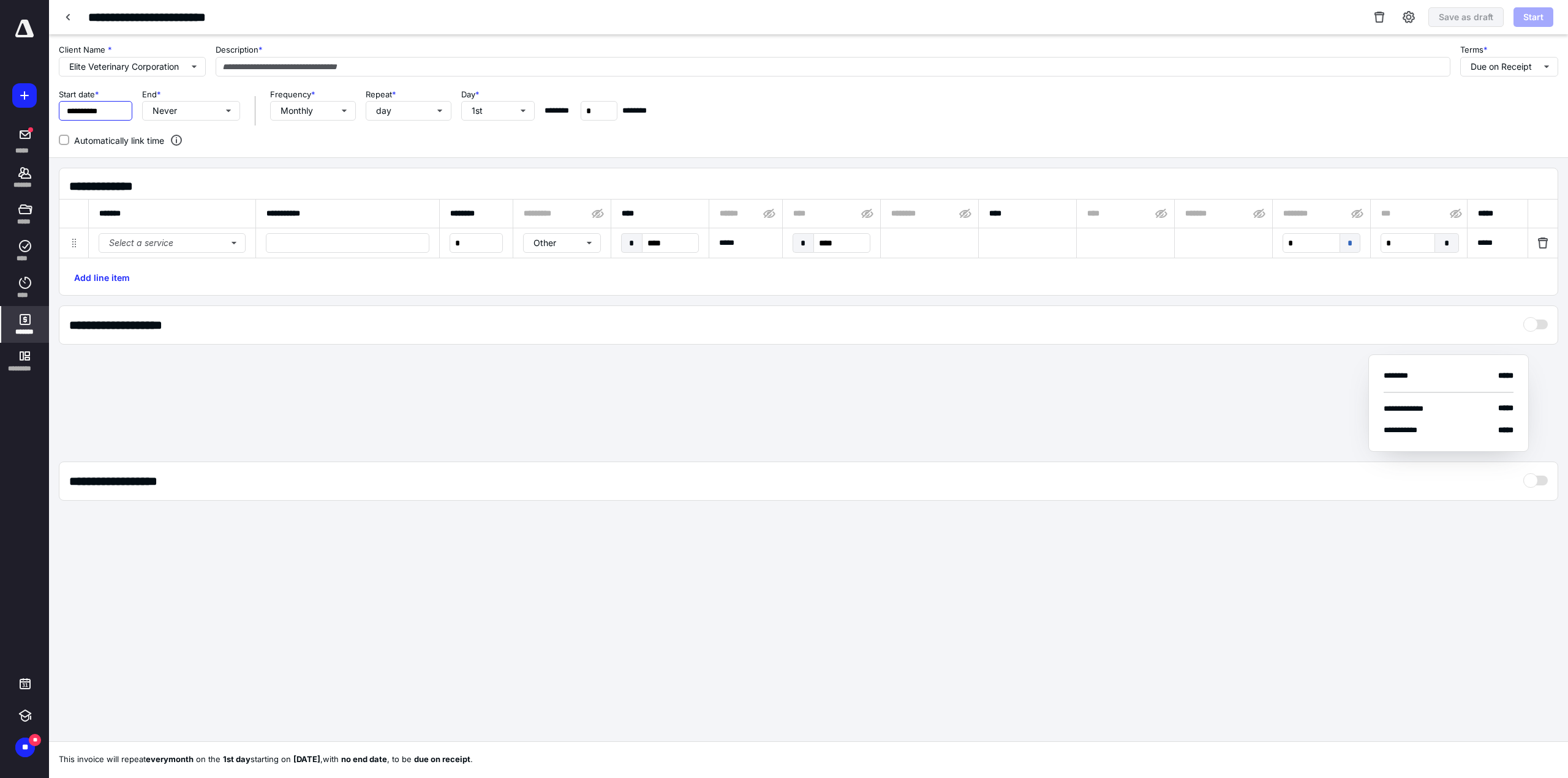 click on "**********" at bounding box center [96, 111] 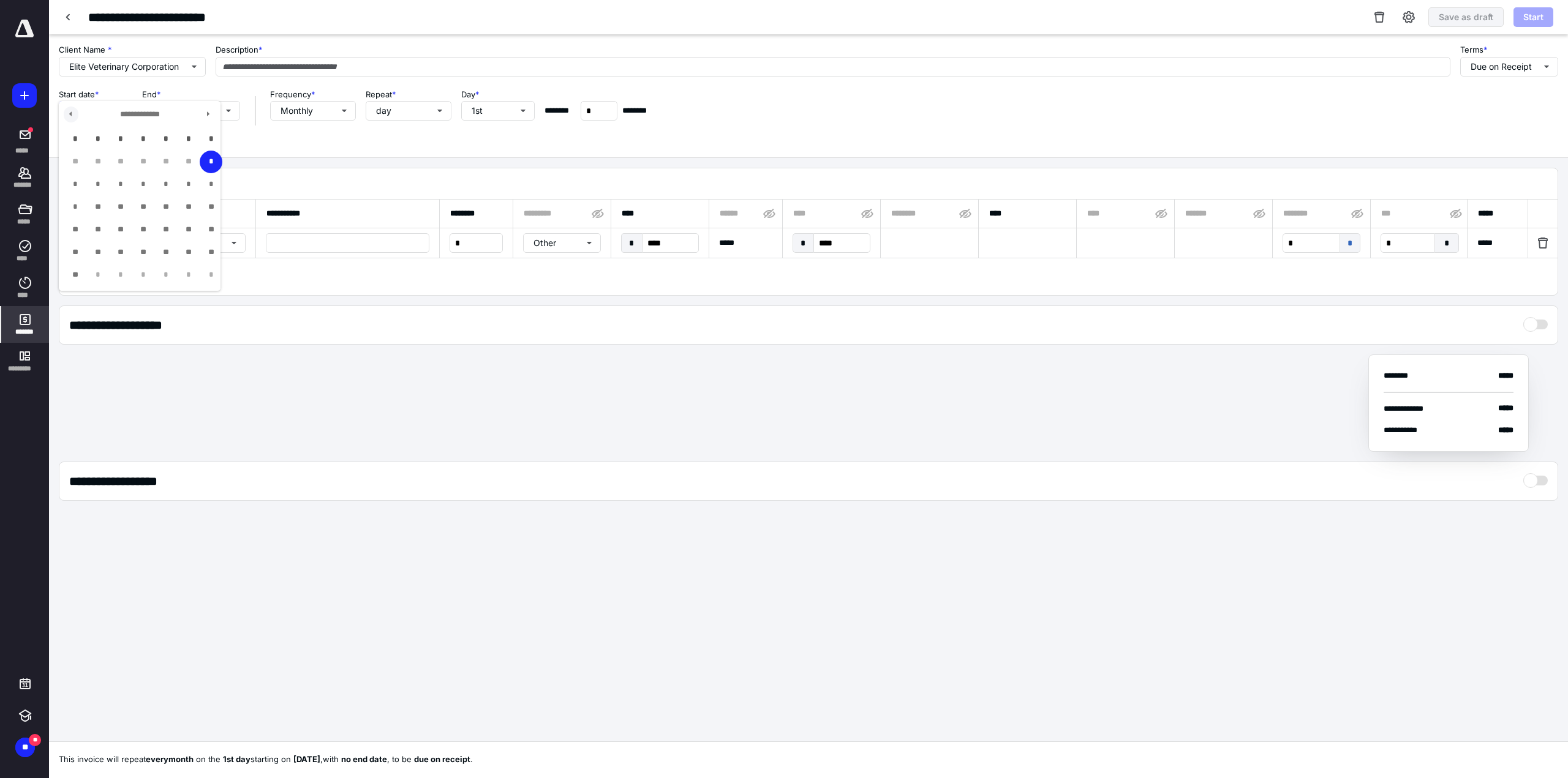 click at bounding box center [71, 114] 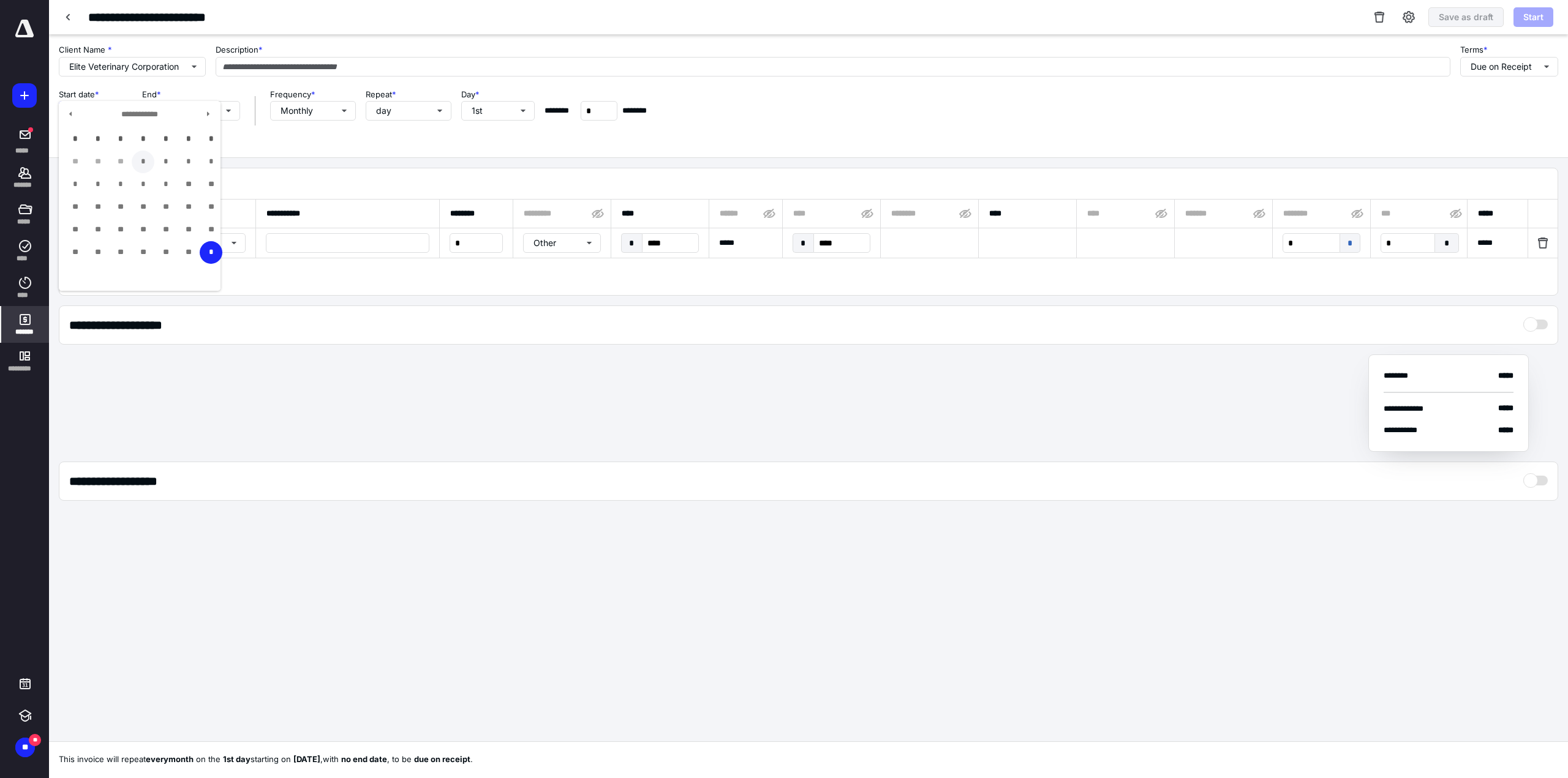 click on "*" at bounding box center (143, 162) 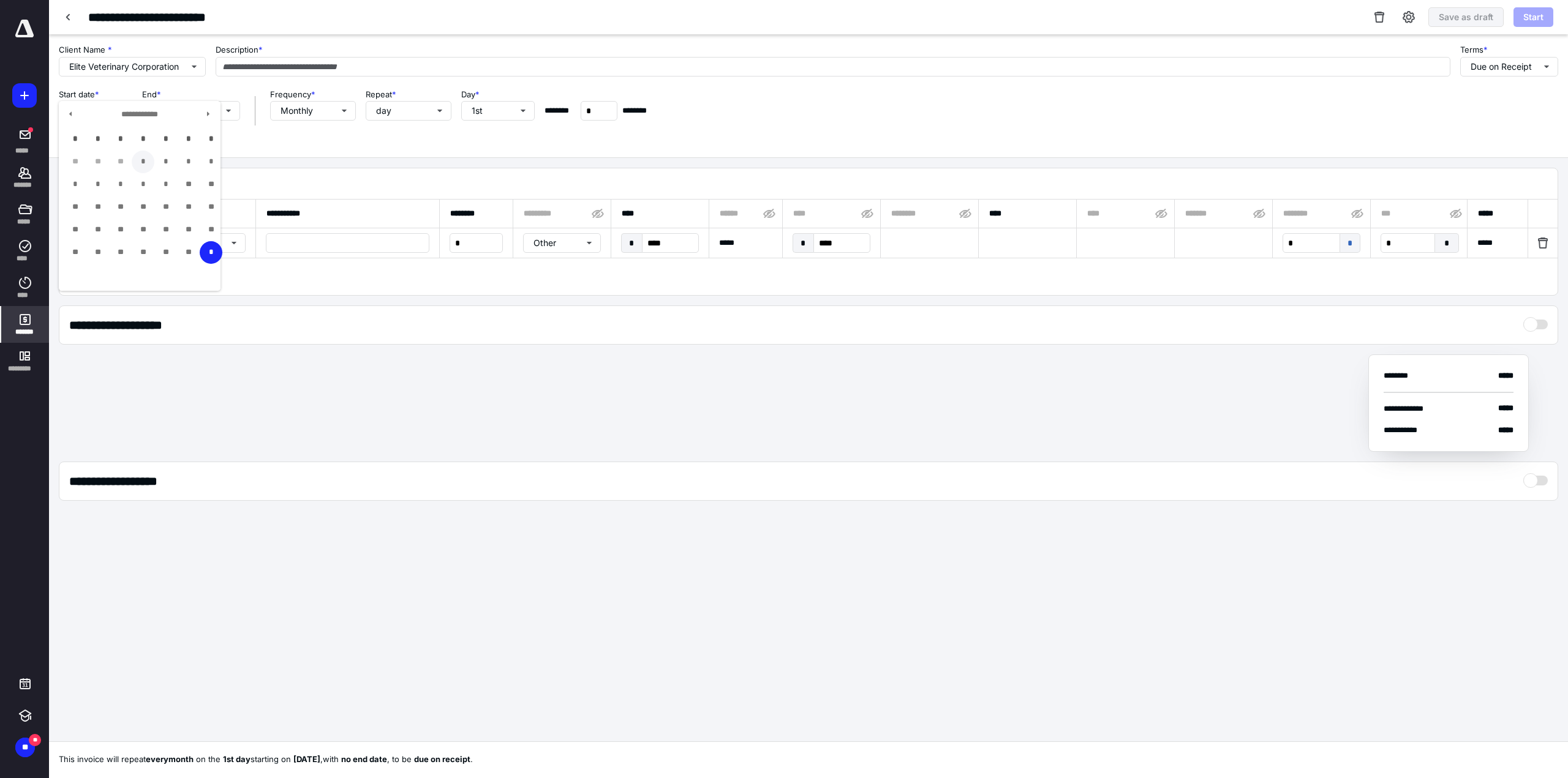 type on "**********" 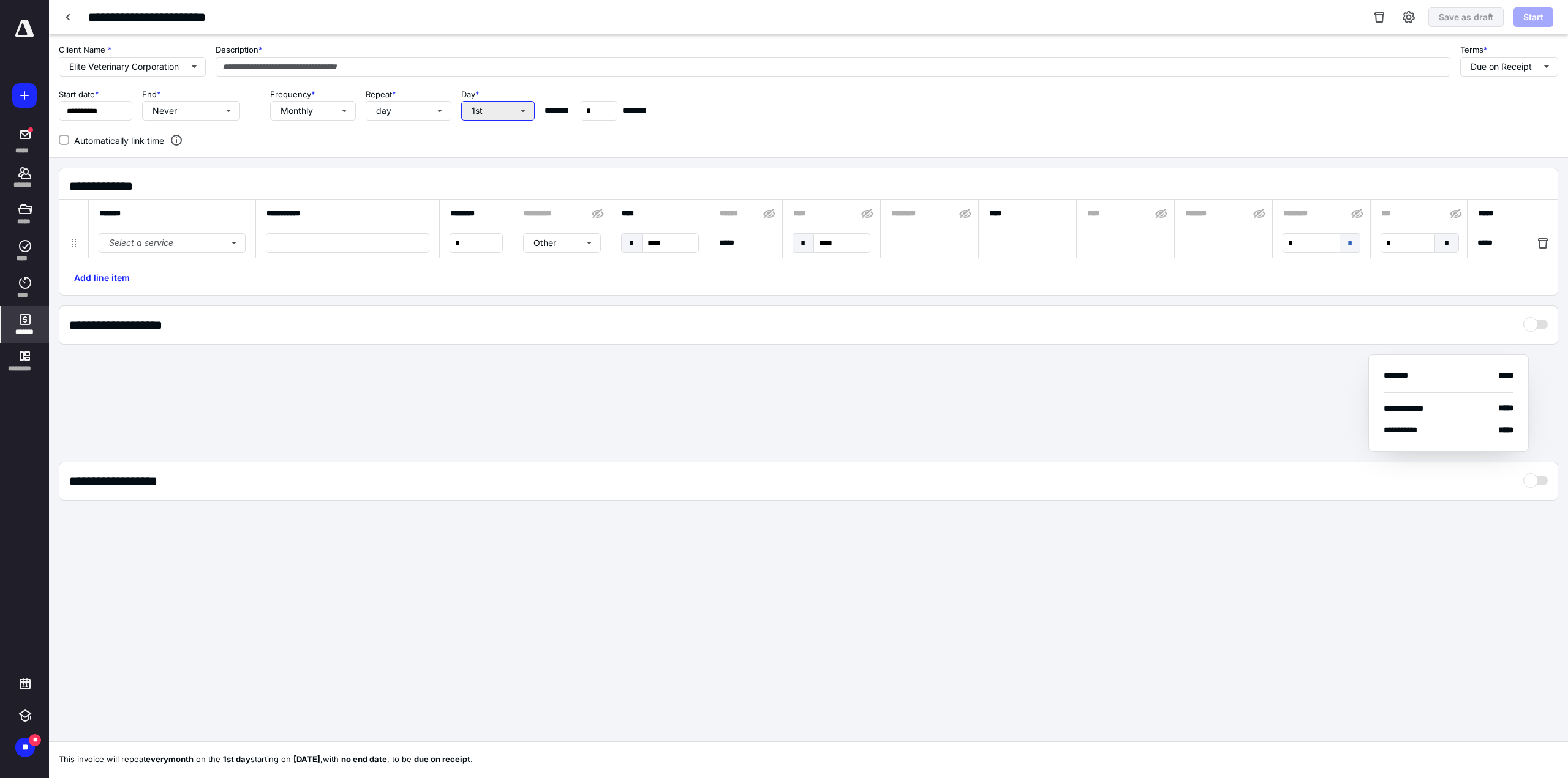 click on "1st" at bounding box center (498, 111) 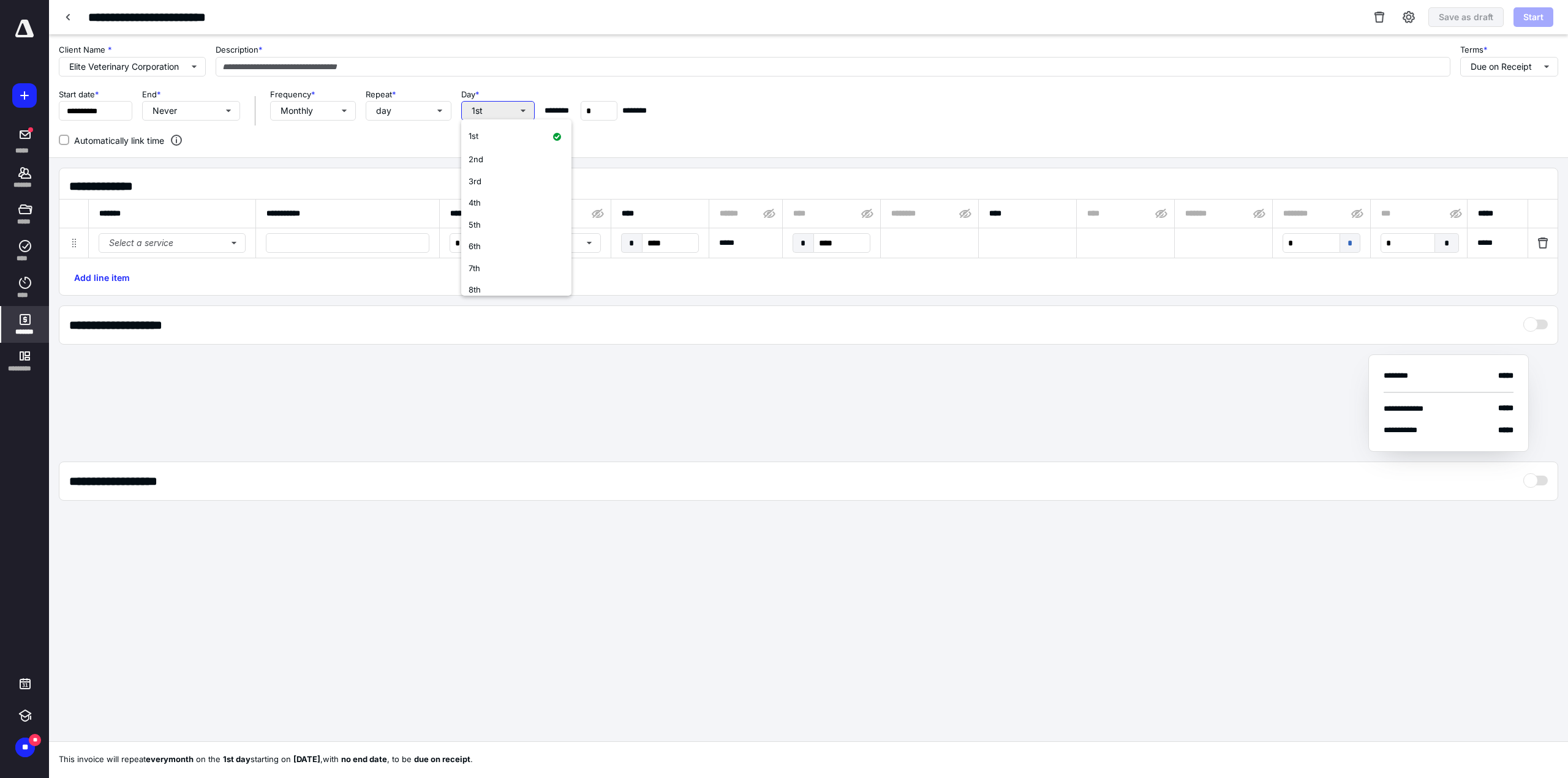click on "1st" at bounding box center [498, 111] 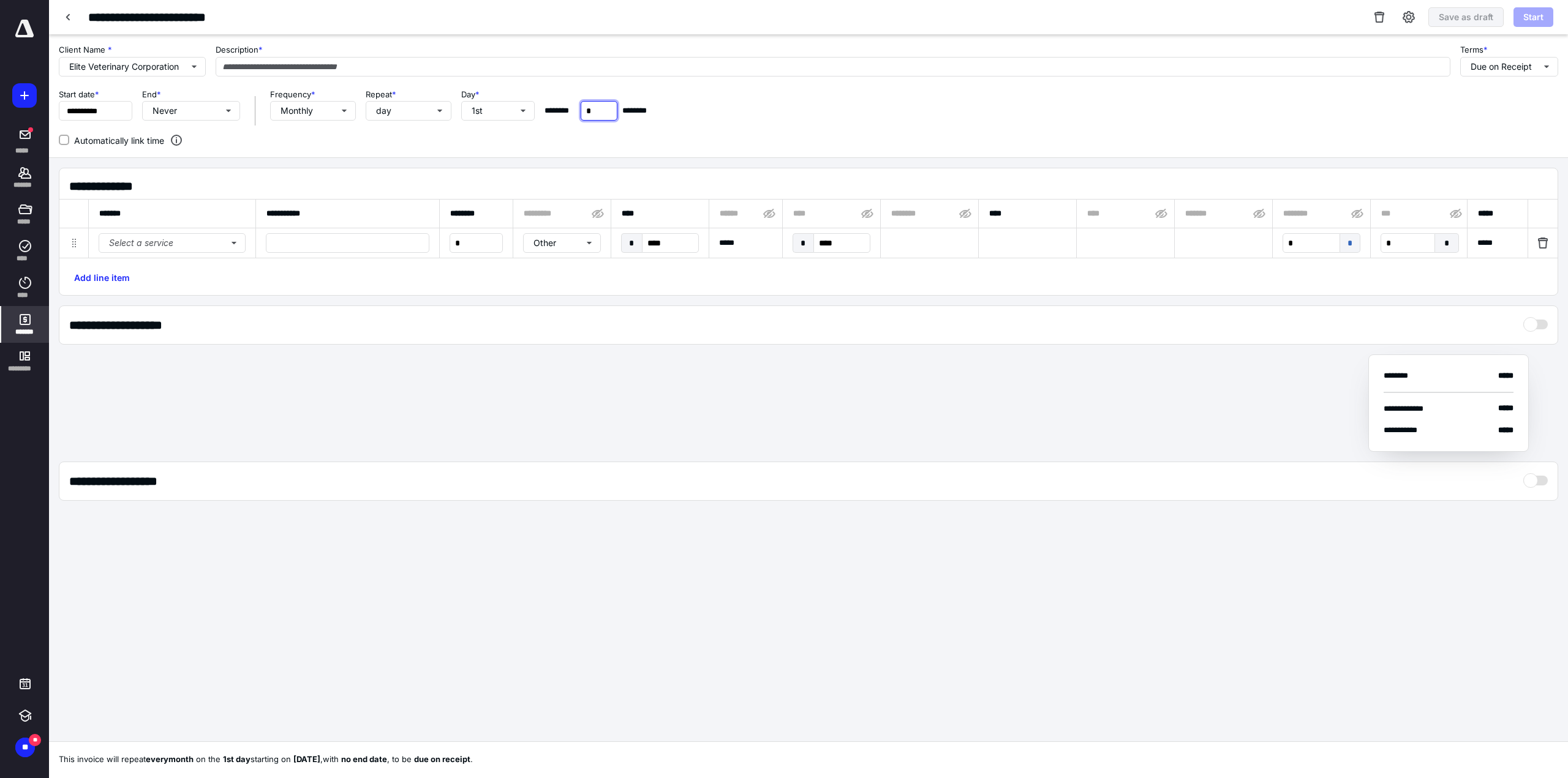 click on "*" at bounding box center (599, 111) 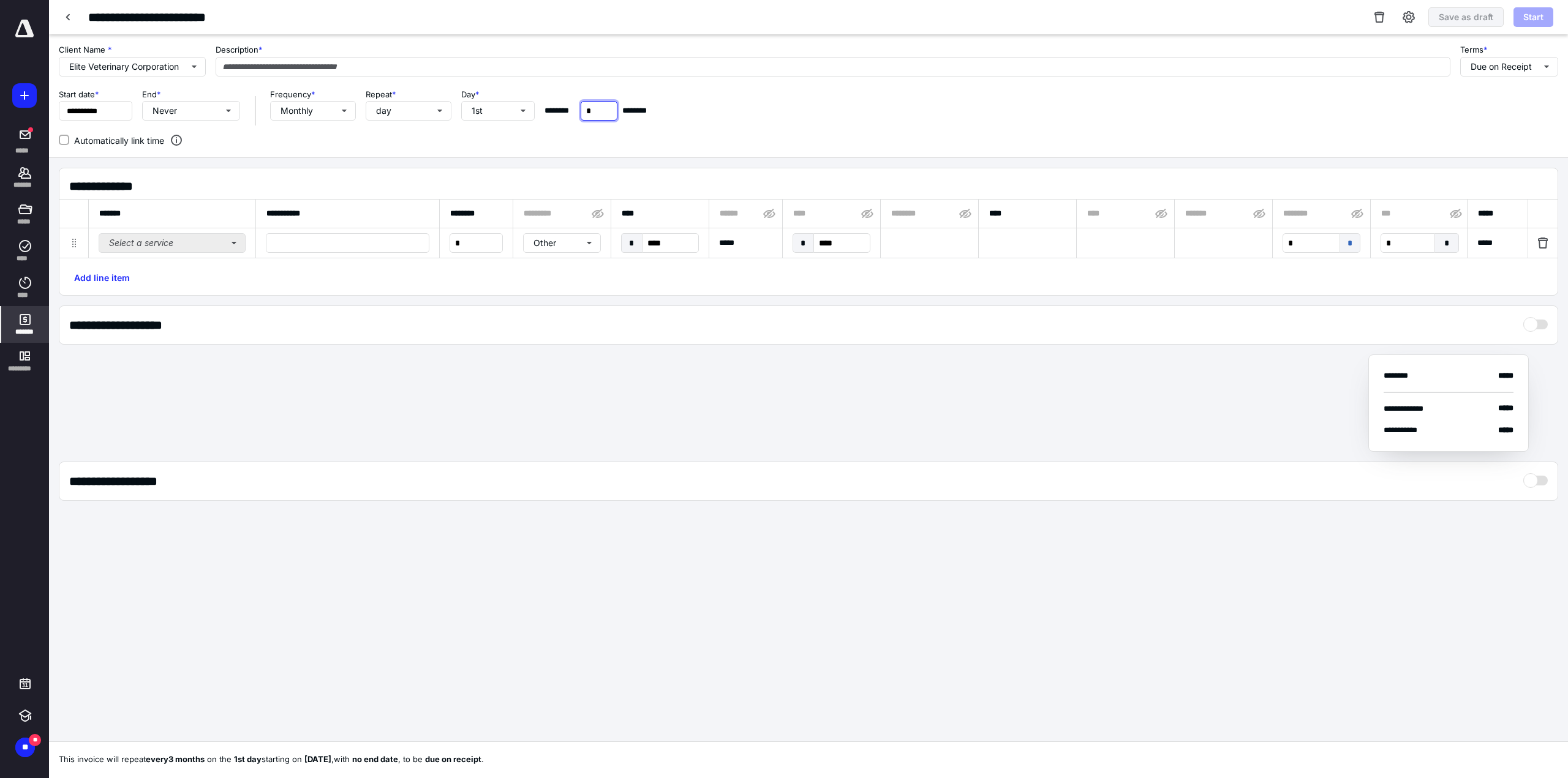 type on "*" 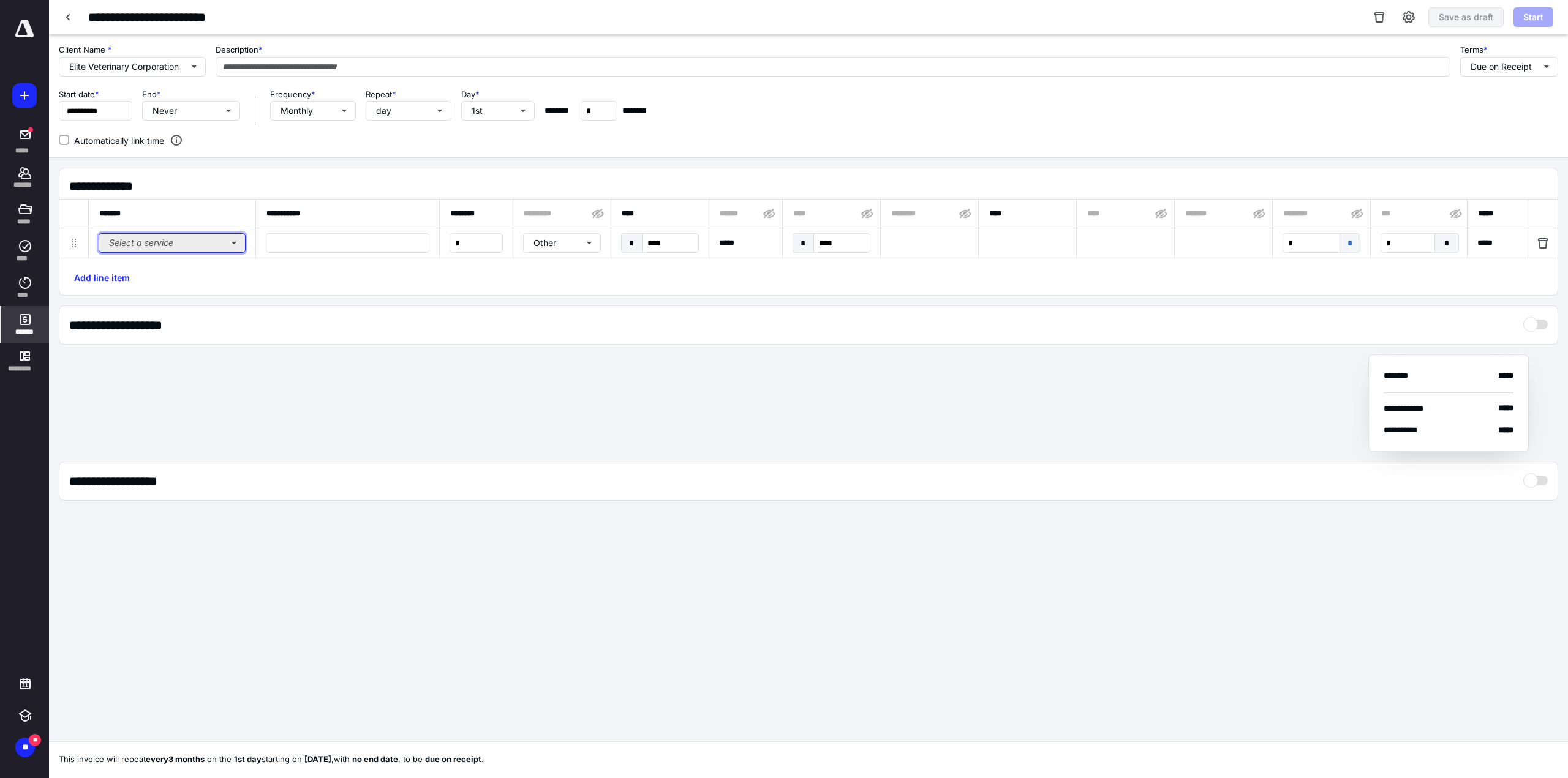 click on "Select a service" at bounding box center (172, 243) 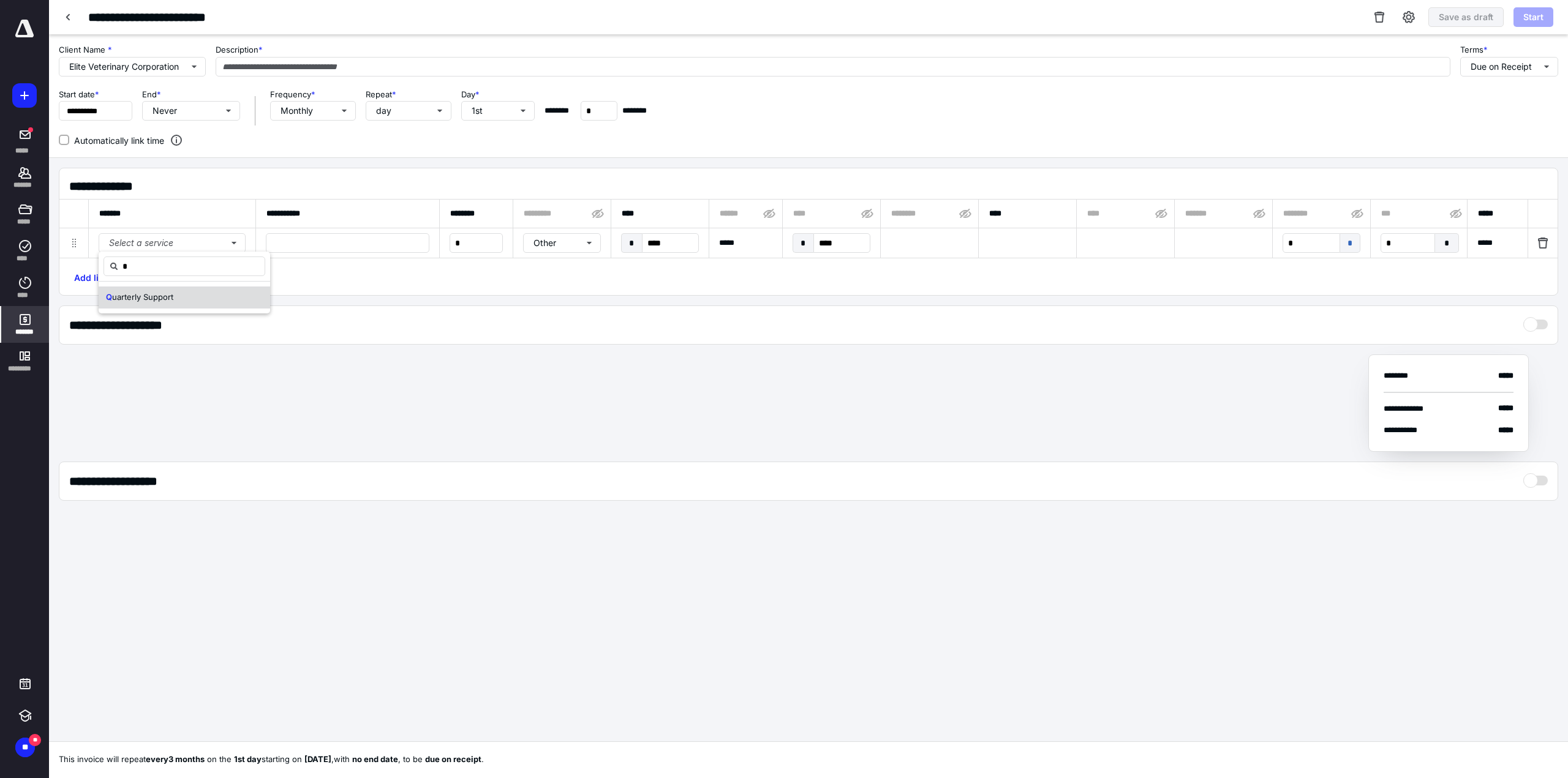 click on "uarterly Support" at bounding box center [143, 297] 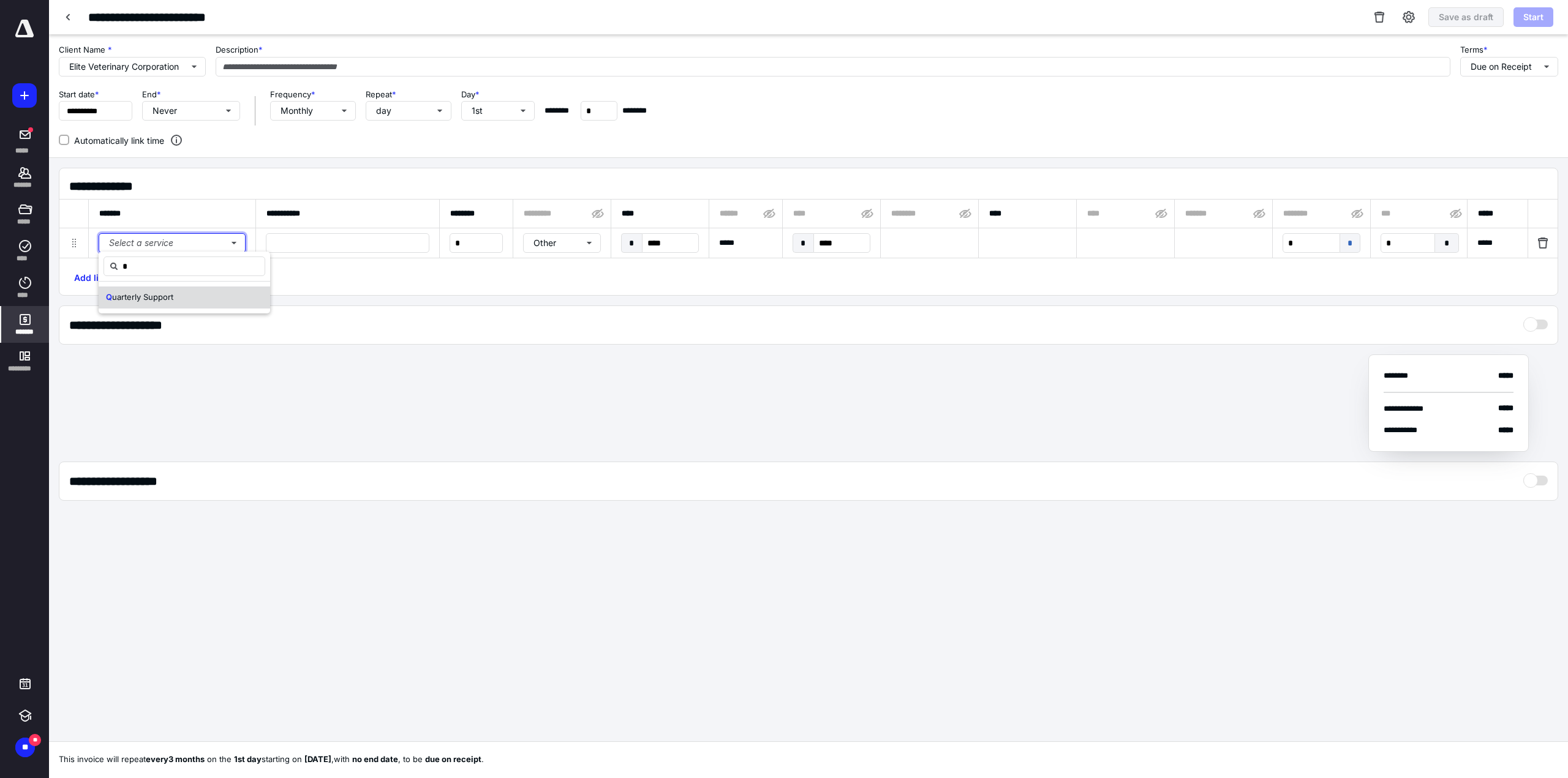 type 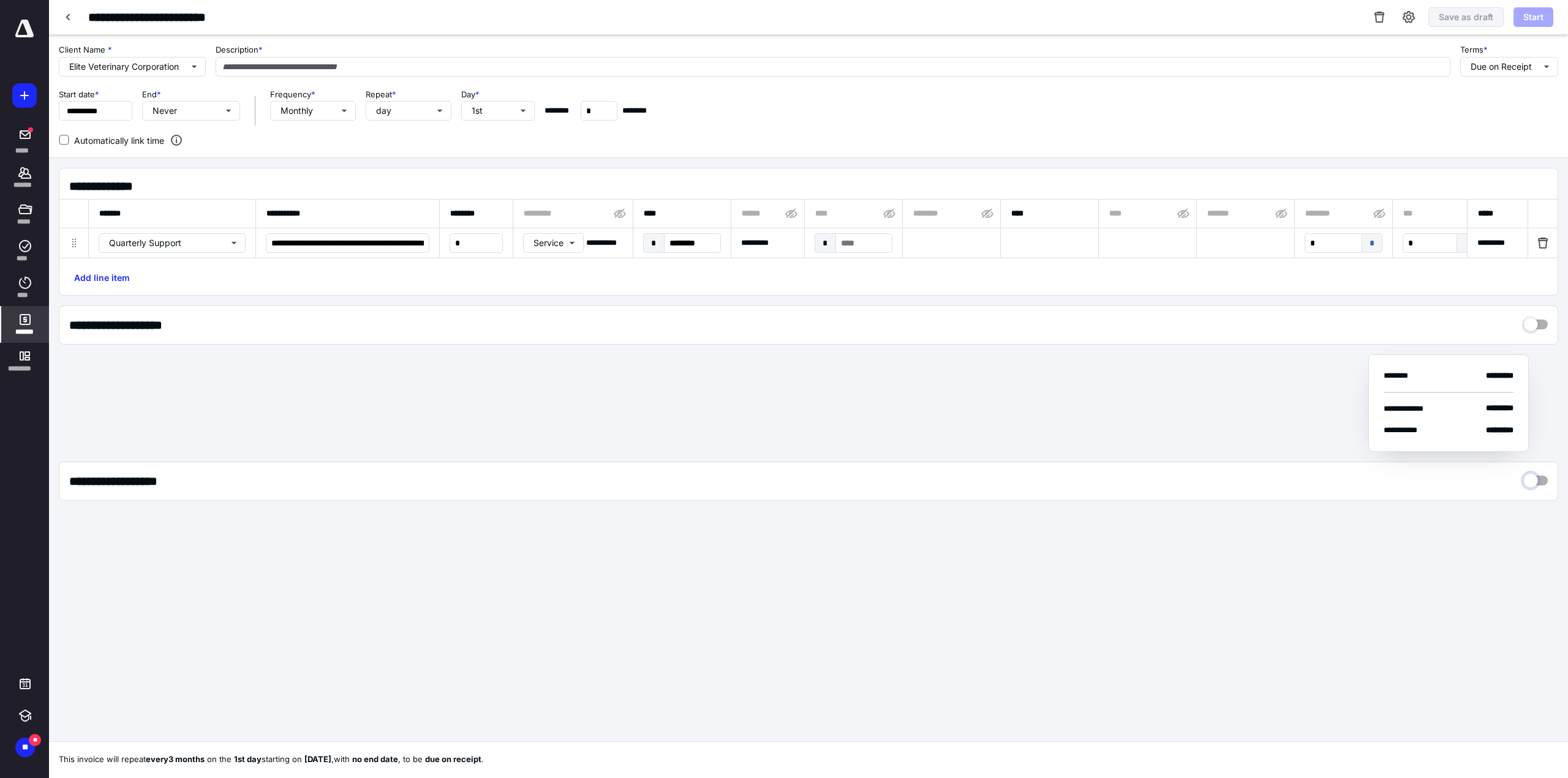 click at bounding box center [1536, 477] 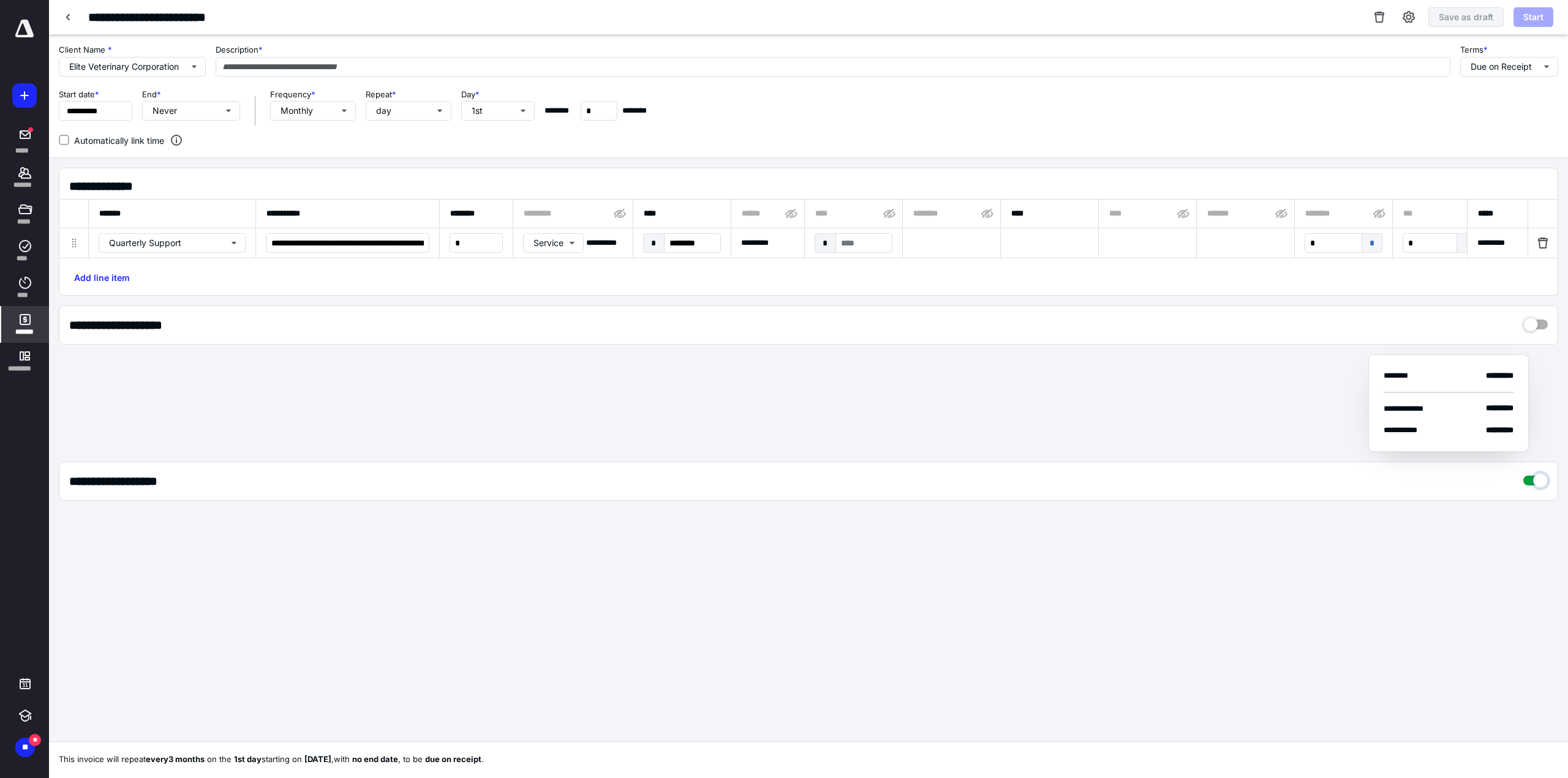checkbox on "****" 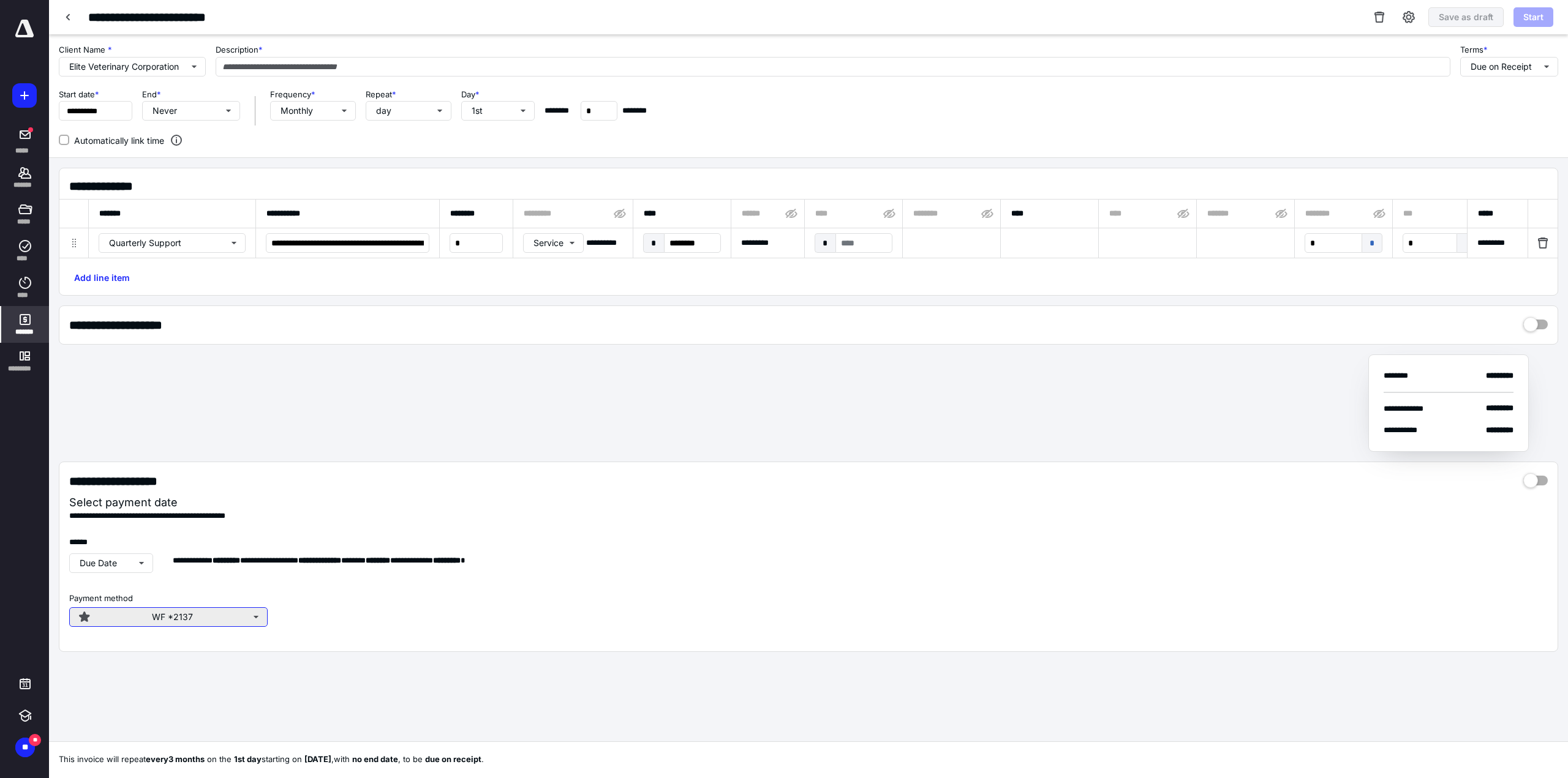 click on "WF *2137" at bounding box center (168, 617) 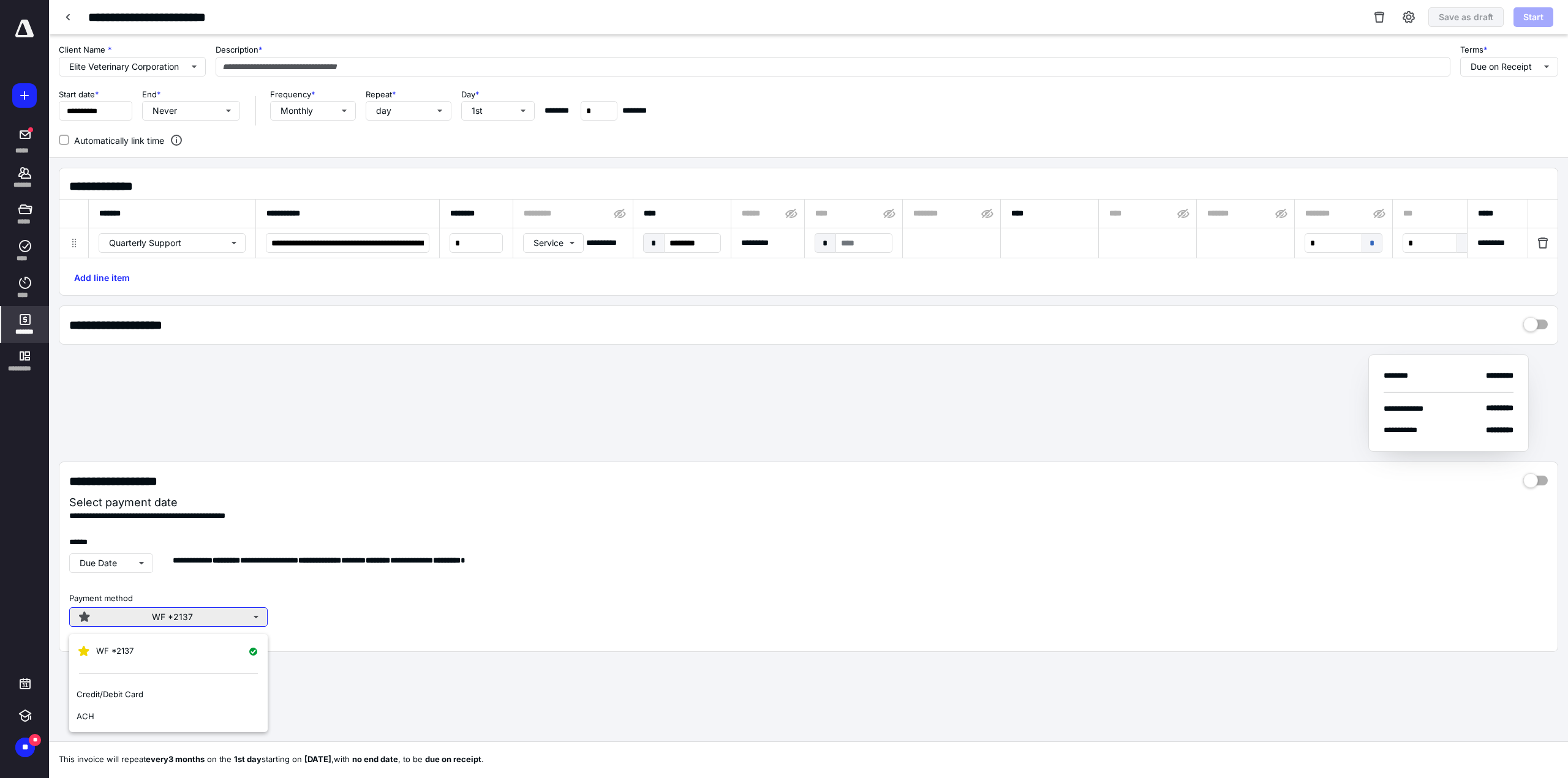 click on "WF *2137" at bounding box center (168, 617) 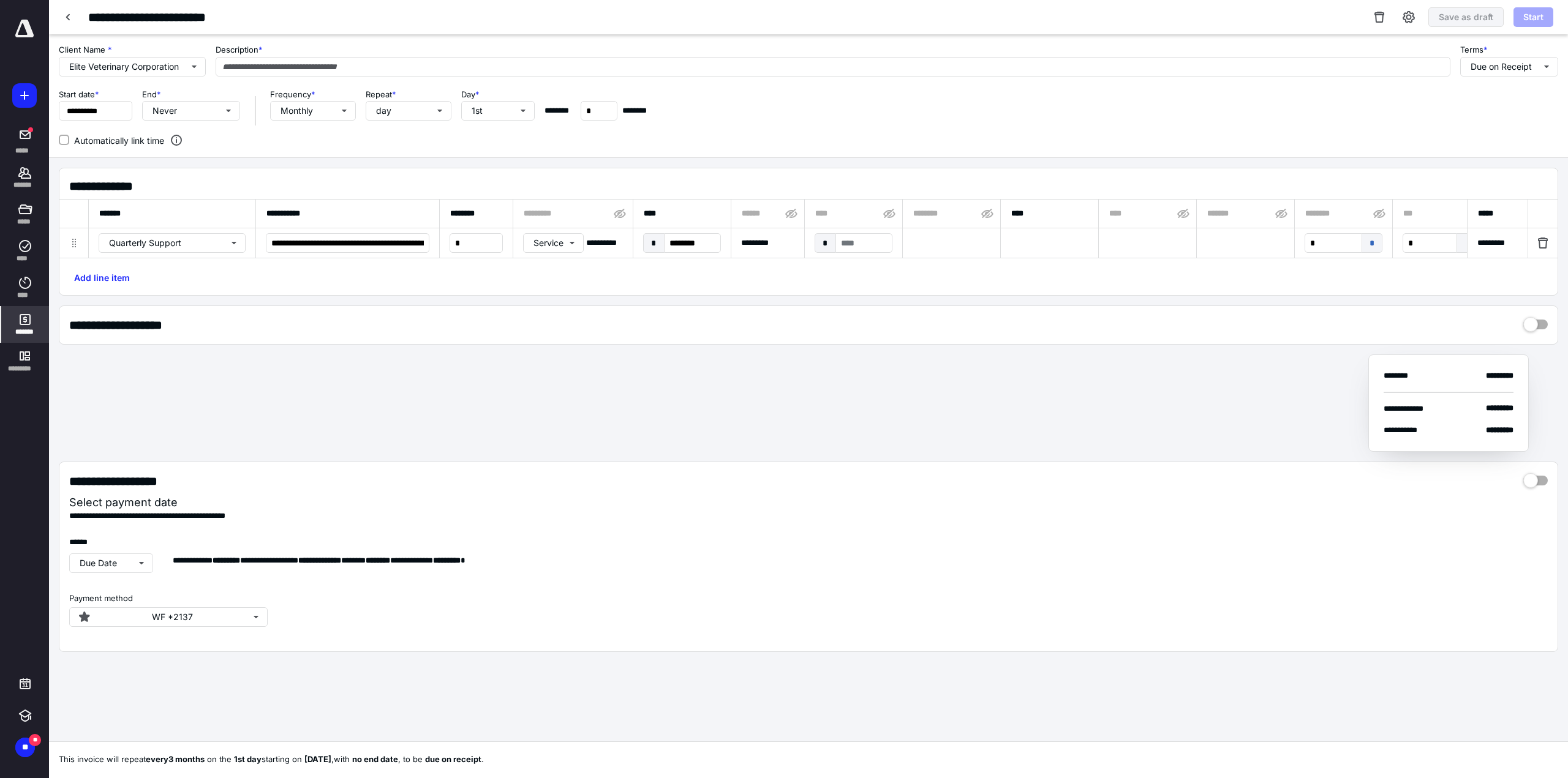 click on "Automatically link time" at bounding box center [111, 140] 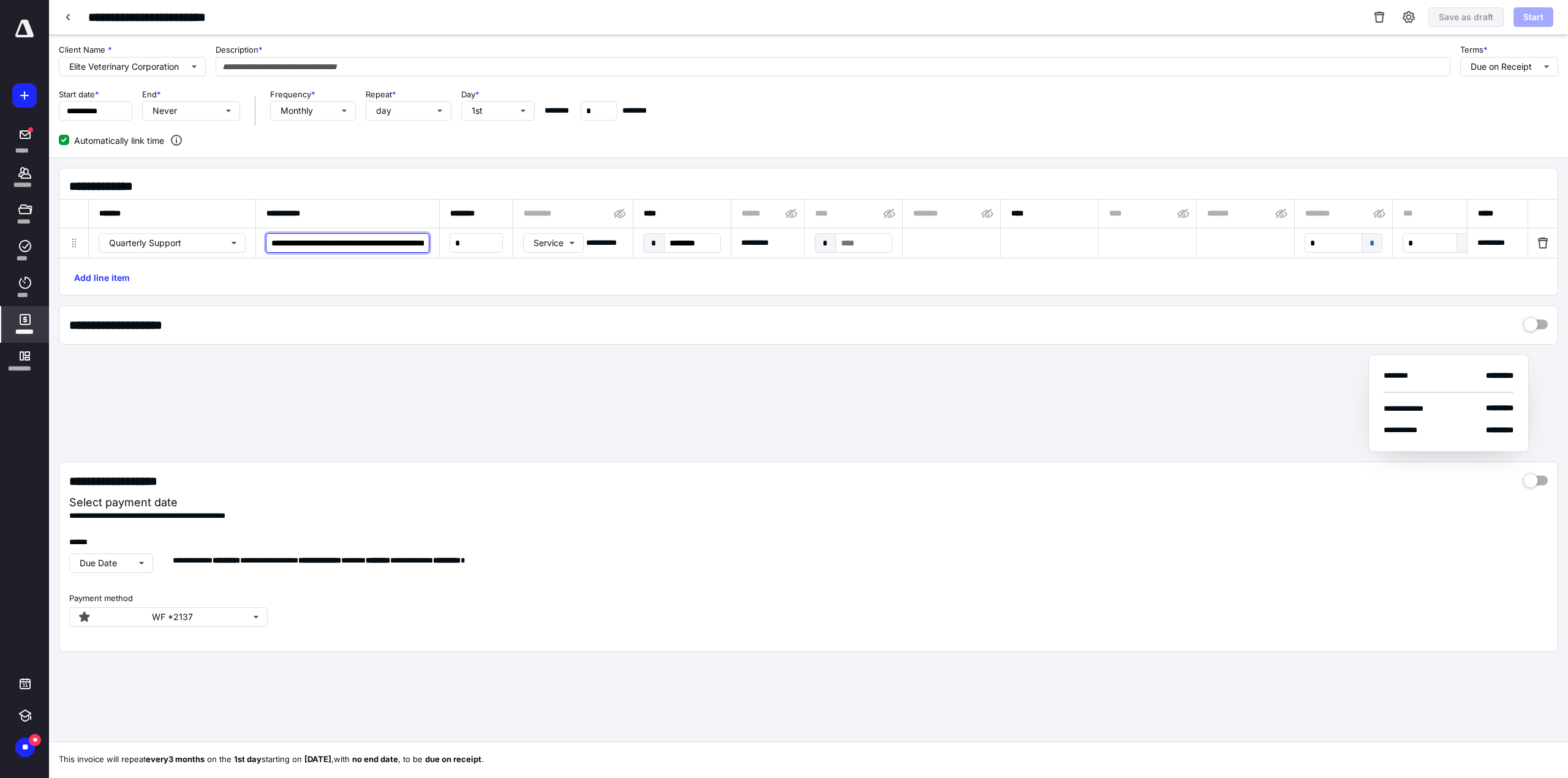 click on "**********" at bounding box center [347, 243] 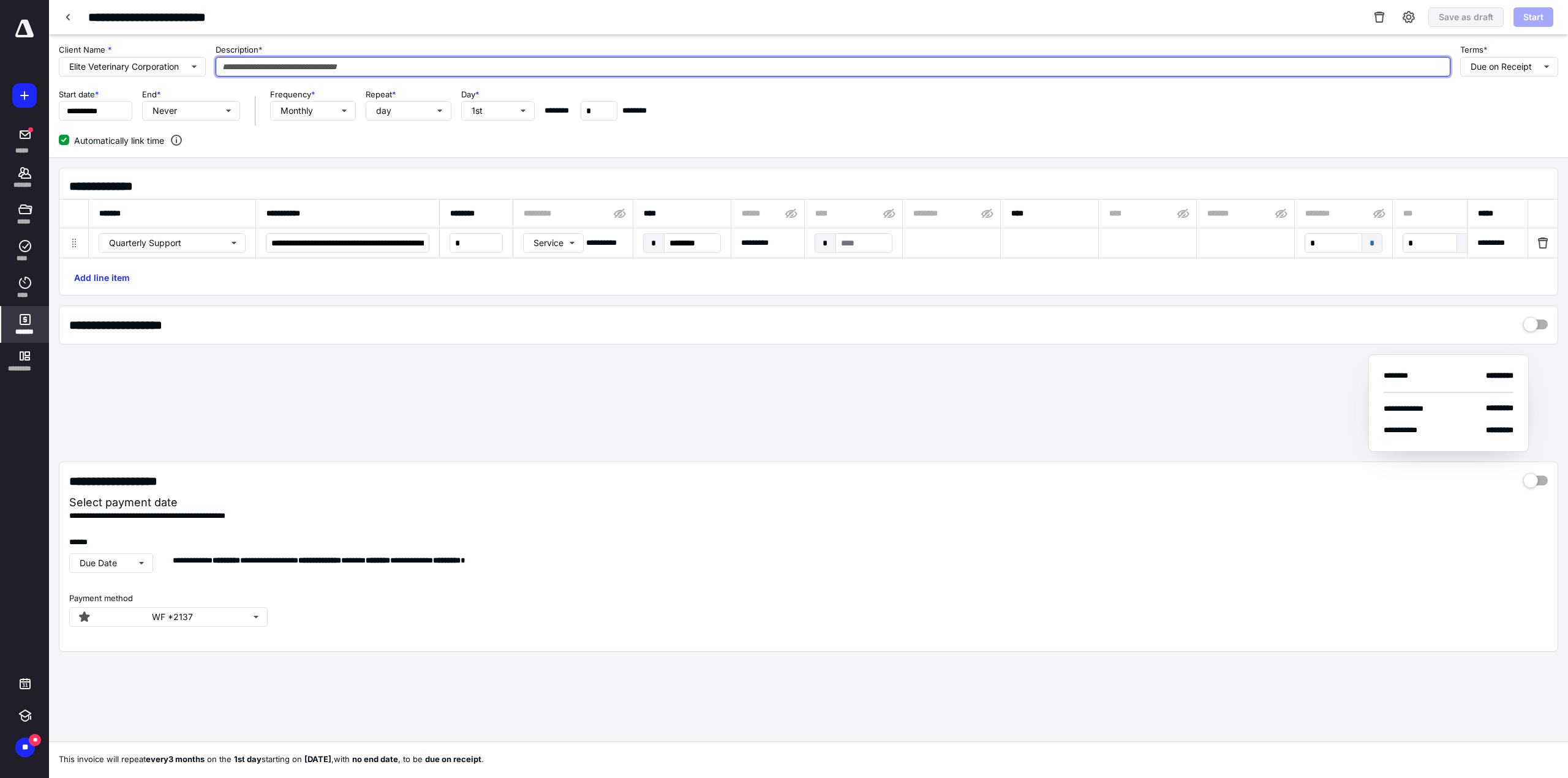 click at bounding box center (833, 67) 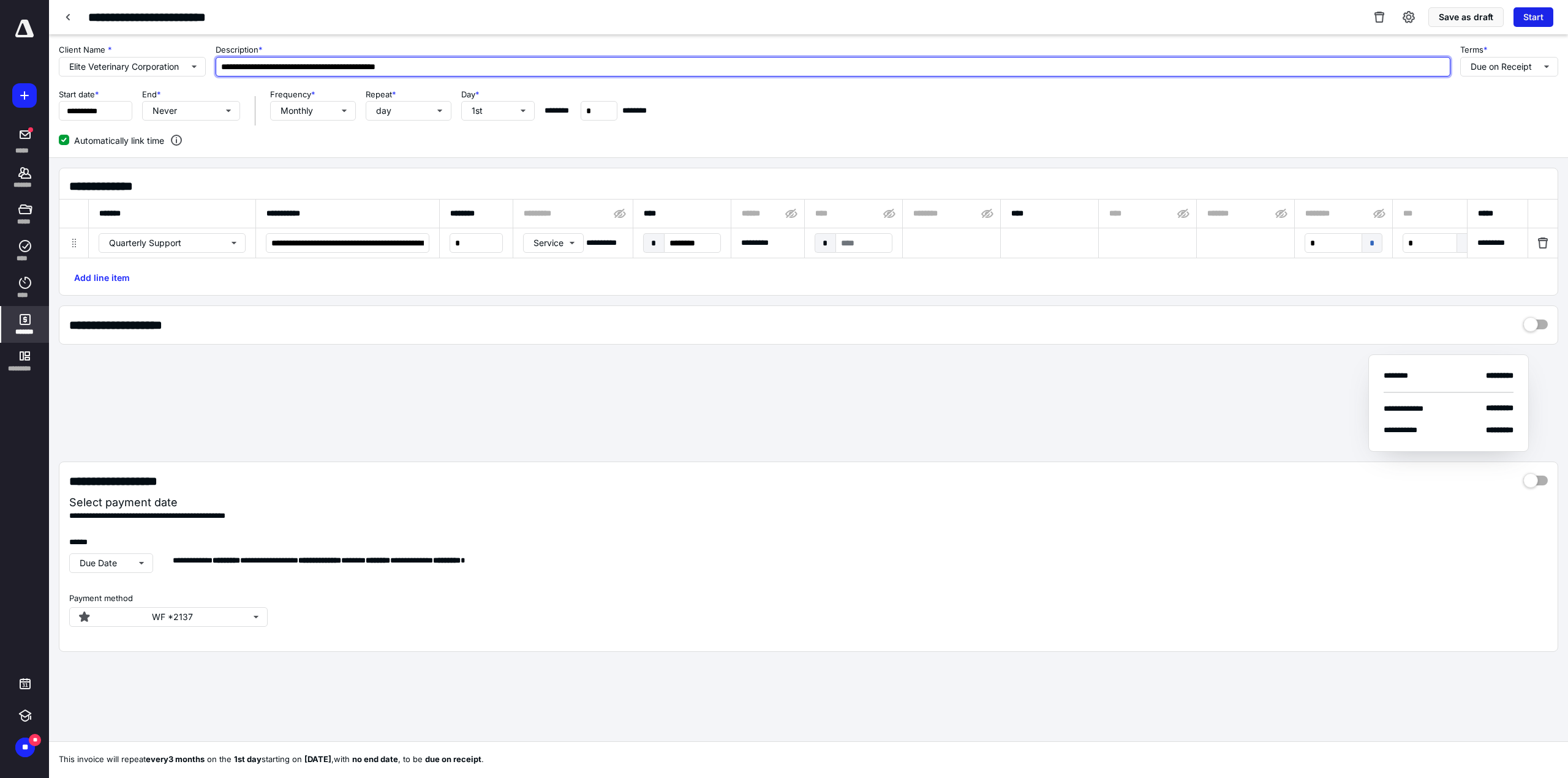 type on "**********" 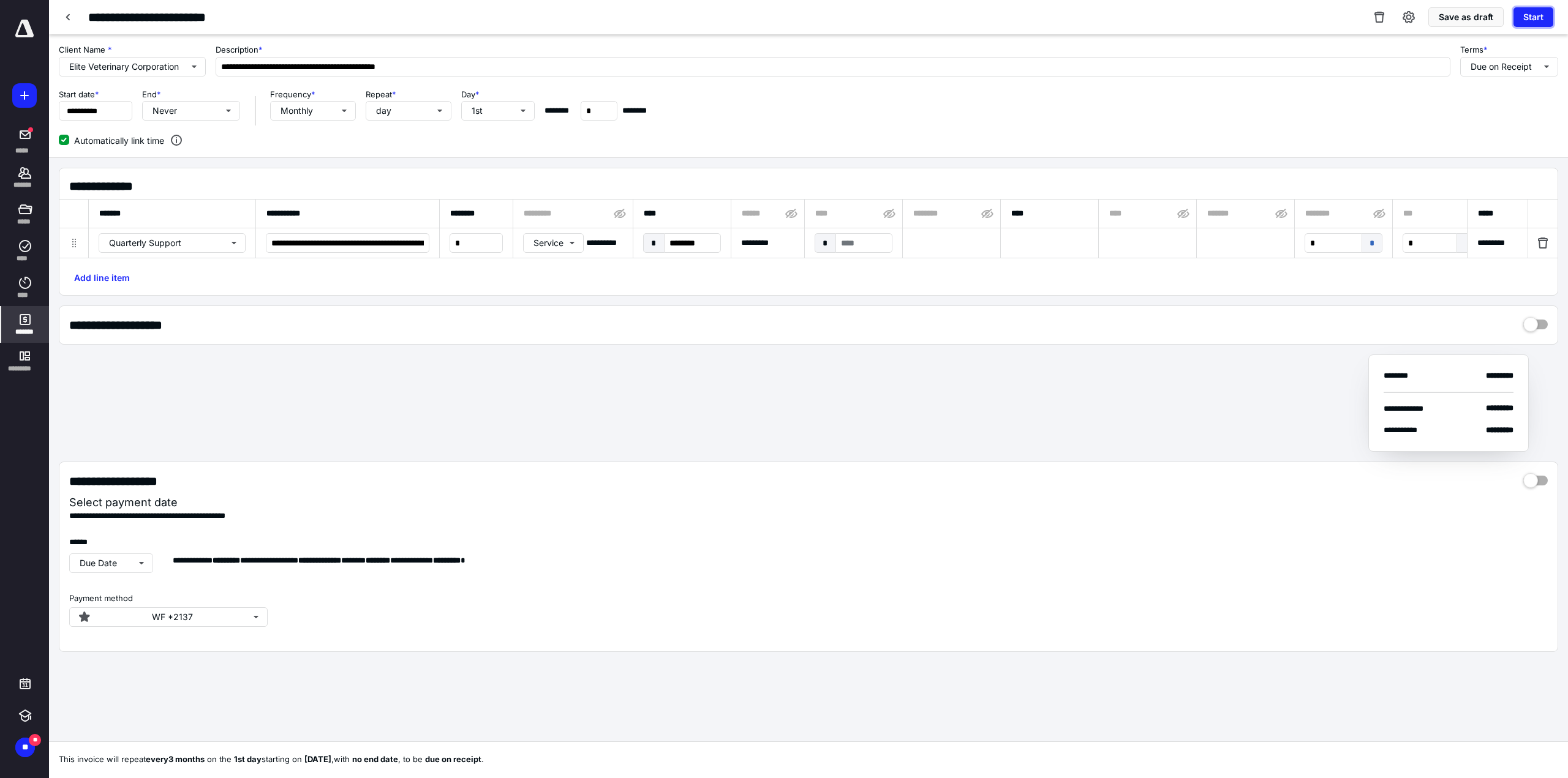 drag, startPoint x: 1525, startPoint y: 14, endPoint x: 1323, endPoint y: 203, distance: 276.63152 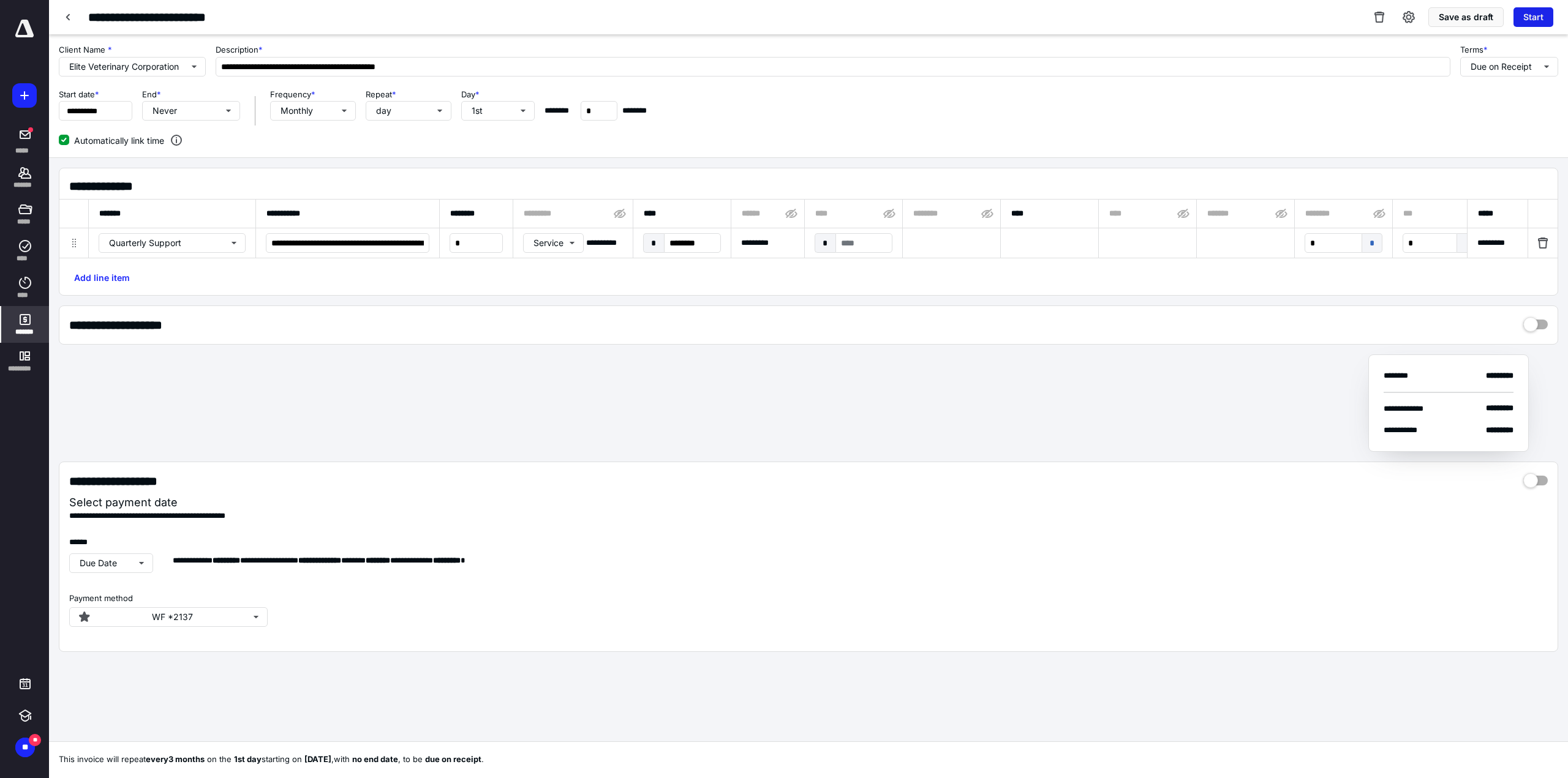 click on "Start" at bounding box center (1533, 17) 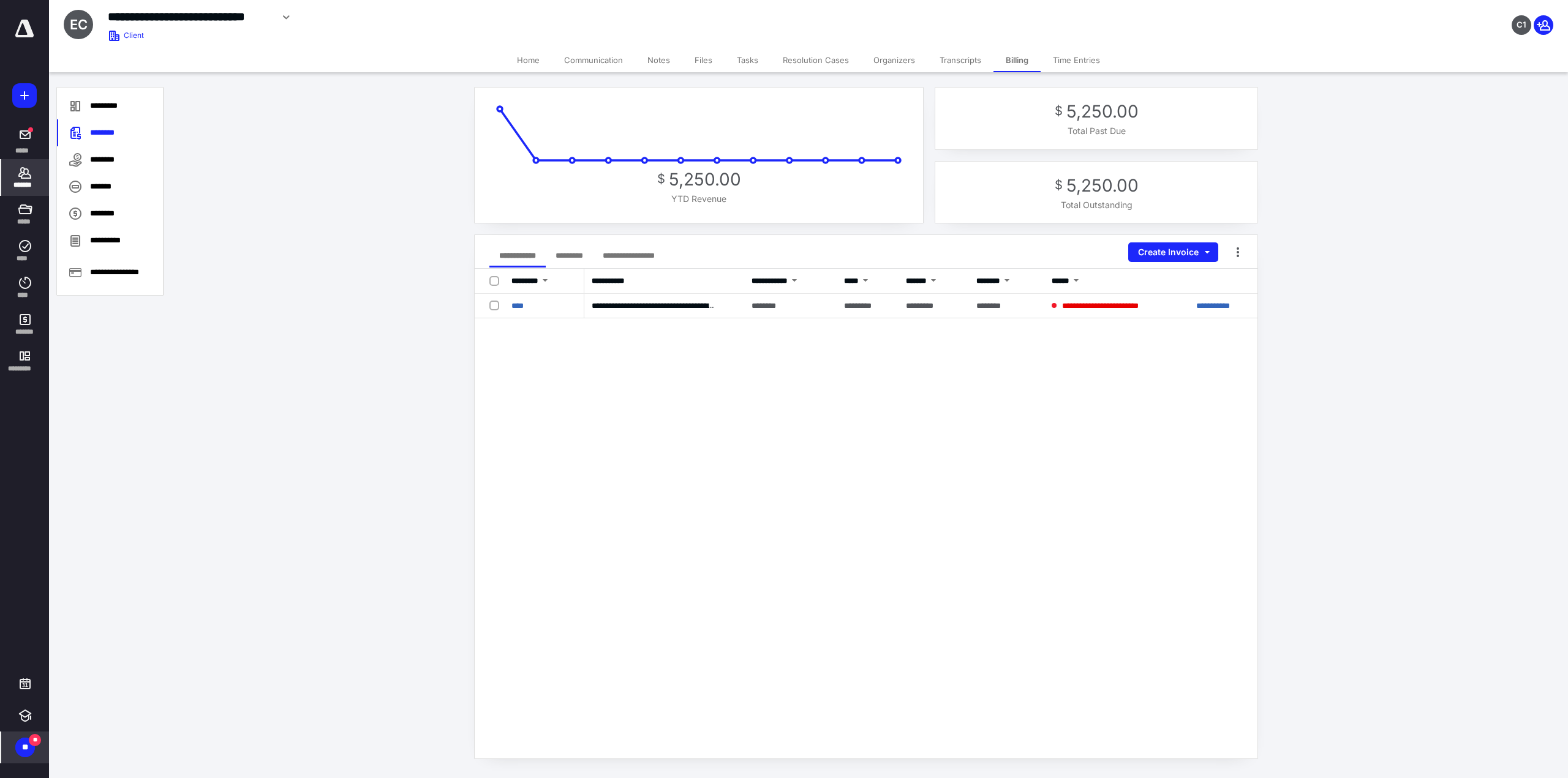 click on "**" at bounding box center (25, 747) 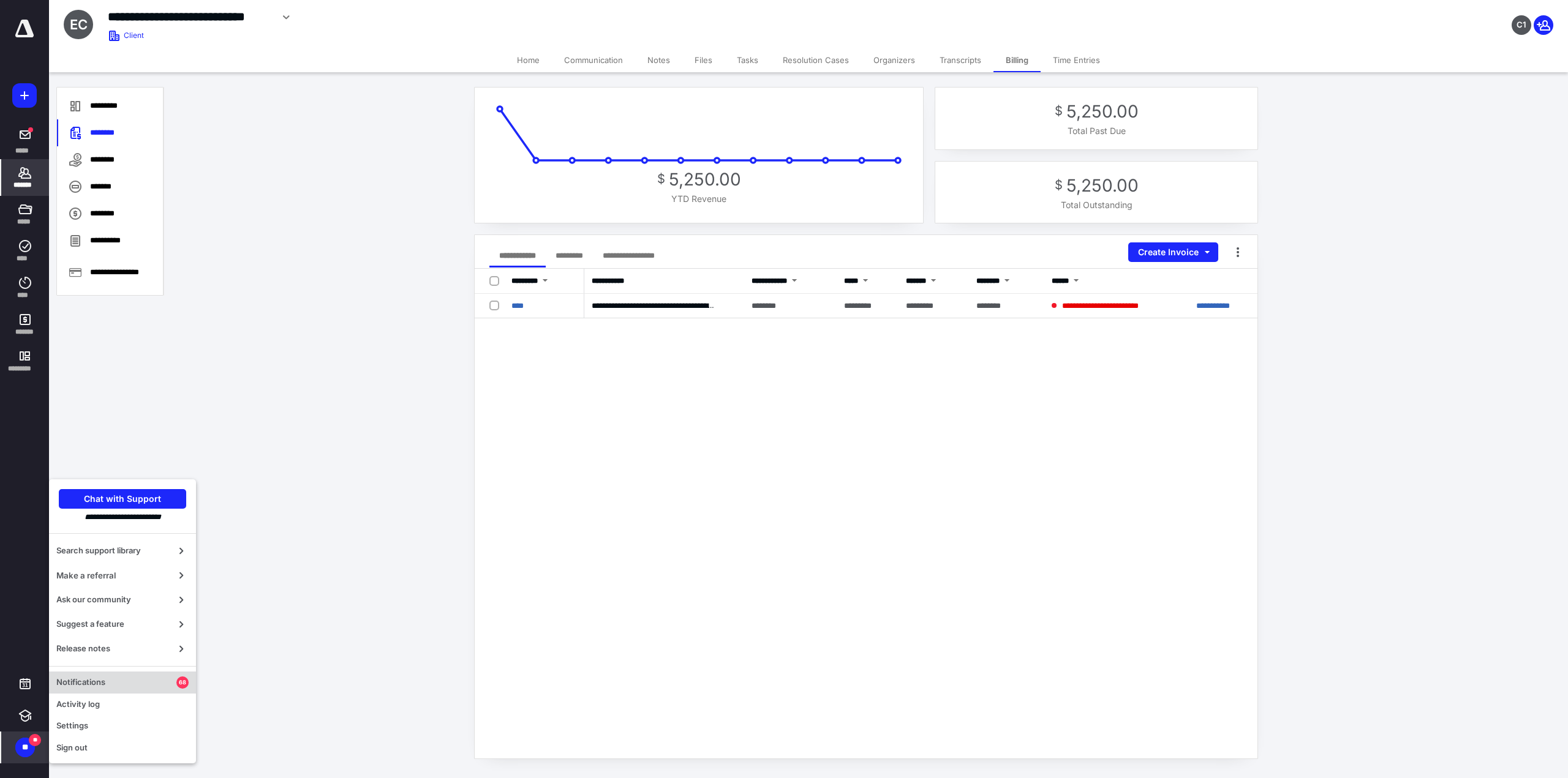 click on "Notifications 68" at bounding box center [123, 683] 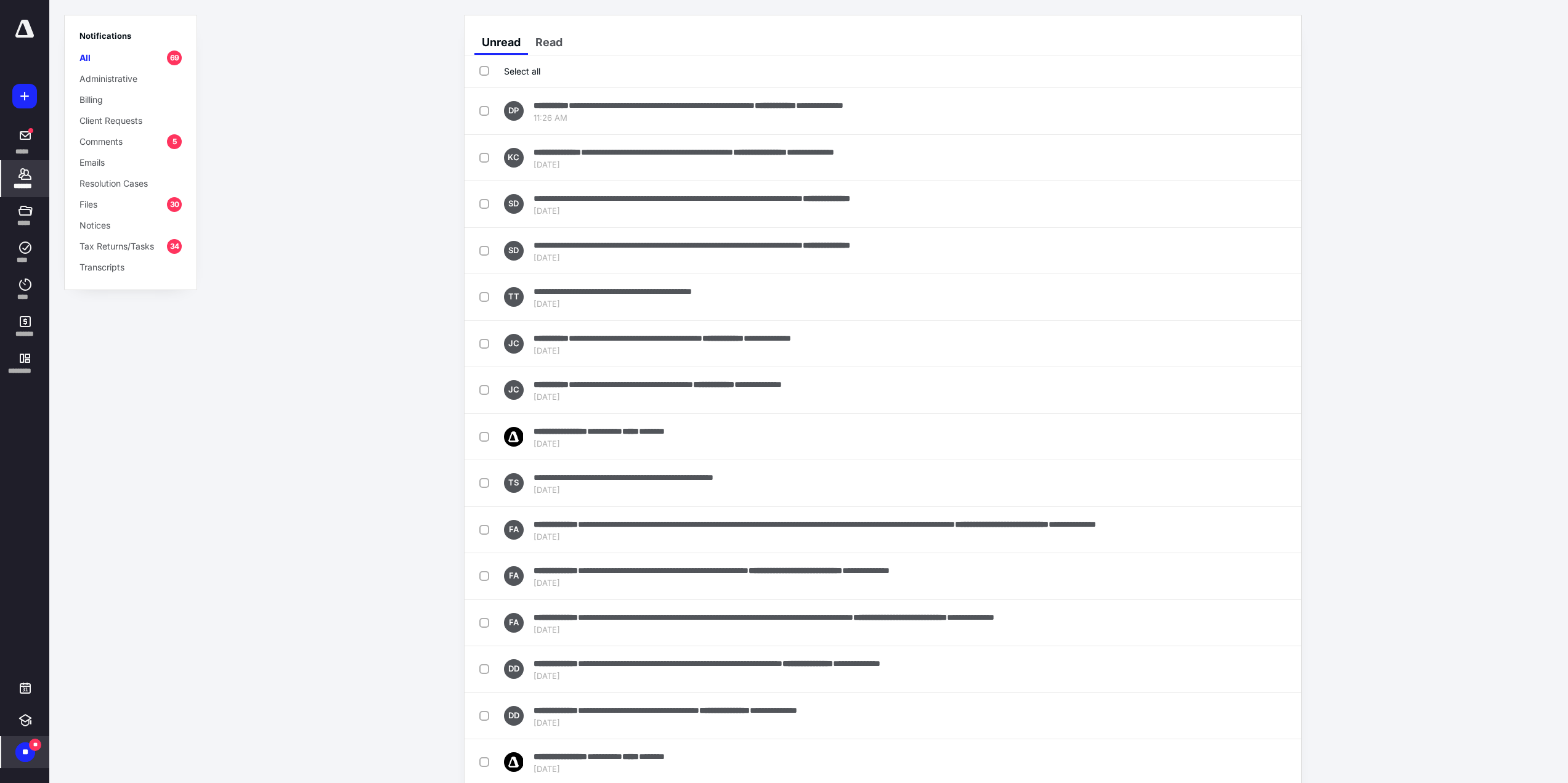 click on "*******" at bounding box center (25, 179) 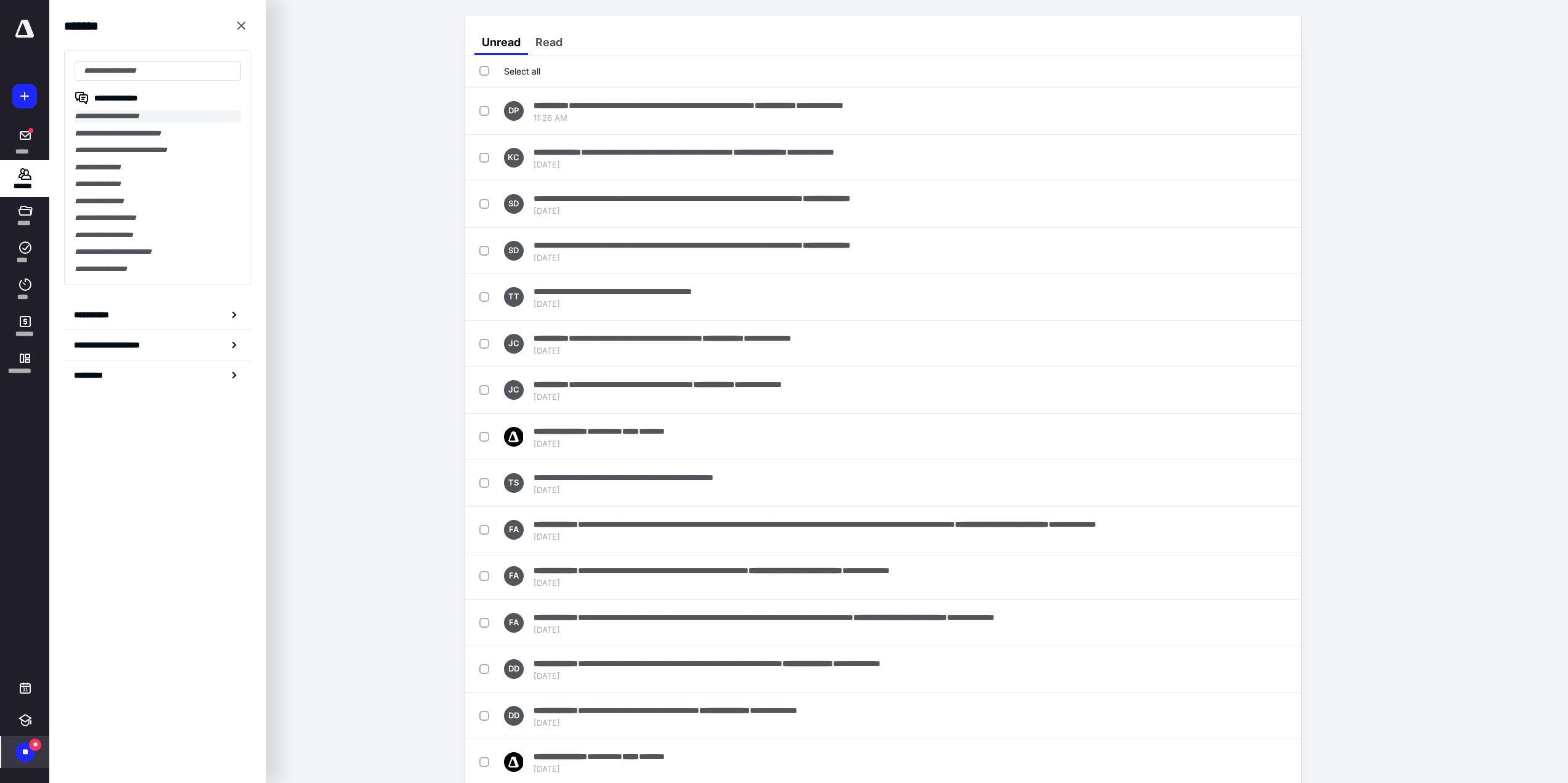 click on "**********" at bounding box center [158, 116] 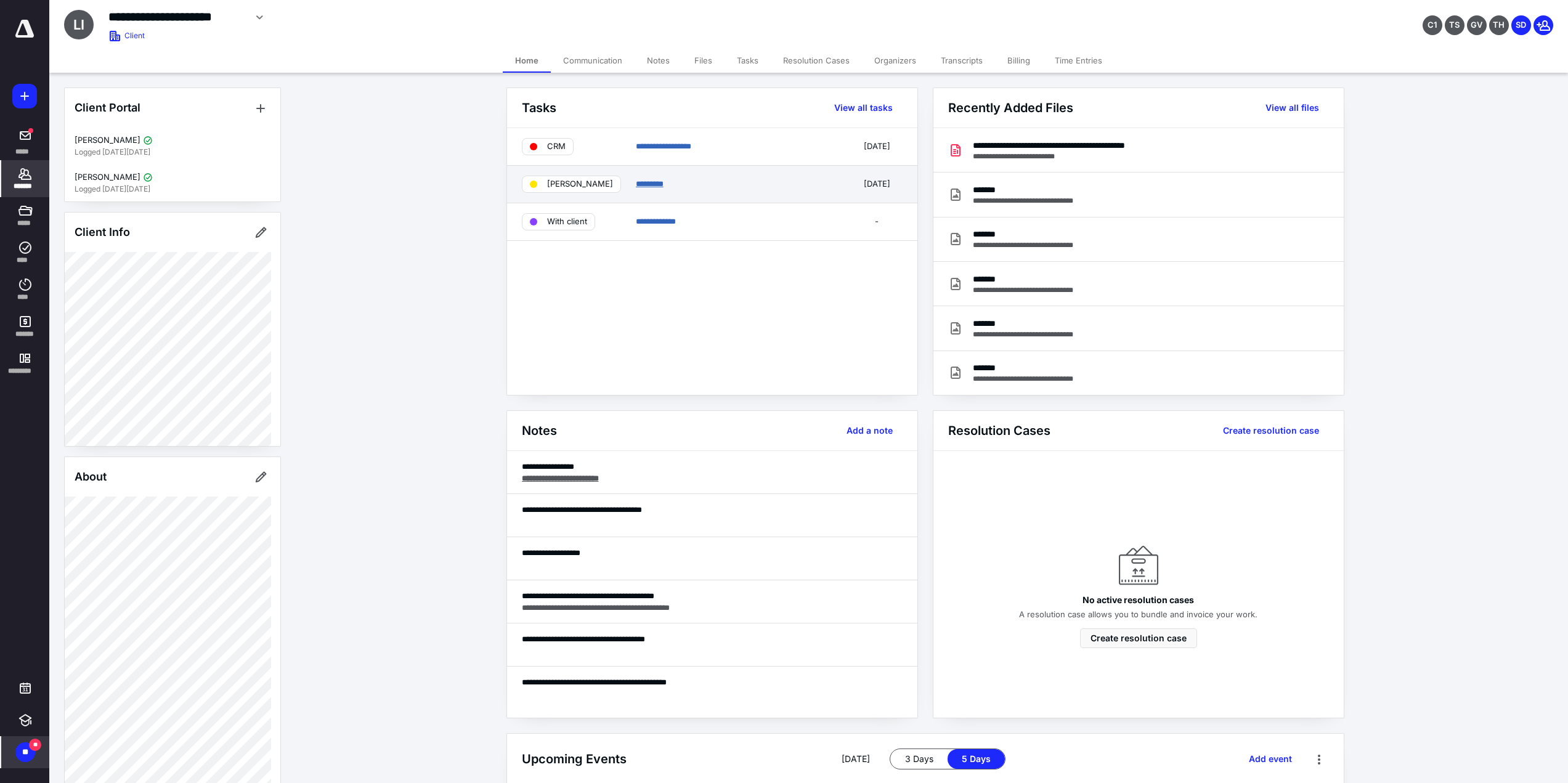 click on "*********" at bounding box center [649, 184] 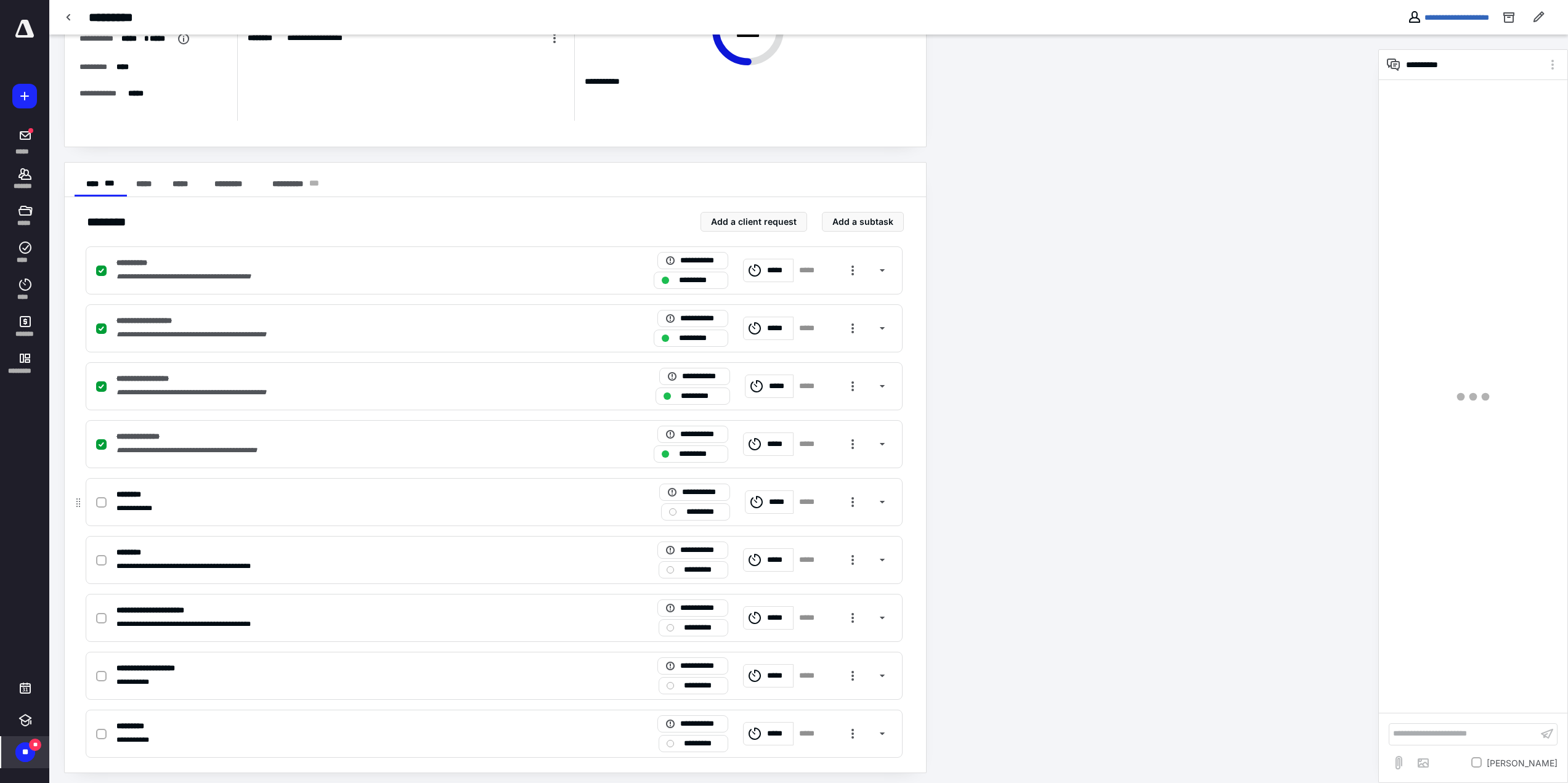 scroll, scrollTop: 115, scrollLeft: 0, axis: vertical 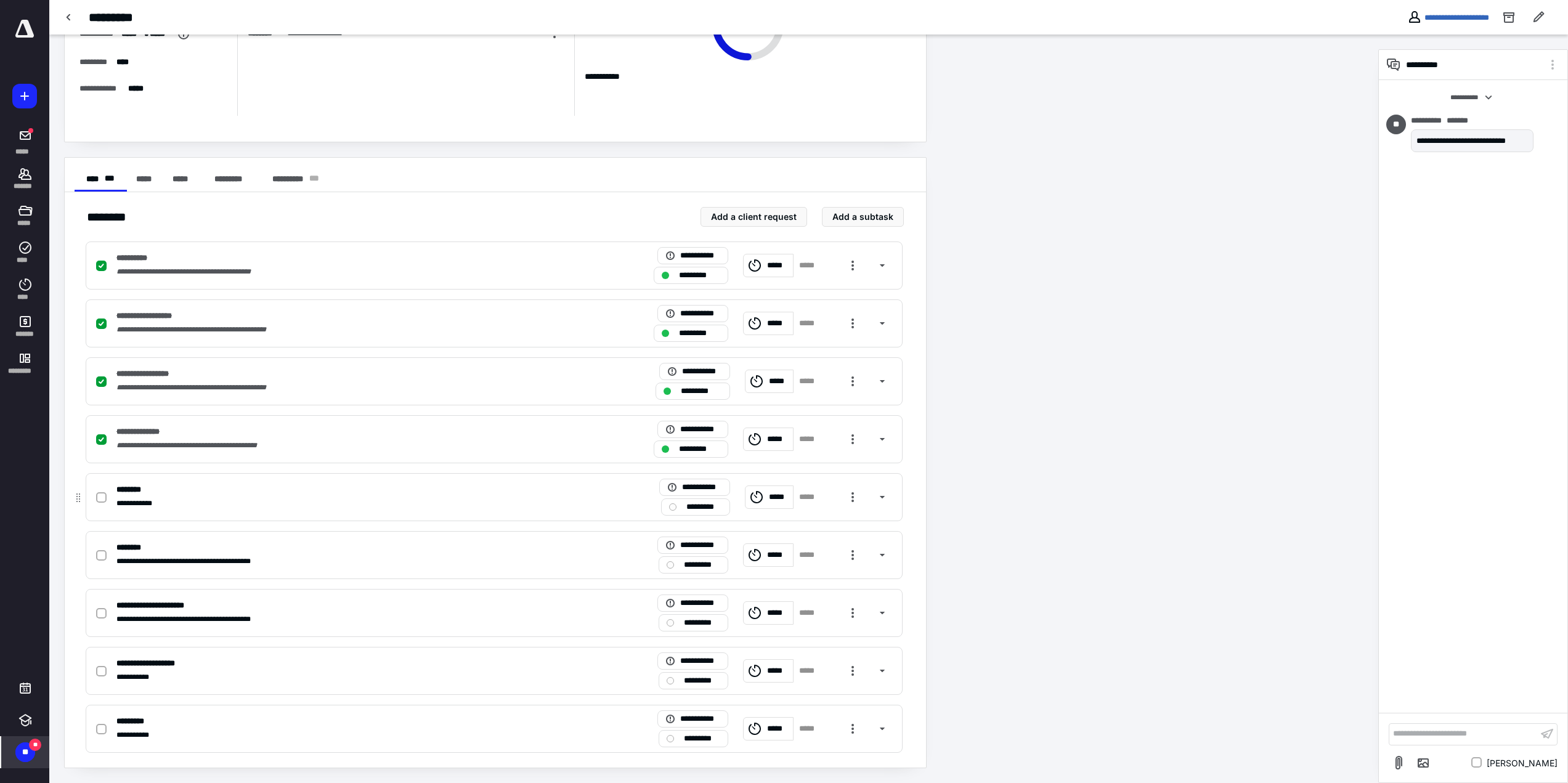 click at bounding box center (101, 498) 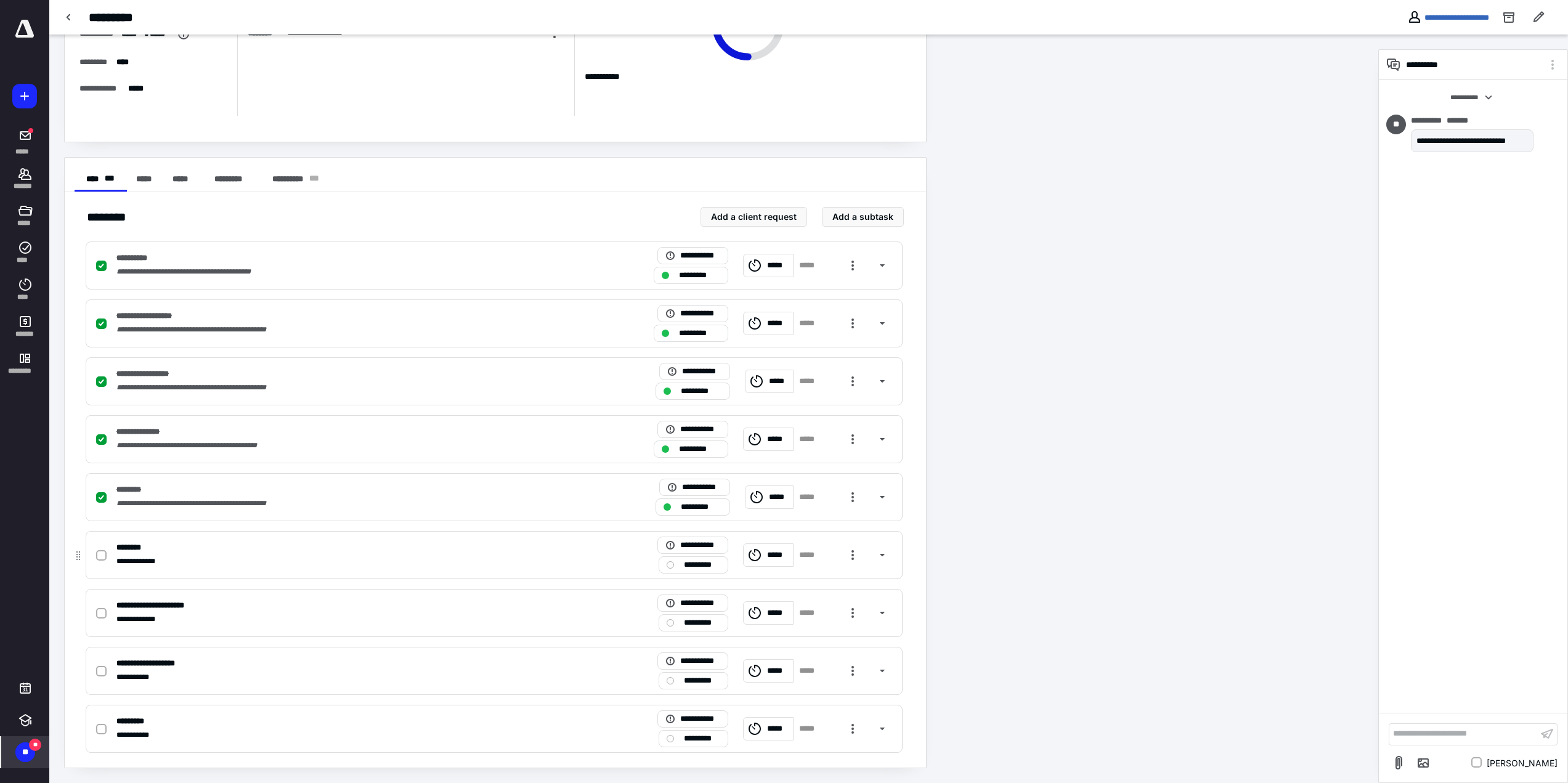 click at bounding box center (101, 556) 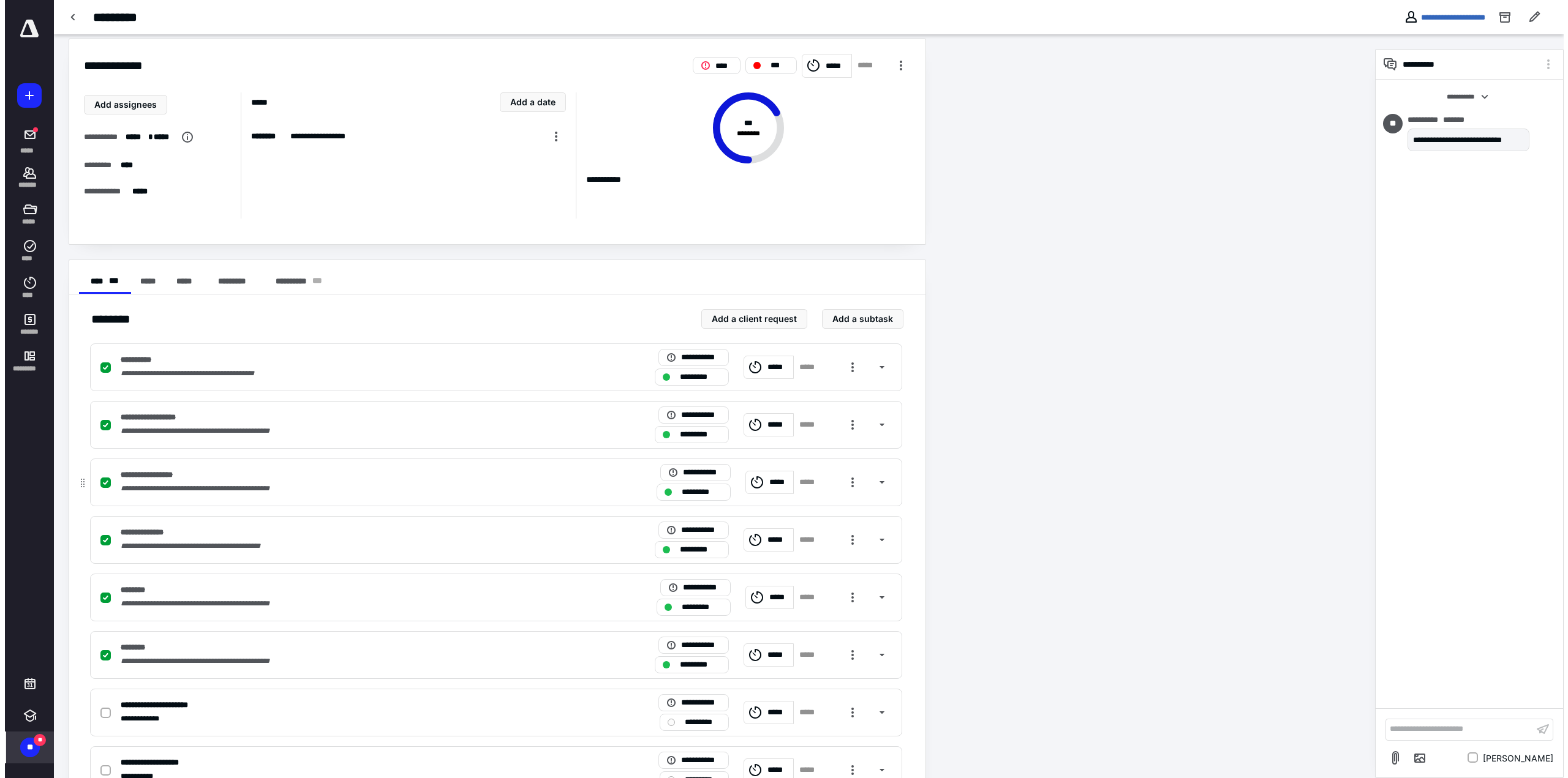 scroll, scrollTop: 0, scrollLeft: 0, axis: both 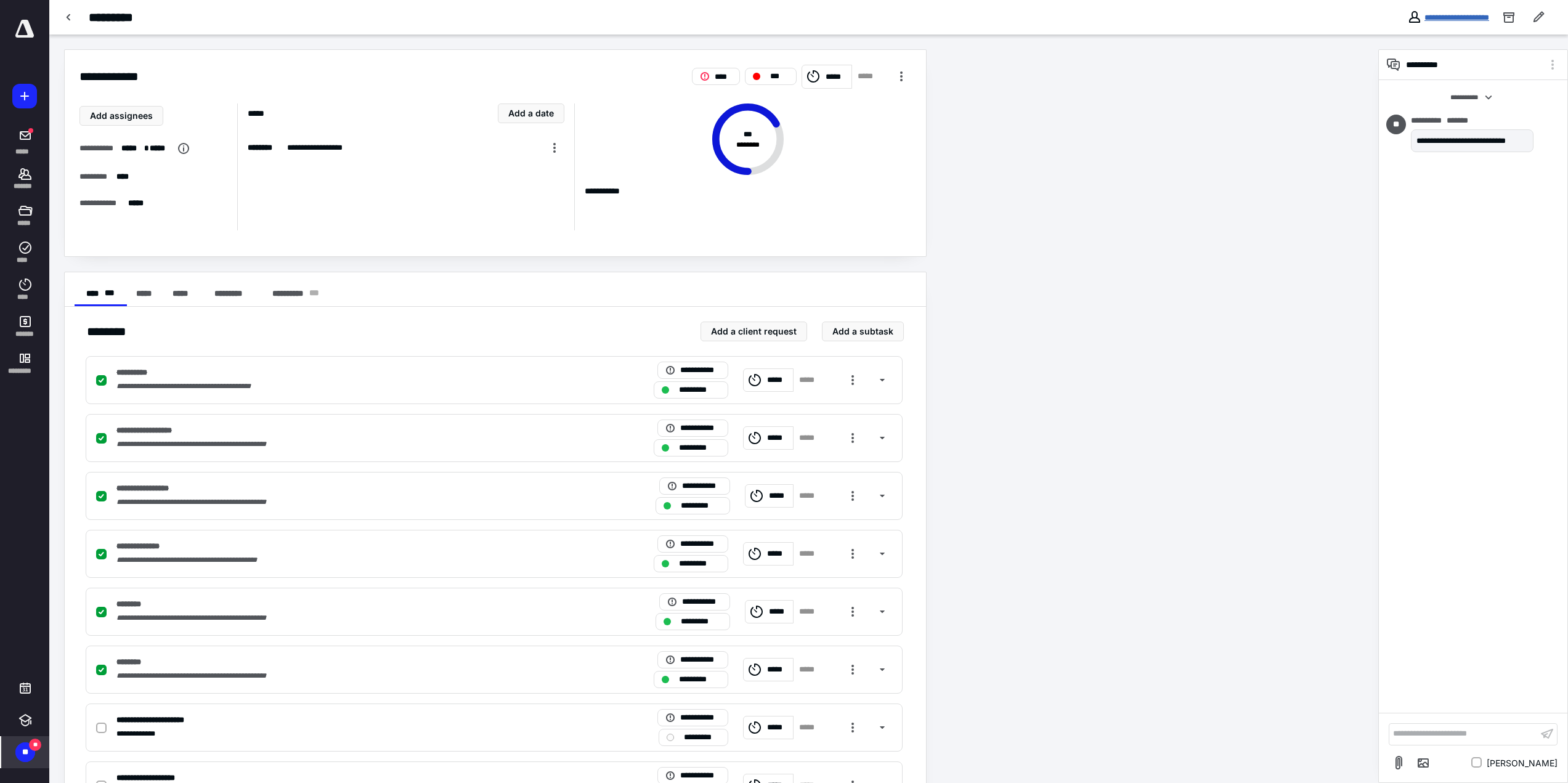 click on "**********" at bounding box center (1456, 17) 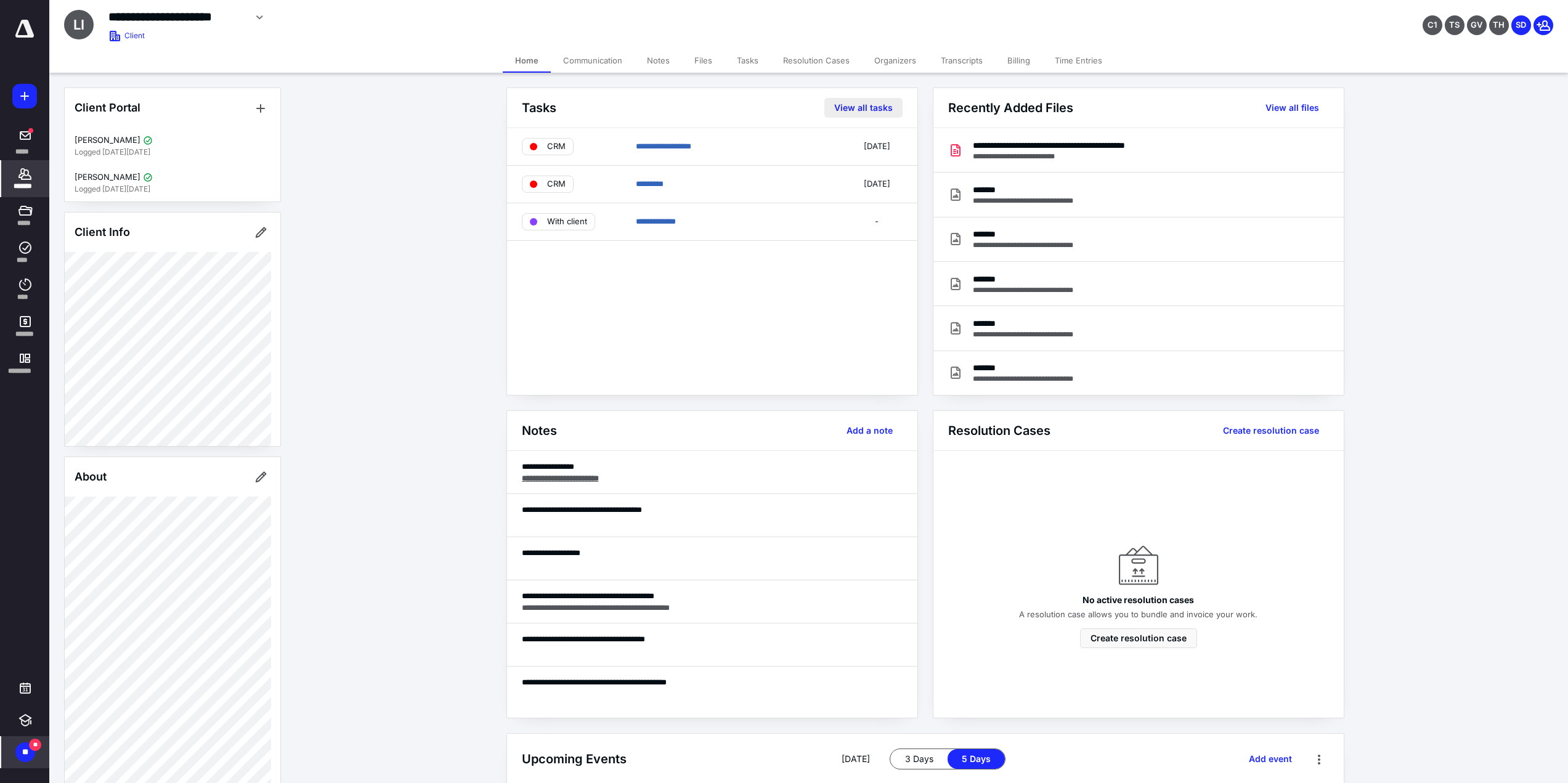 click on "View all tasks" at bounding box center (863, 108) 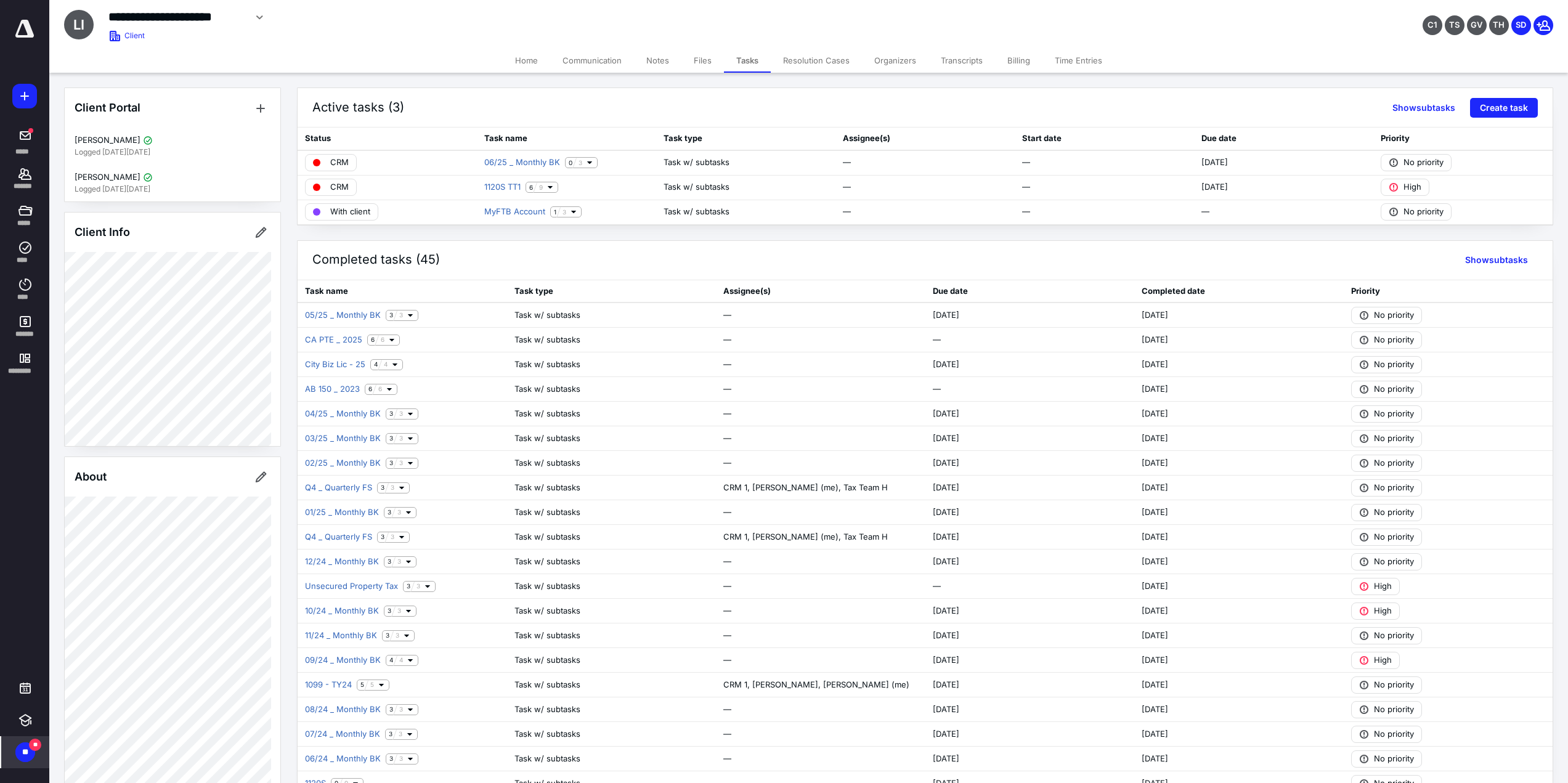 click on "Billing" at bounding box center (1018, 60) 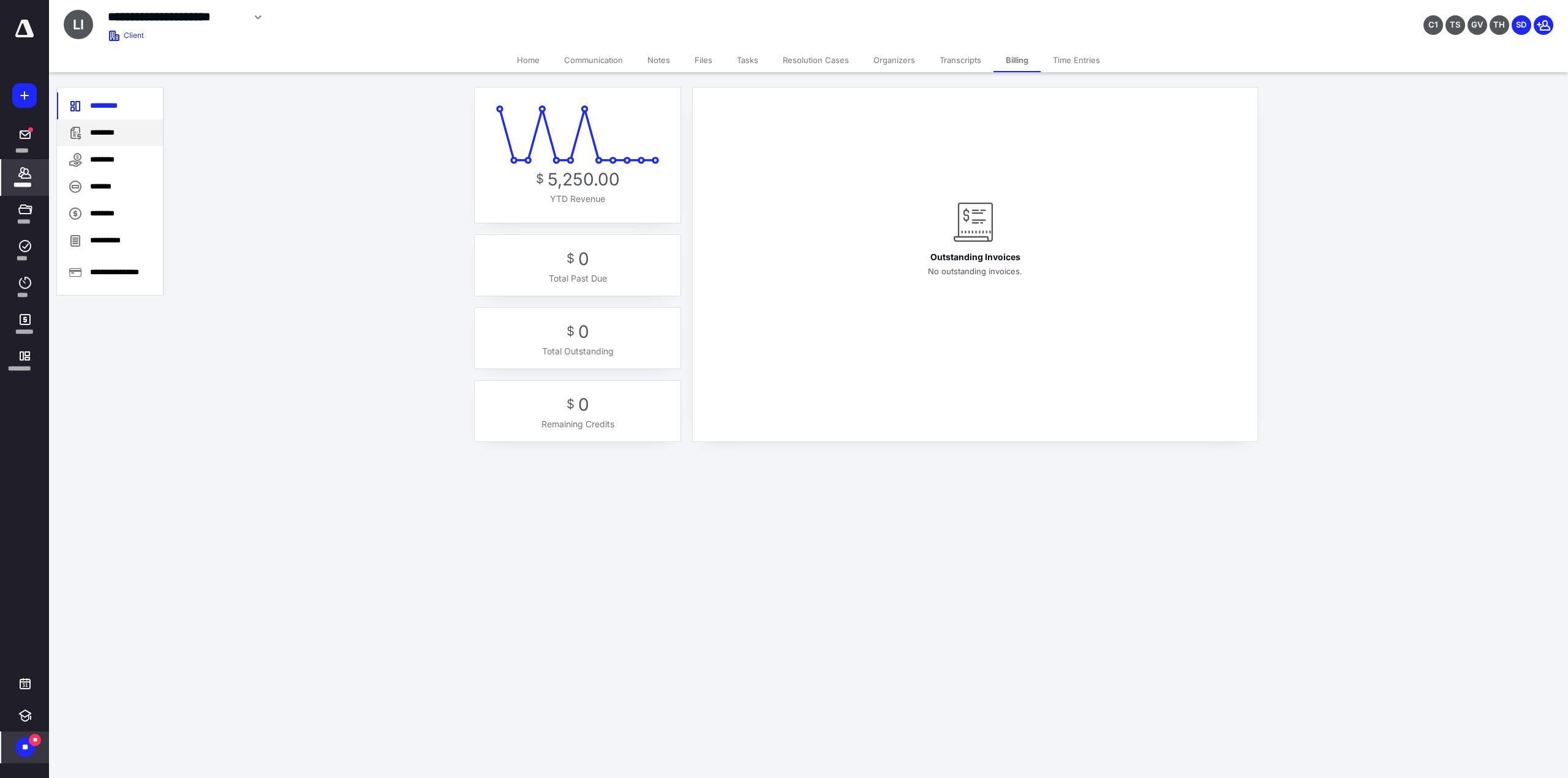 click on "********" at bounding box center (110, 133) 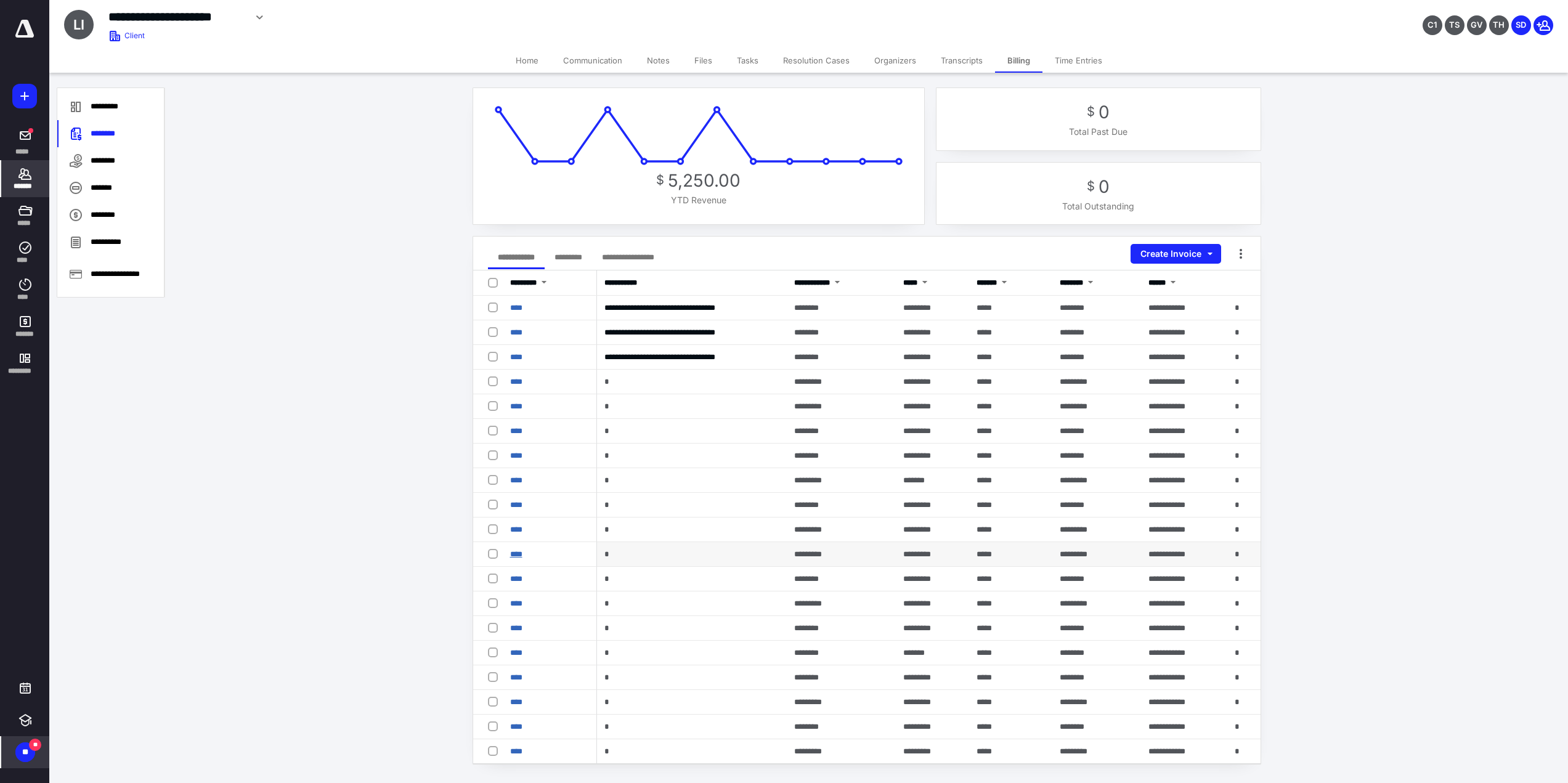 click on "****" at bounding box center [516, 554] 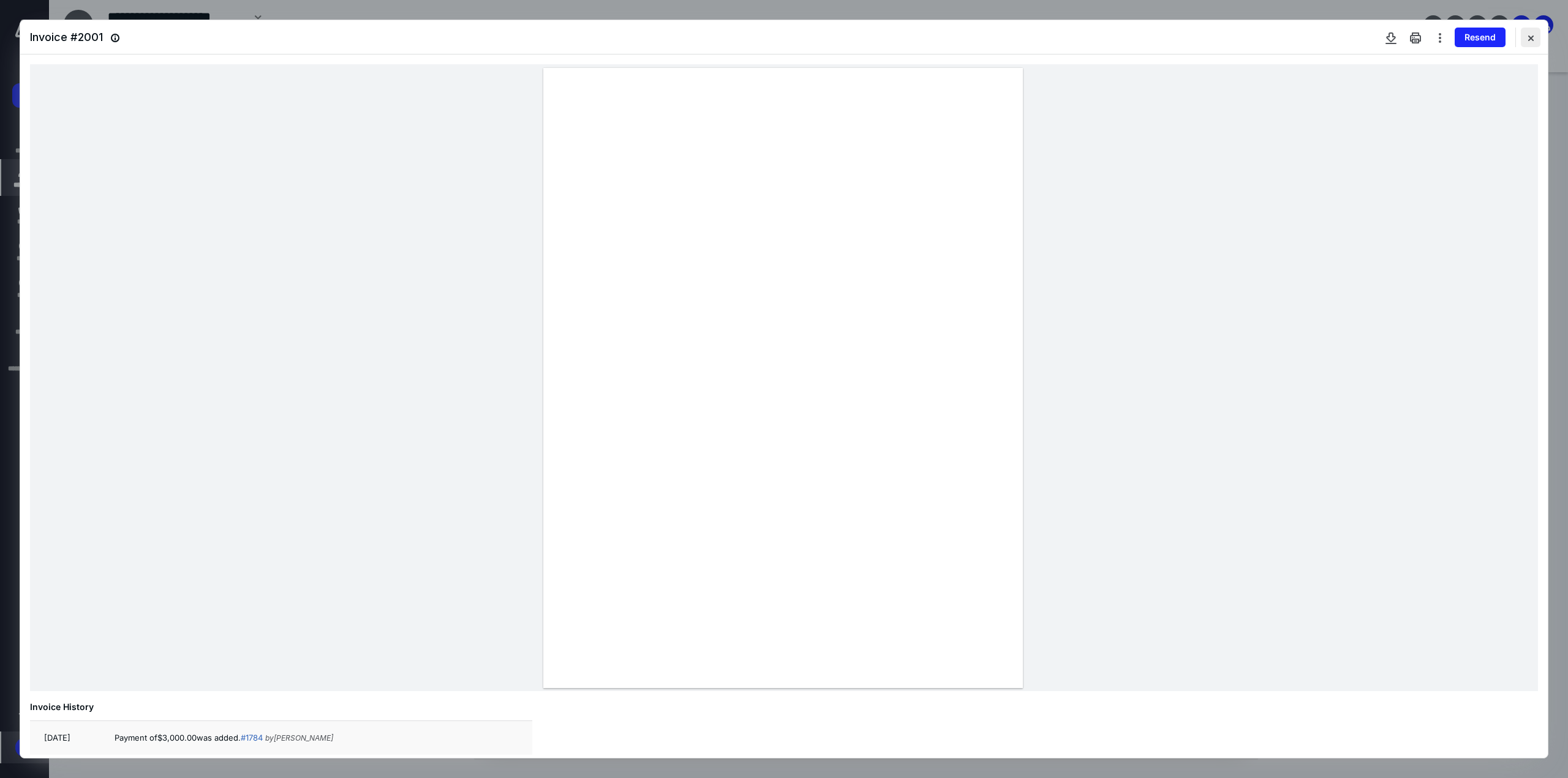 click at bounding box center [1531, 37] 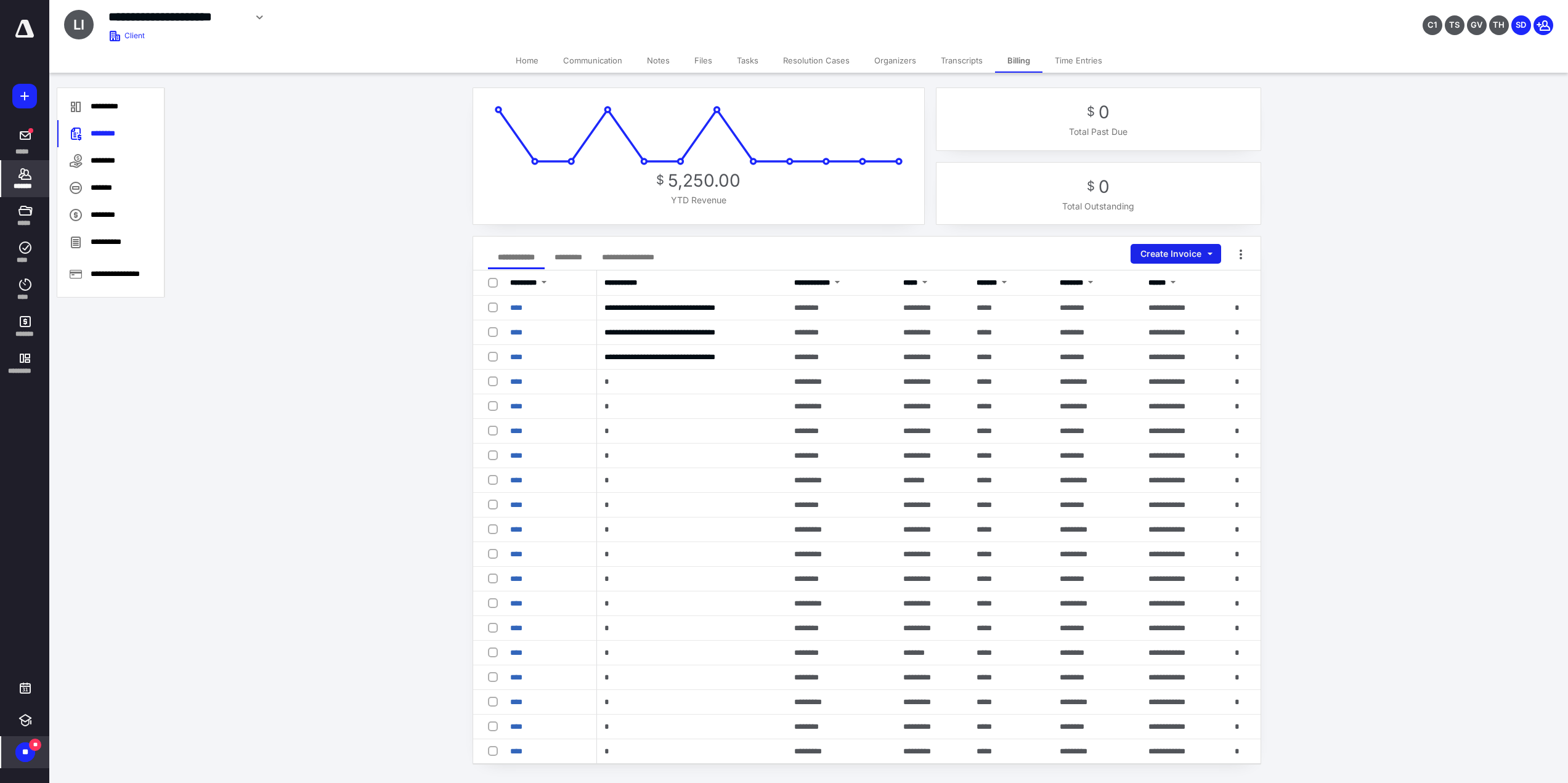 click on "Create Invoice" at bounding box center (1176, 254) 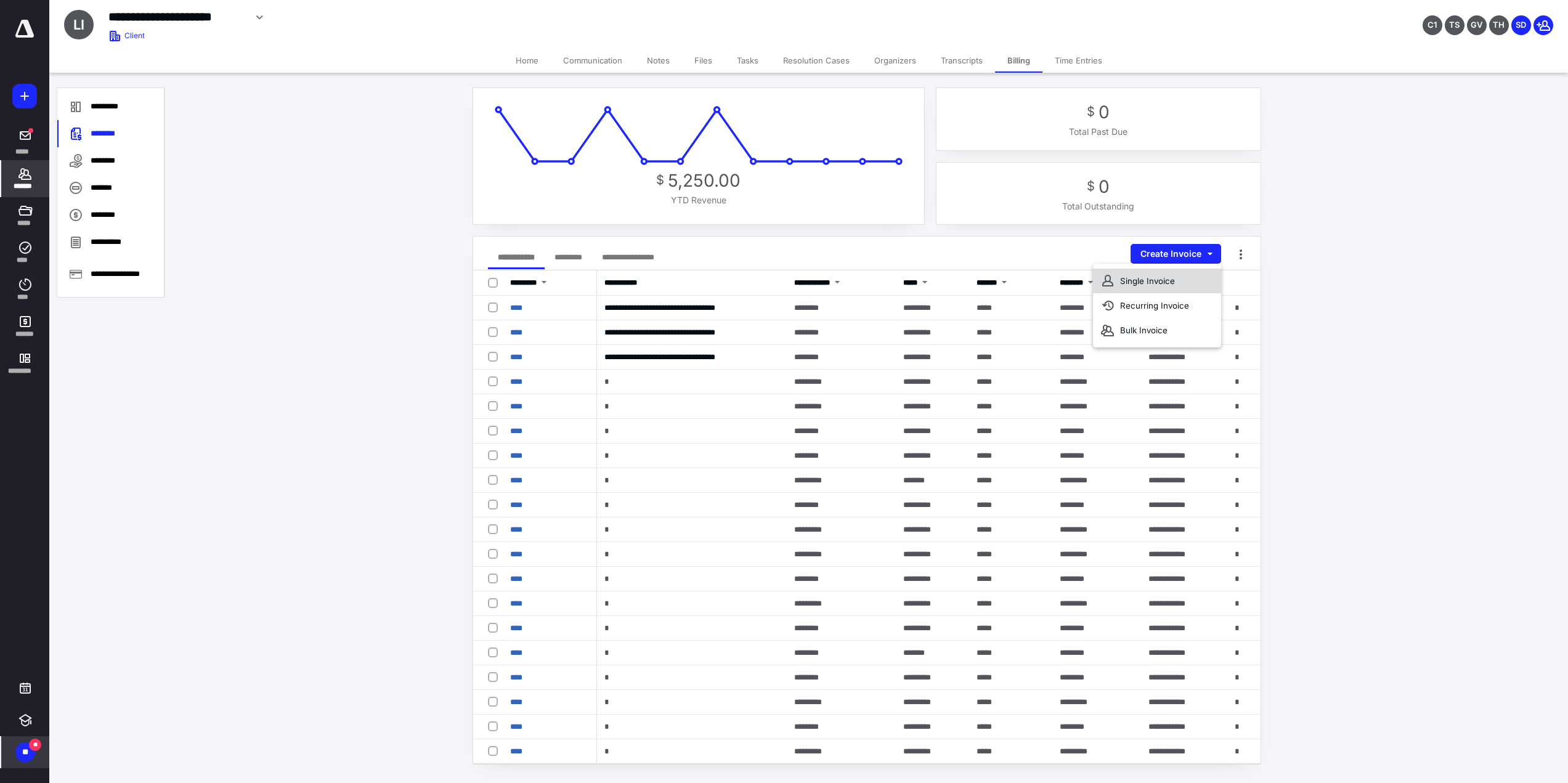 click on "Single Invoice" at bounding box center (1157, 281) 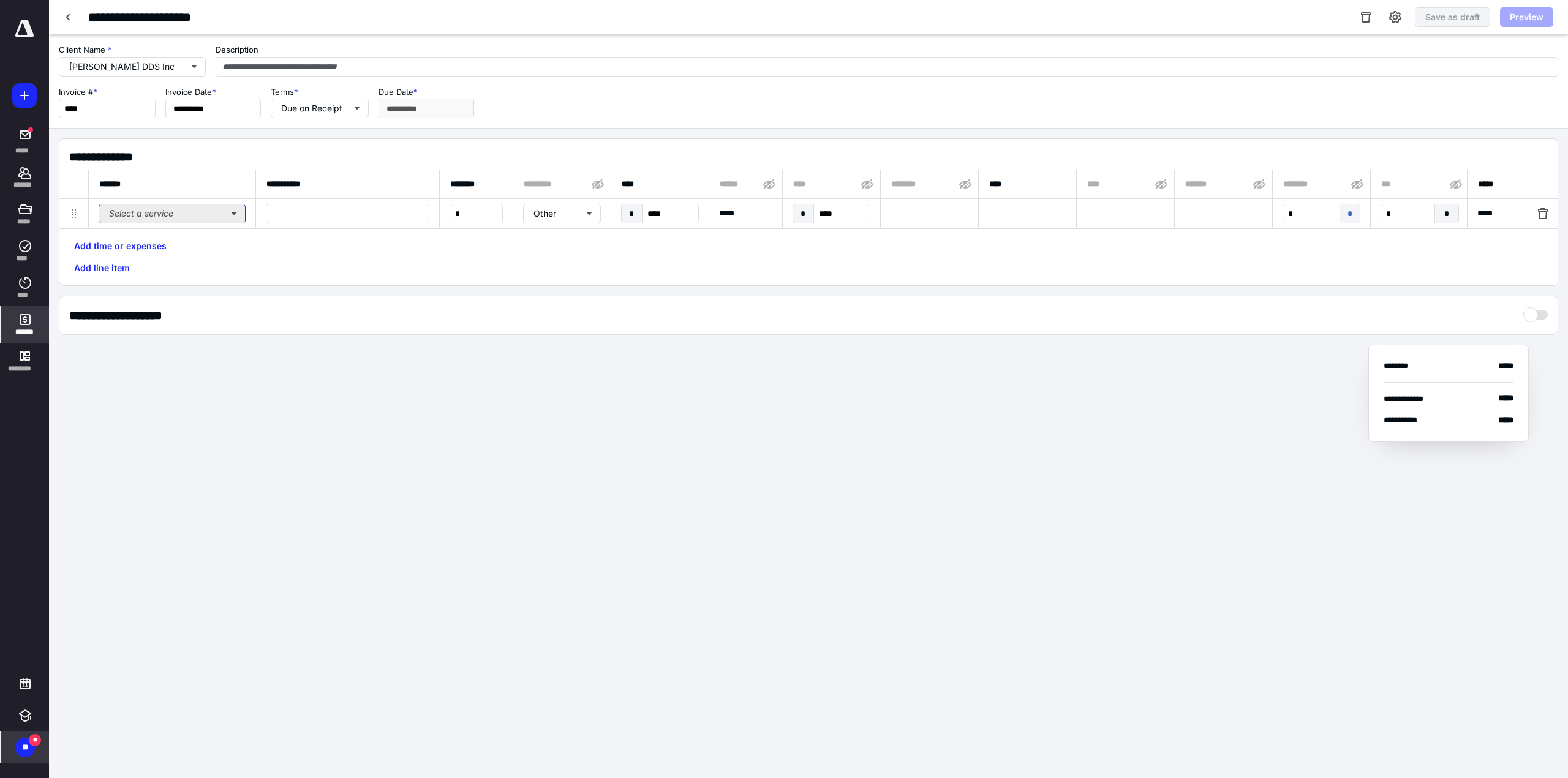 click on "Select a service" at bounding box center (172, 214) 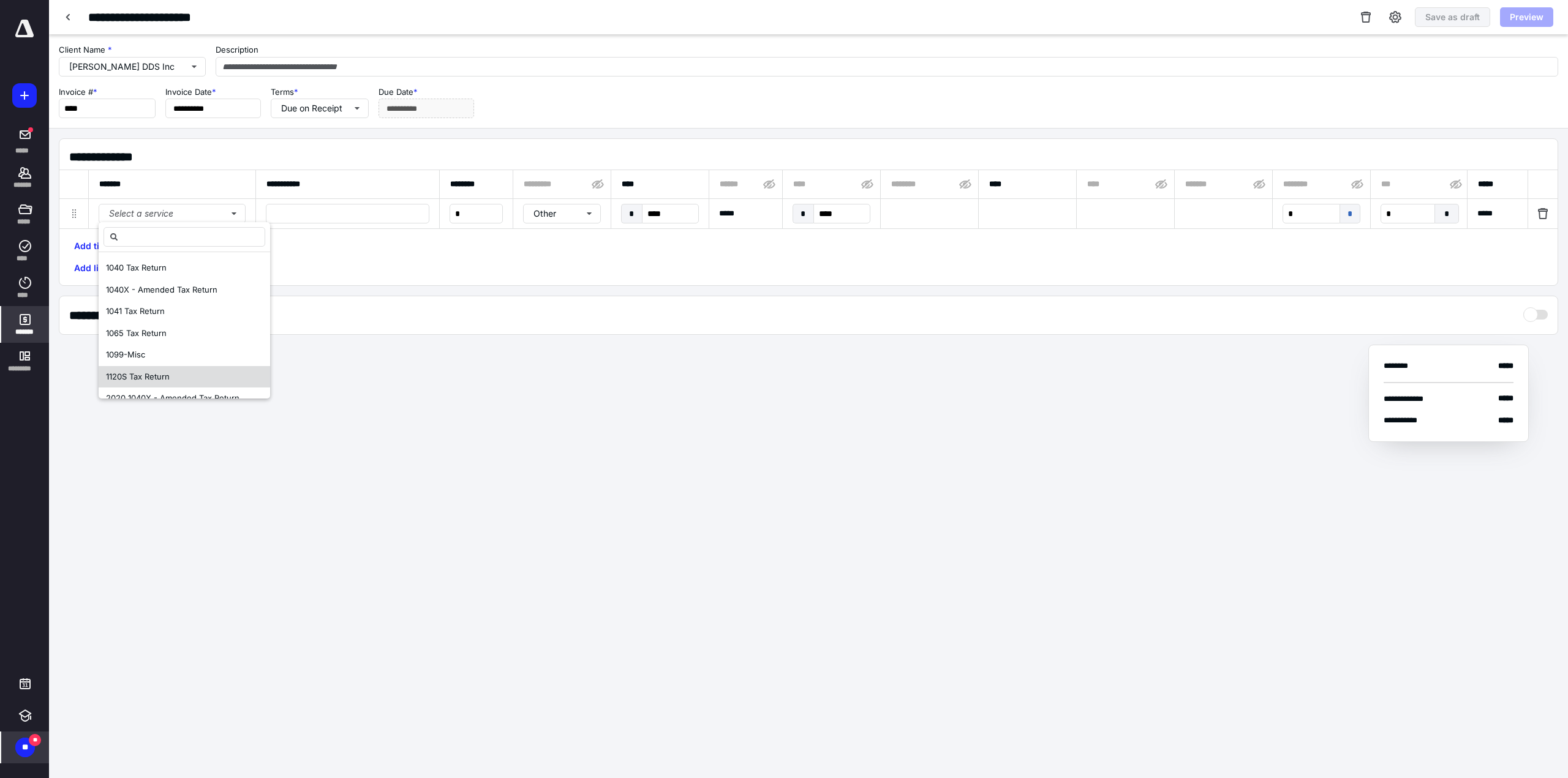 click on "1120S Tax Return" at bounding box center (138, 376) 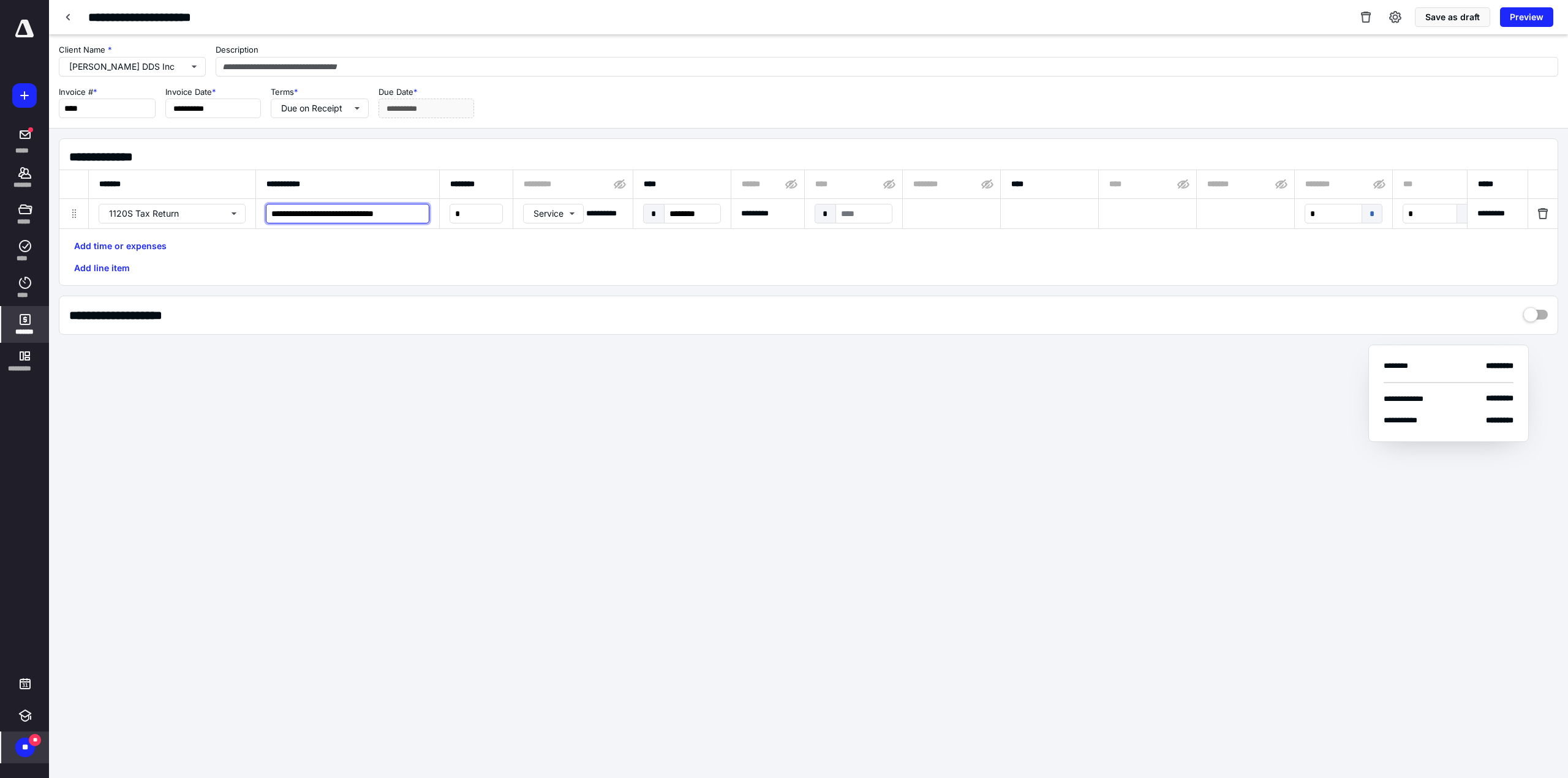 click on "**********" at bounding box center (347, 214) 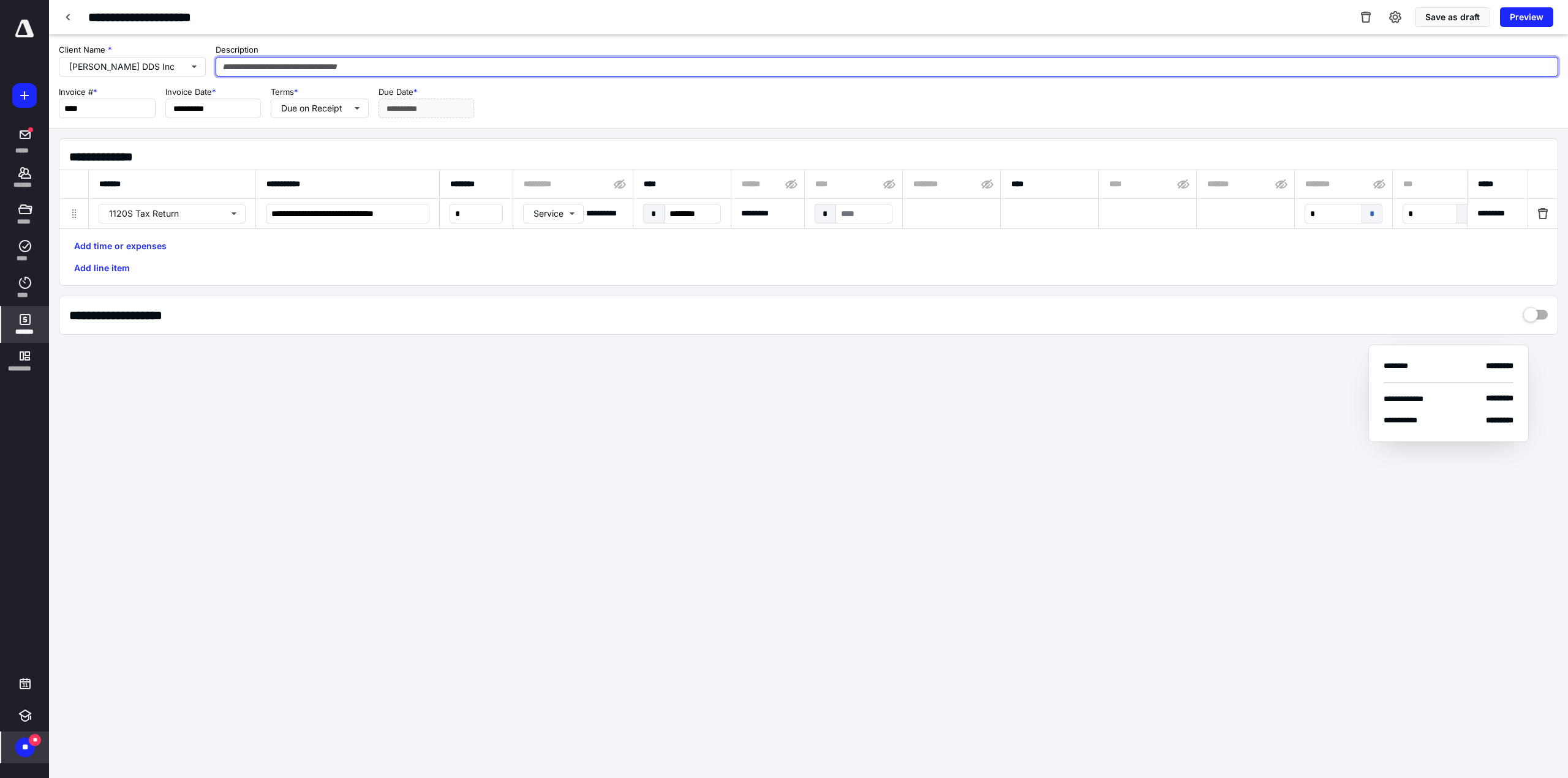 click at bounding box center [887, 67] 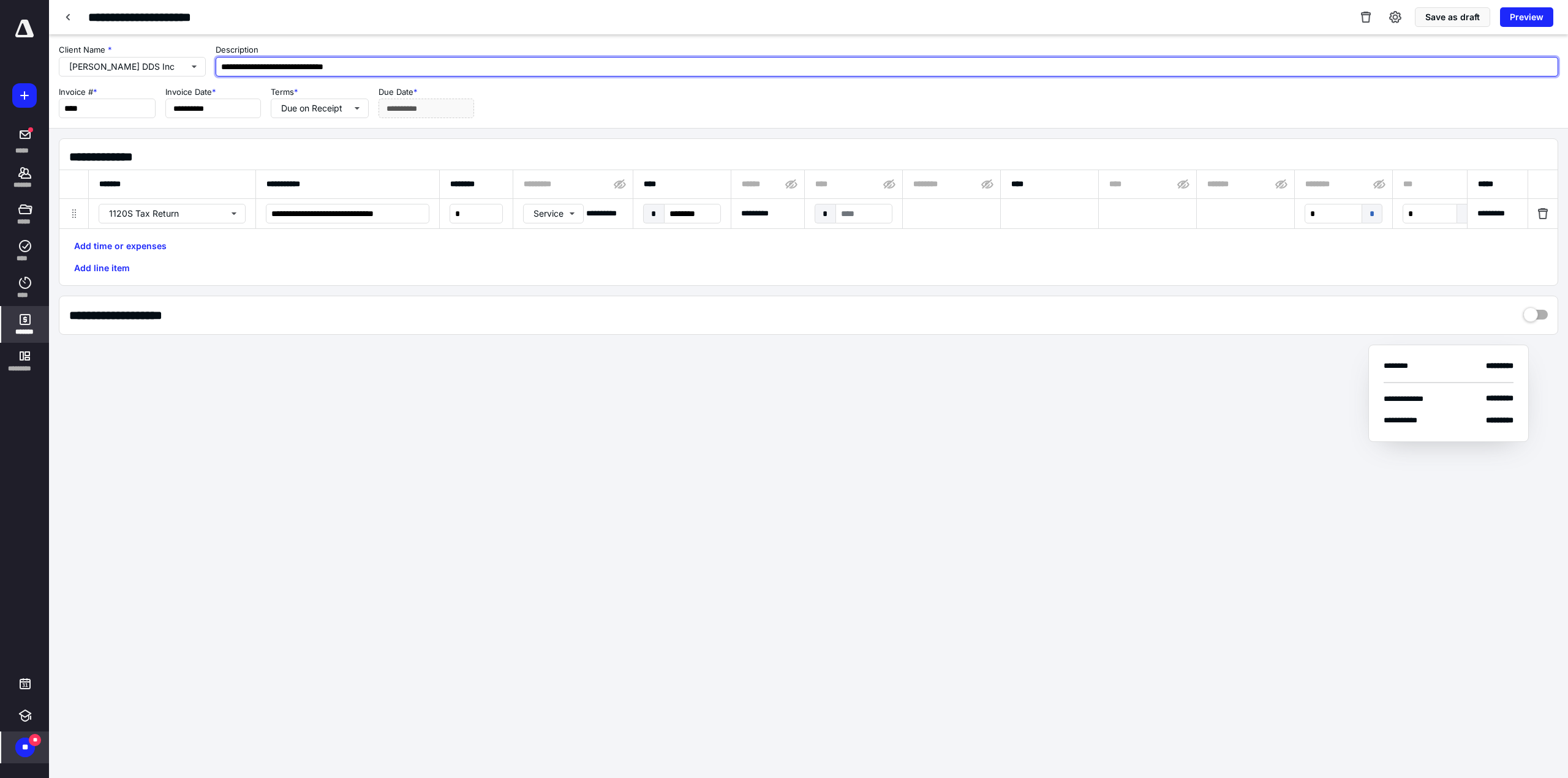 type on "**********" 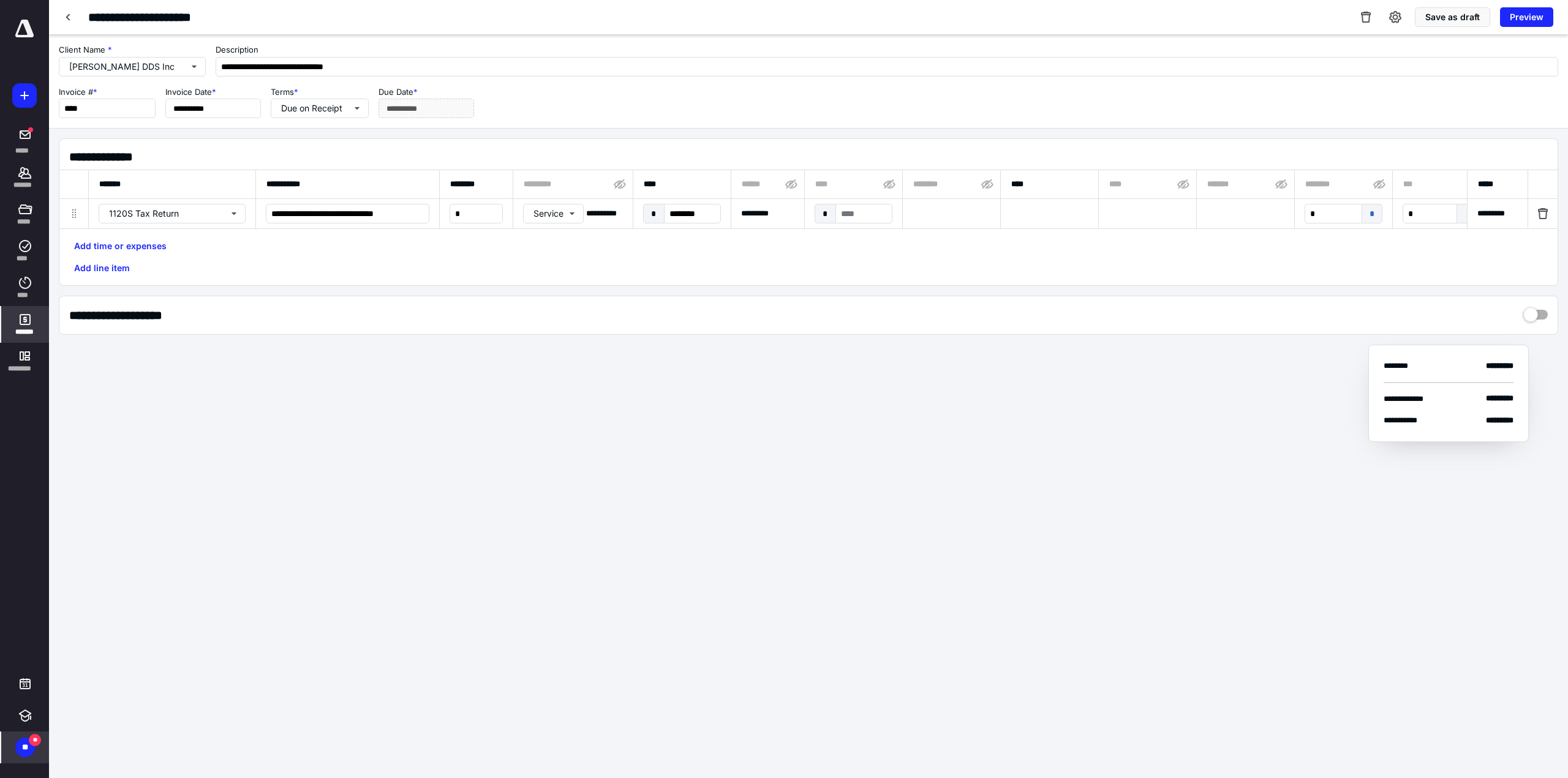 click on "*" at bounding box center [1372, 214] 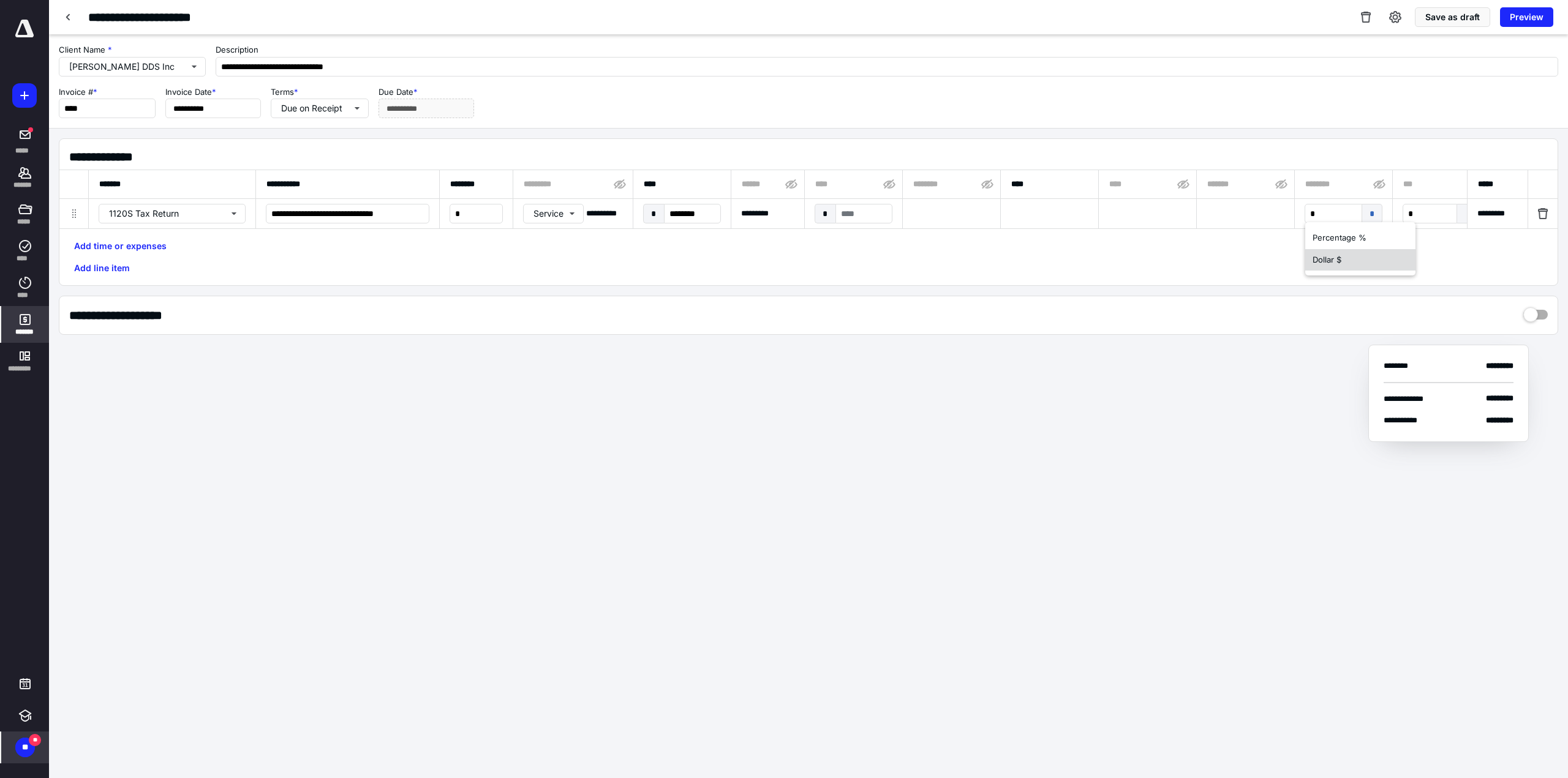 click on "Dollar $" at bounding box center (1360, 260) 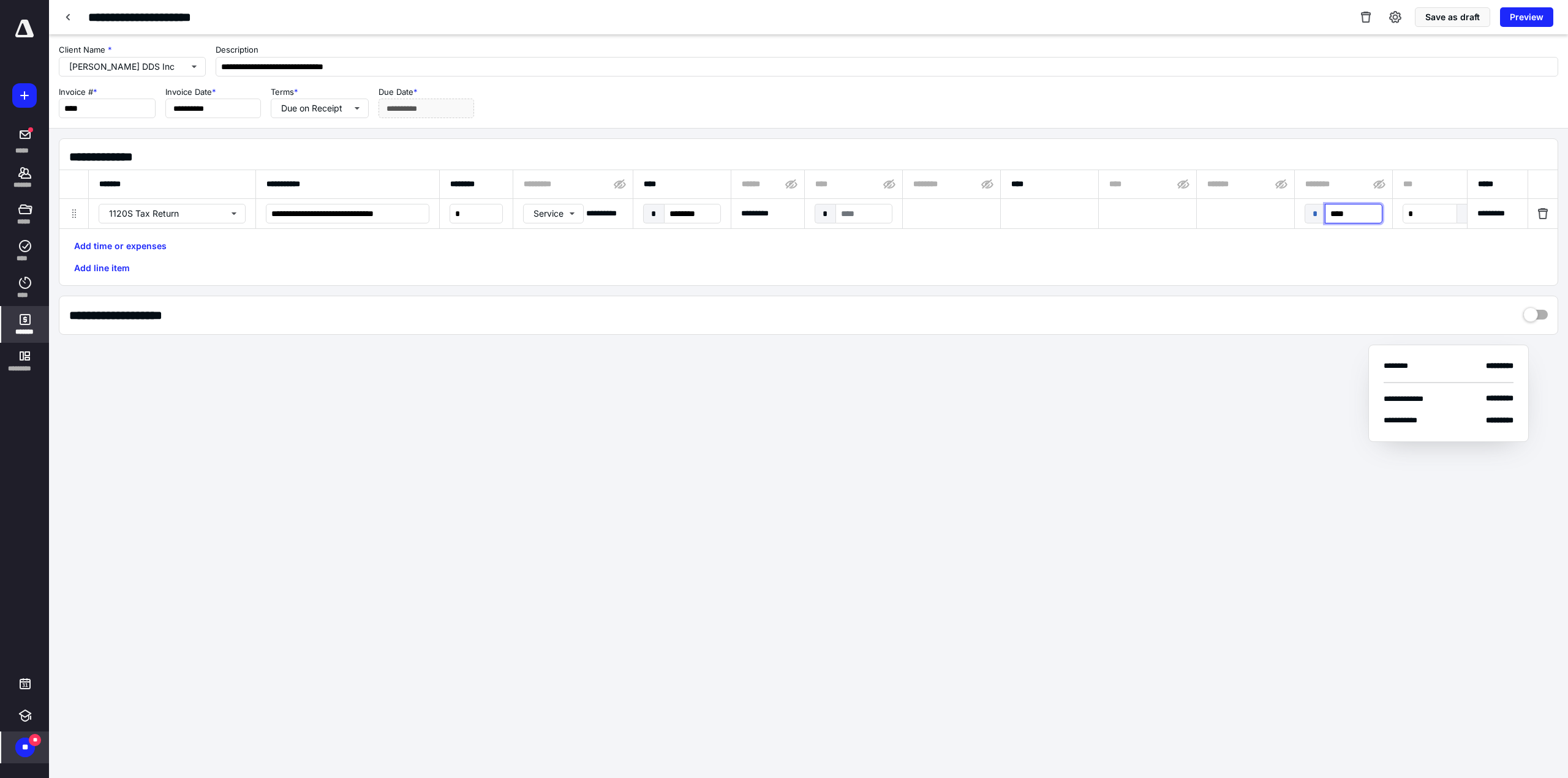 click on "****" at bounding box center [1354, 214] 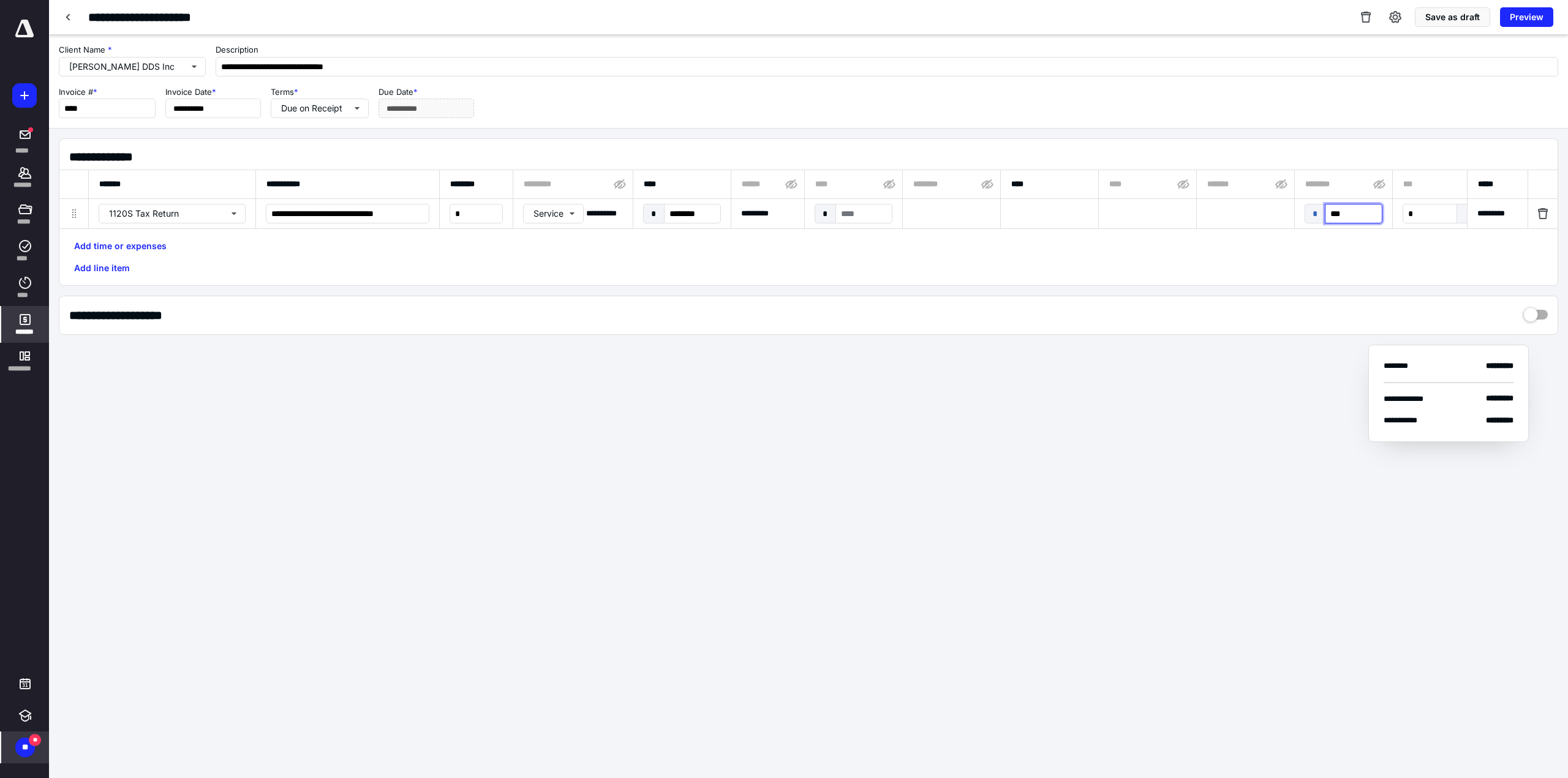 type on "****" 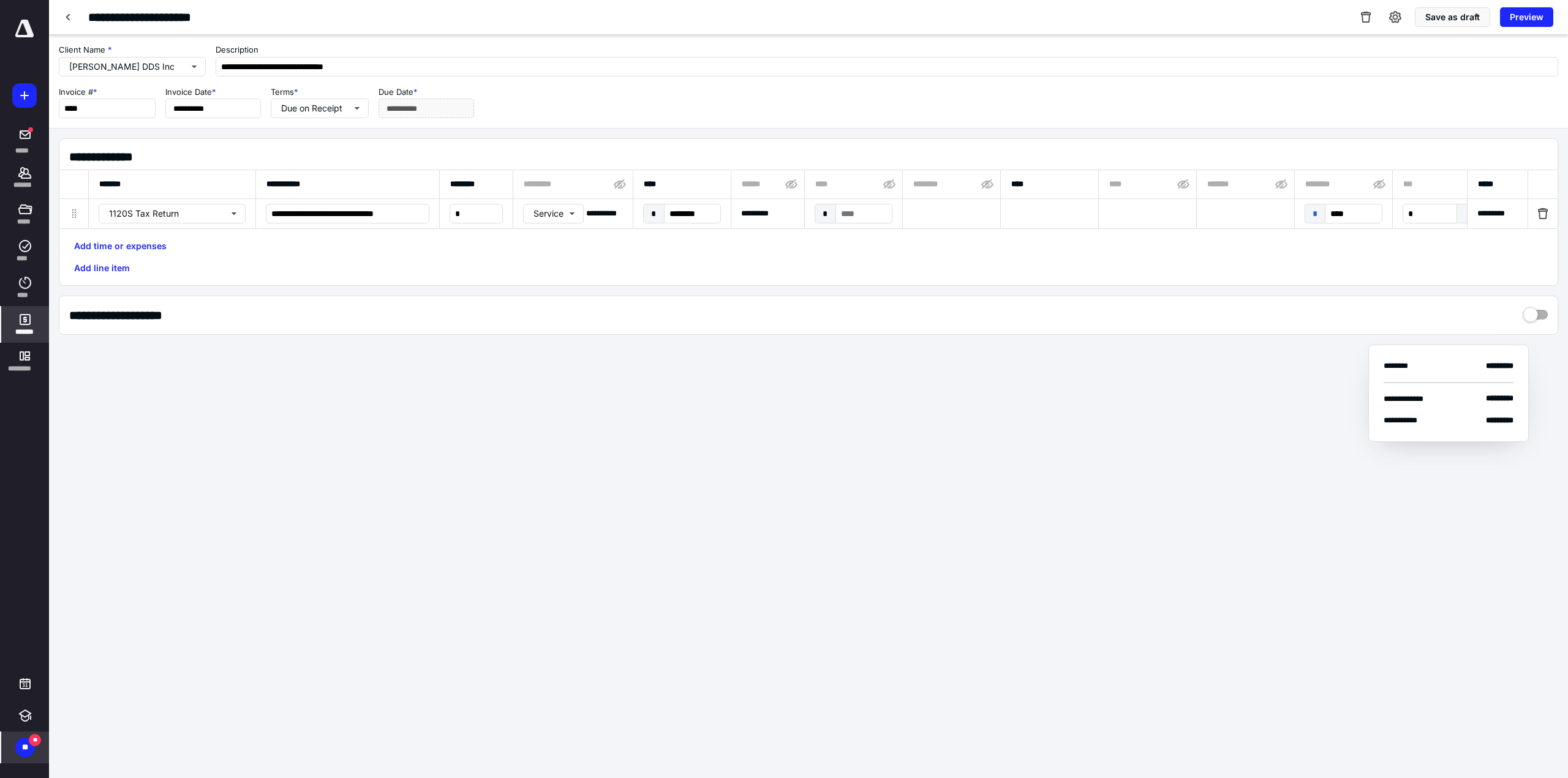 click on "**********" at bounding box center (809, 238) 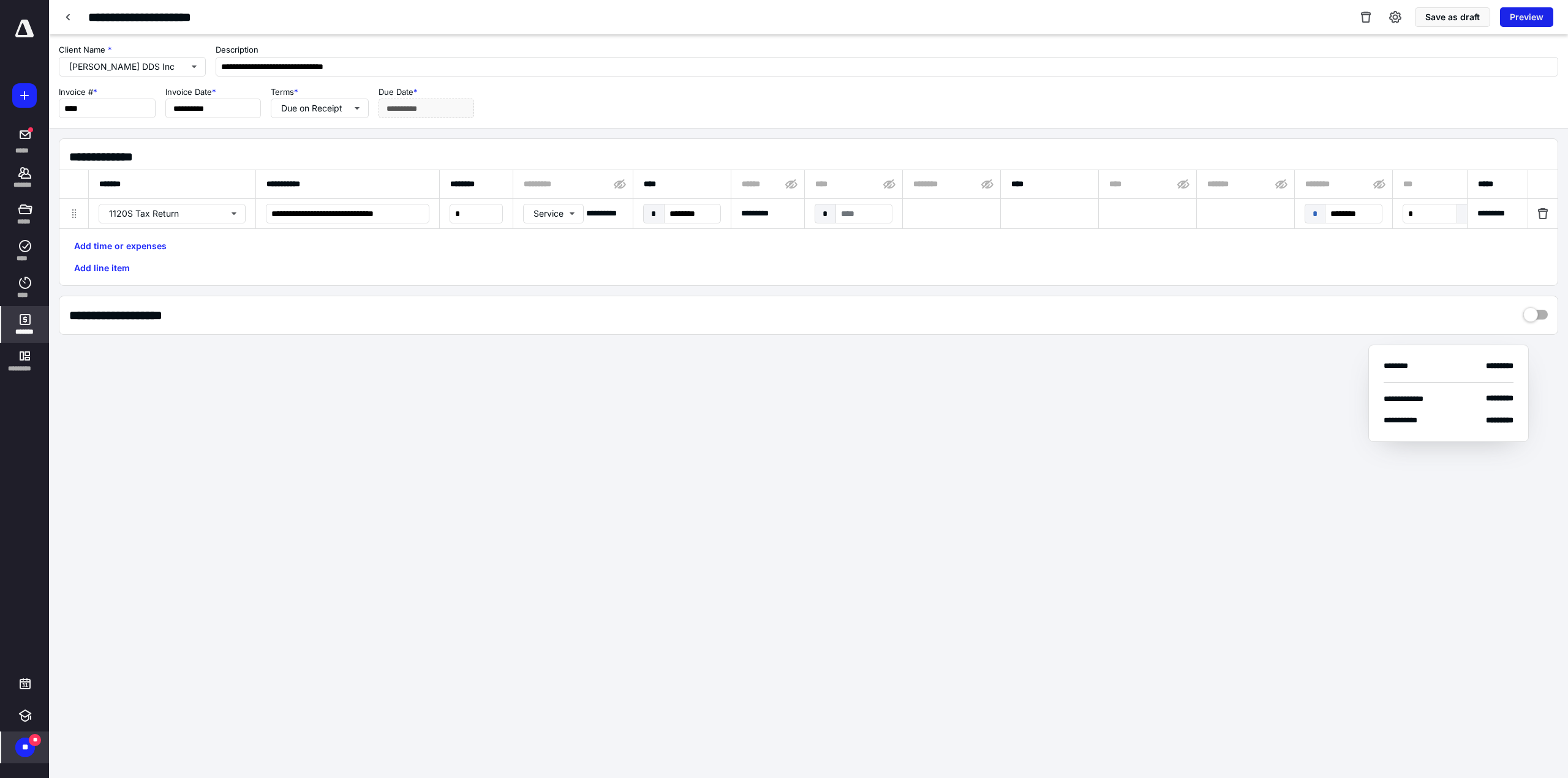 click on "Preview" at bounding box center [1526, 17] 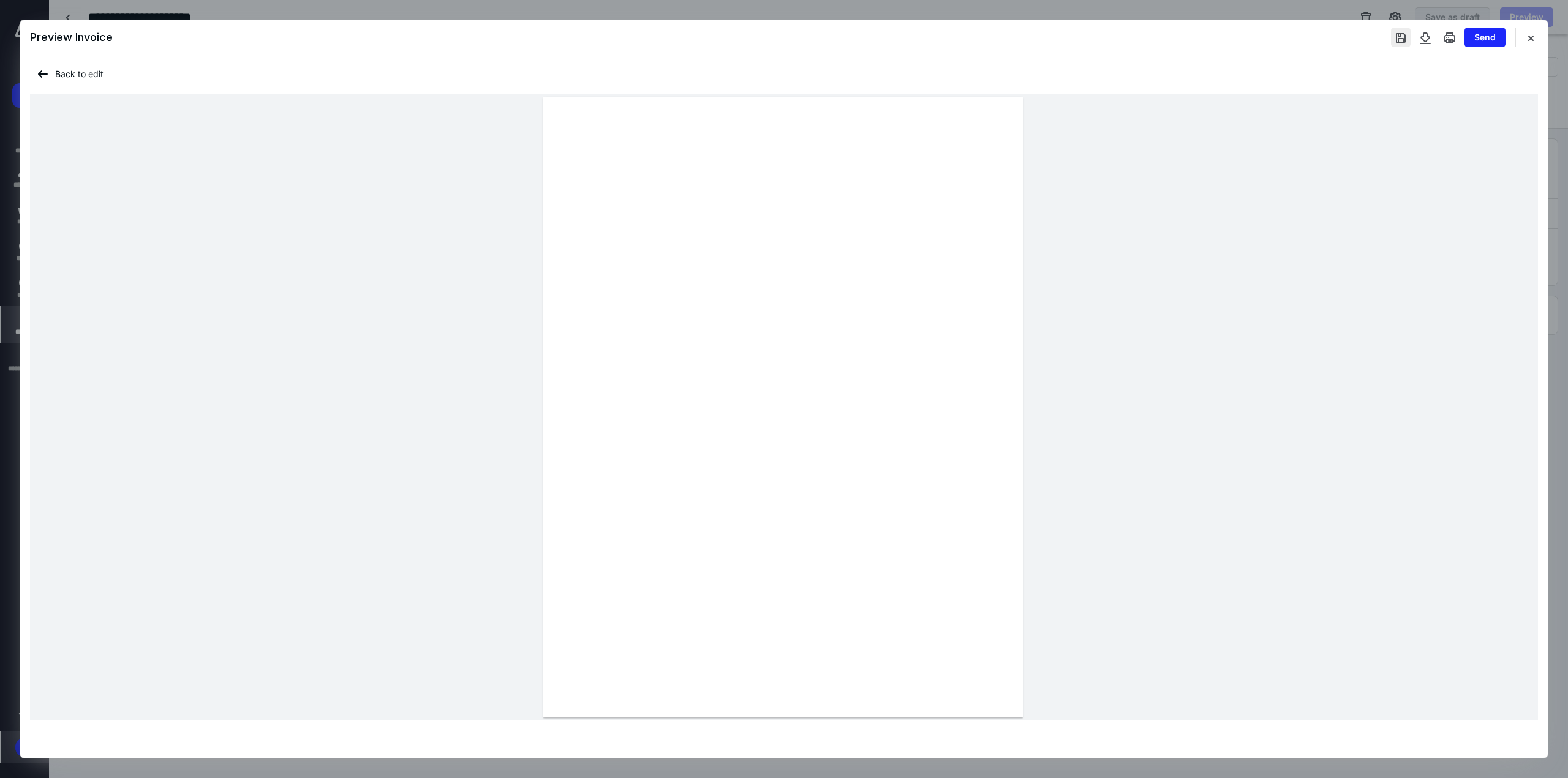 click at bounding box center [1401, 37] 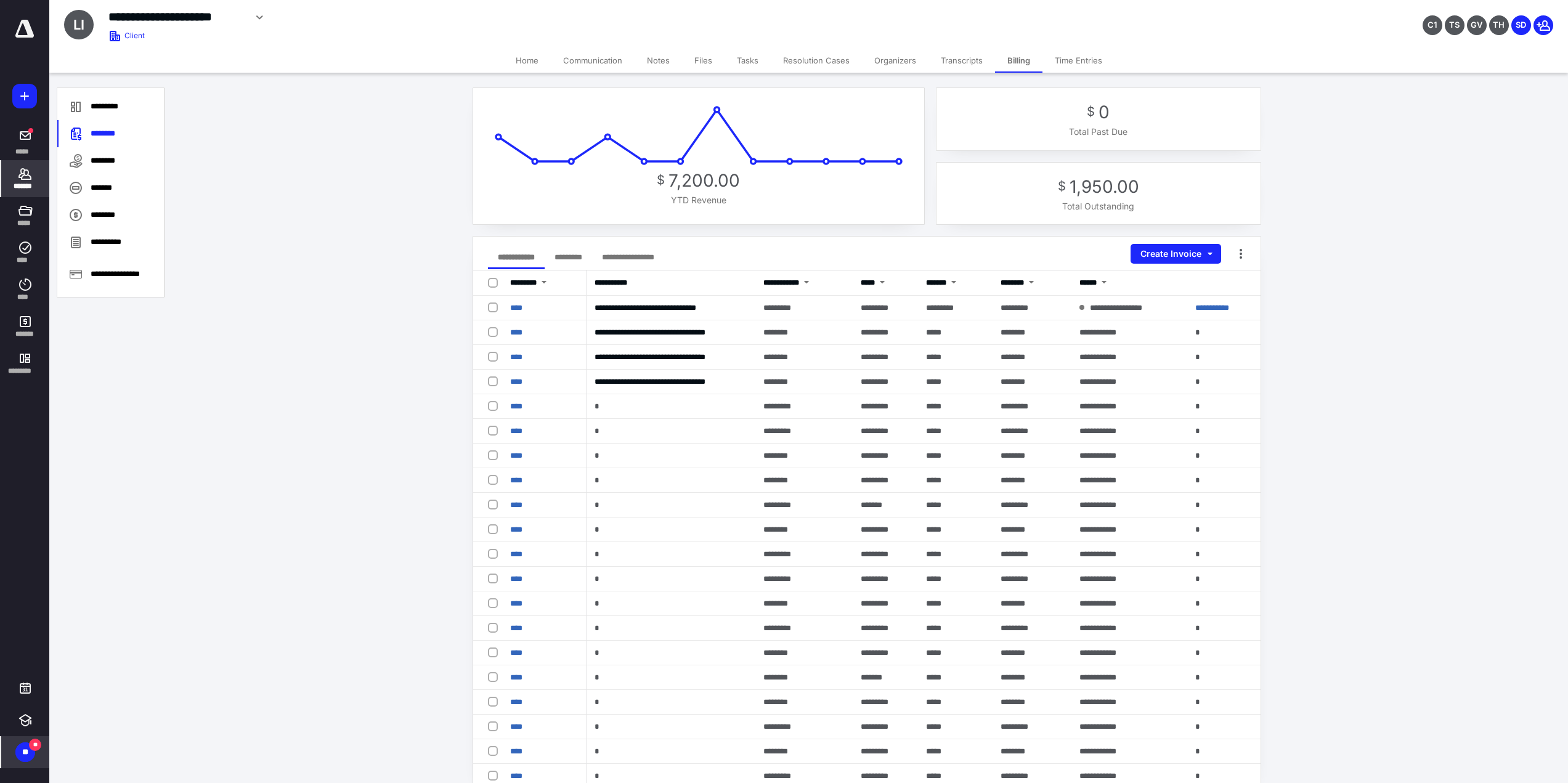 click at bounding box center [25, 29] 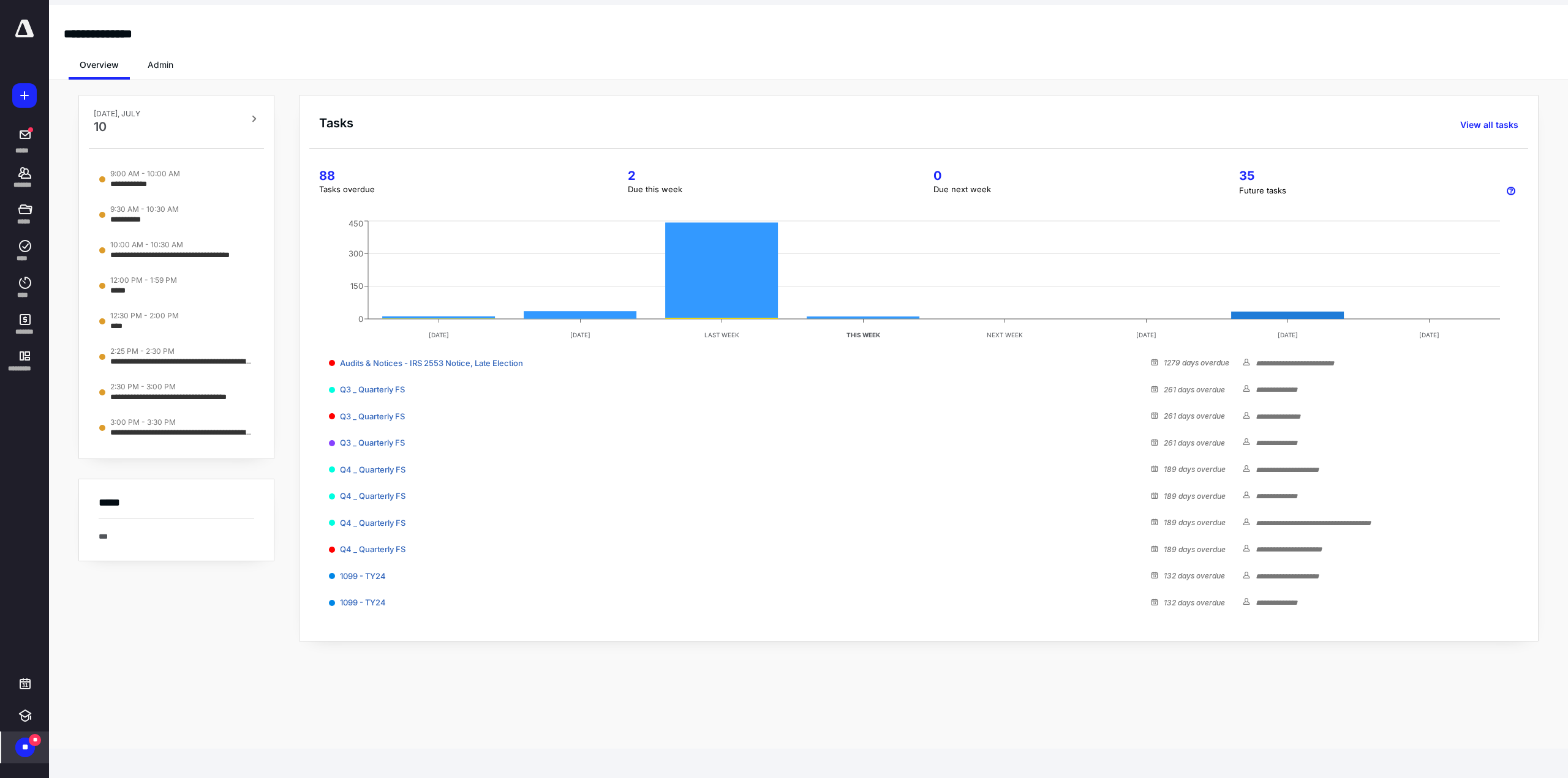 click on "**" at bounding box center [25, 747] 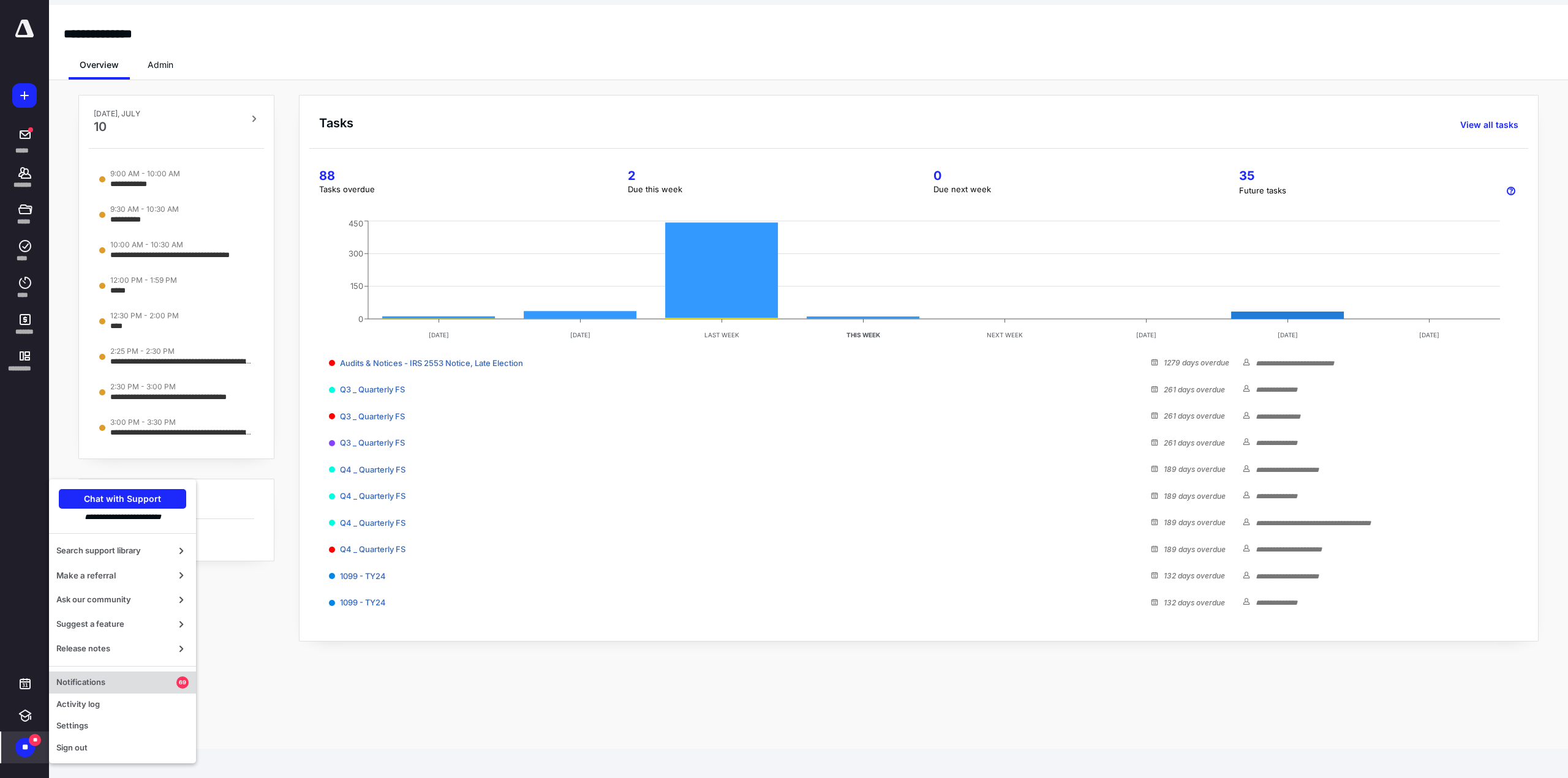 click on "Notifications" at bounding box center (116, 683) 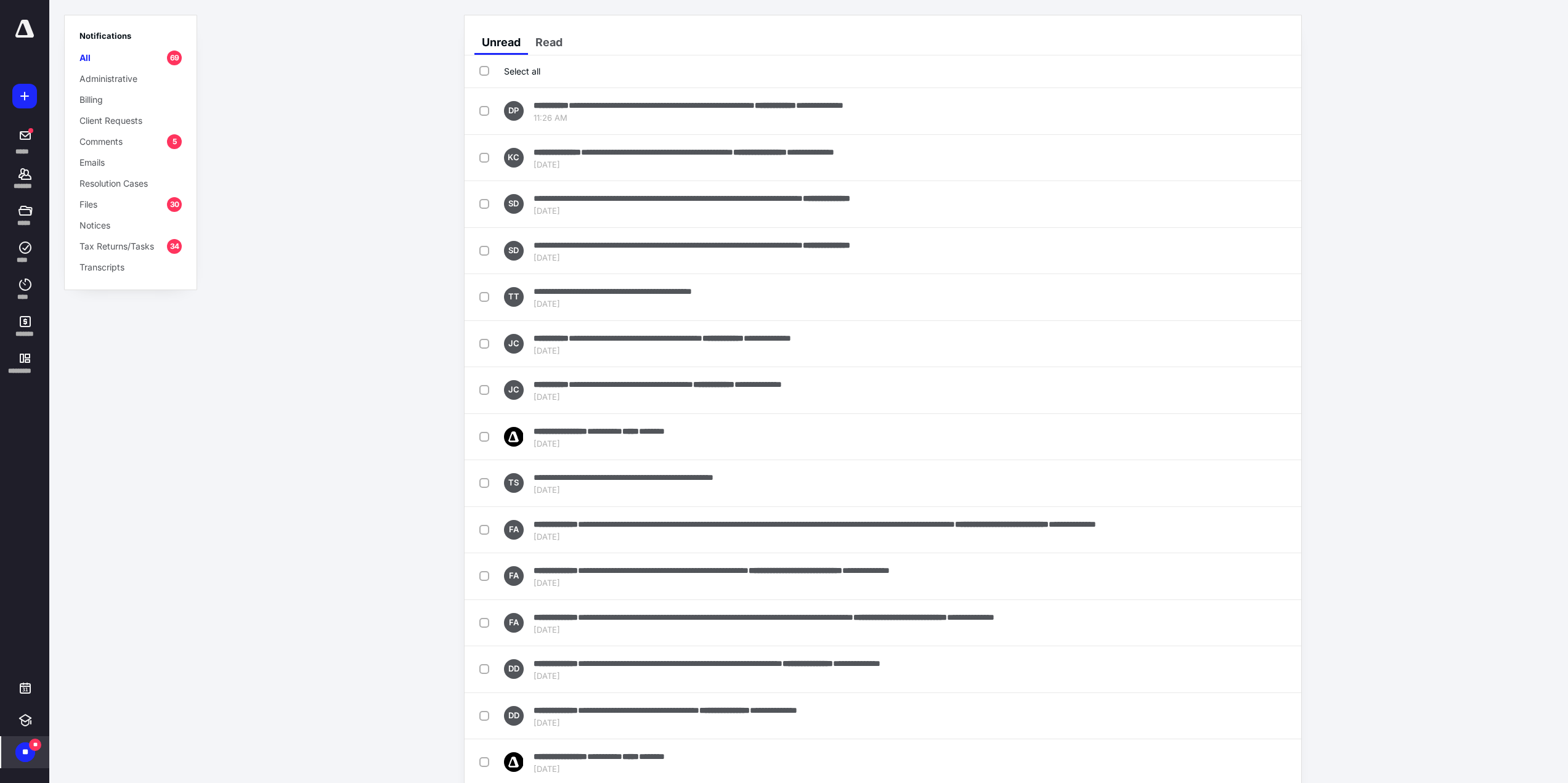 drag, startPoint x: 127, startPoint y: 345, endPoint x: 130, endPoint y: 311, distance: 34.132096 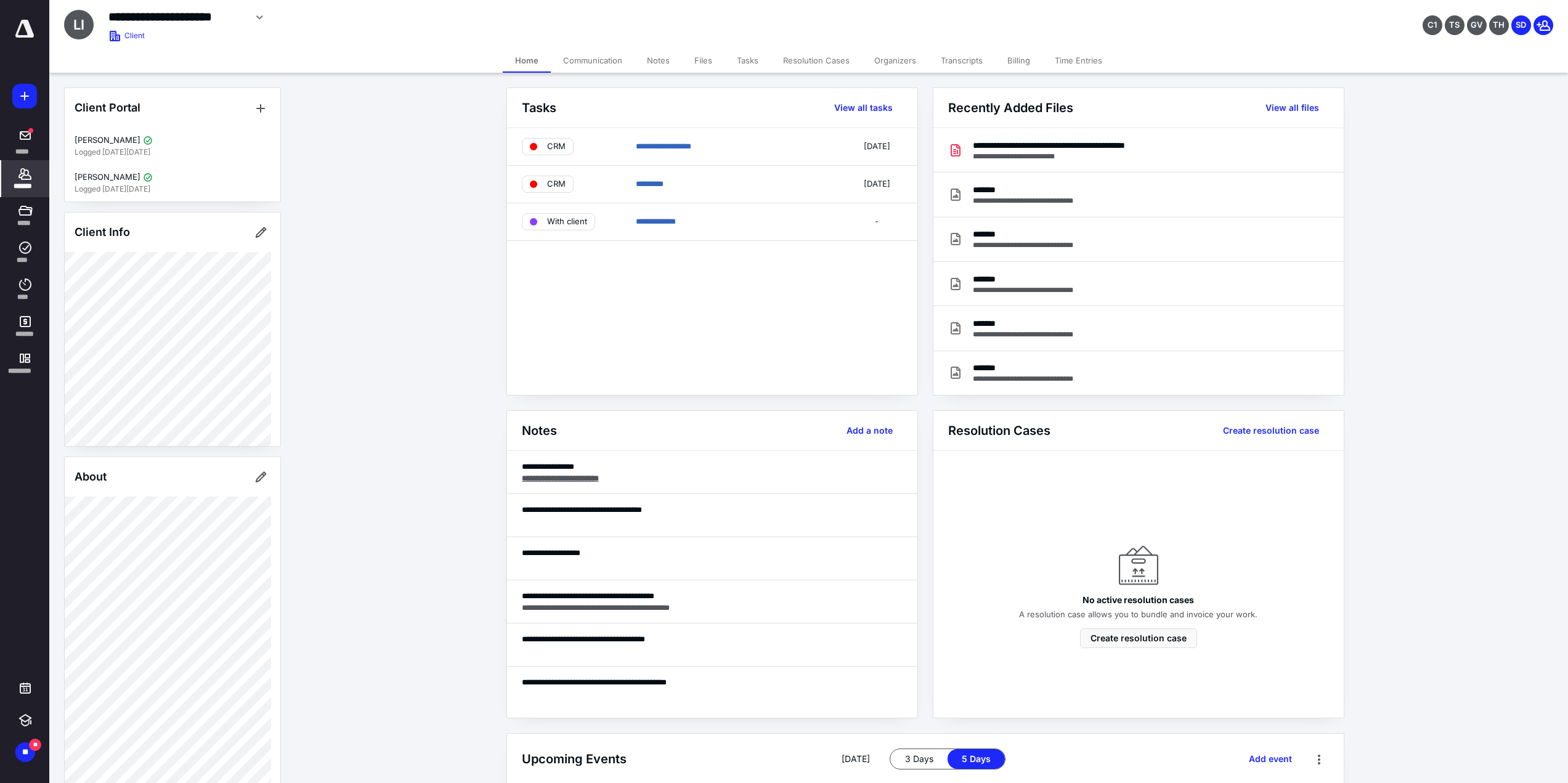 scroll, scrollTop: 0, scrollLeft: 0, axis: both 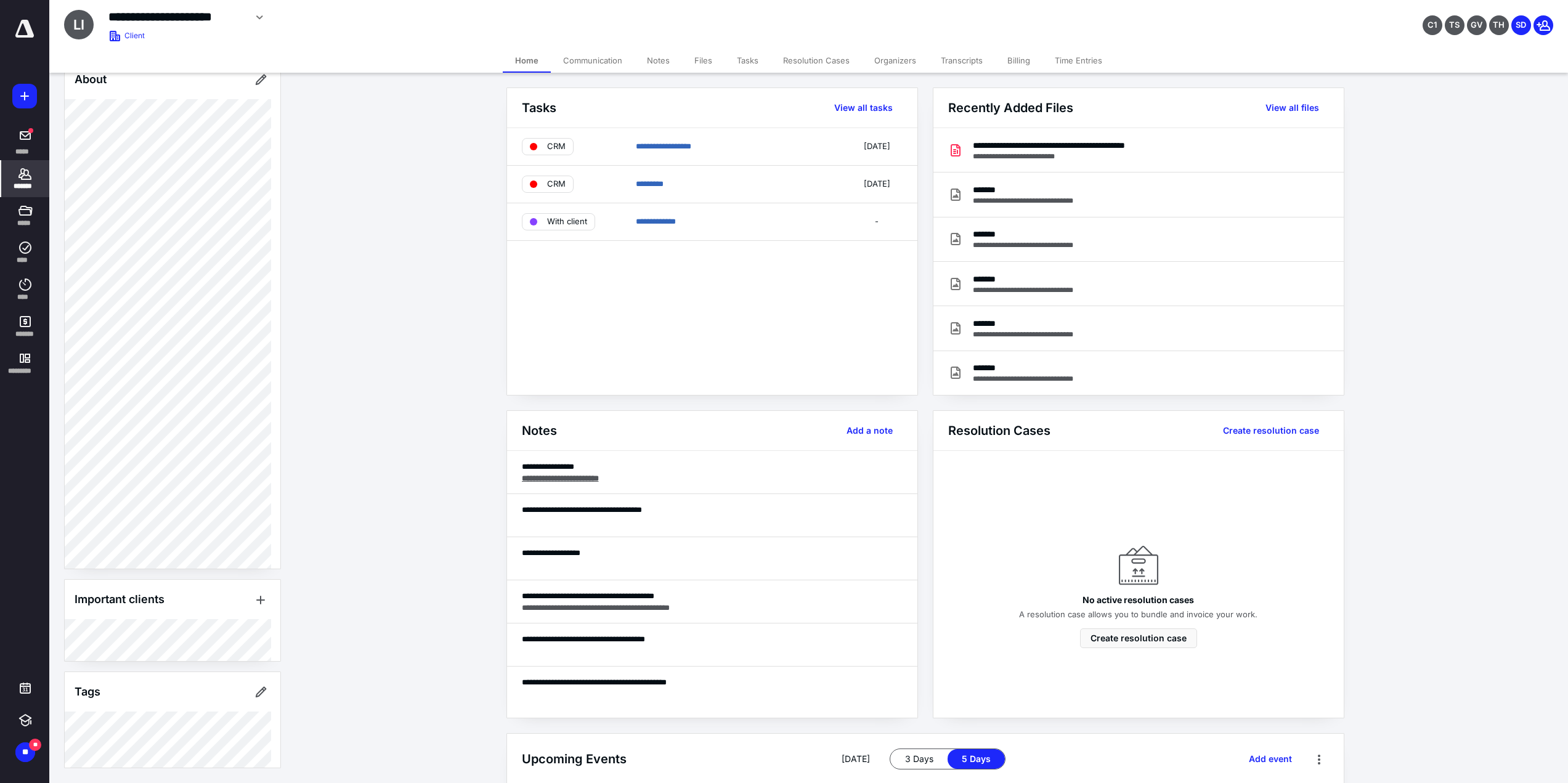 click on "Billing" at bounding box center [1018, 60] 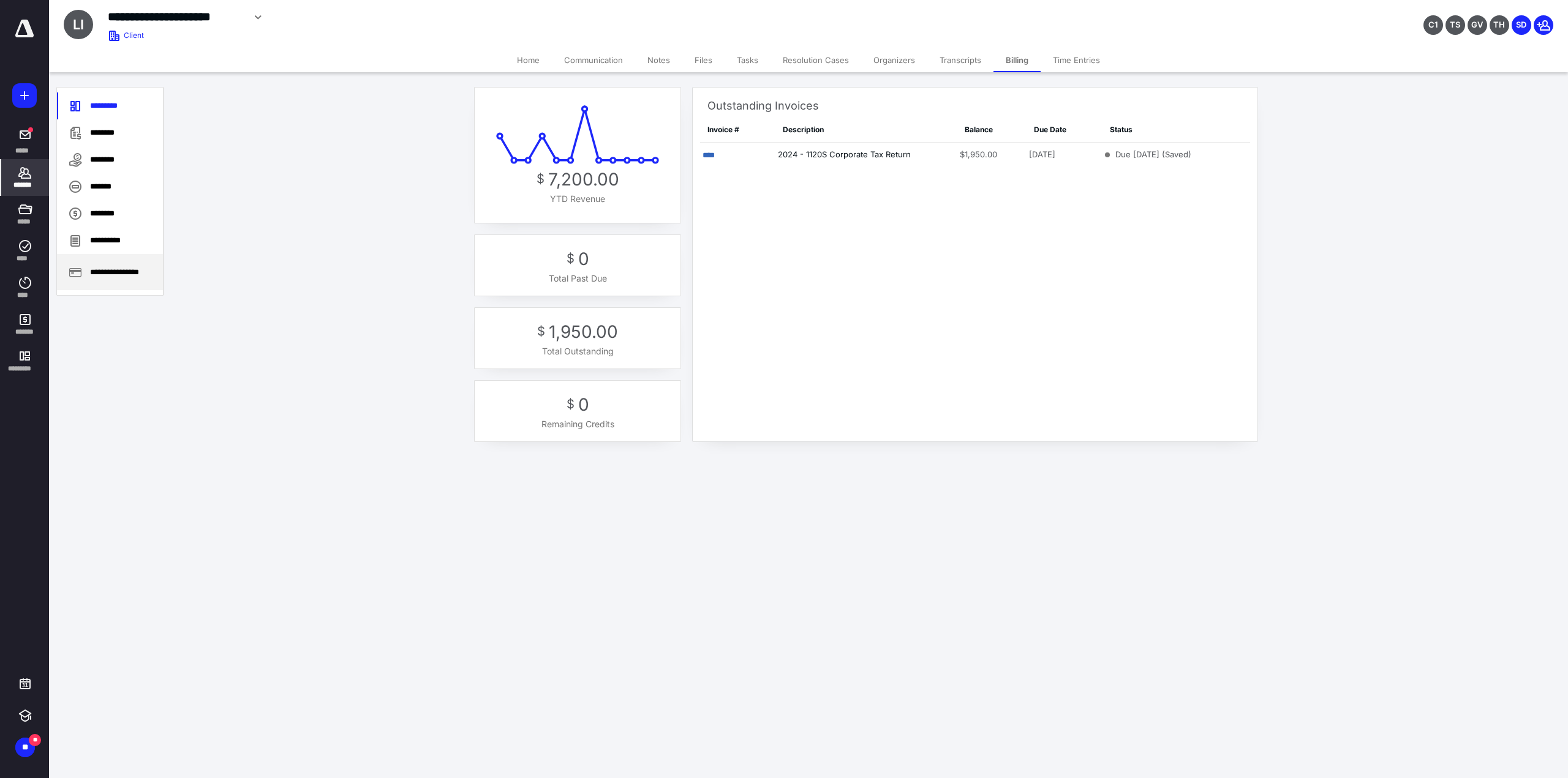 click on "**********" at bounding box center (110, 272) 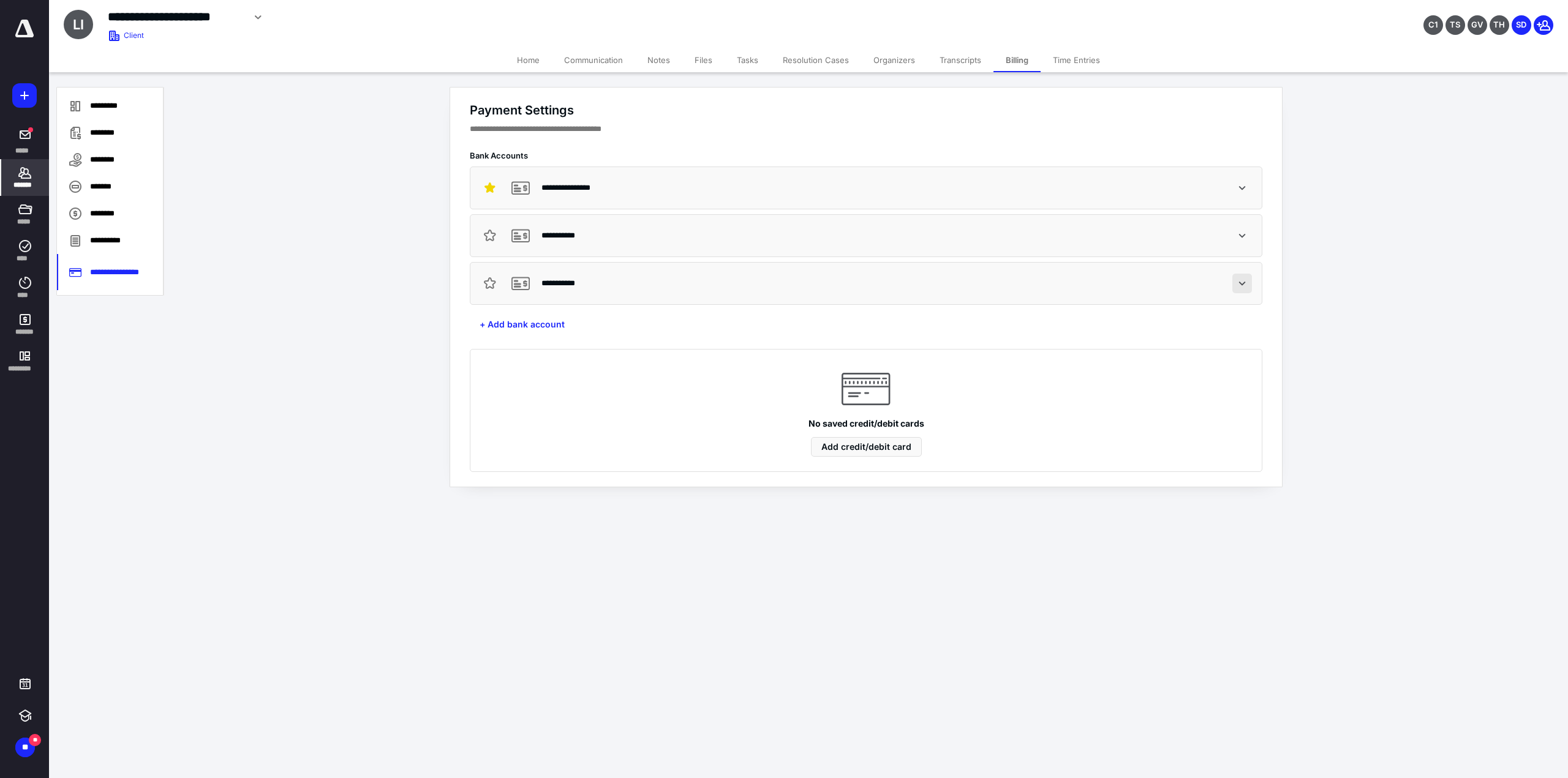 click at bounding box center (1242, 283) 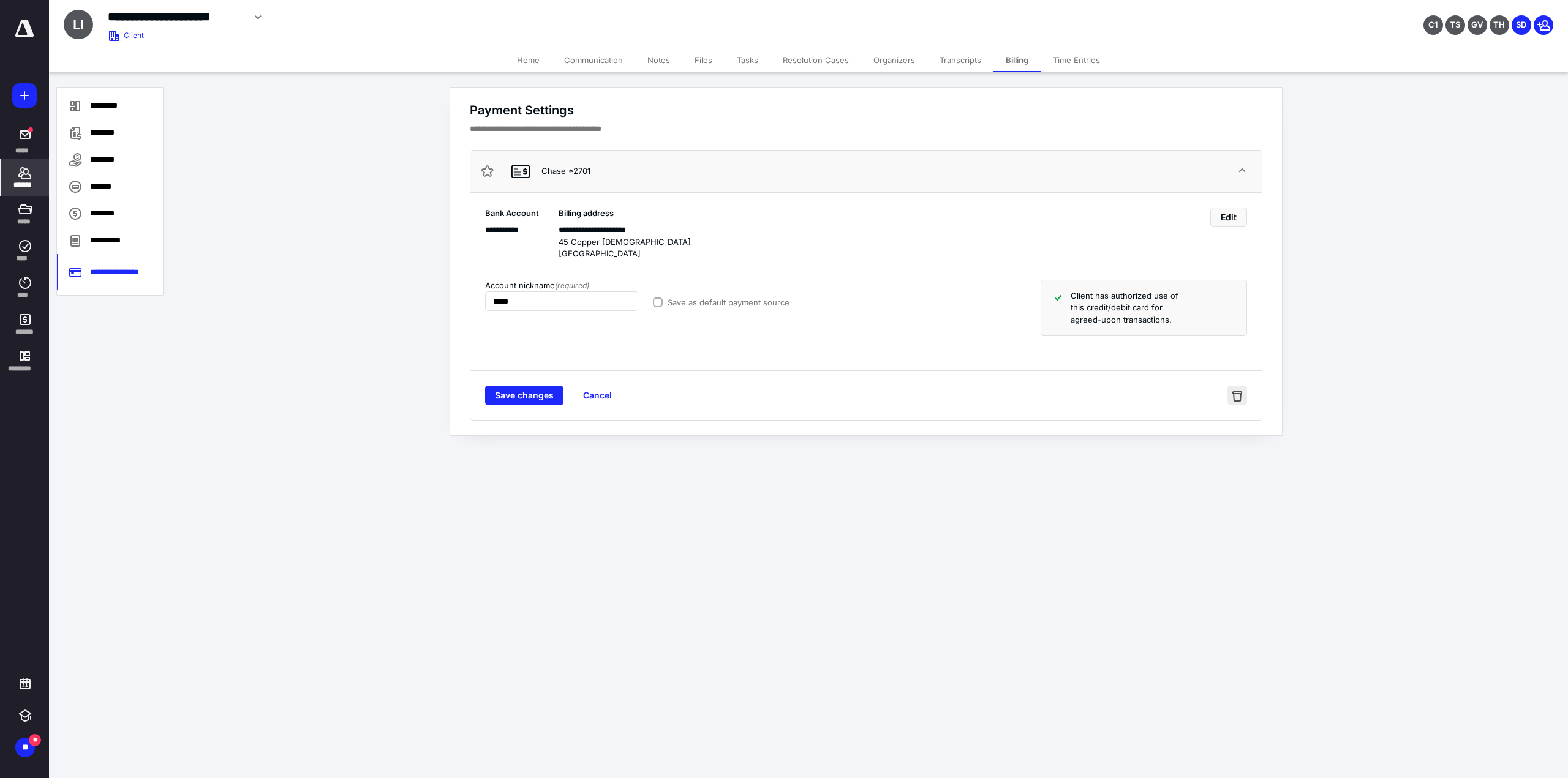 click at bounding box center [1237, 395] 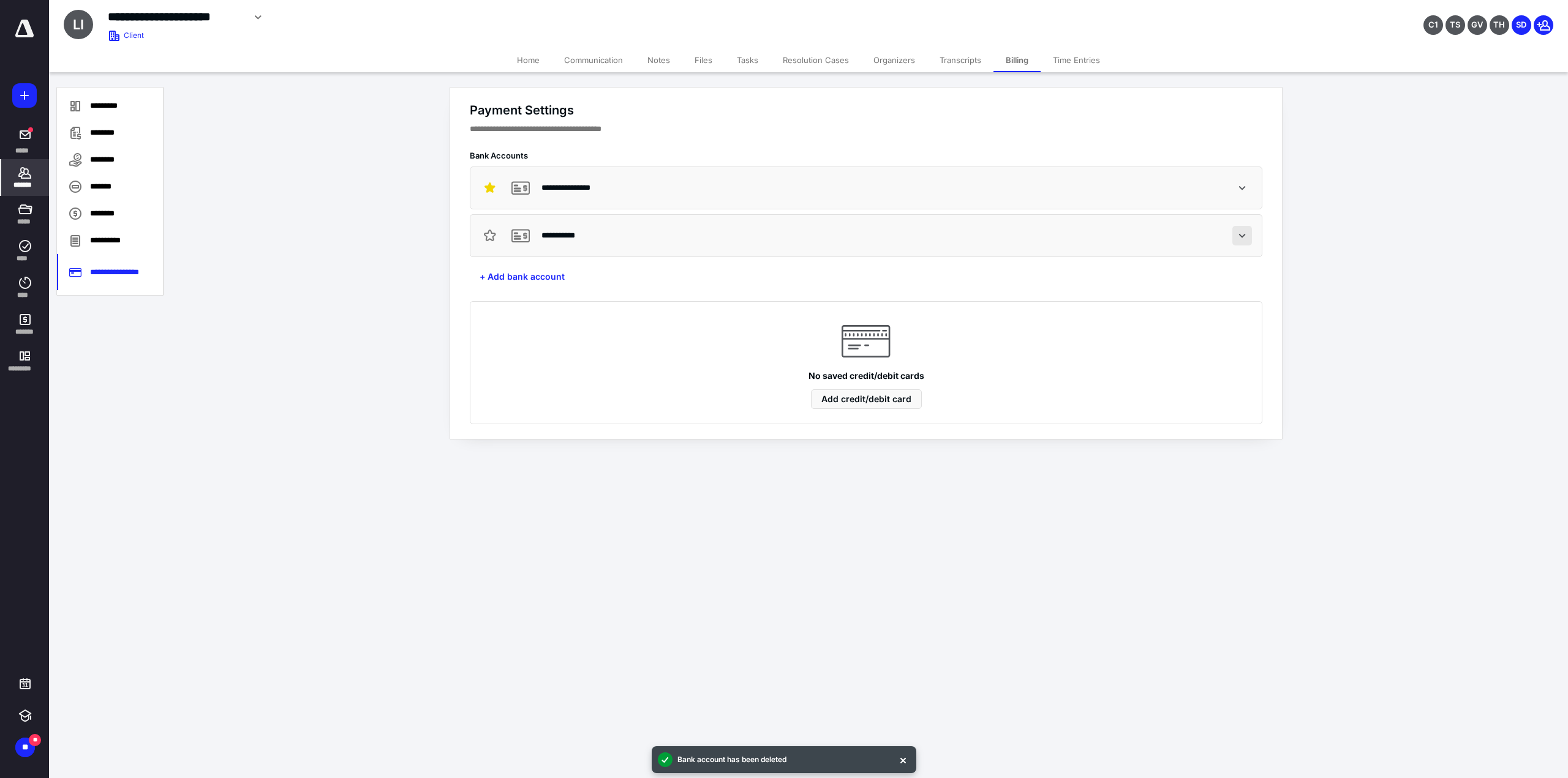 click at bounding box center (1242, 236) 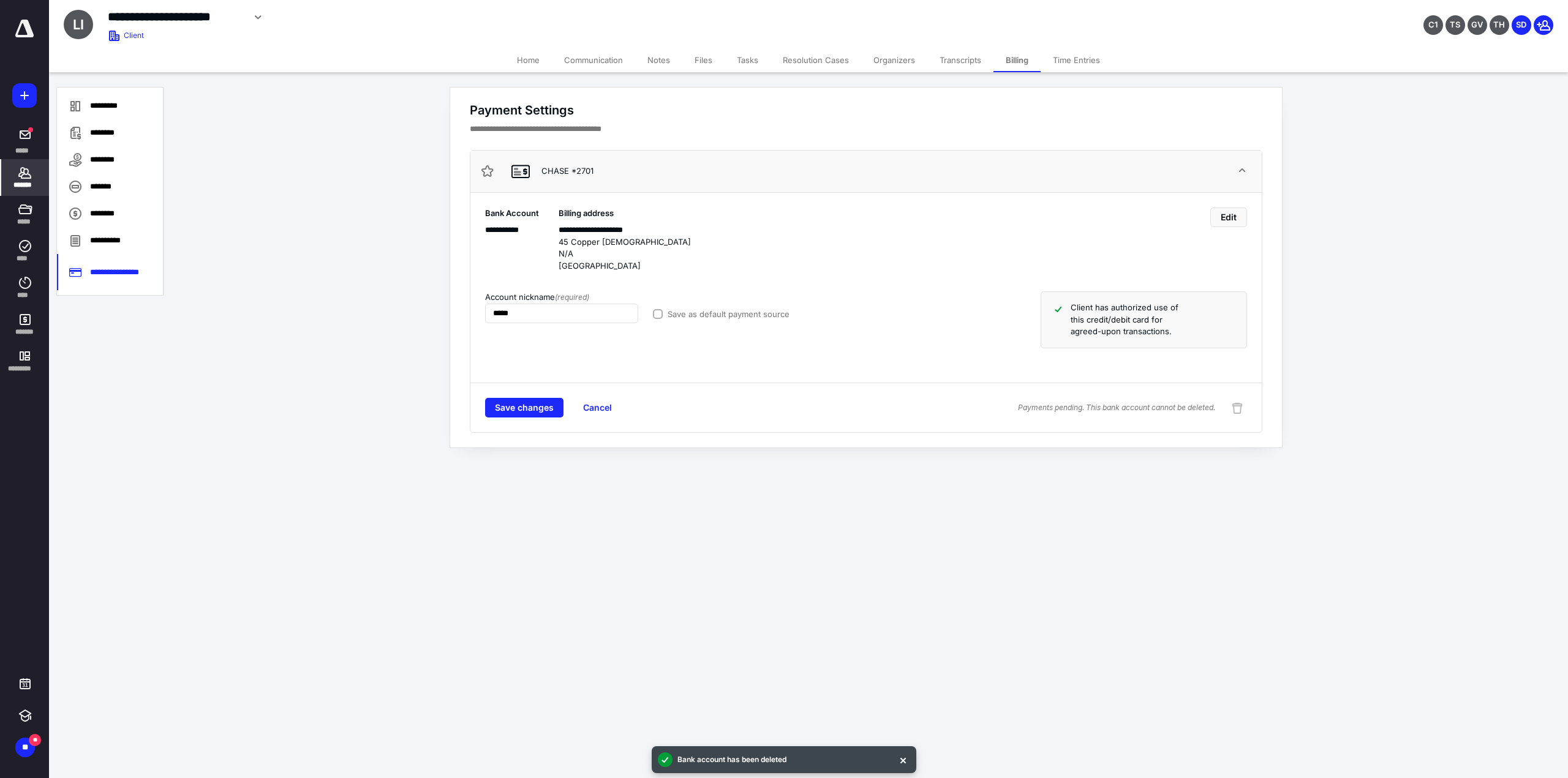 click 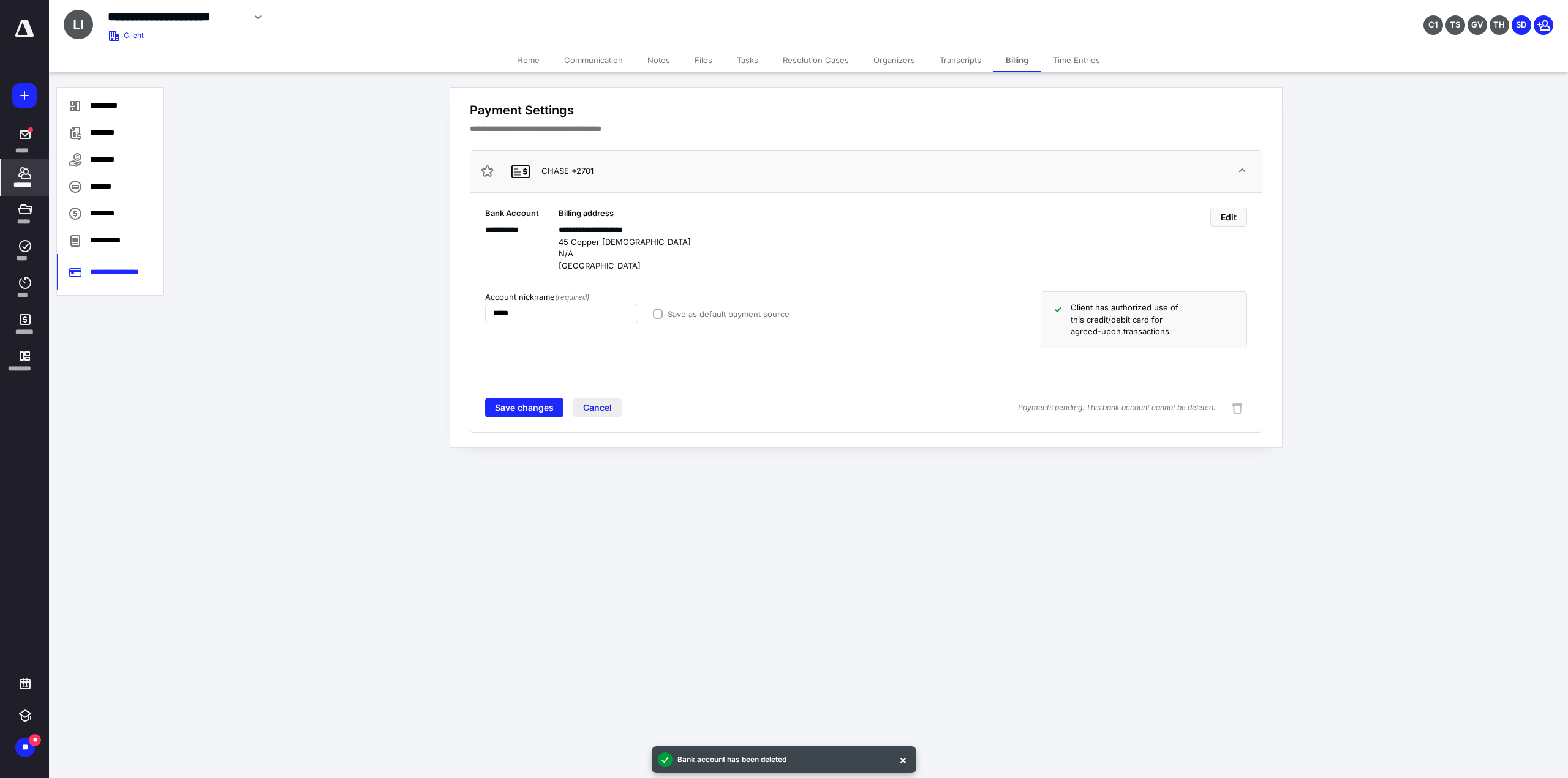 click on "Cancel" at bounding box center [597, 408] 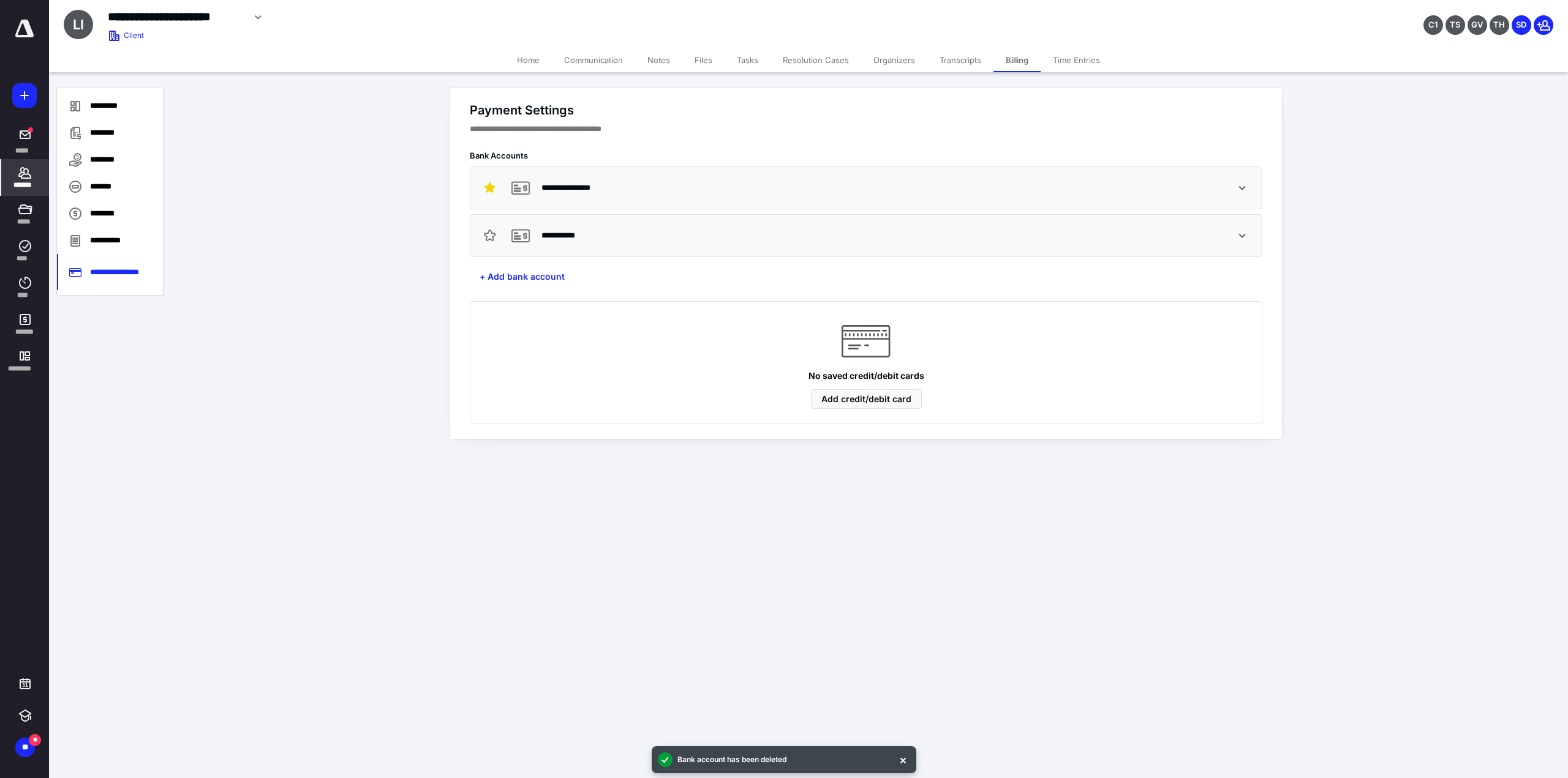 click on "**********" at bounding box center [866, 236] 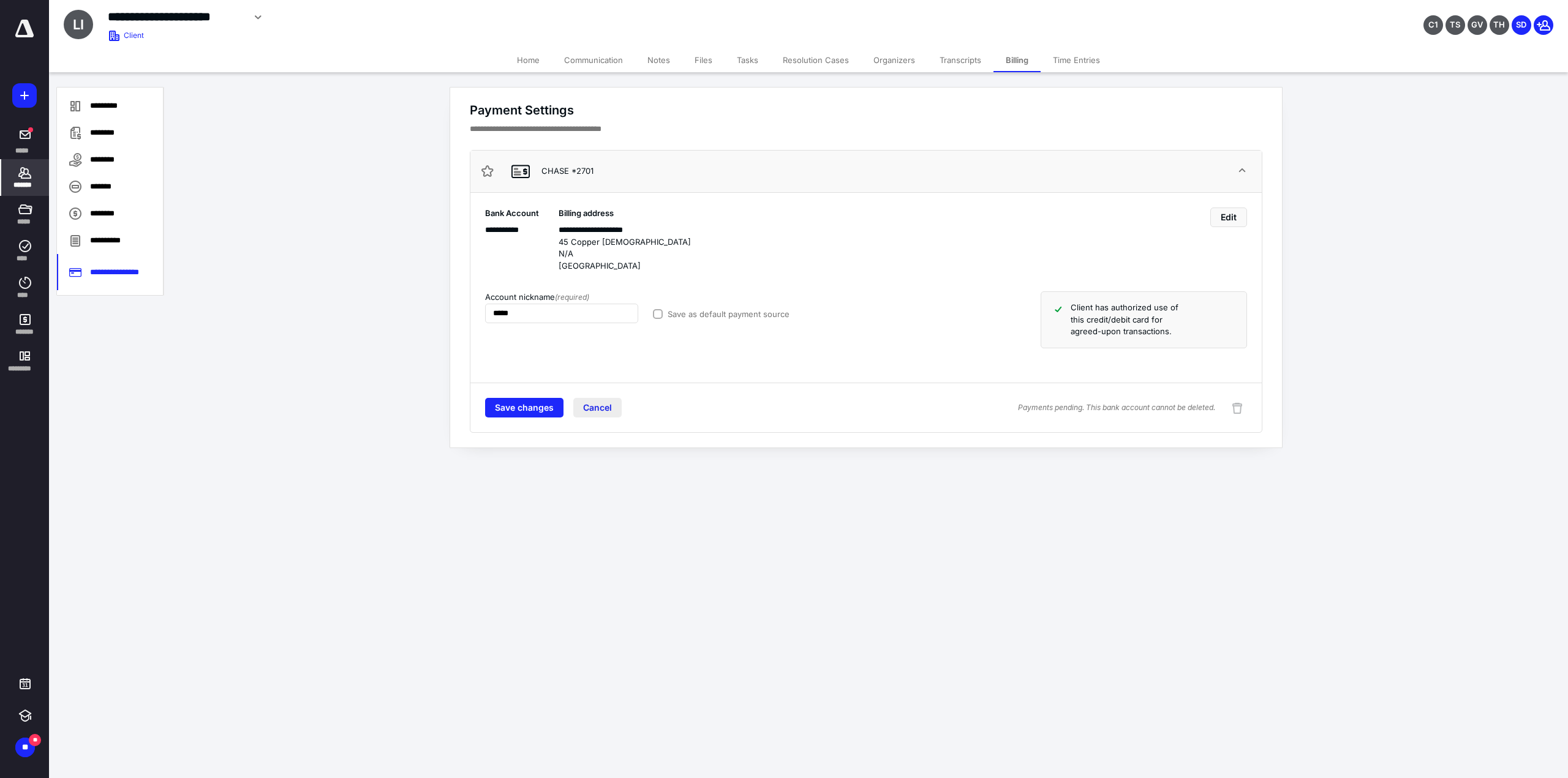 click on "Cancel" at bounding box center (597, 408) 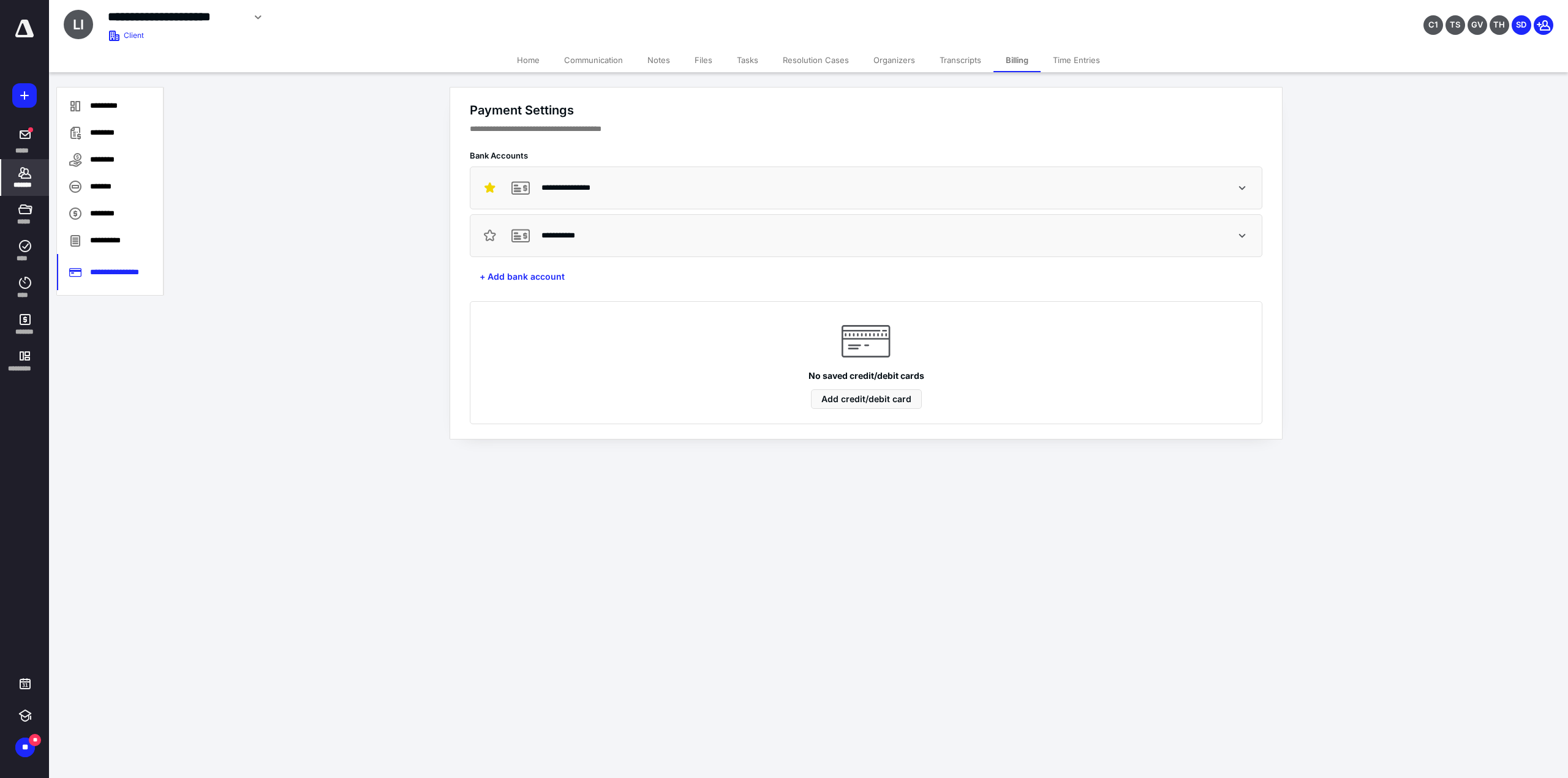 click on "**********" at bounding box center [866, 188] 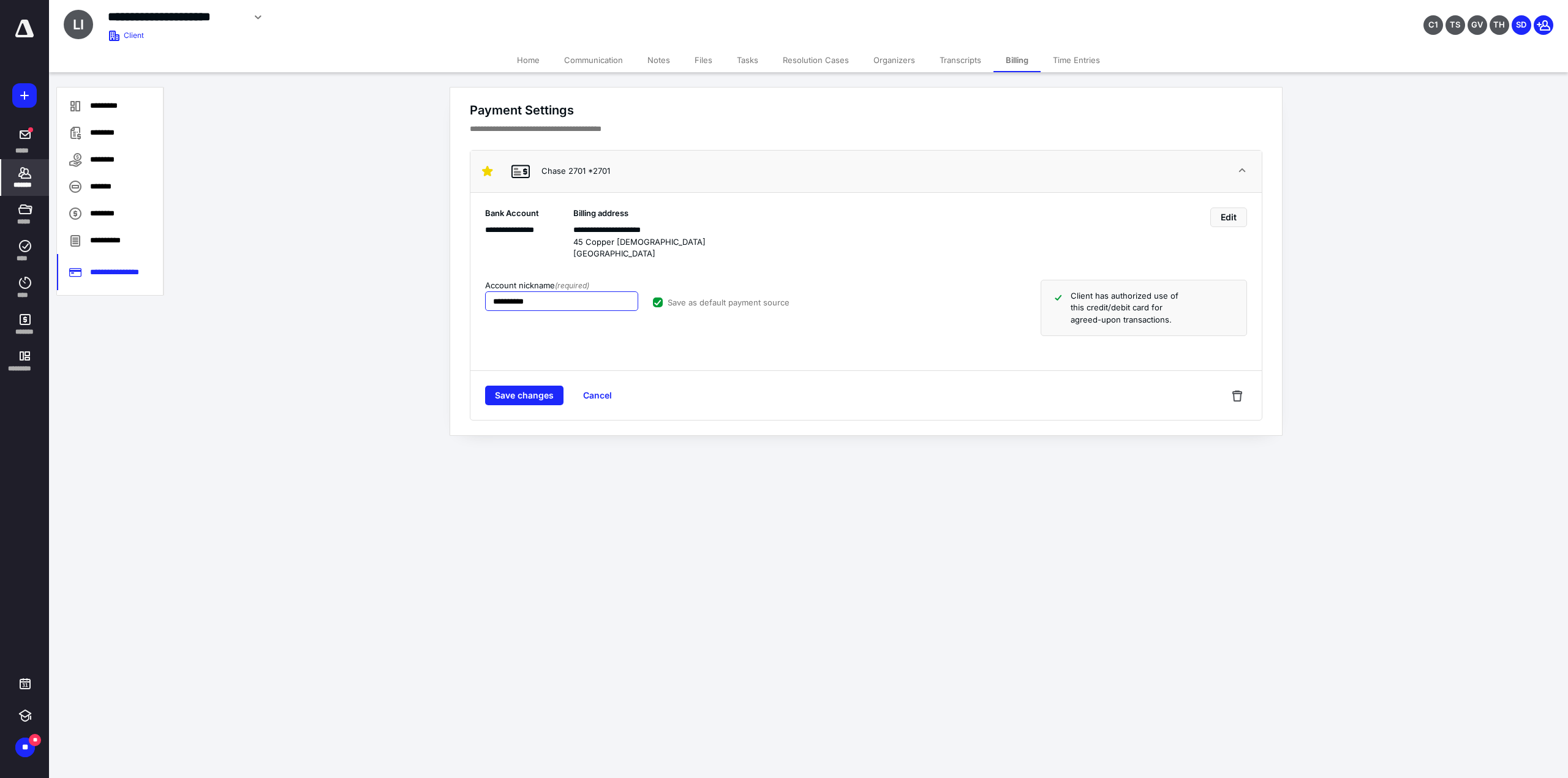 click on "**********" at bounding box center [562, 301] 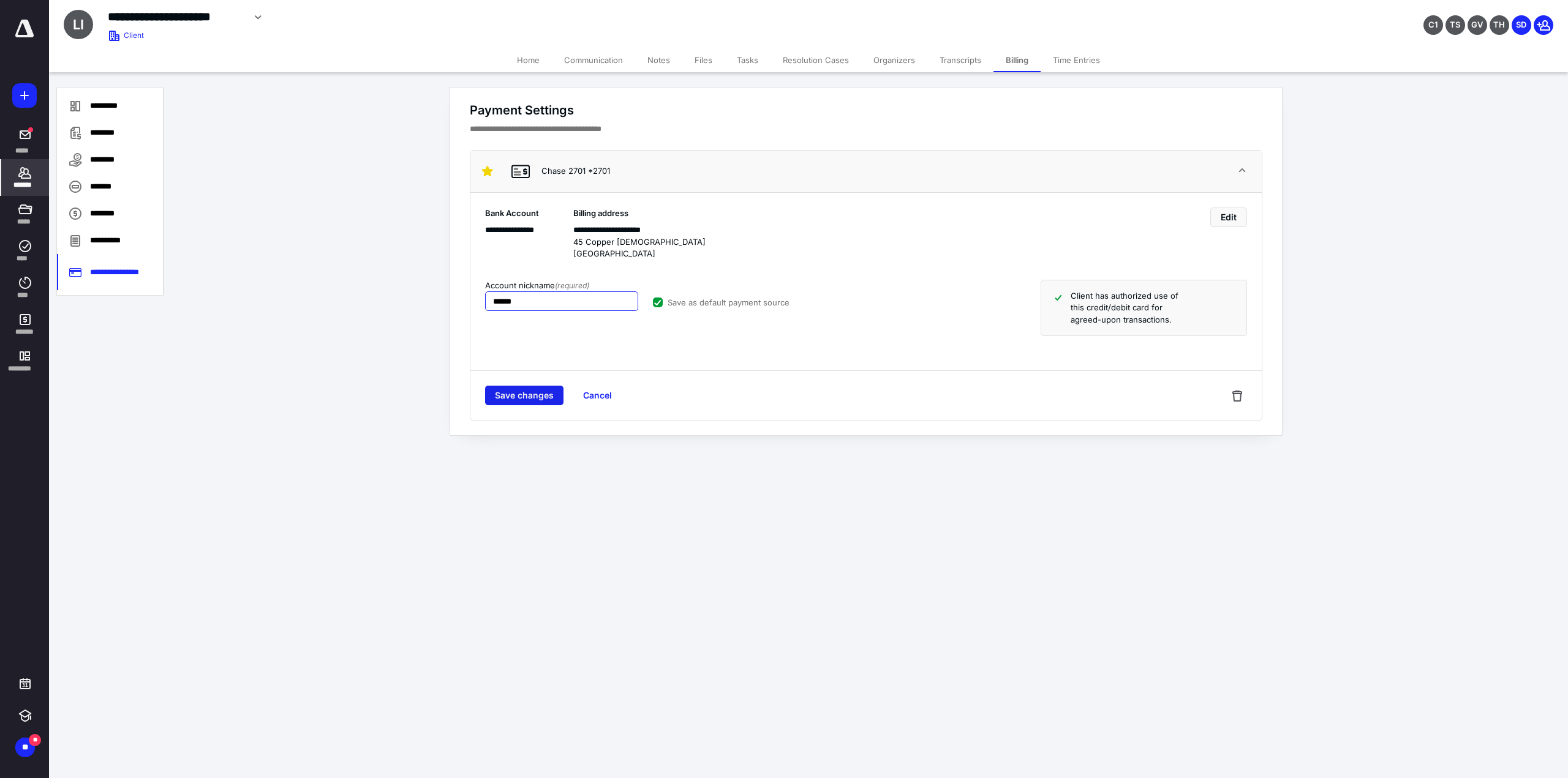 type on "*****" 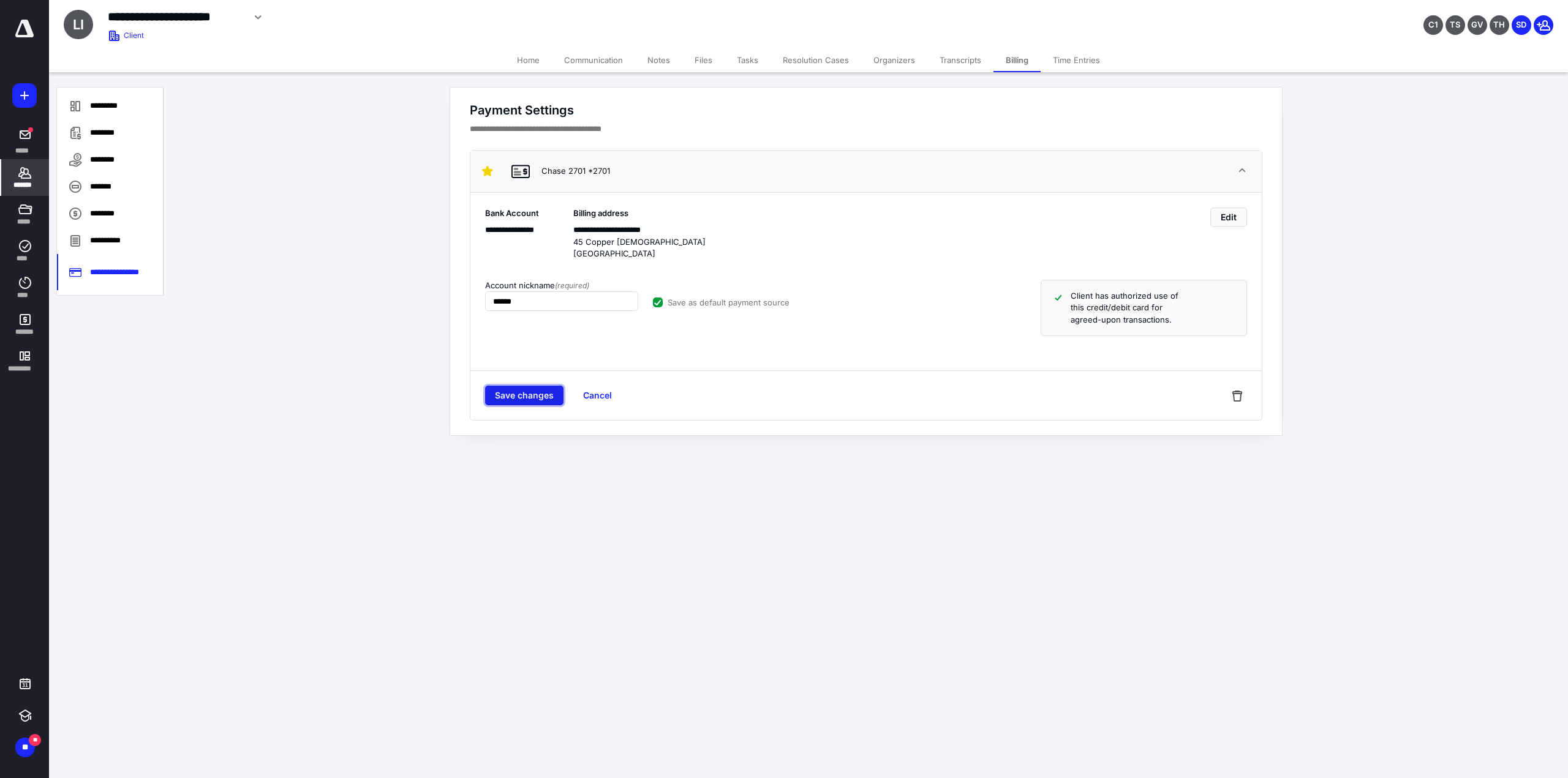click on "Save changes" at bounding box center (524, 395) 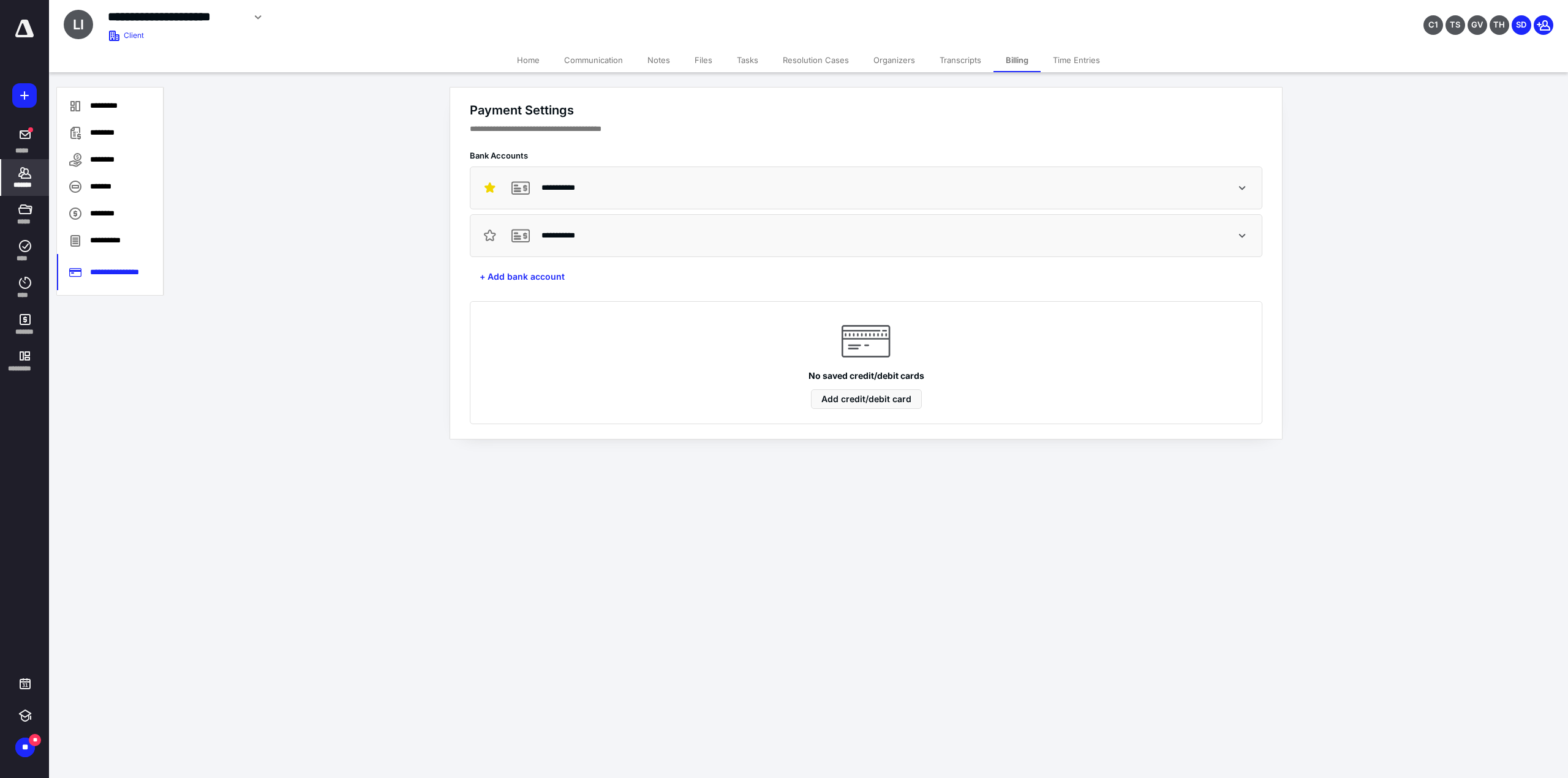 click on "**********" at bounding box center (866, 236) 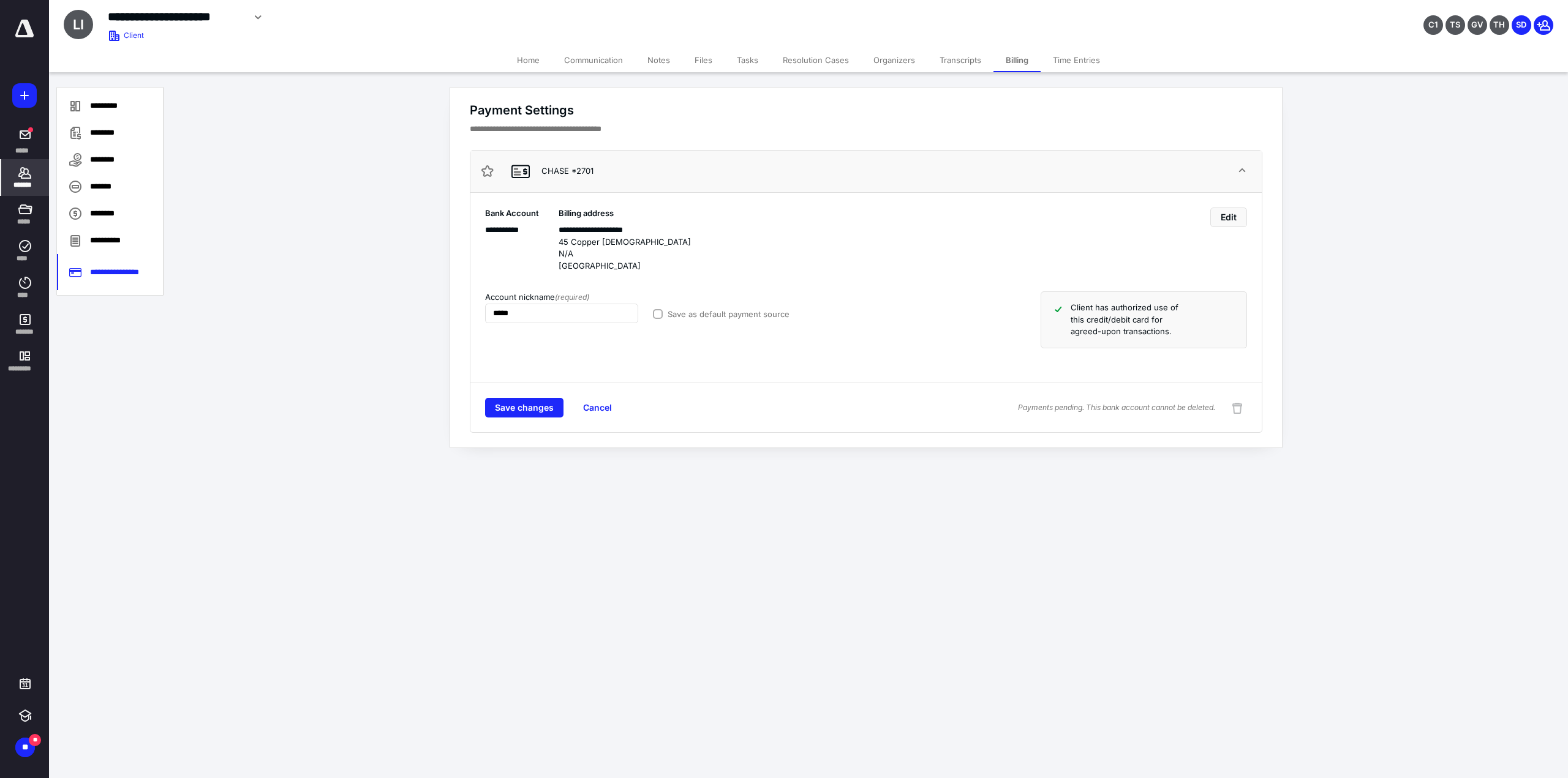 click on "Save as default payment source" at bounding box center [721, 314] 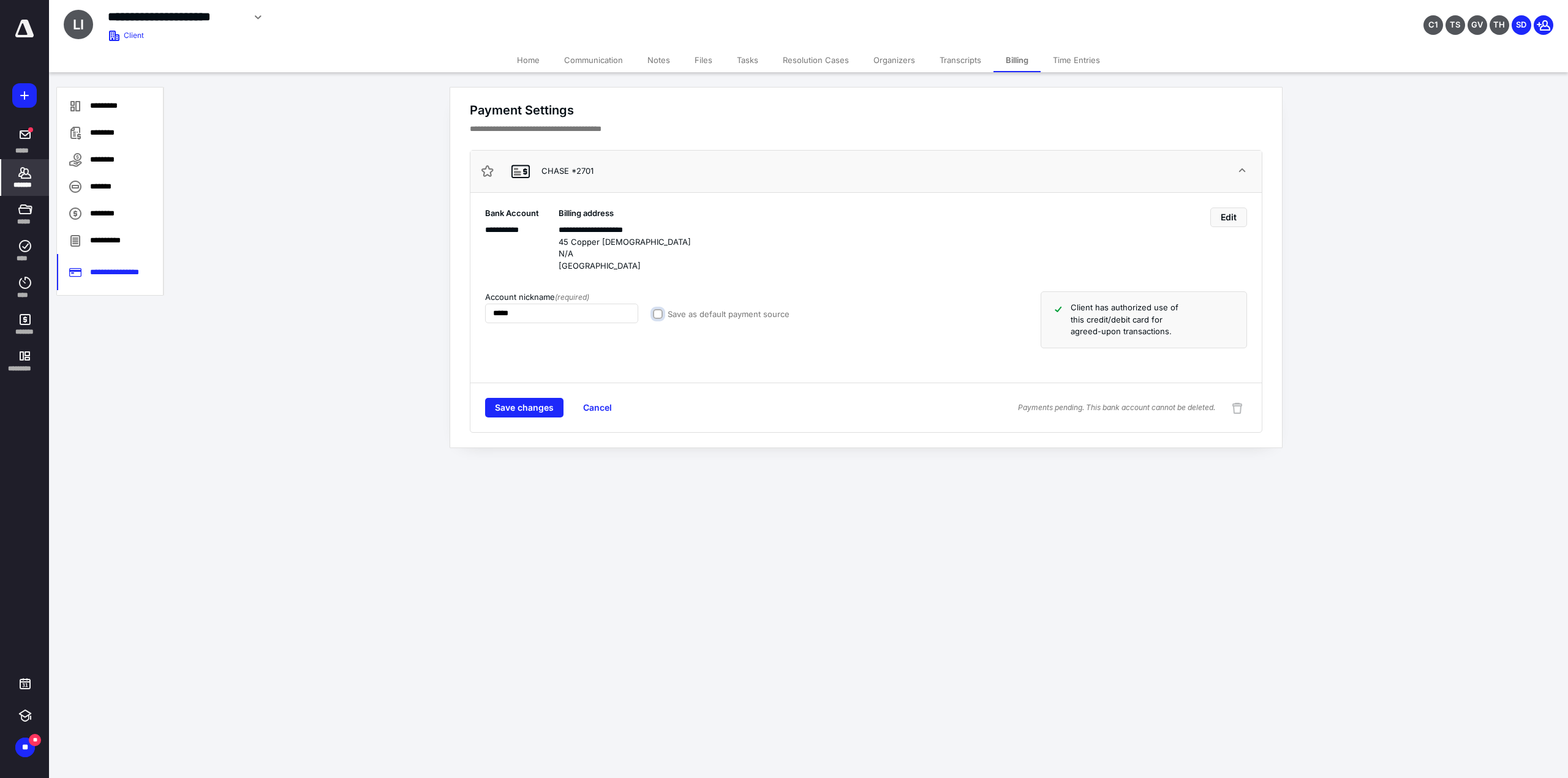 checkbox on "true" 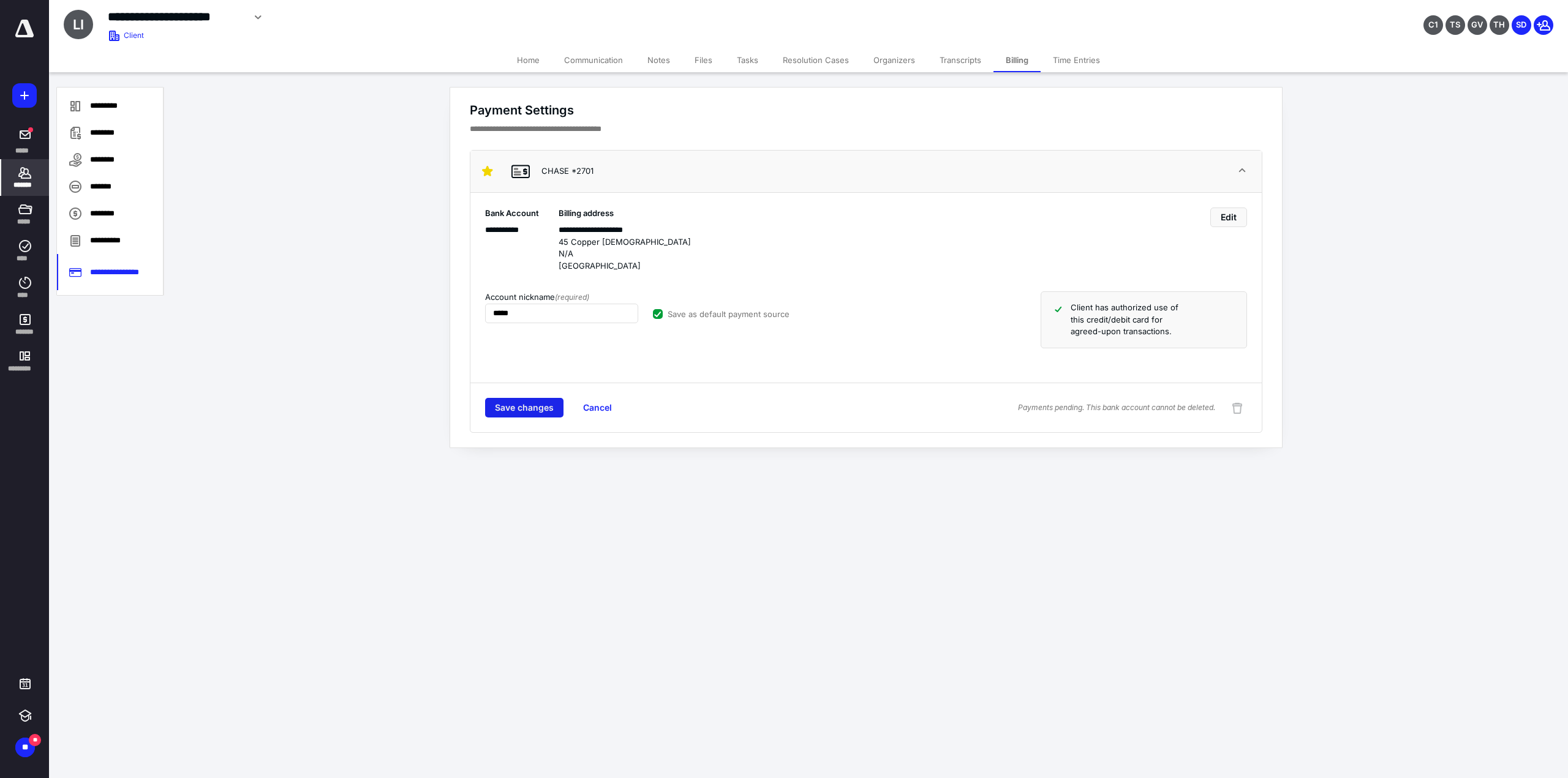 click on "Save changes" at bounding box center [524, 408] 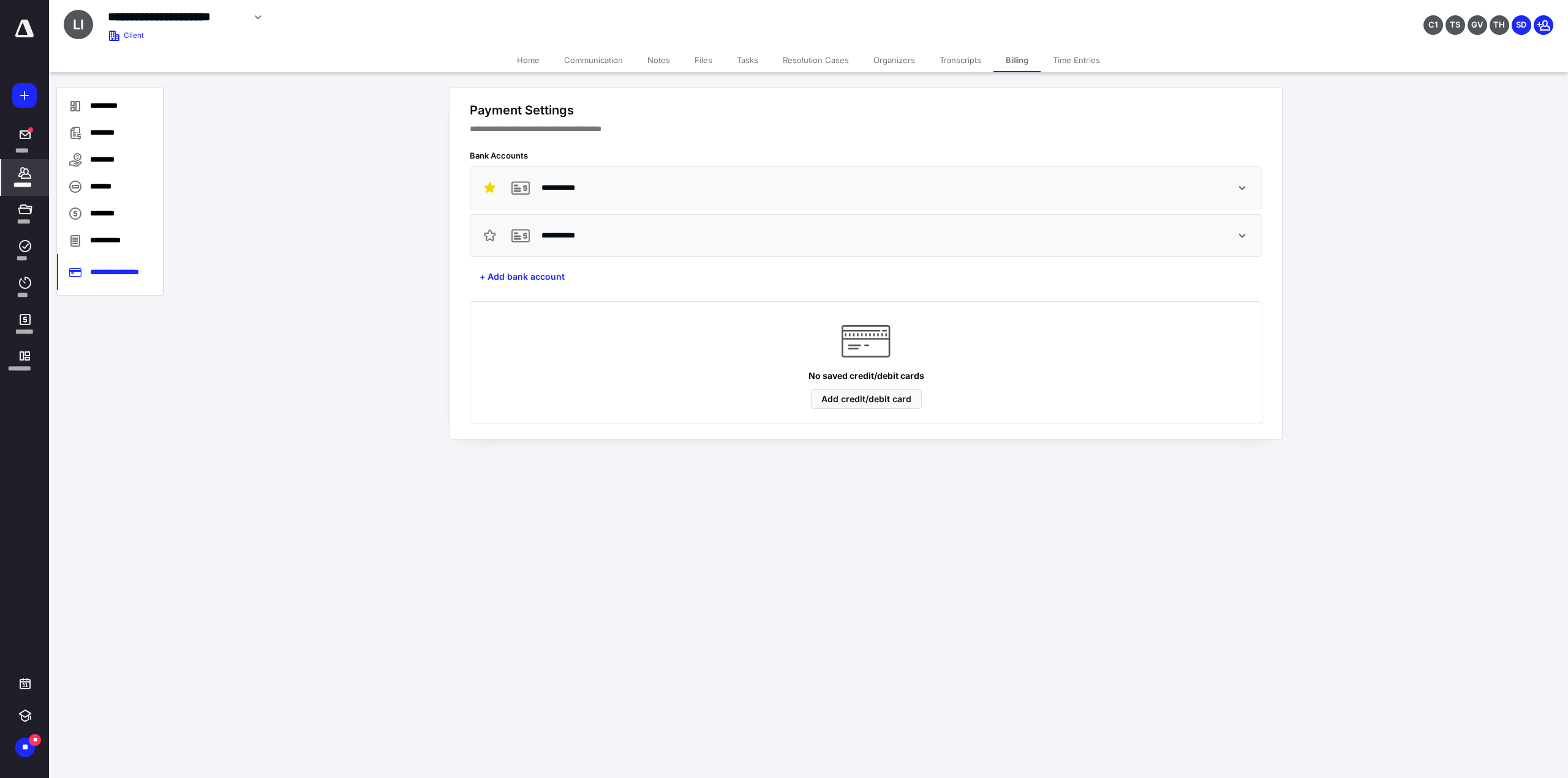 click on "**********" at bounding box center [866, 236] 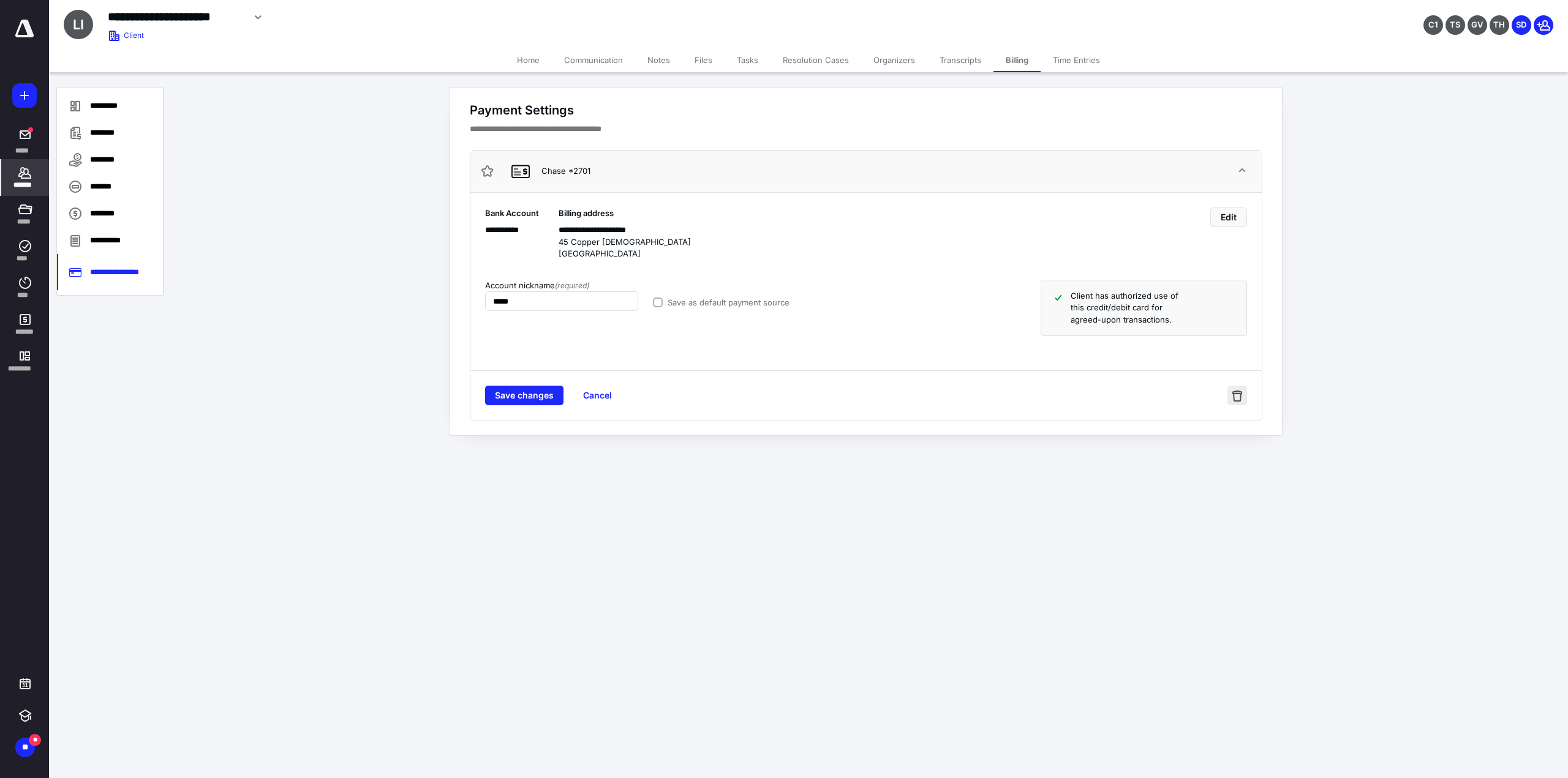 click at bounding box center [1237, 395] 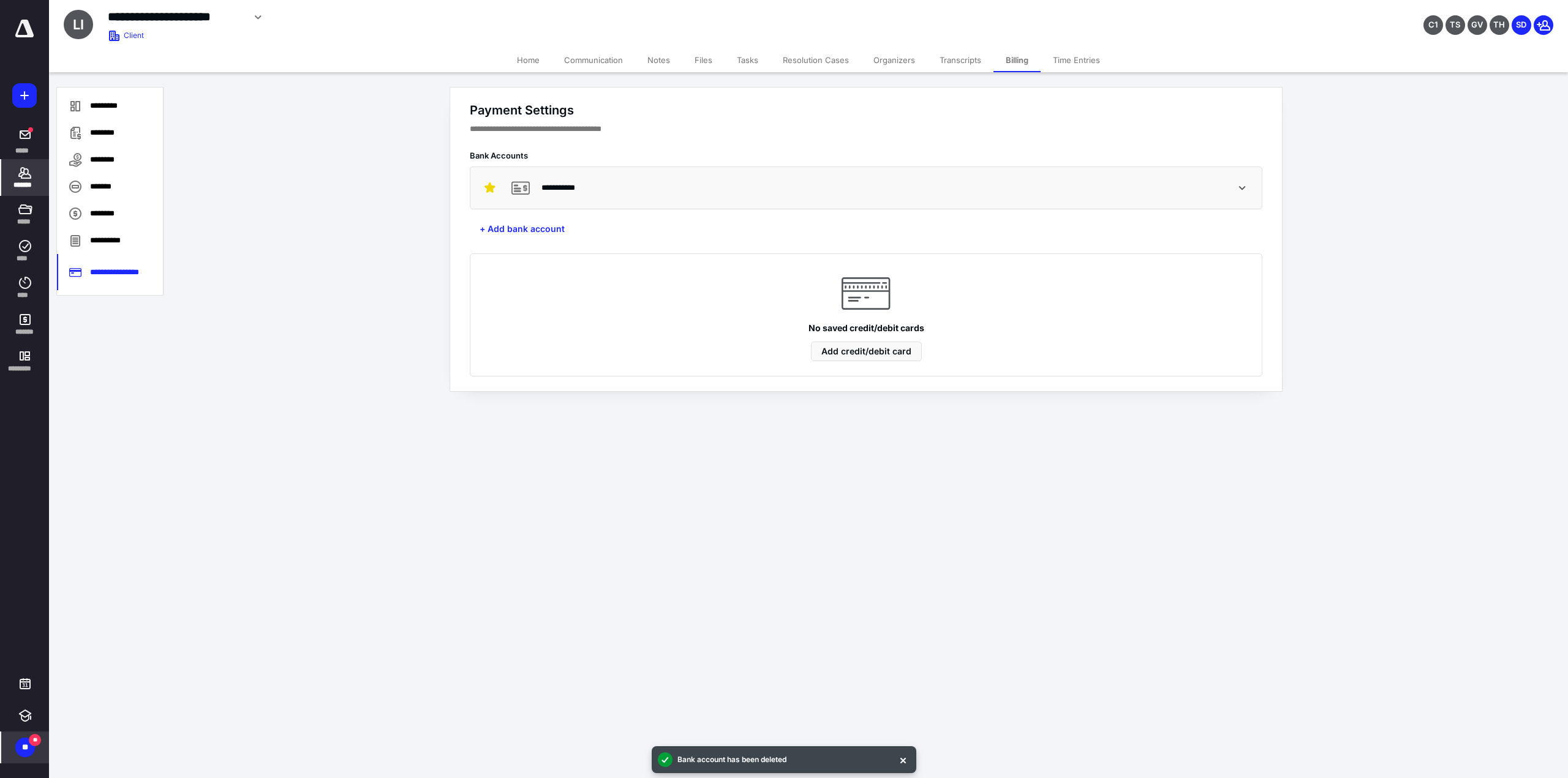 click on "**" at bounding box center [25, 747] 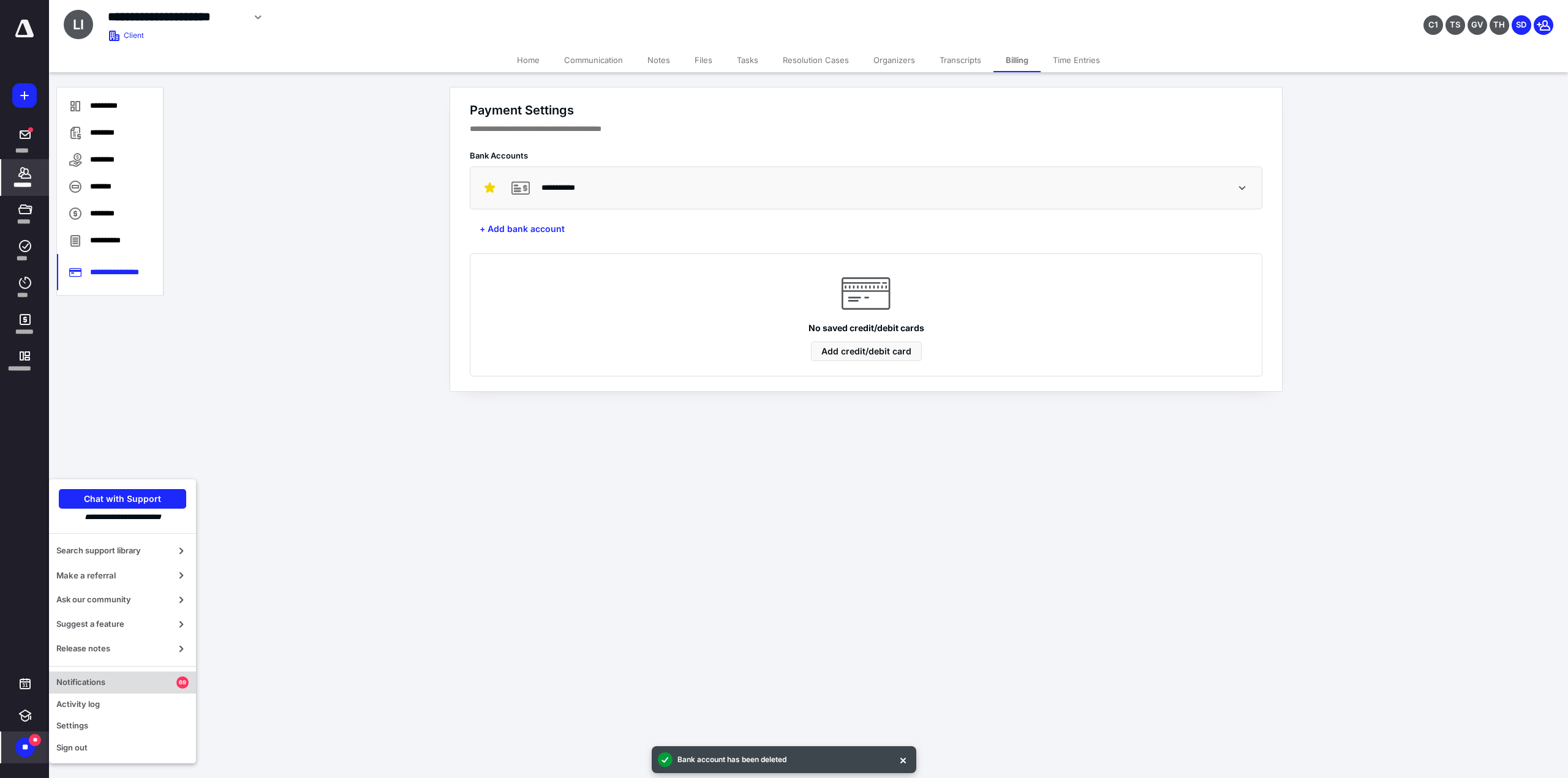 click on "Notifications" at bounding box center [116, 683] 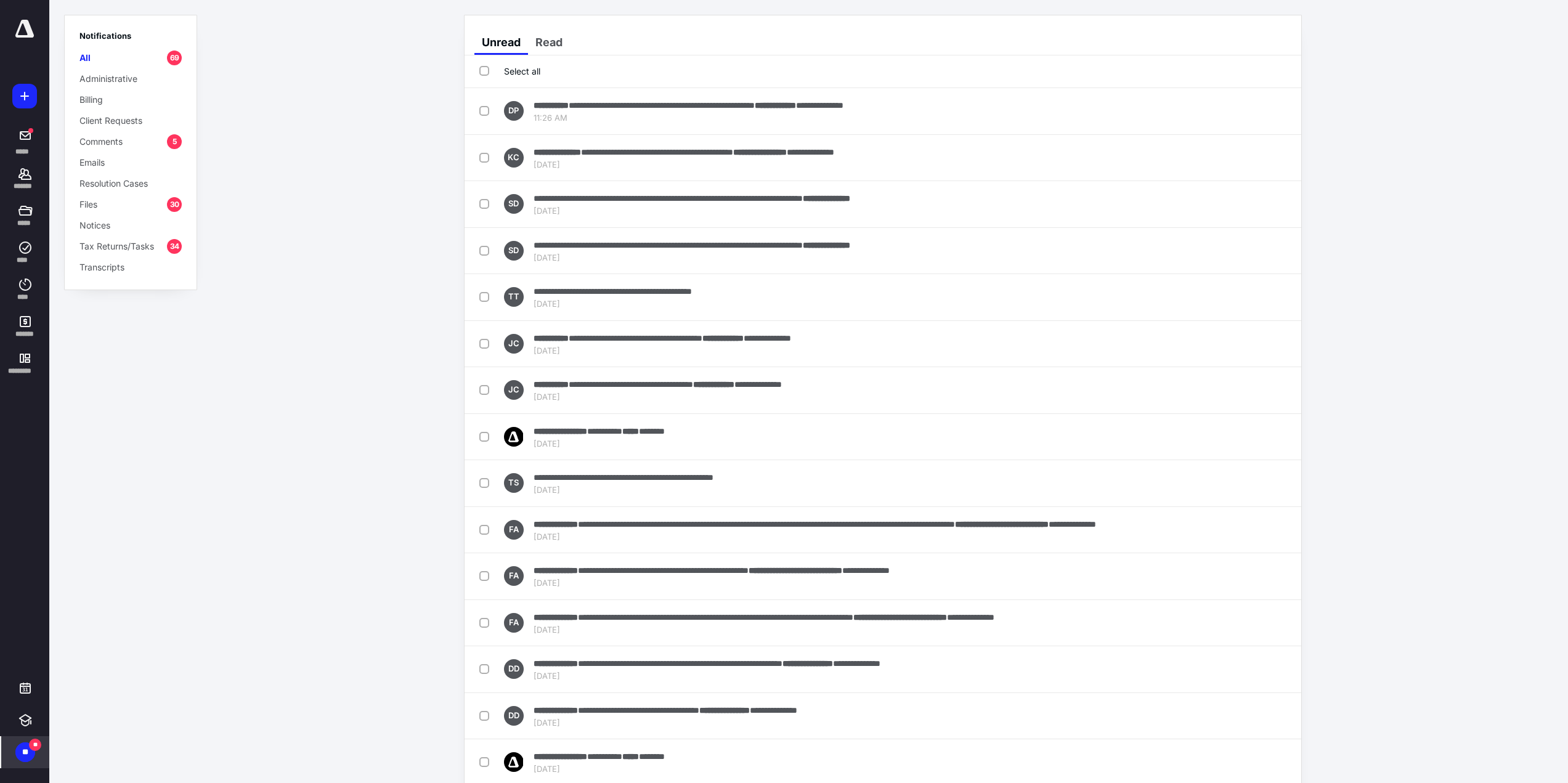 click on "**" at bounding box center (25, 752) 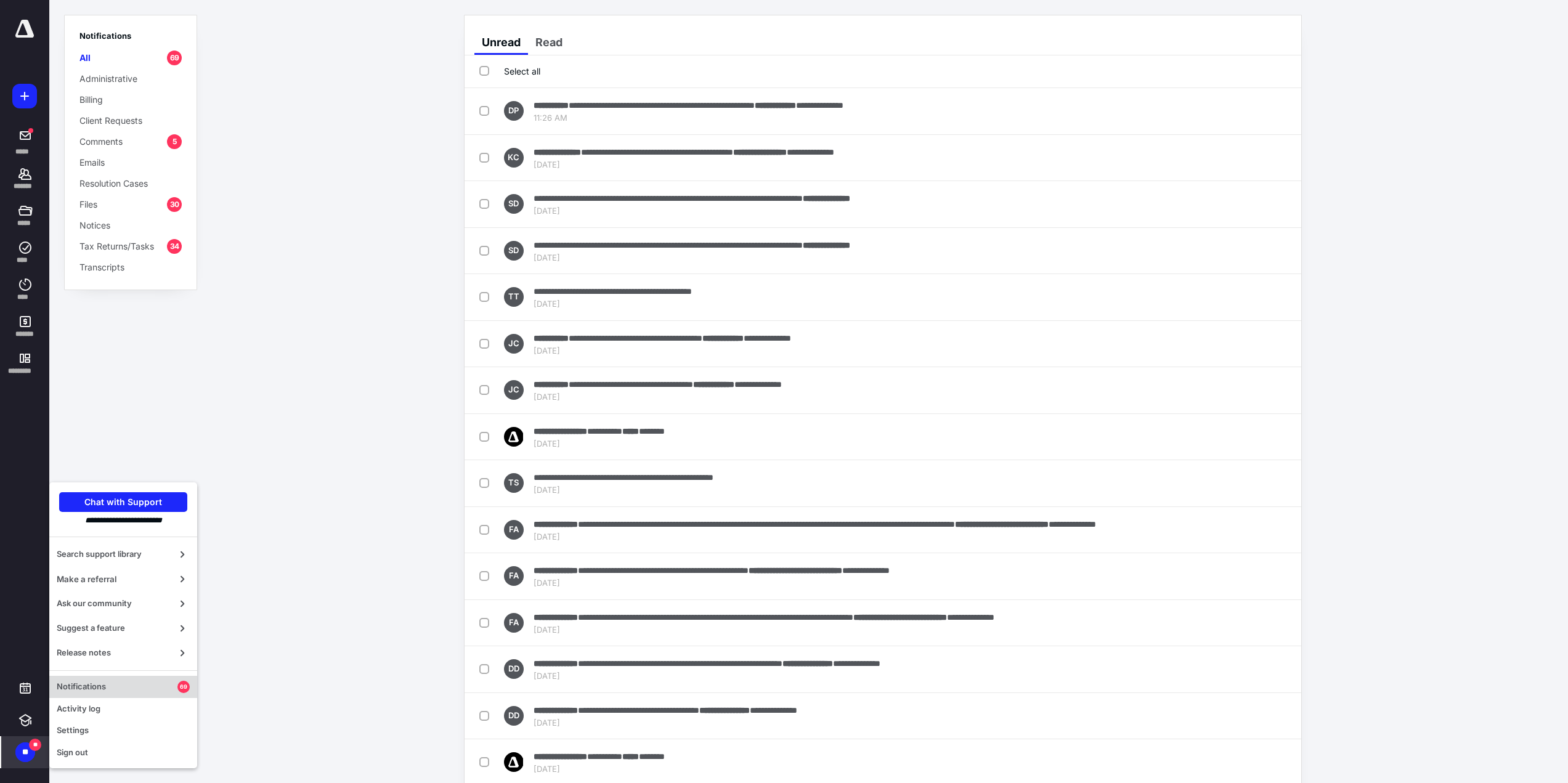 click on "Notifications" at bounding box center [117, 687] 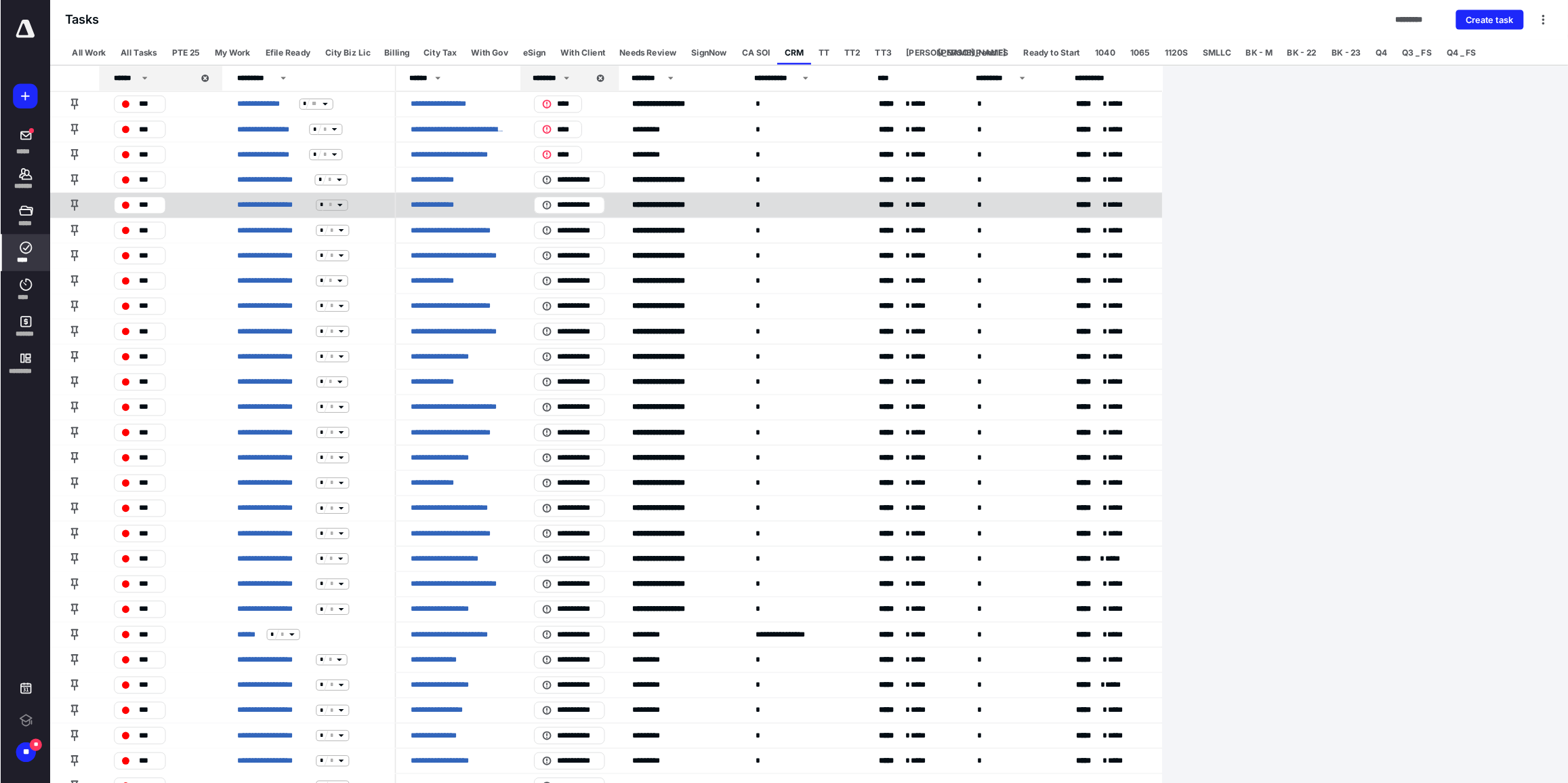 scroll, scrollTop: 0, scrollLeft: 0, axis: both 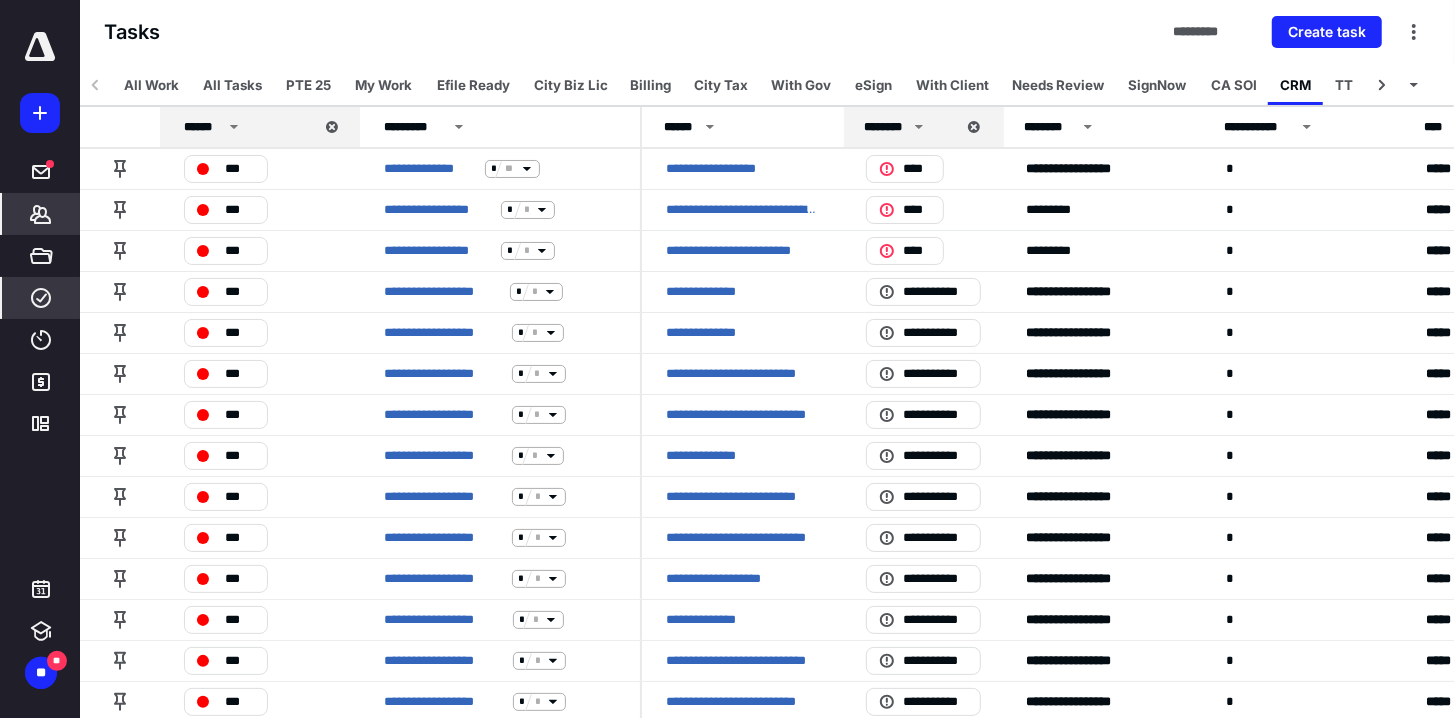 click 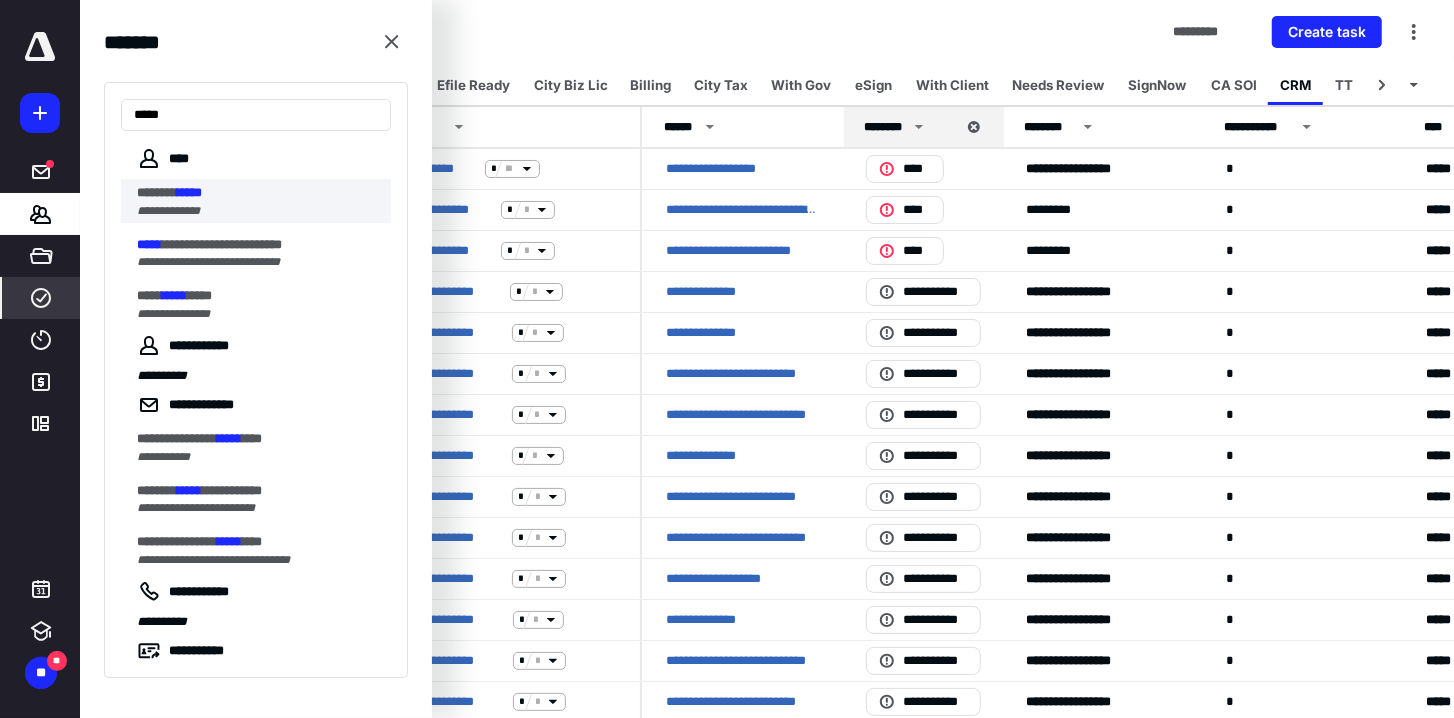 type on "*****" 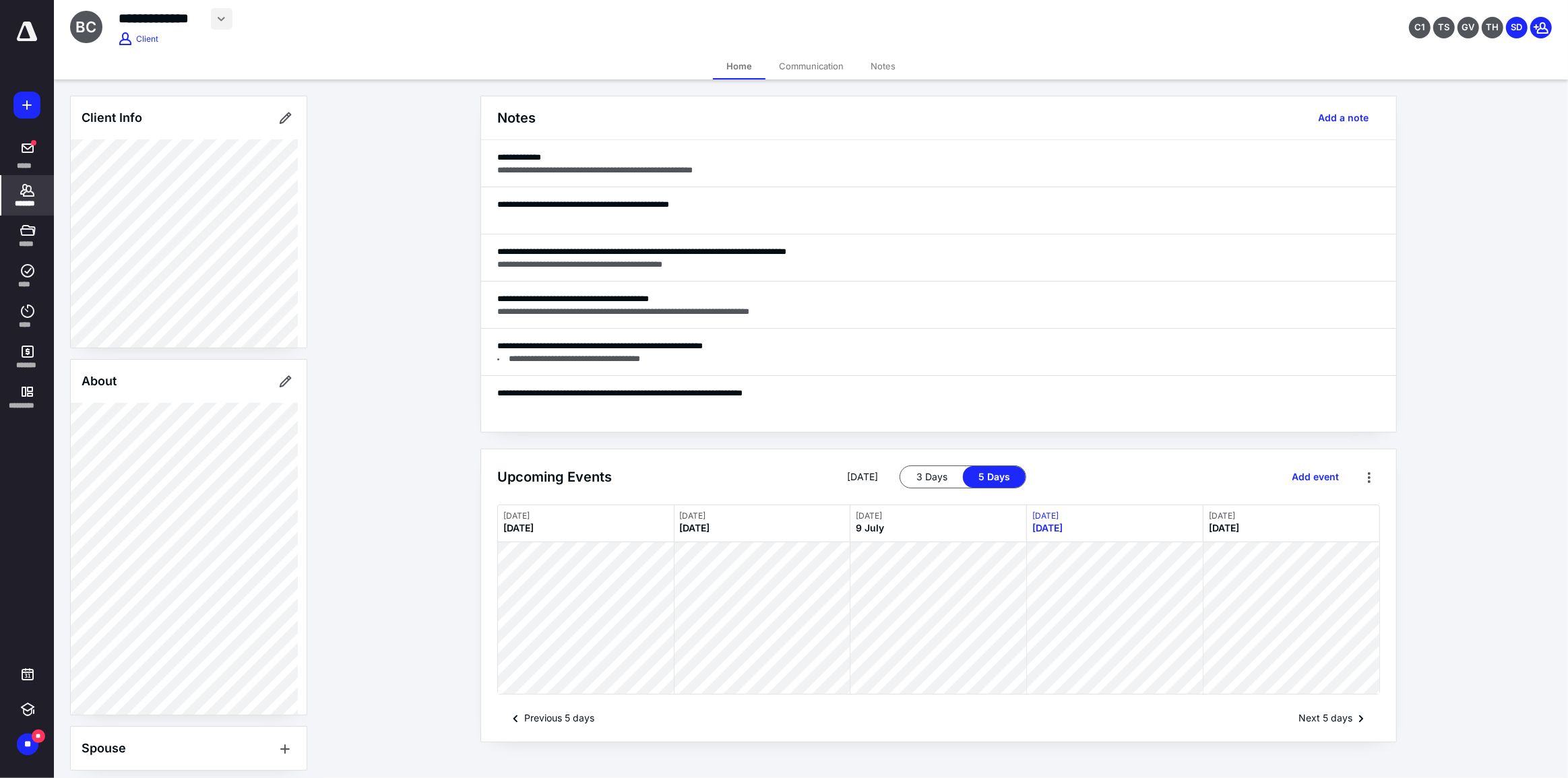 click at bounding box center [222, 19] 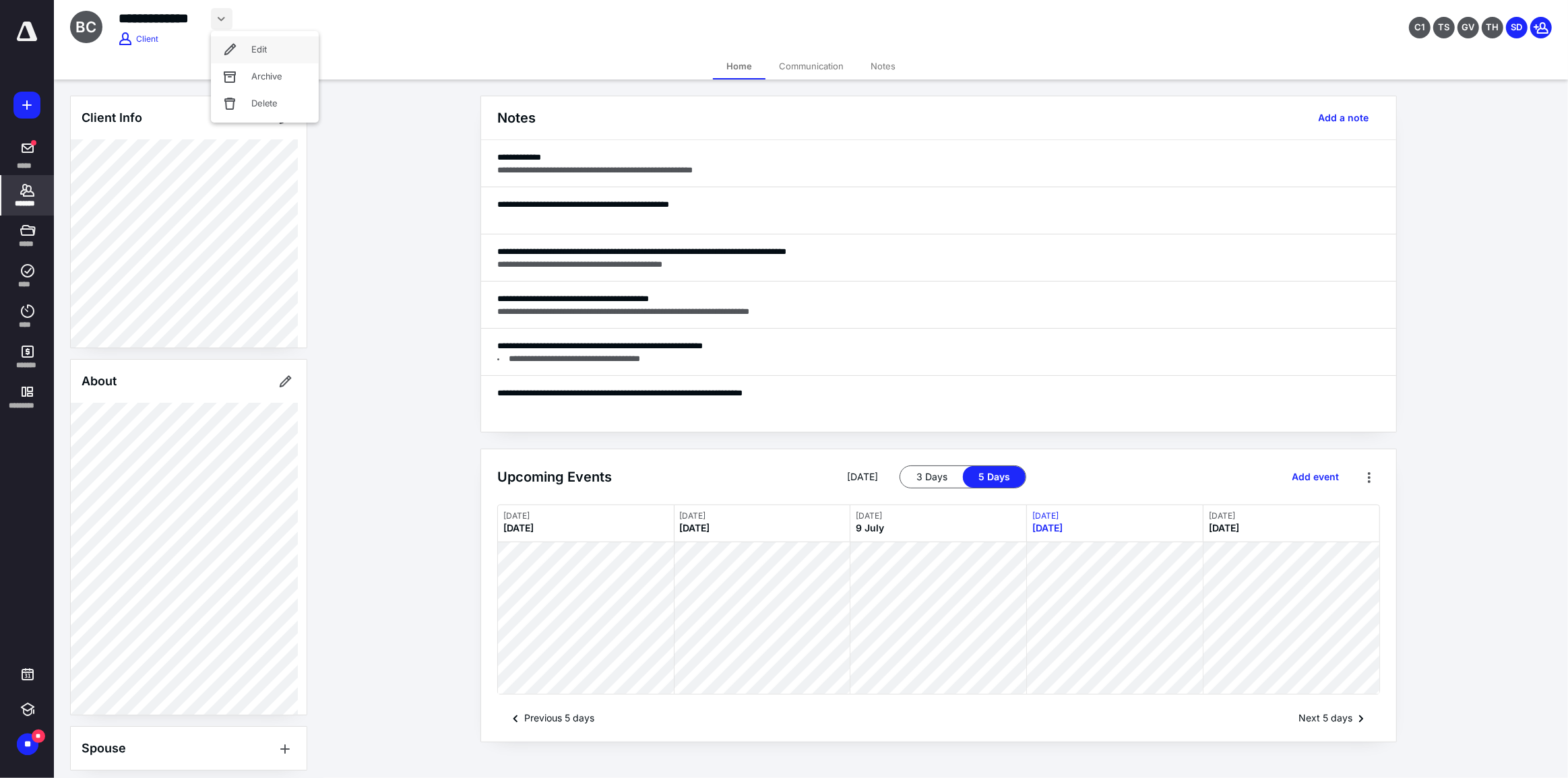 click on "Edit" at bounding box center (265, 50) 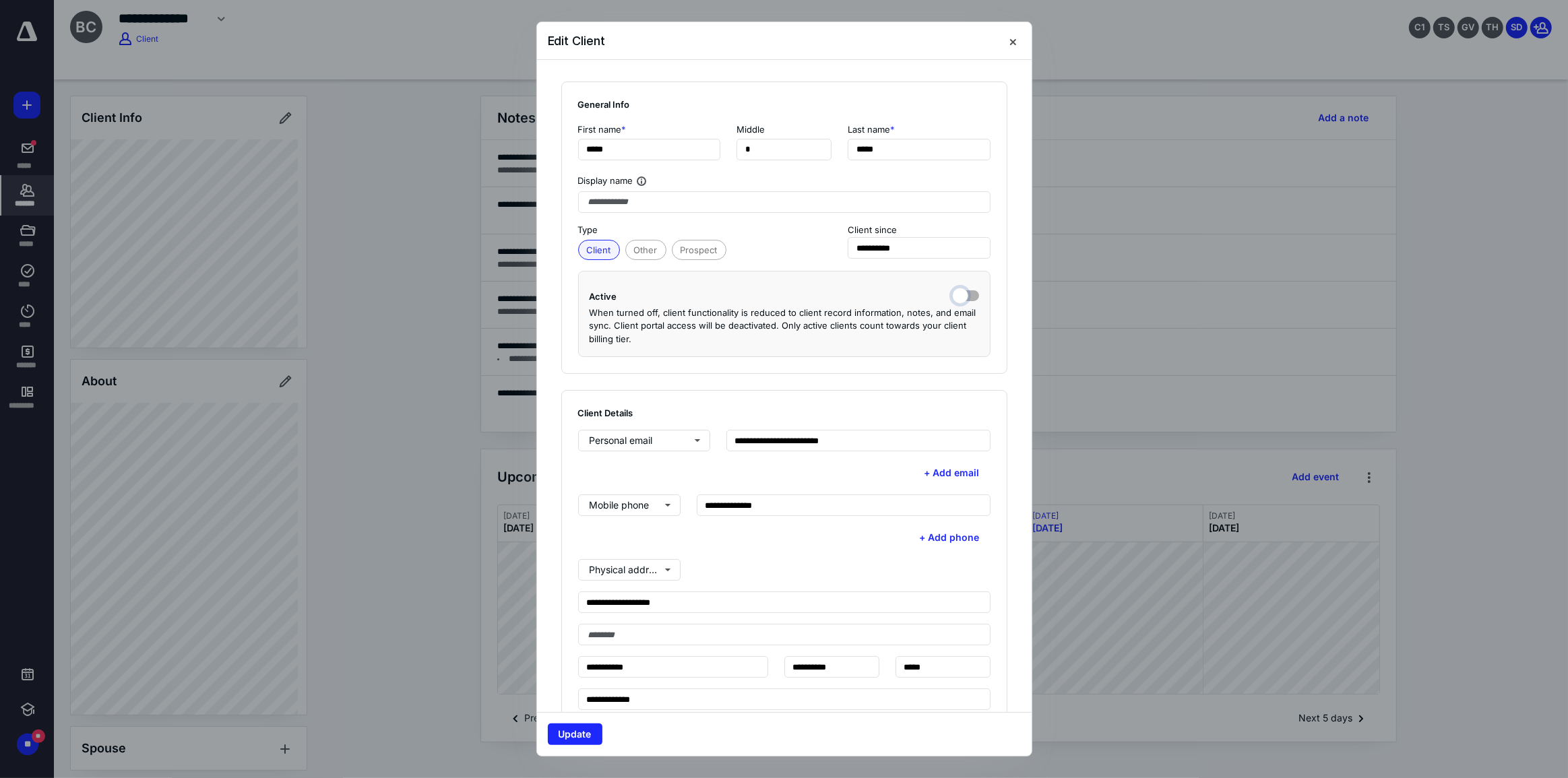 click at bounding box center (966, 294) 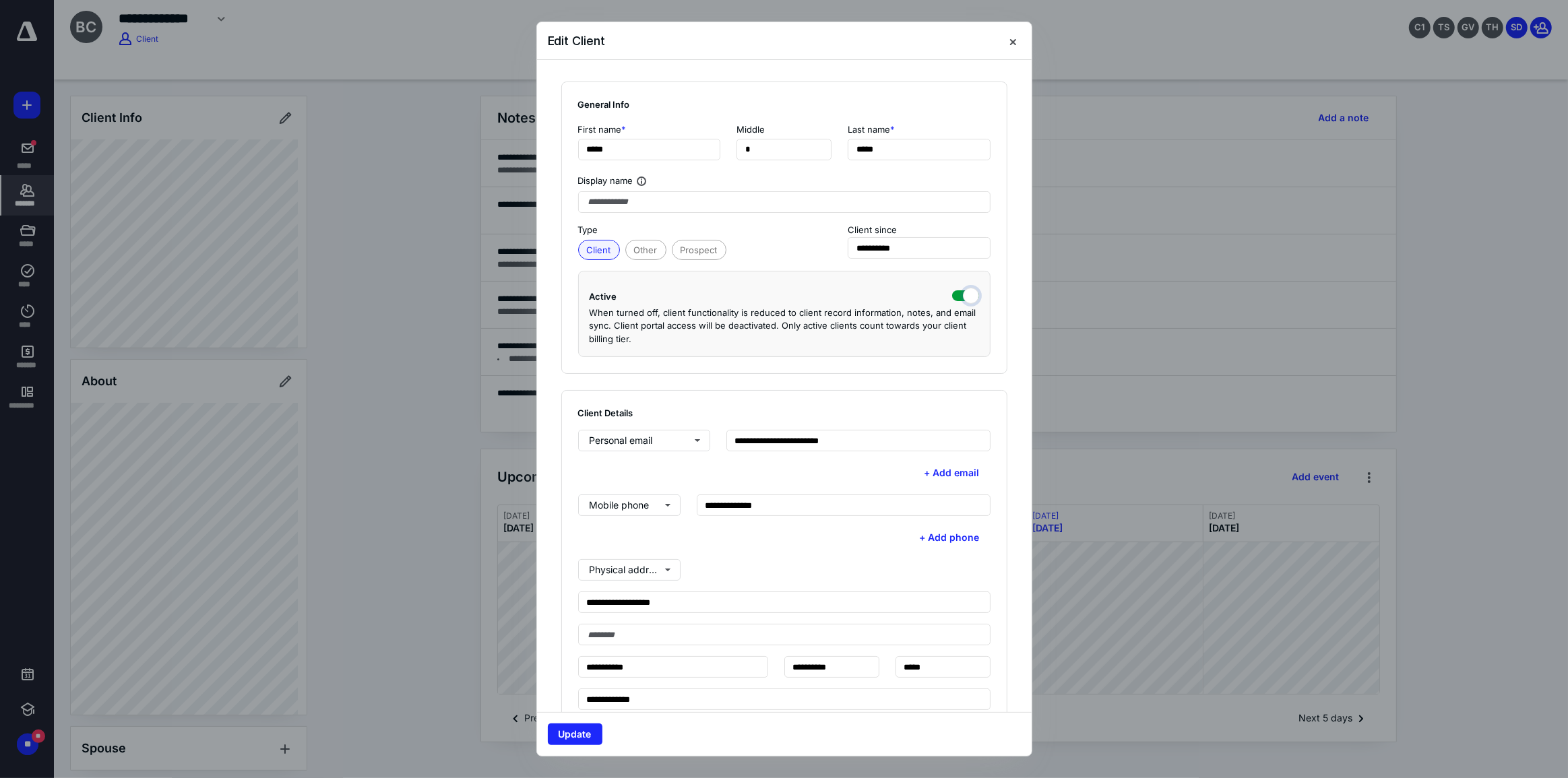 checkbox on "true" 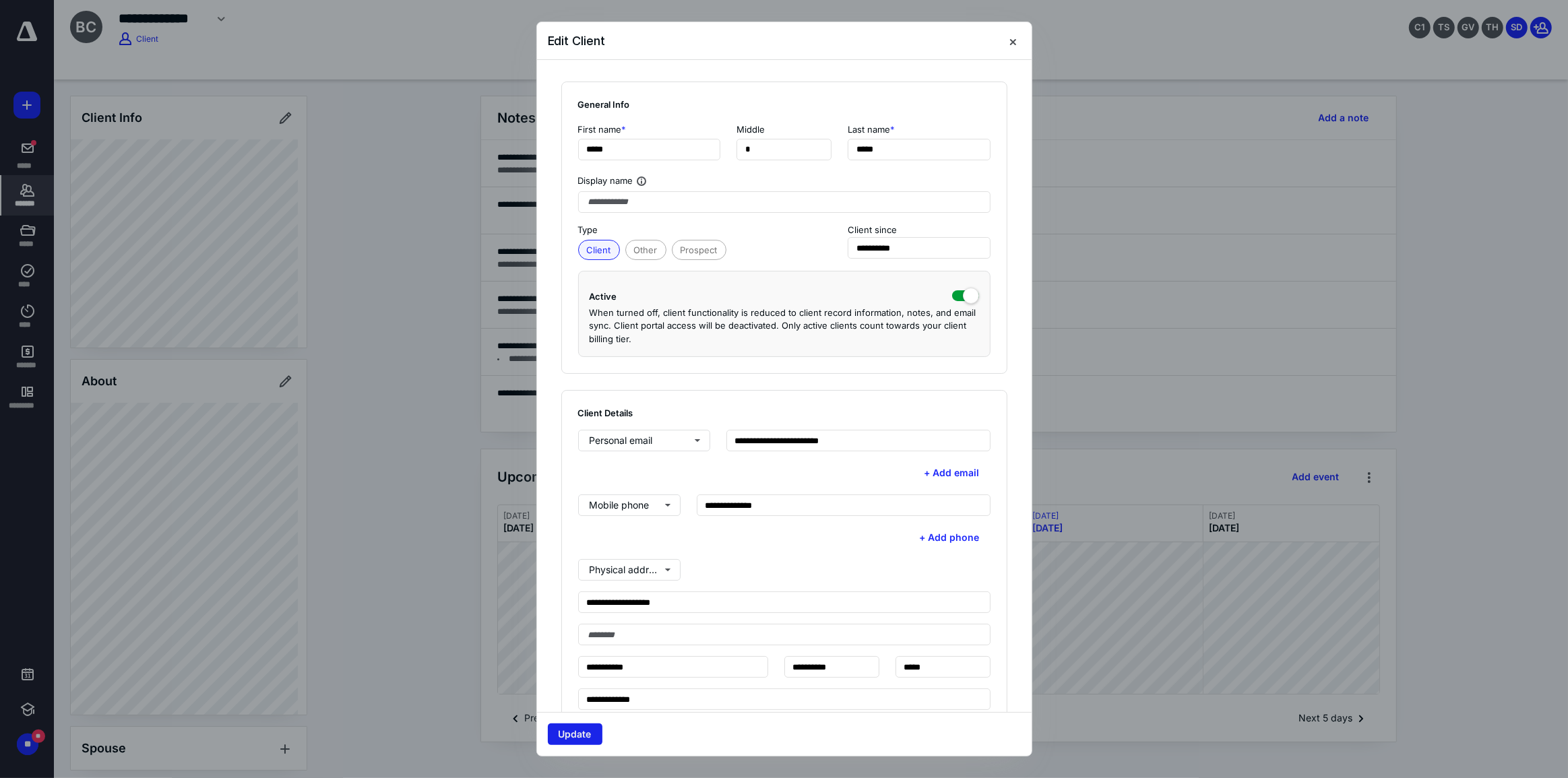 click on "Update" at bounding box center [575, 734] 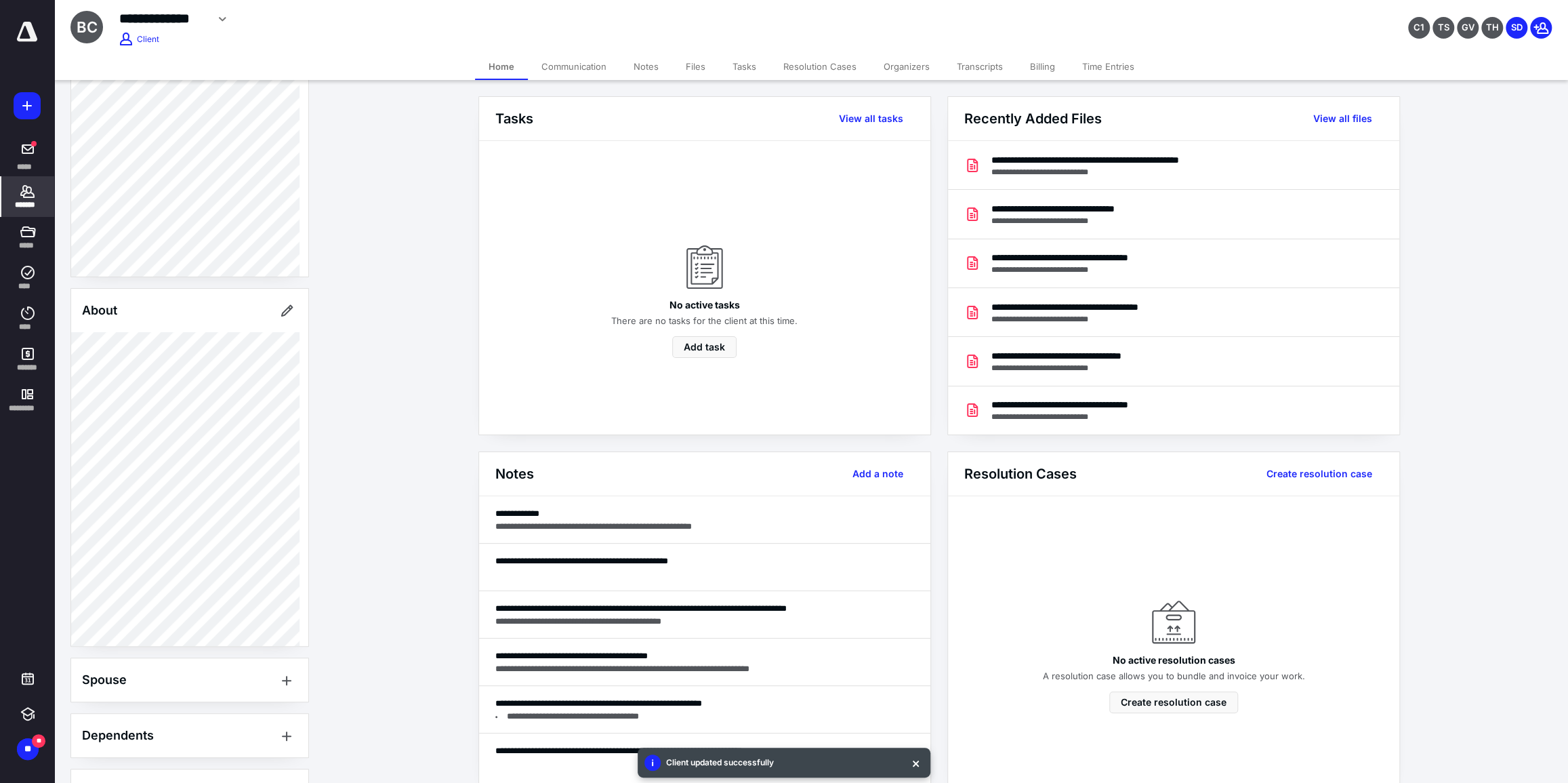 scroll, scrollTop: 407, scrollLeft: 0, axis: vertical 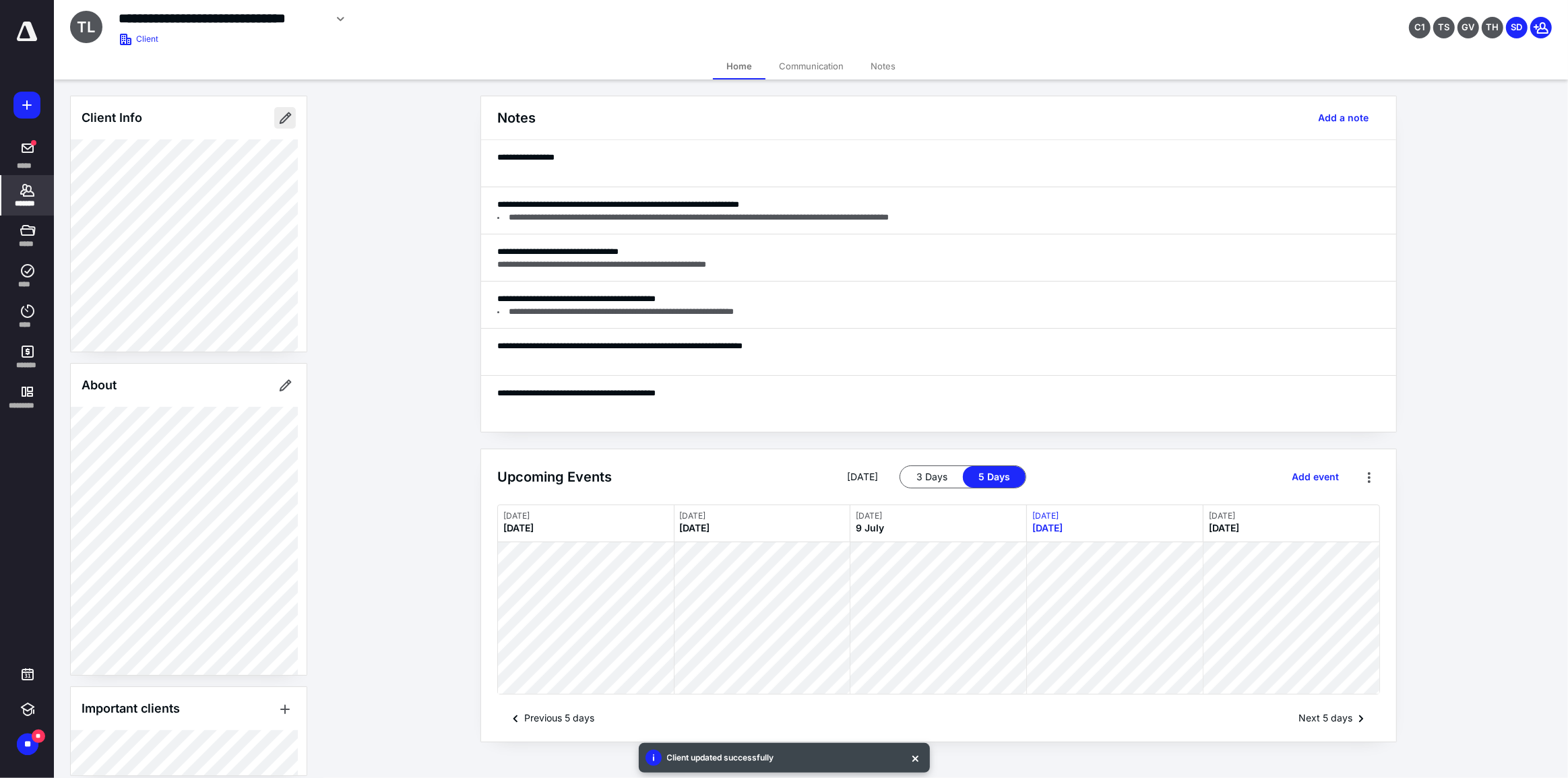 click at bounding box center (285, 118) 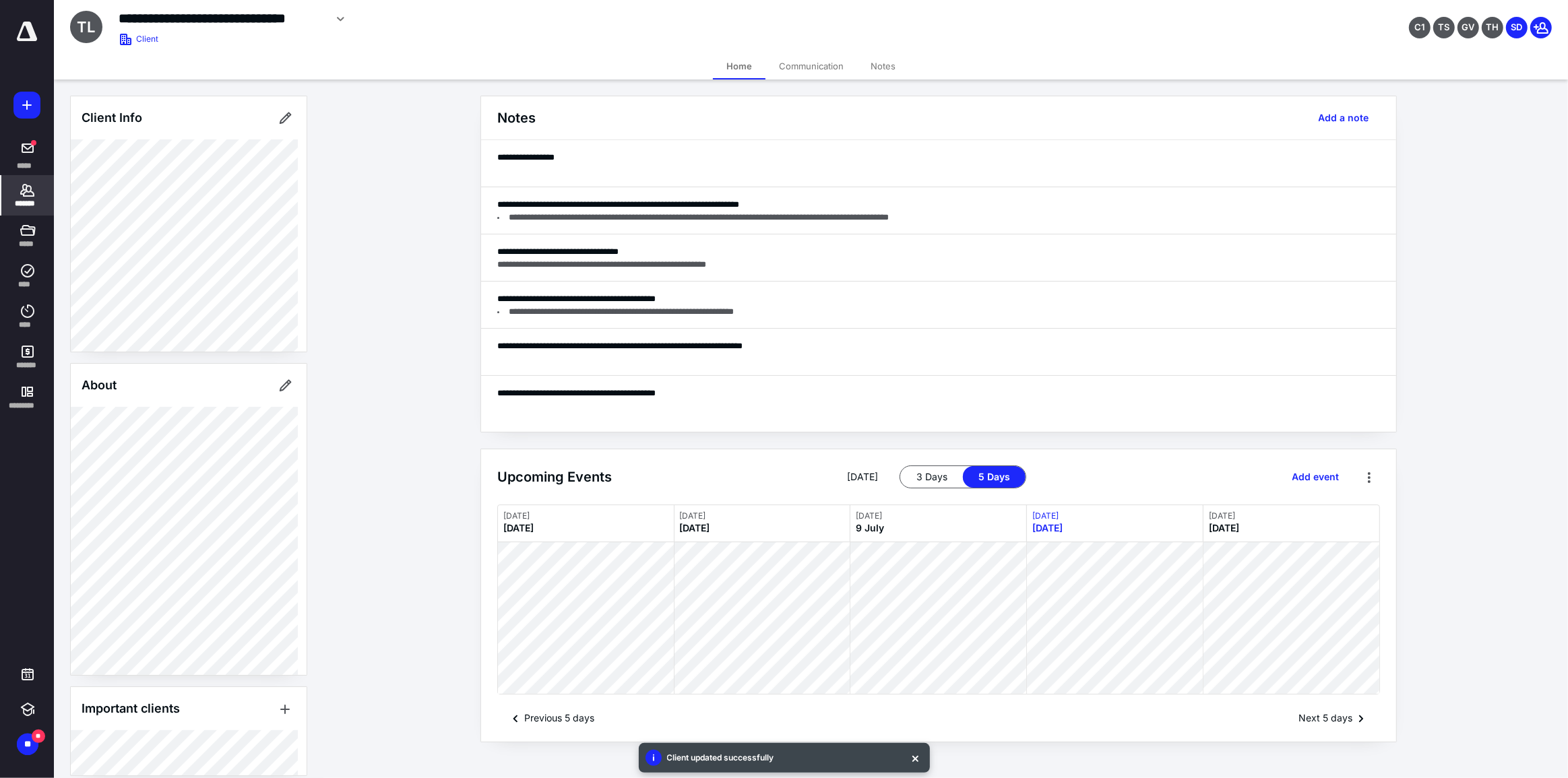 type on "**********" 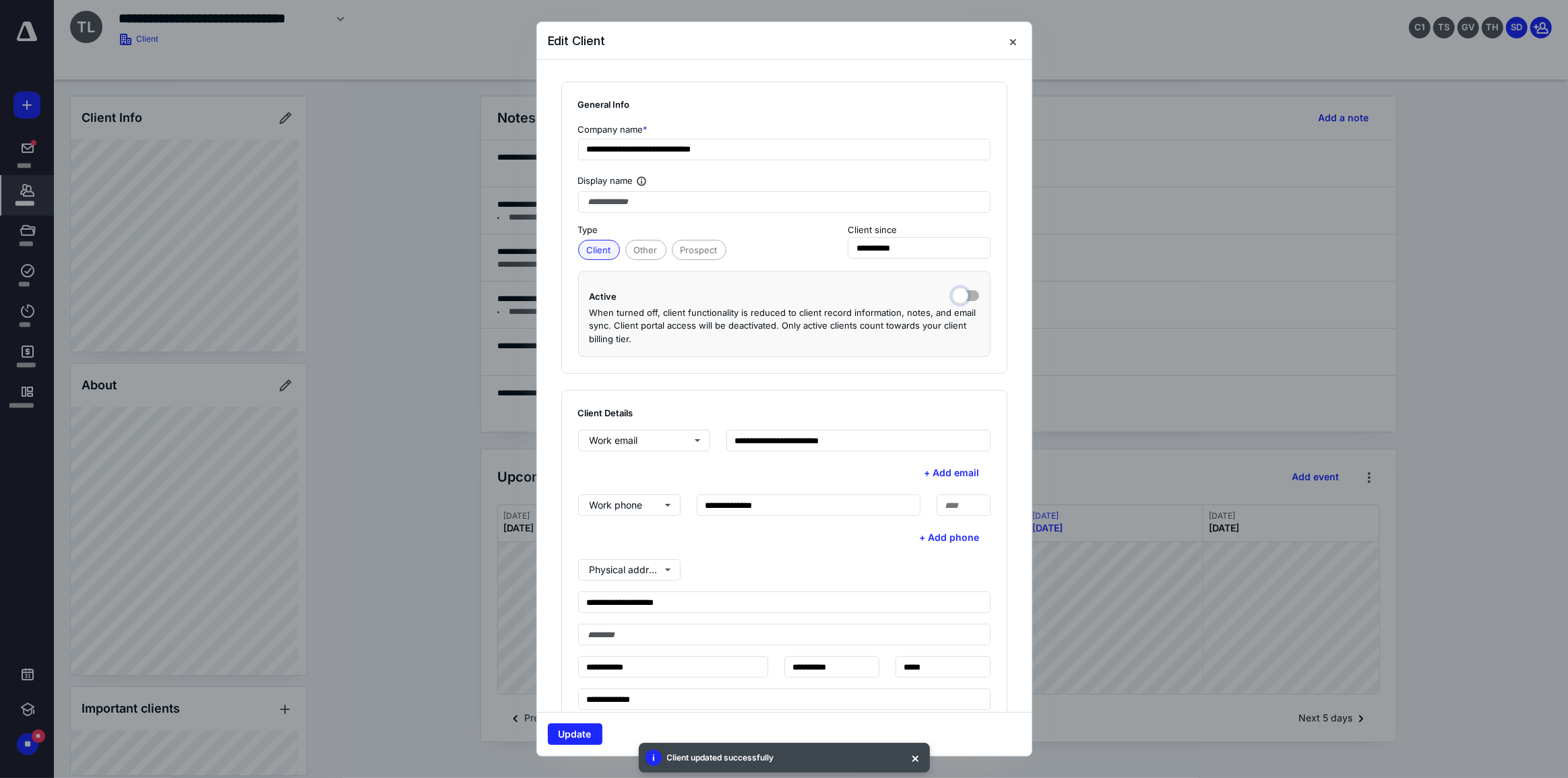 click at bounding box center (966, 294) 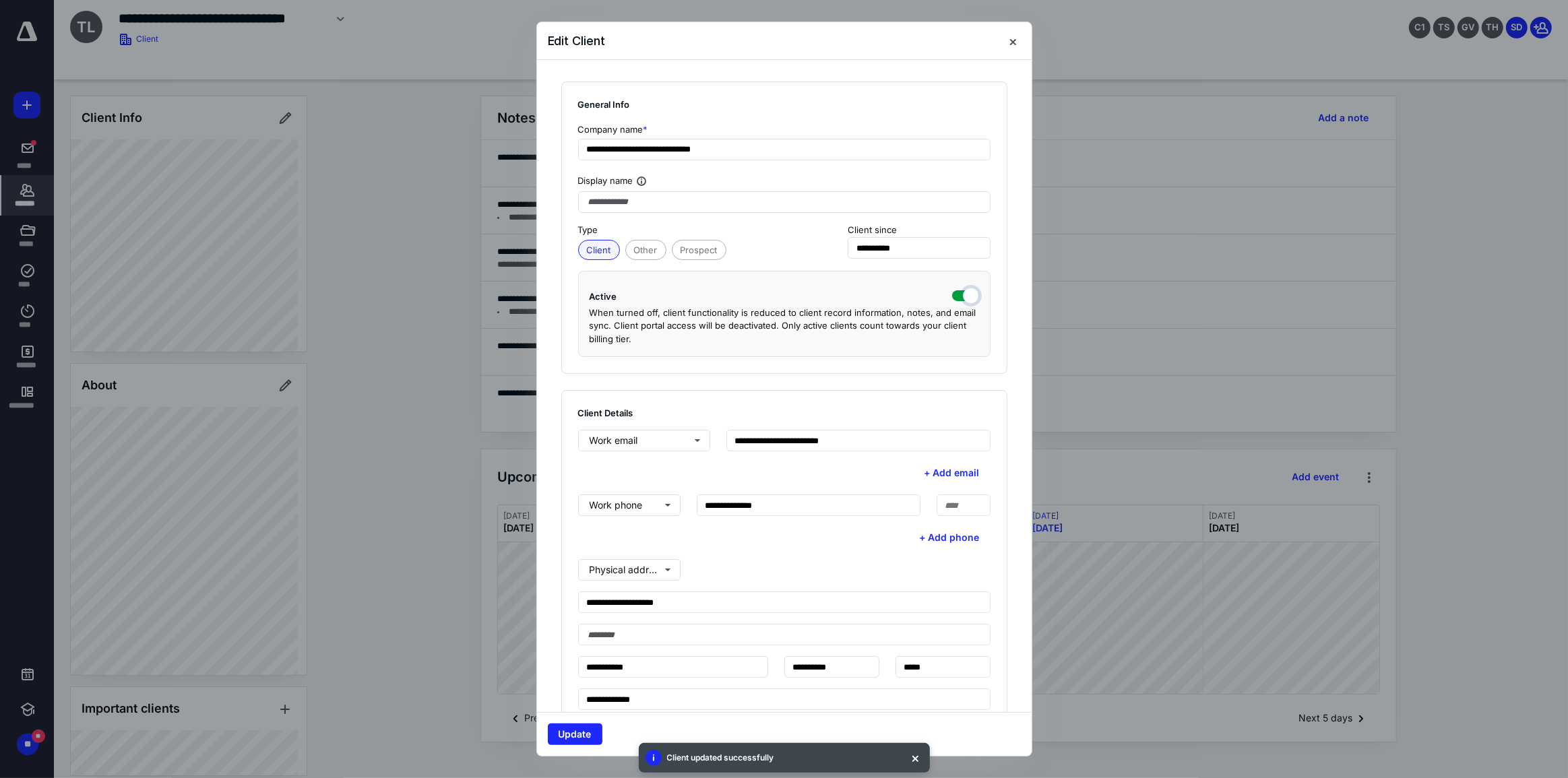 checkbox on "true" 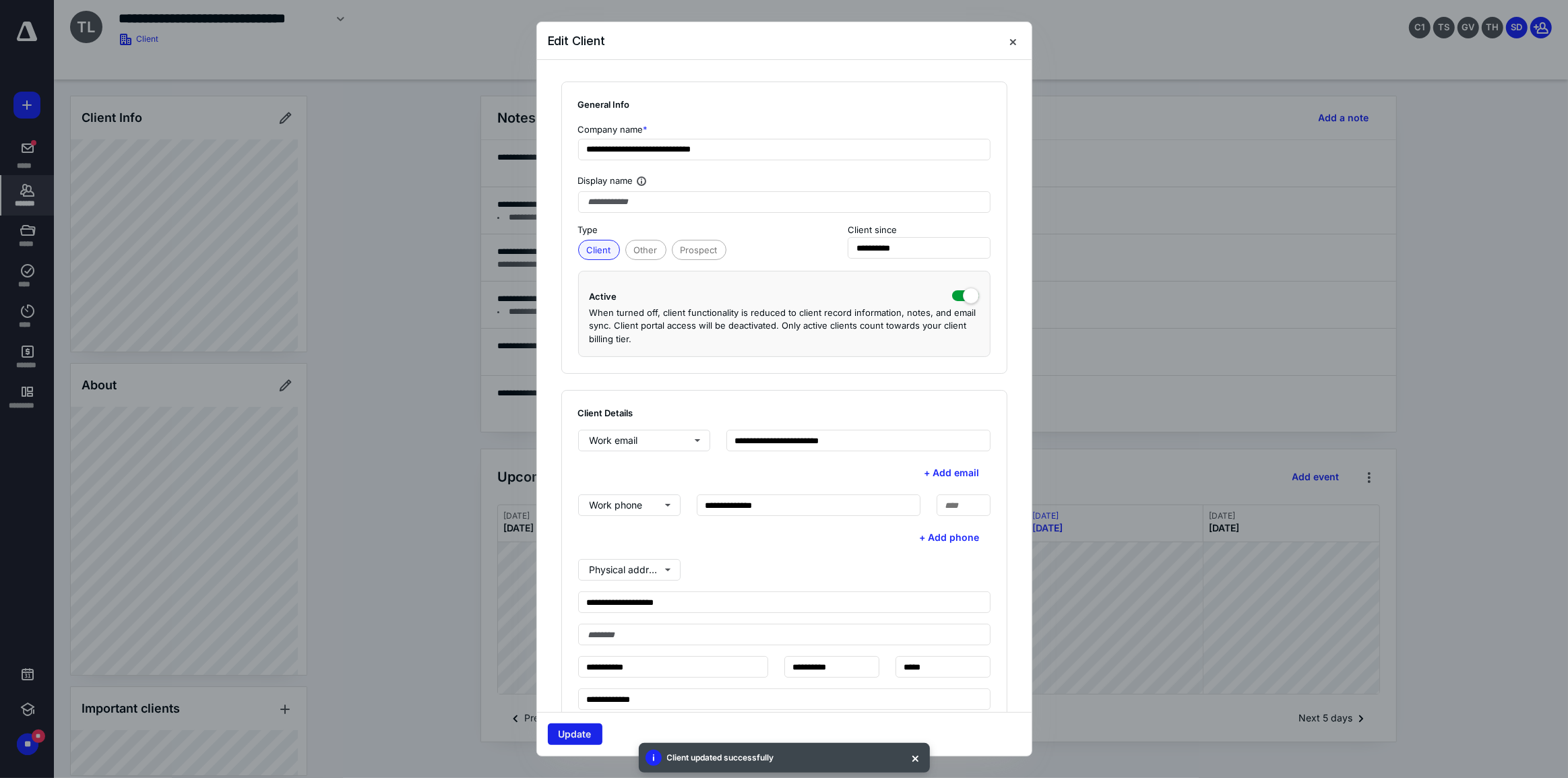 click on "Update" at bounding box center [575, 734] 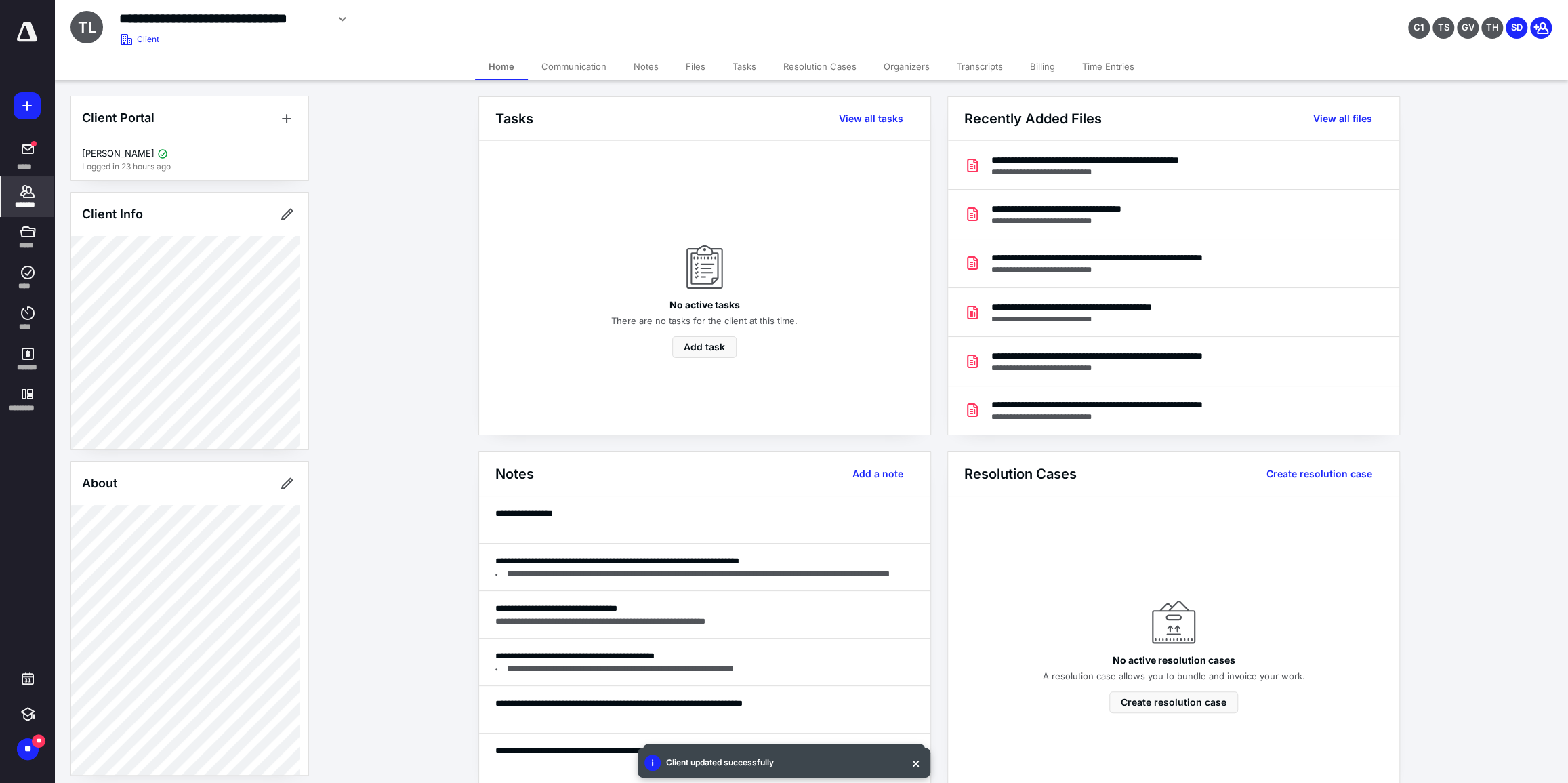 scroll, scrollTop: 0, scrollLeft: 0, axis: both 